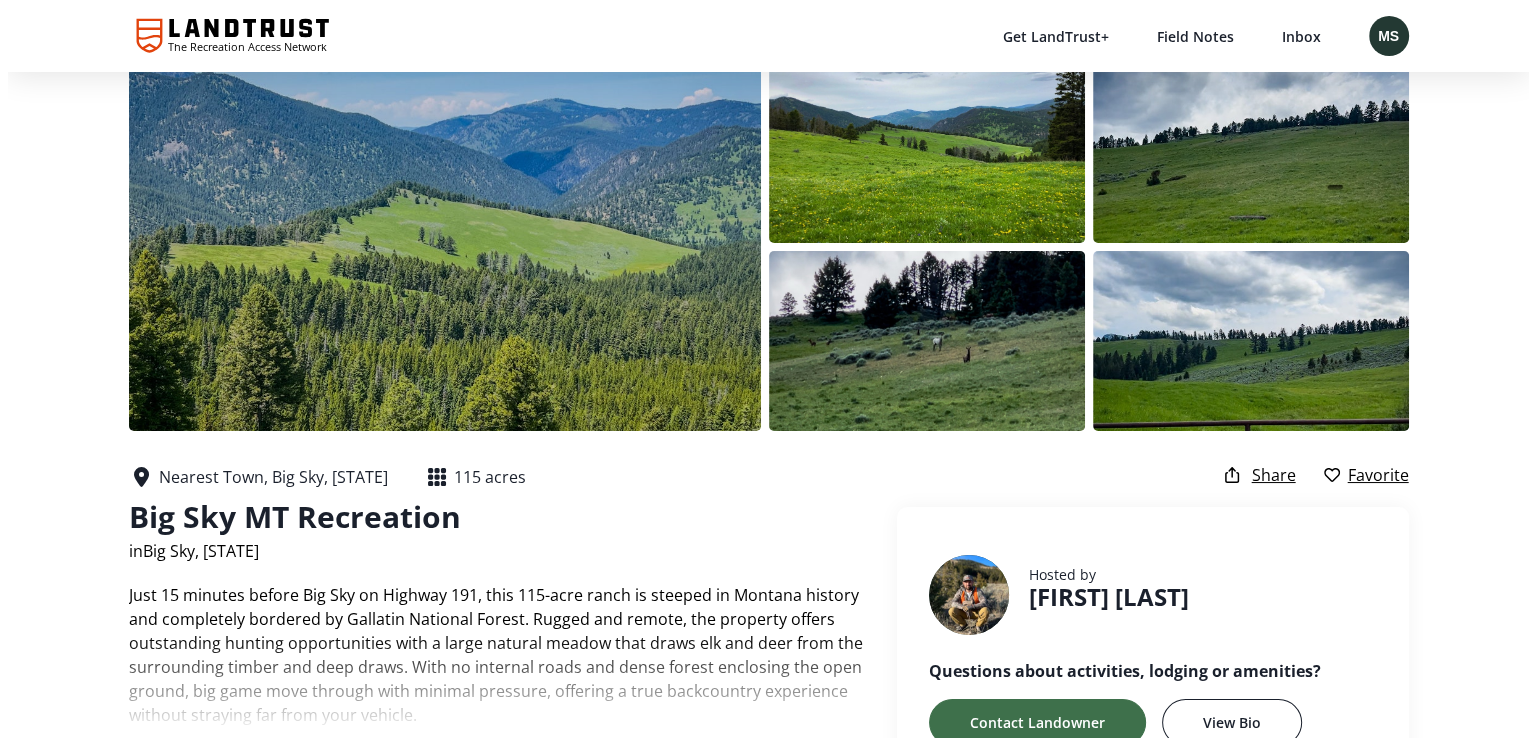 scroll, scrollTop: 0, scrollLeft: 0, axis: both 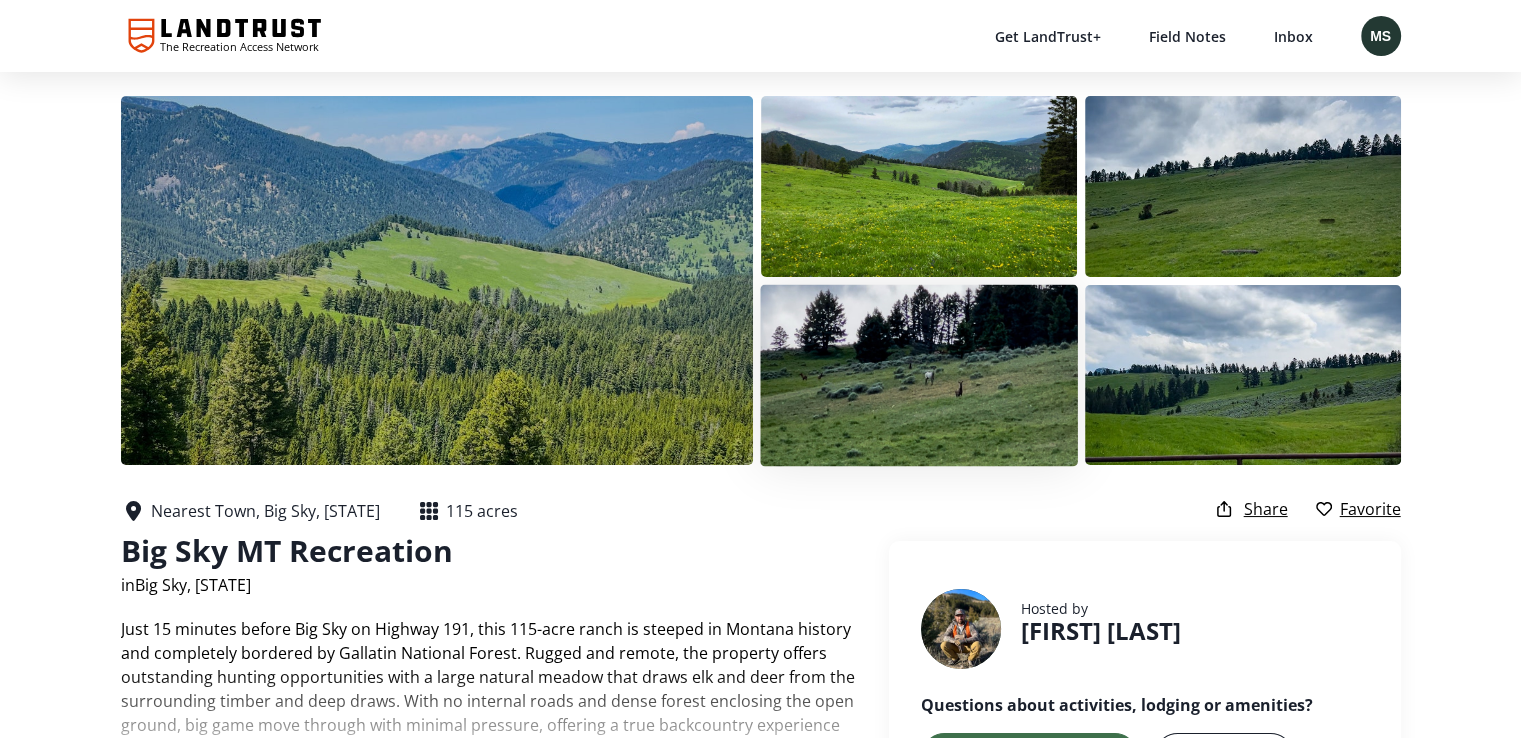 click at bounding box center [919, 374] 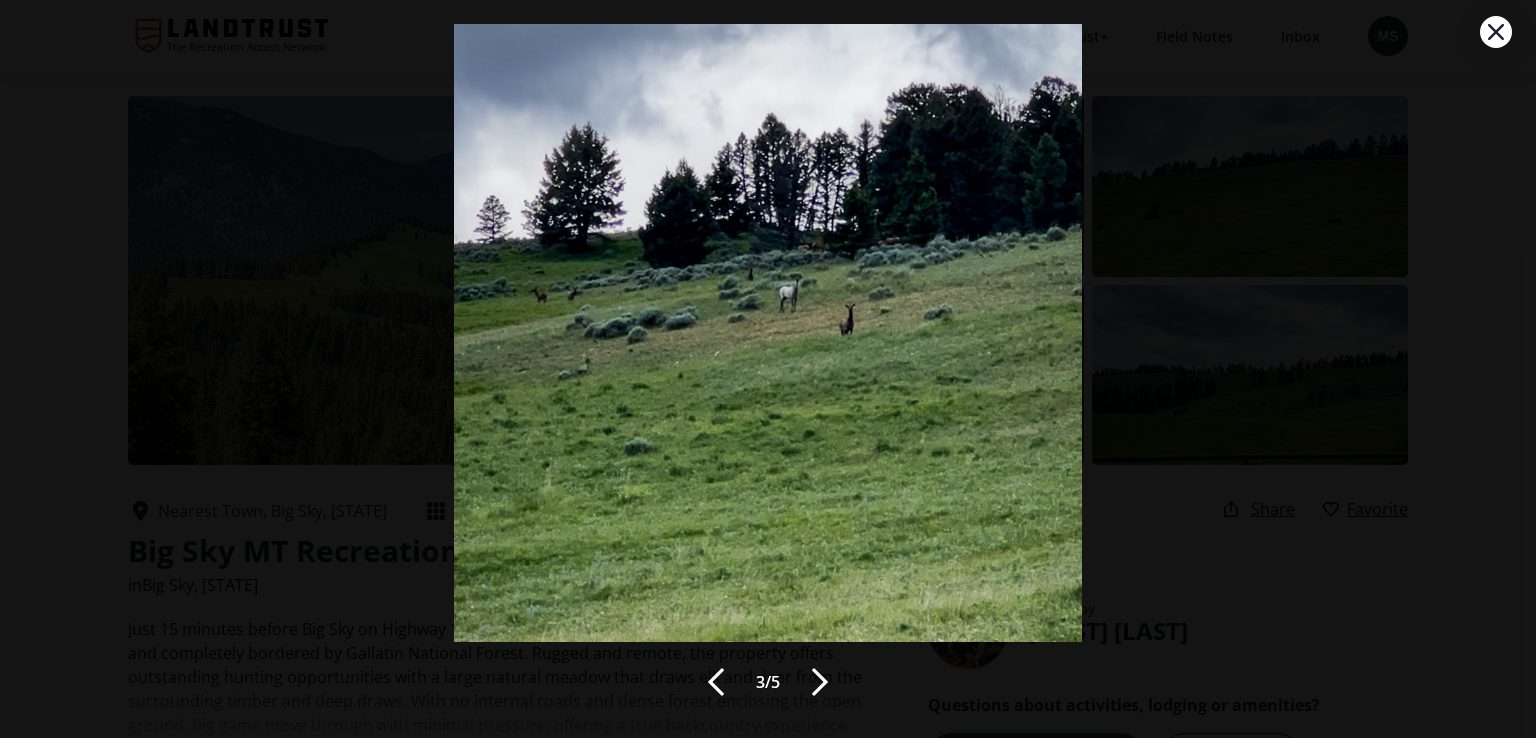 scroll, scrollTop: 49, scrollLeft: 0, axis: vertical 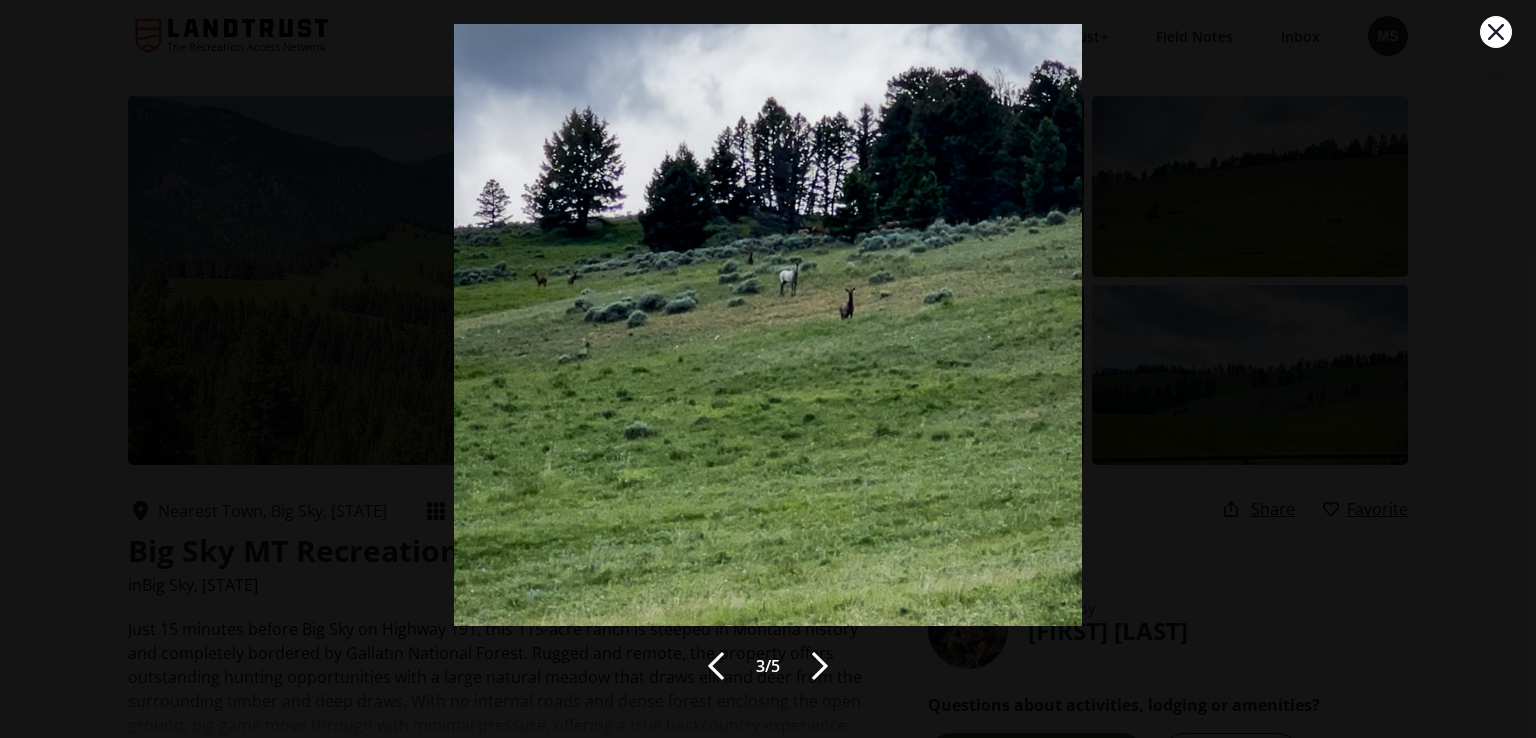 click at bounding box center [820, 666] 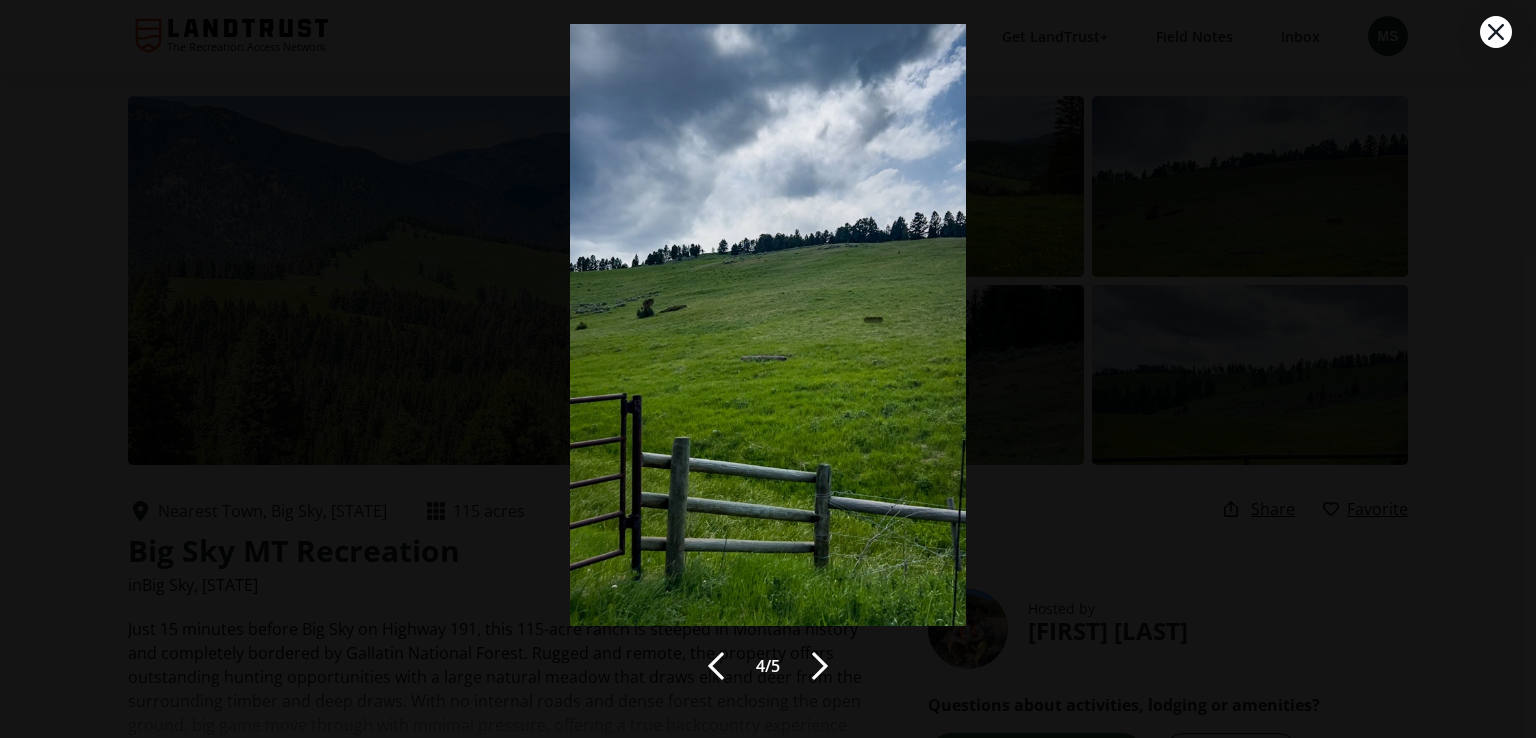 click at bounding box center (820, 666) 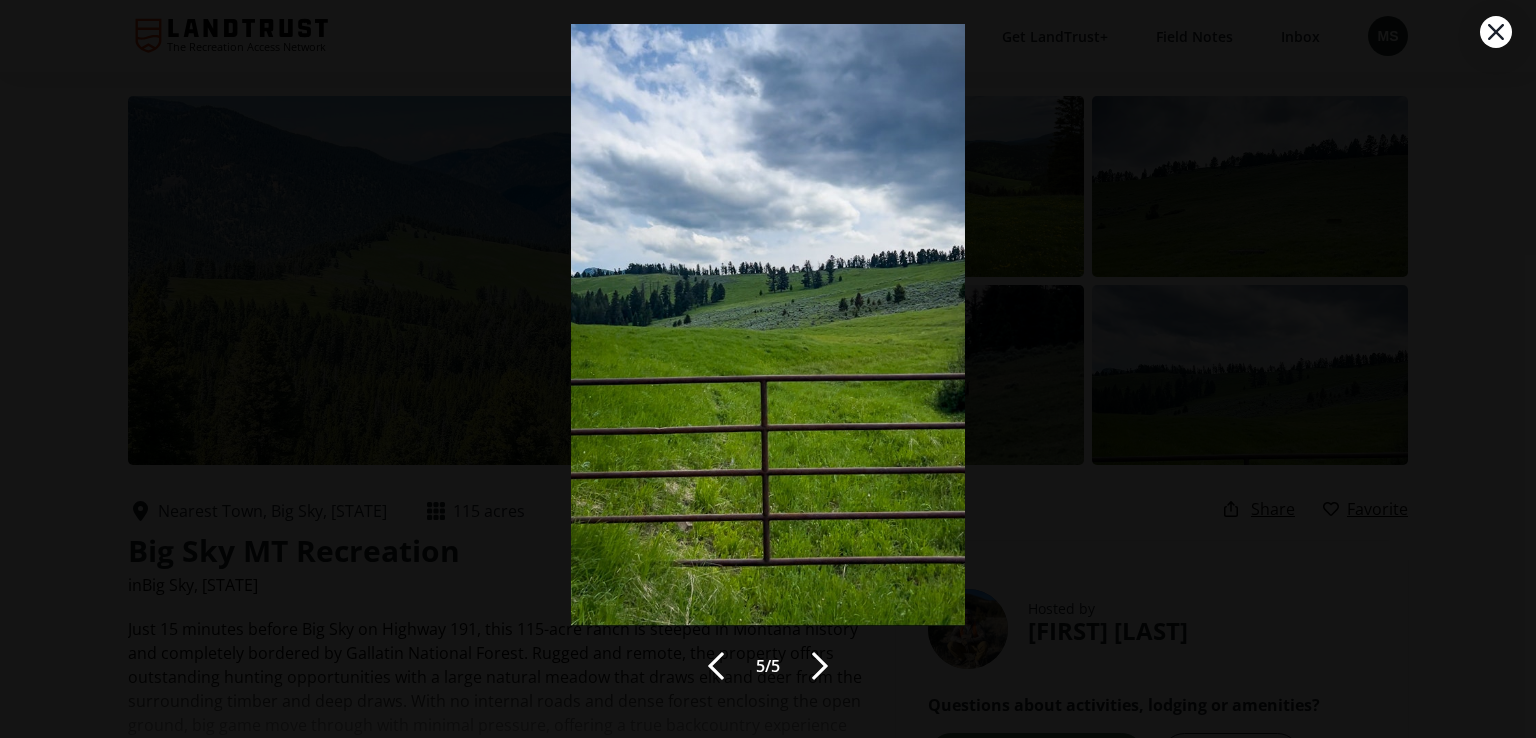 scroll, scrollTop: 48, scrollLeft: 0, axis: vertical 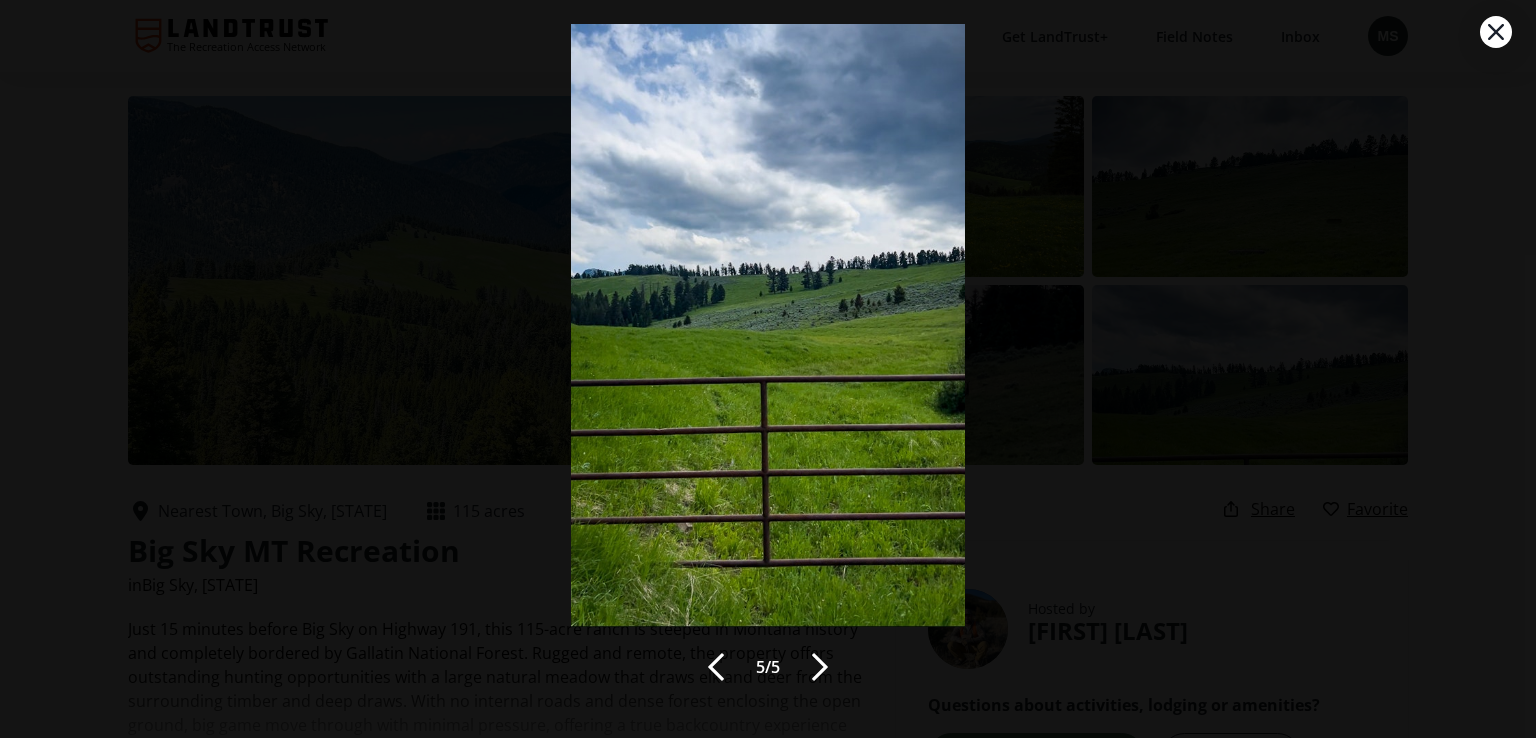 click at bounding box center (820, 667) 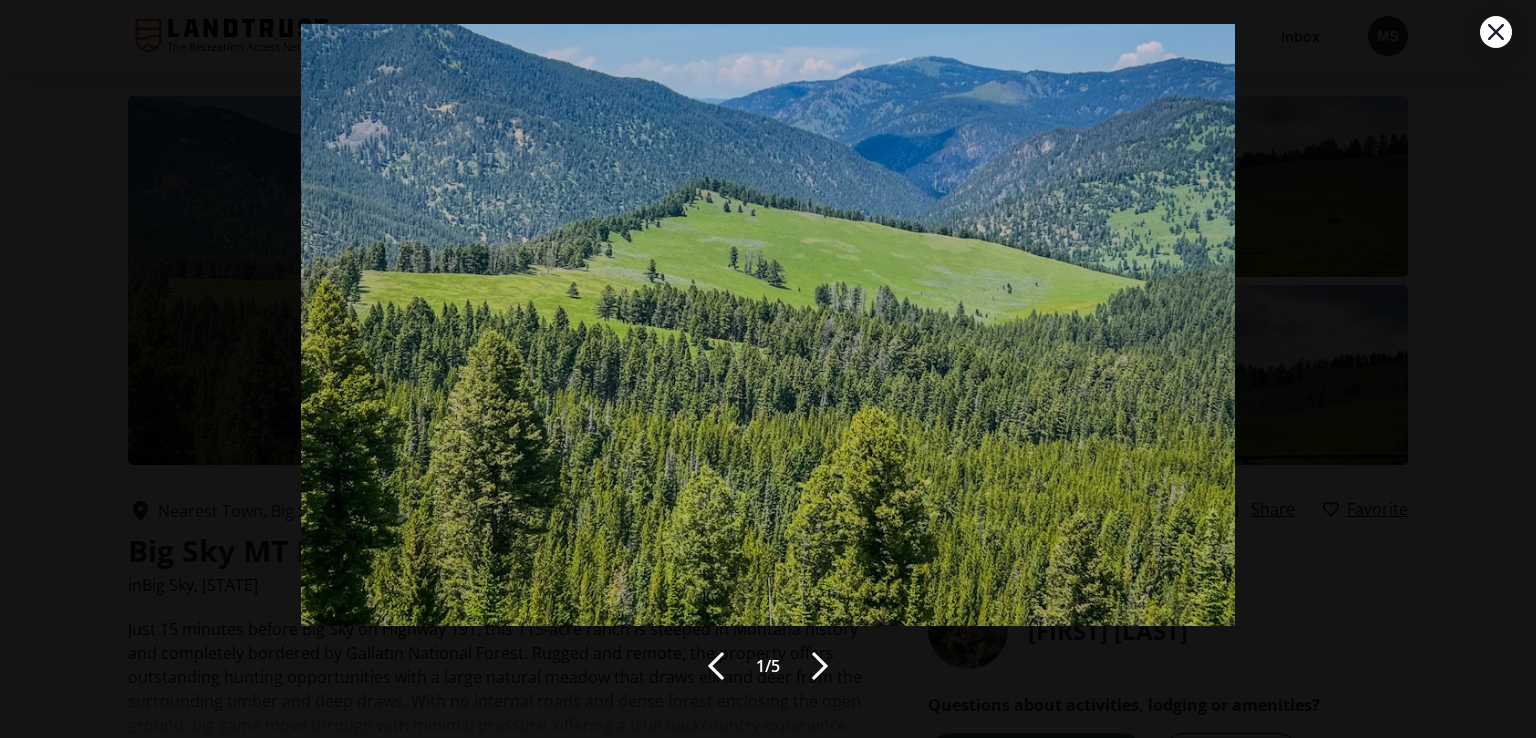 click at bounding box center (820, 666) 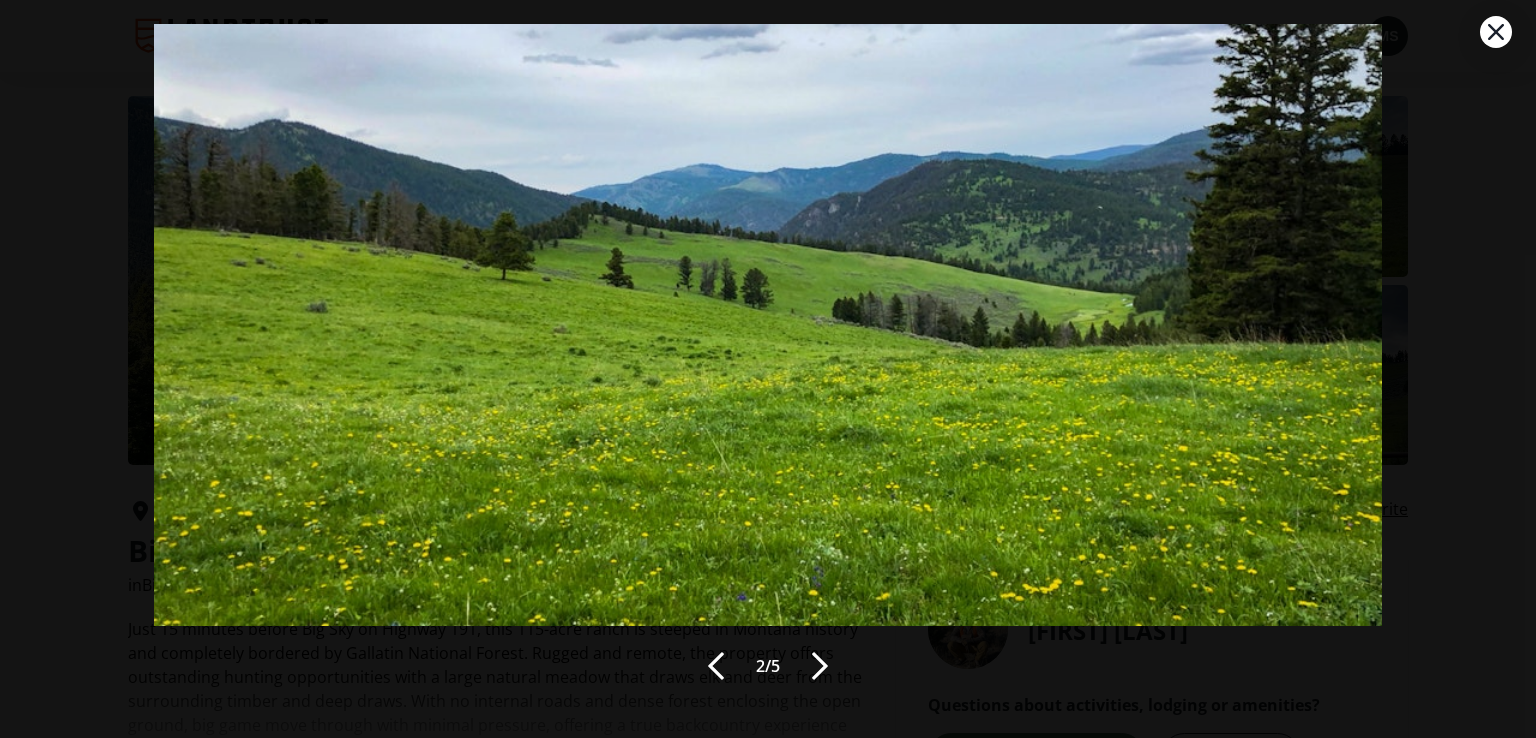 click at bounding box center [820, 666] 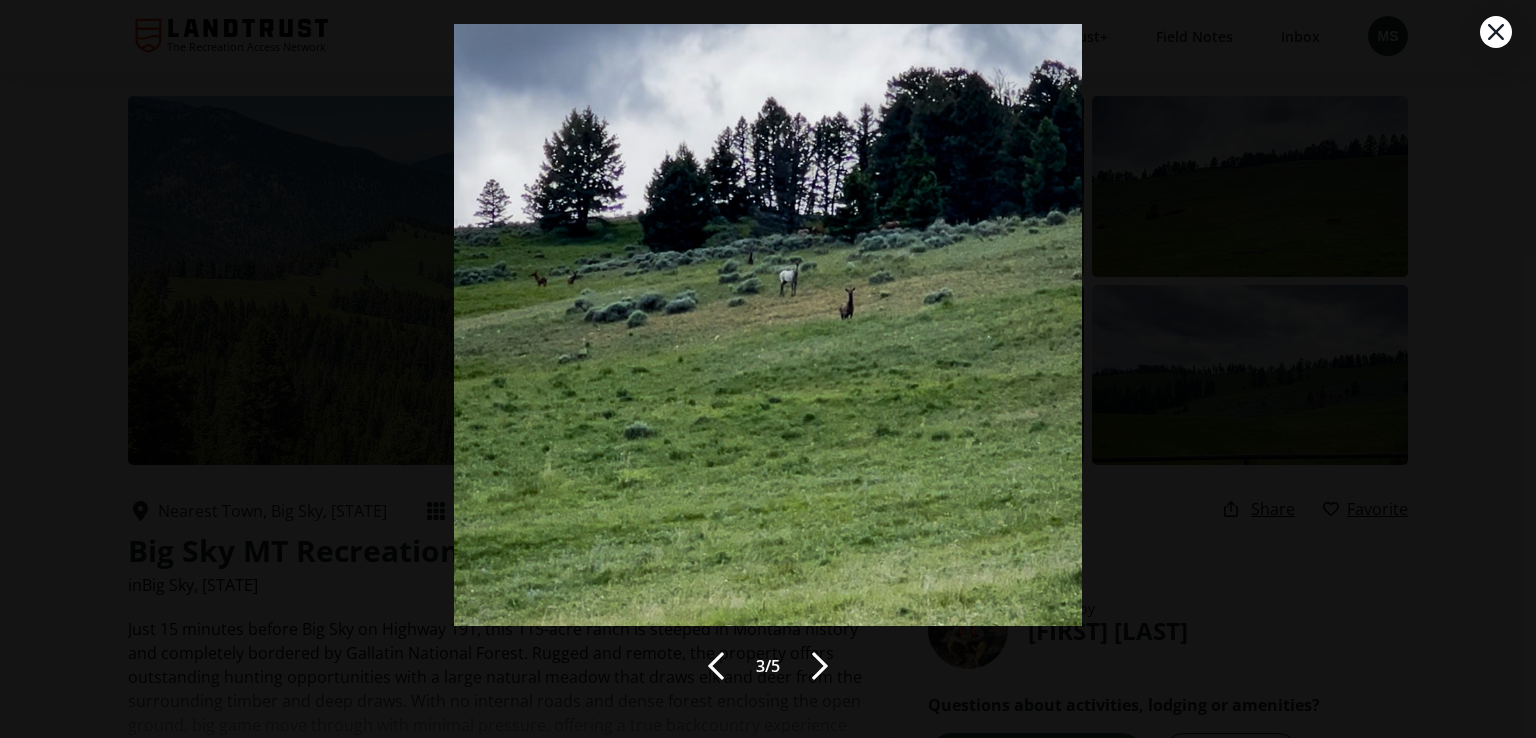 click at bounding box center [820, 666] 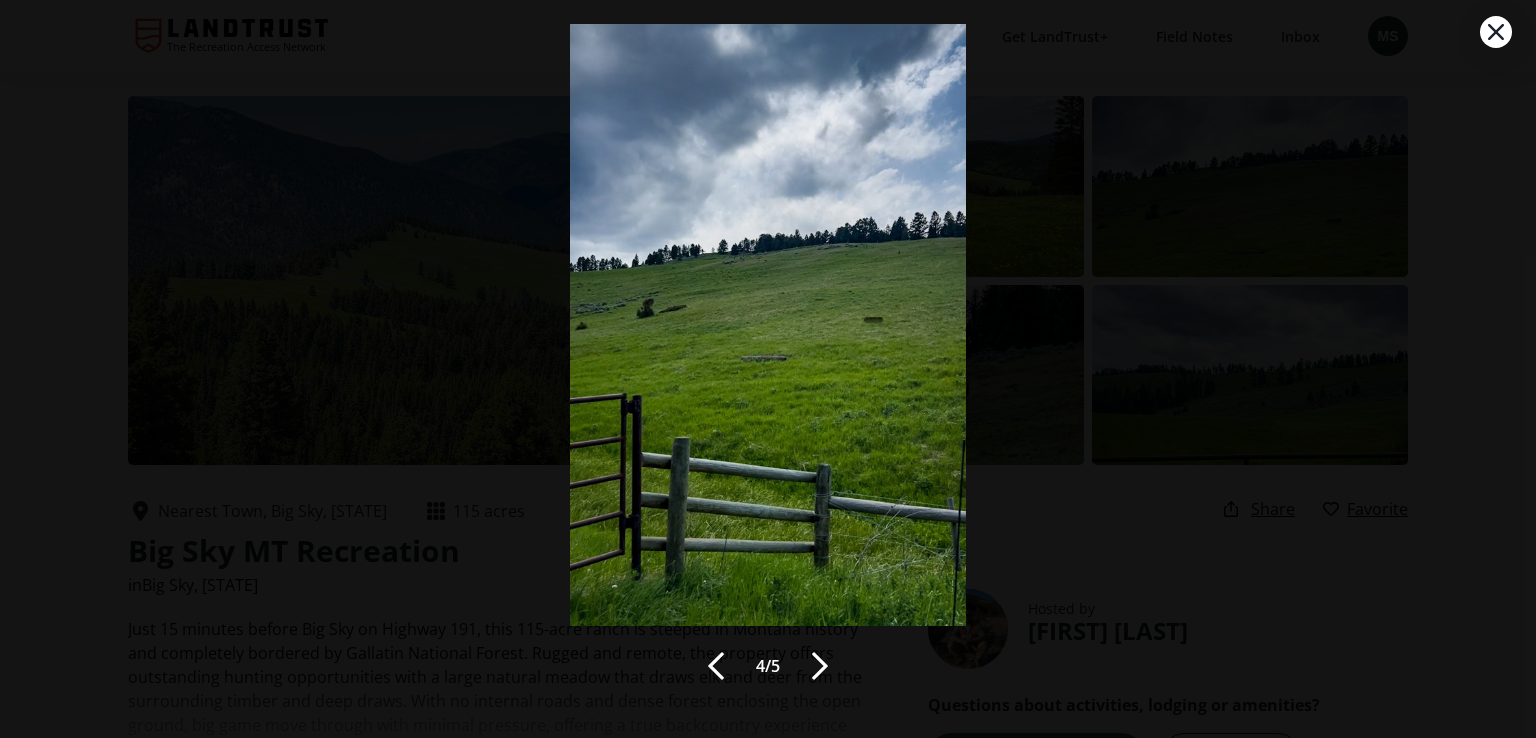 click at bounding box center (820, 666) 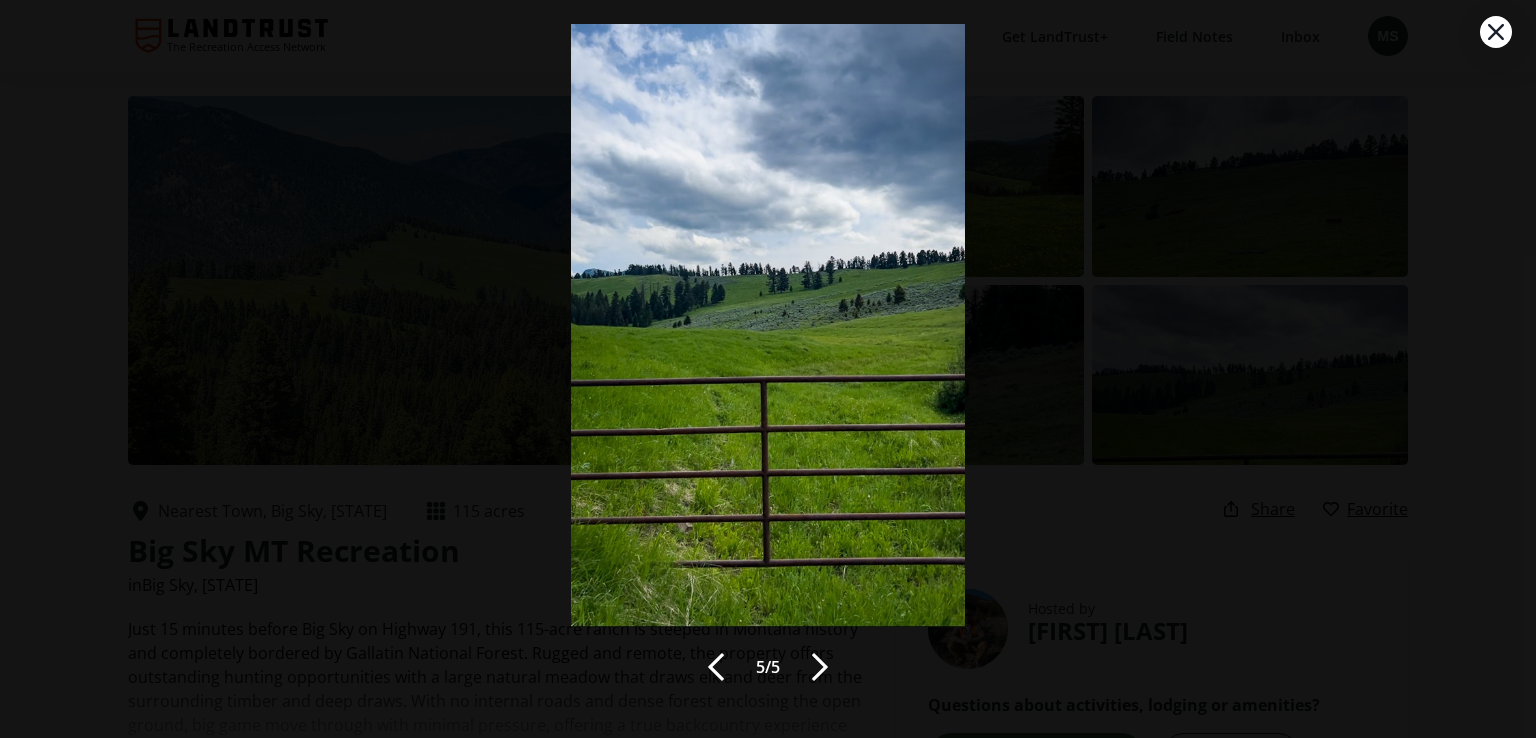 click at bounding box center (820, 667) 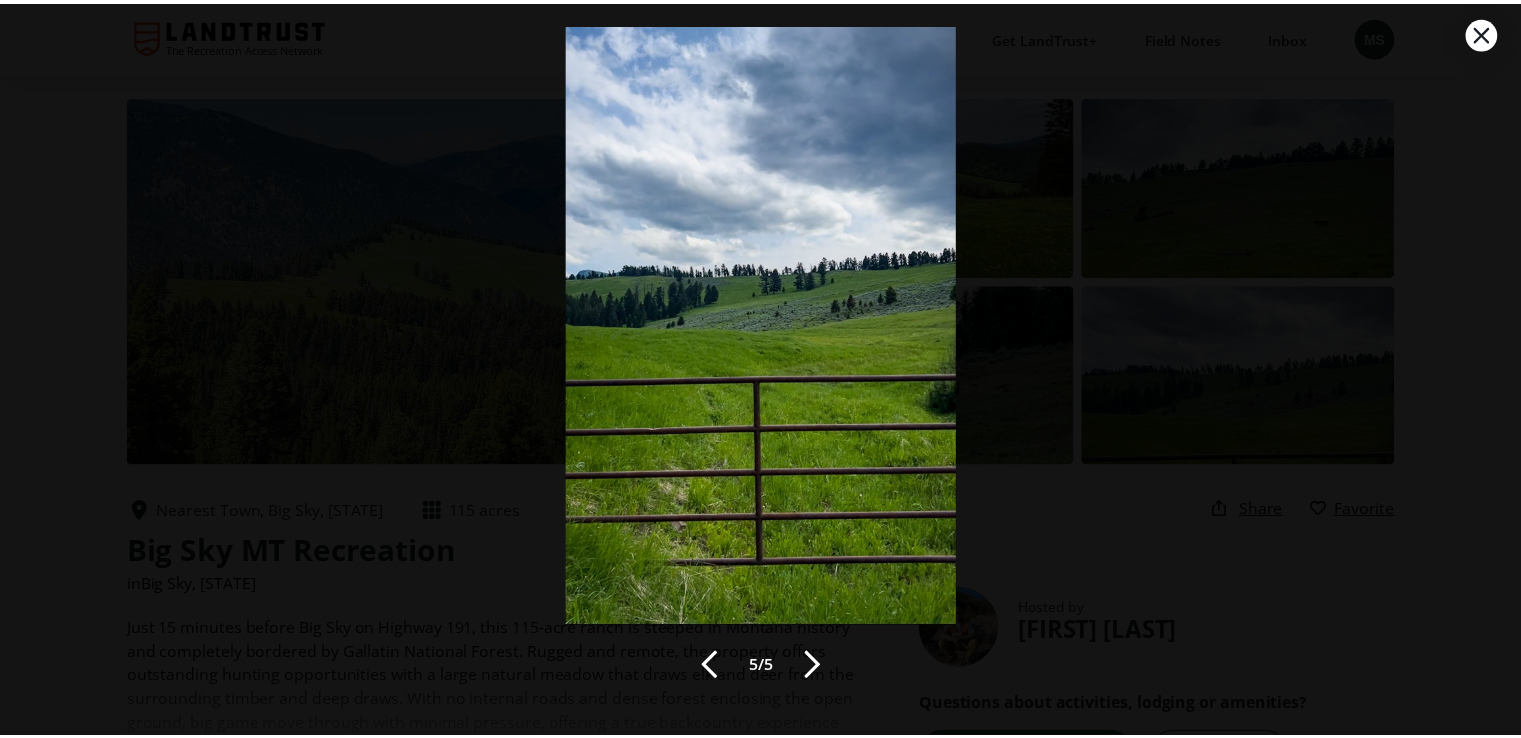 scroll, scrollTop: 49, scrollLeft: 0, axis: vertical 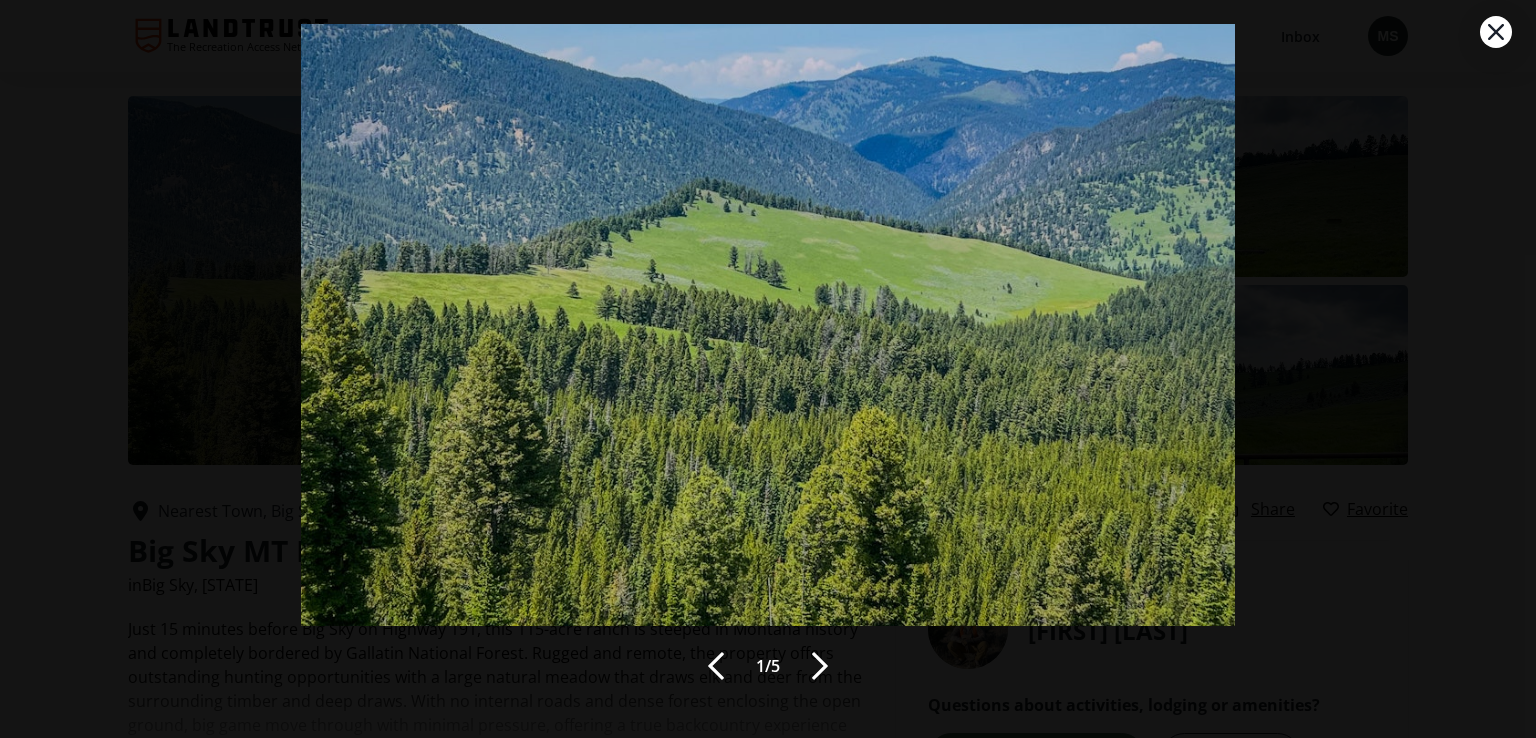 click 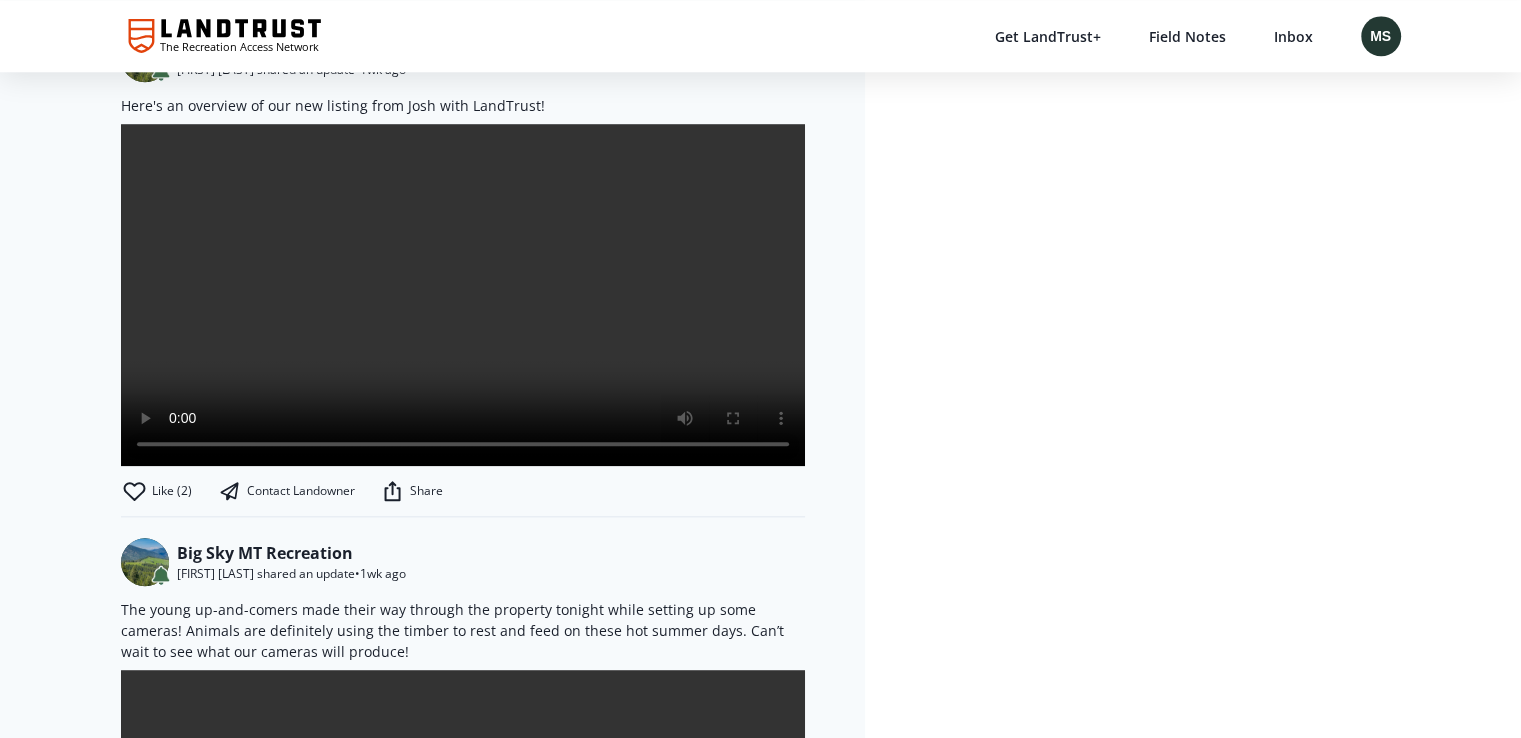 scroll, scrollTop: 2100, scrollLeft: 0, axis: vertical 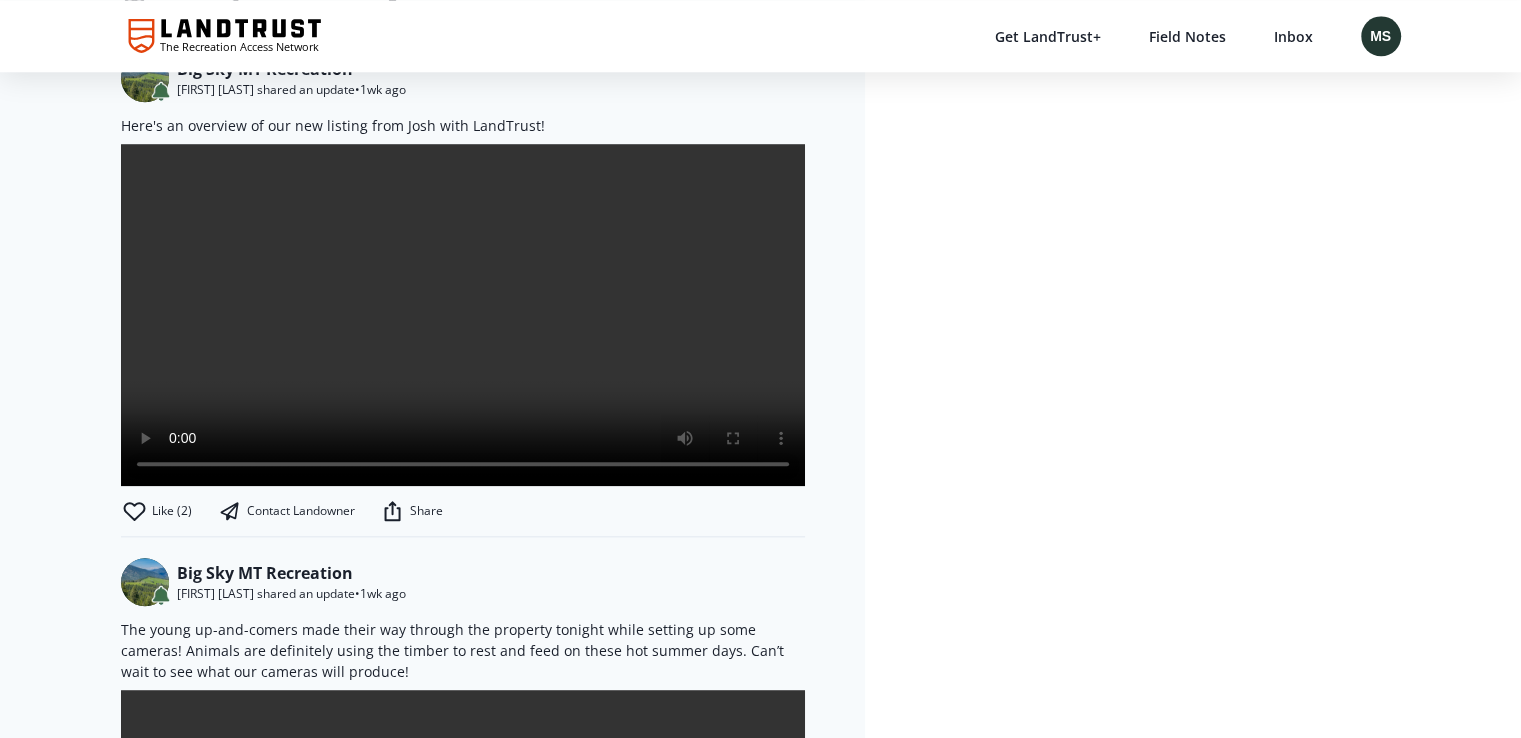 type 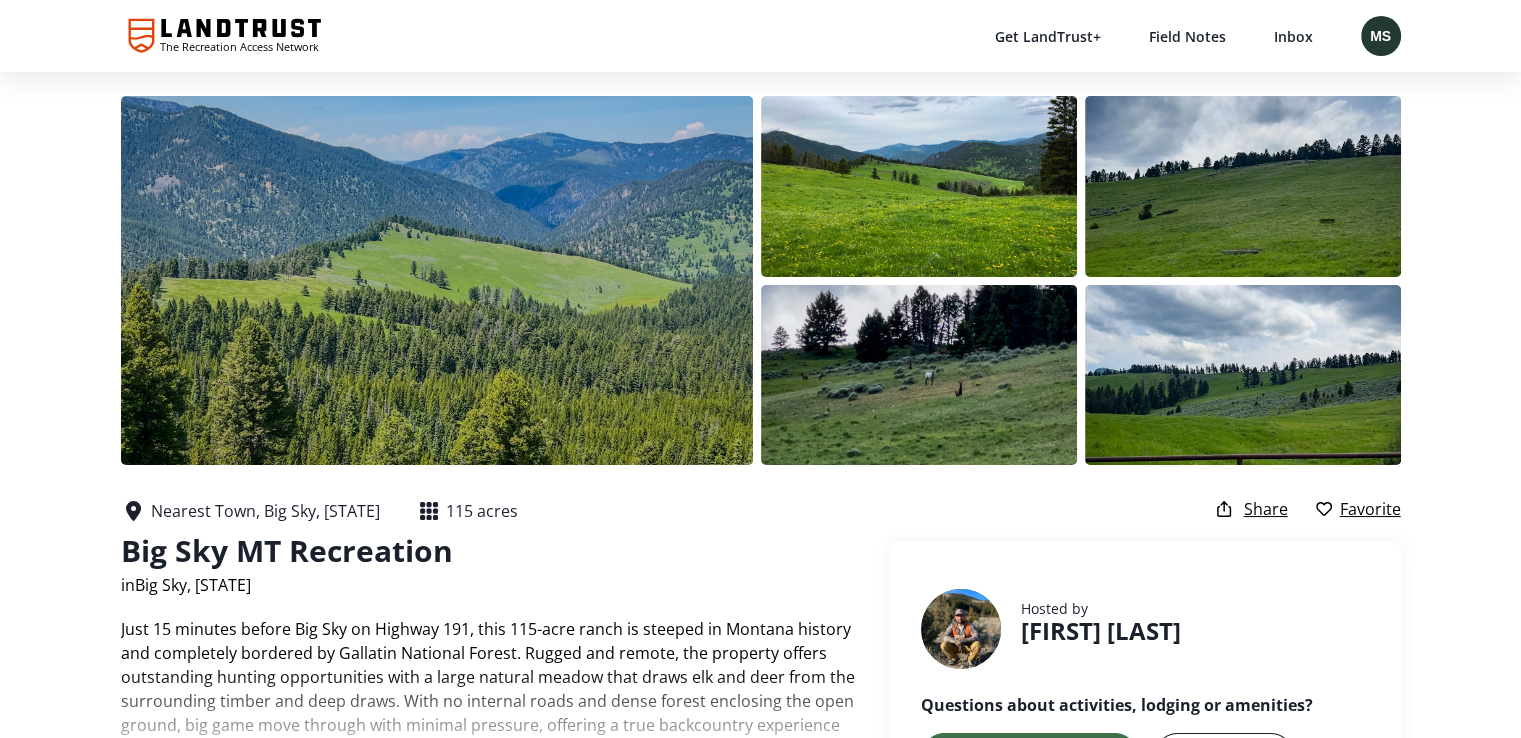 scroll, scrollTop: 100, scrollLeft: 0, axis: vertical 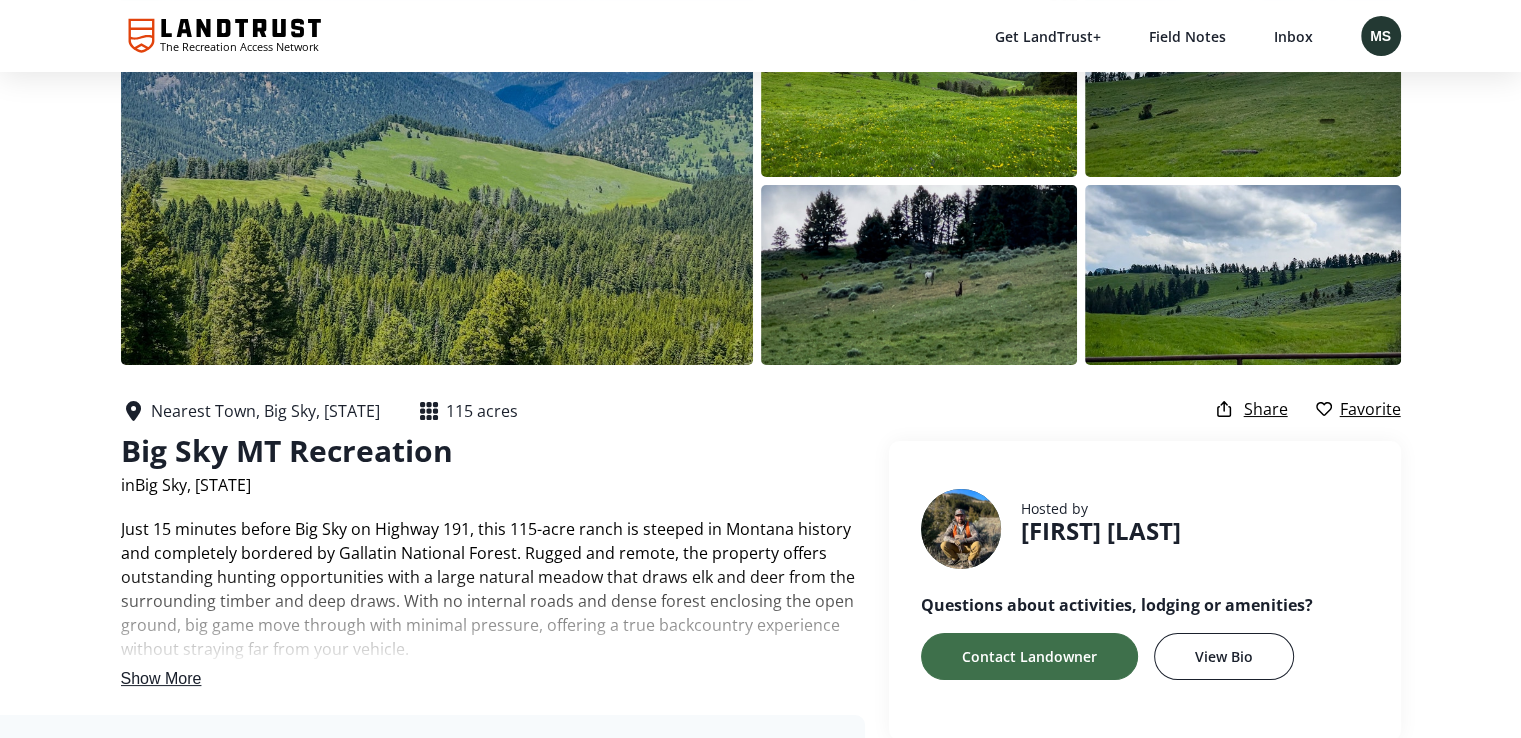 click on "Big   Sky   MT   Recreation" at bounding box center (287, 450) 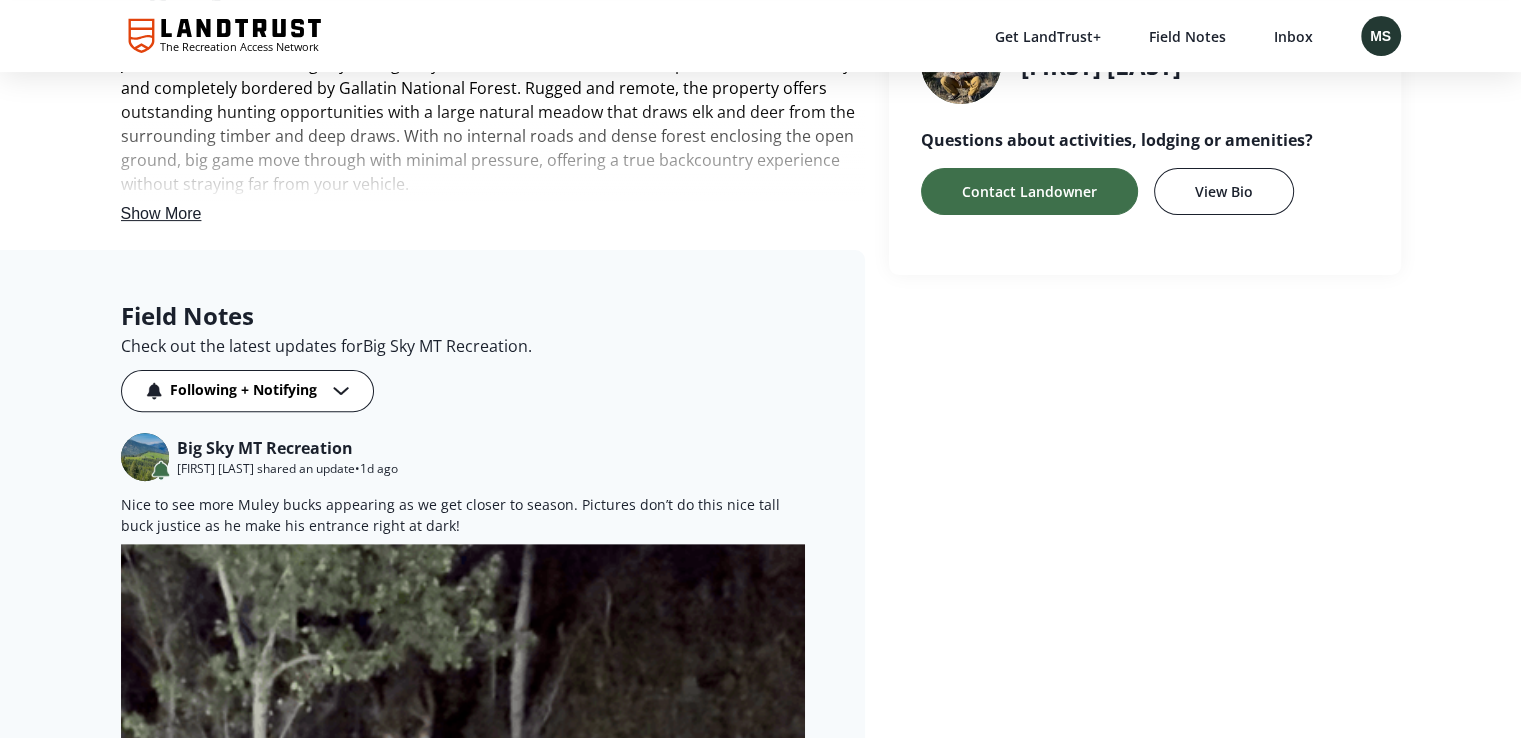 scroll, scrollTop: 600, scrollLeft: 0, axis: vertical 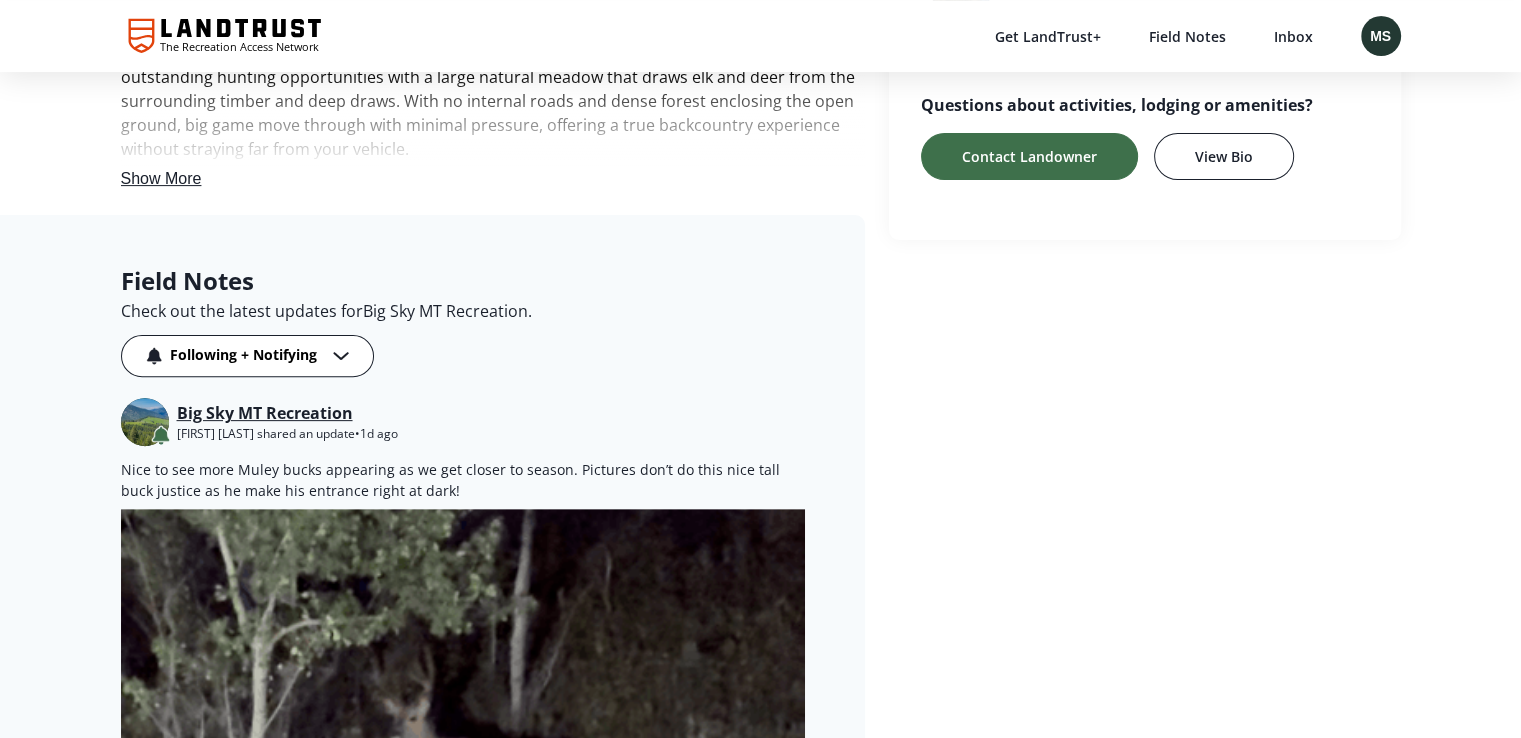 click on "Big Sky MT Recreation" at bounding box center (265, 413) 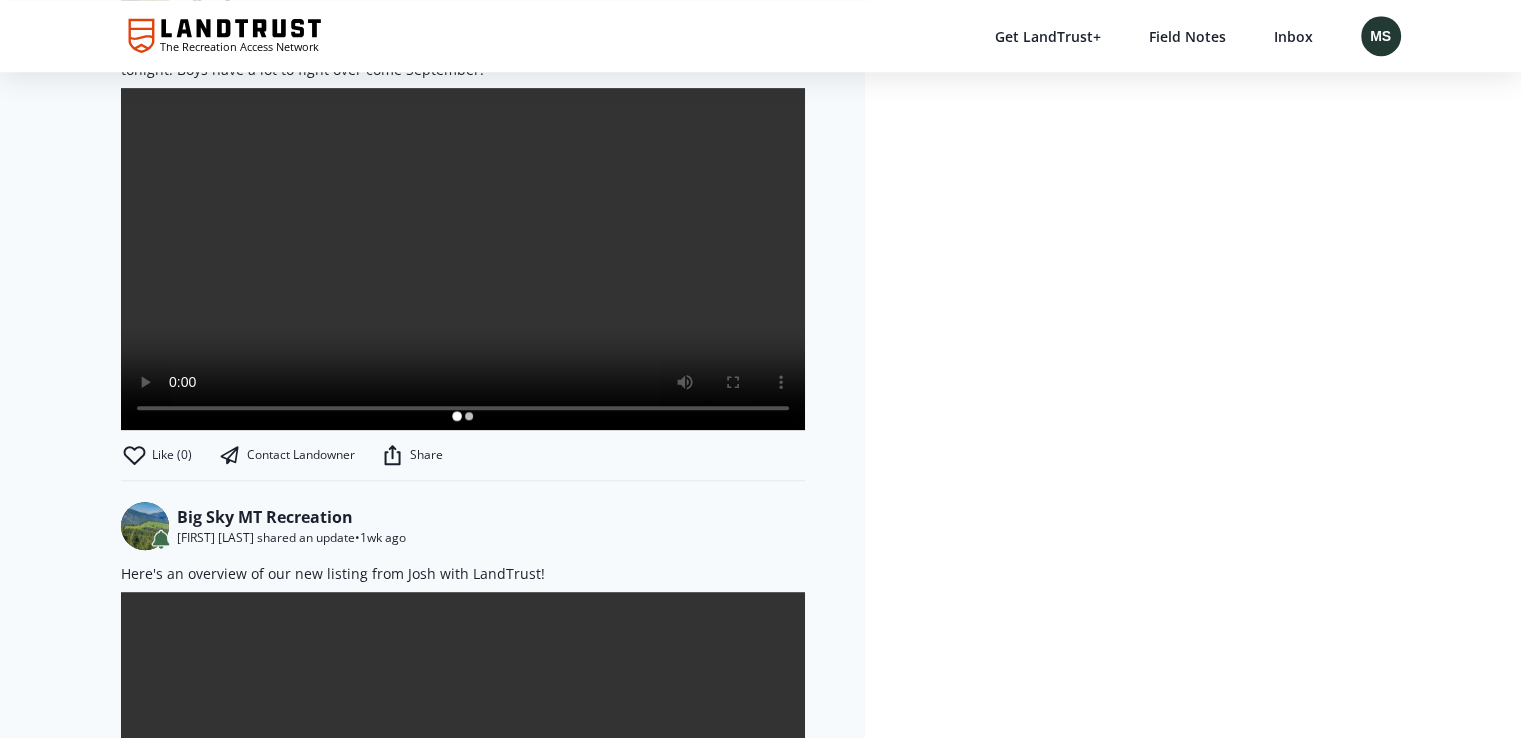 scroll, scrollTop: 1700, scrollLeft: 0, axis: vertical 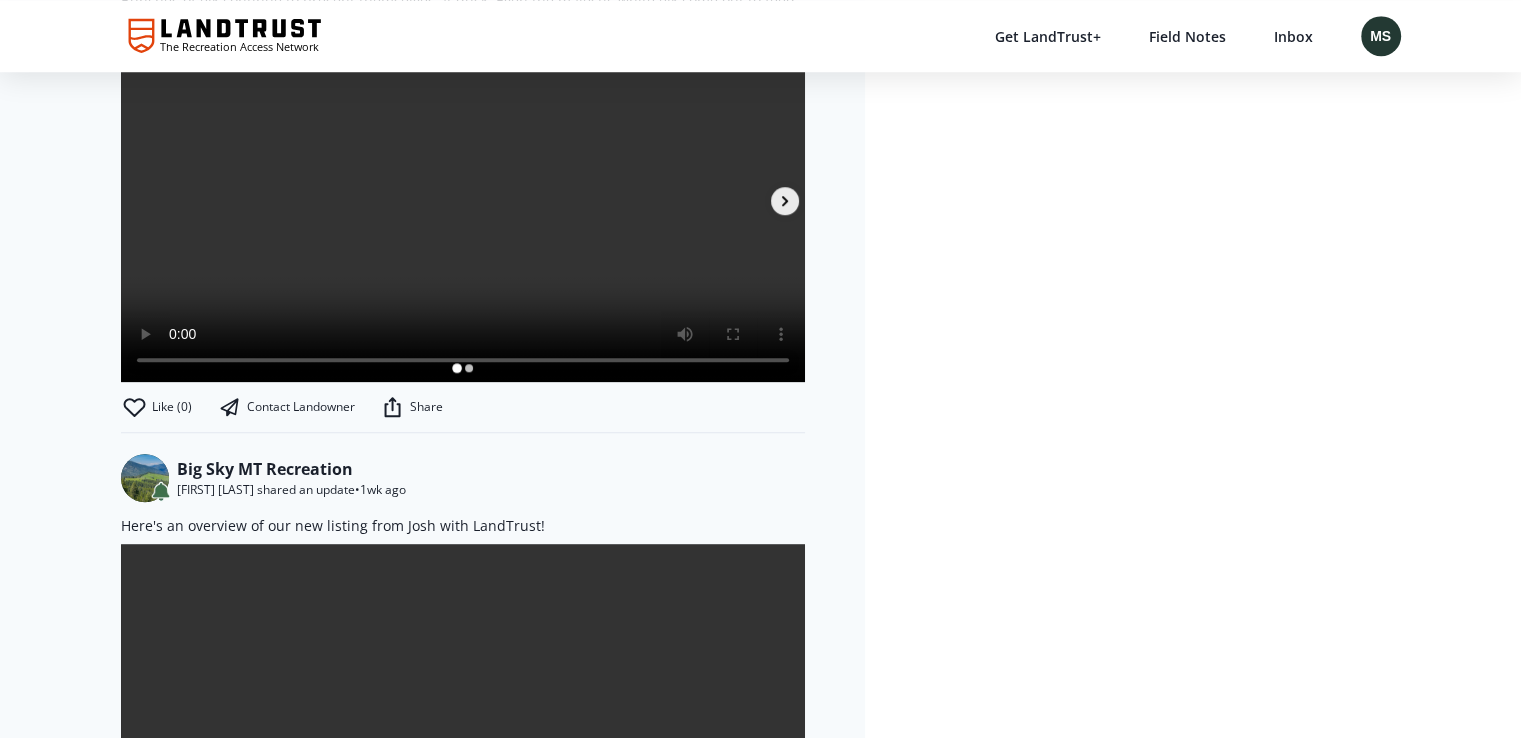 type 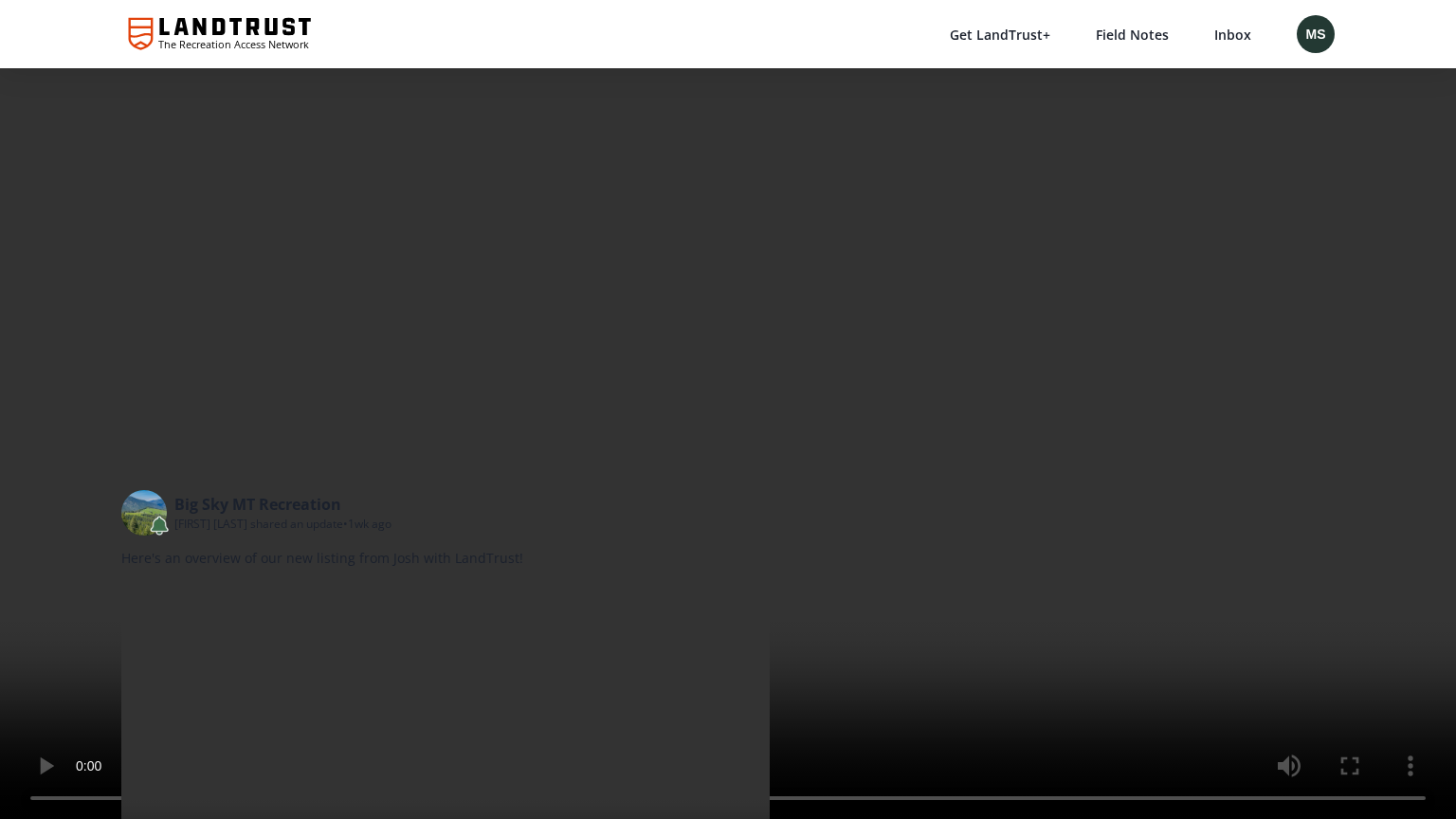 click on "Your browser does not support the video tag. Filename: /prod/activity-feed/user_687151e7-a1d2-493a-8075-a301971bcffe_time_1753719834432_1.mov" at bounding box center [728, 410] 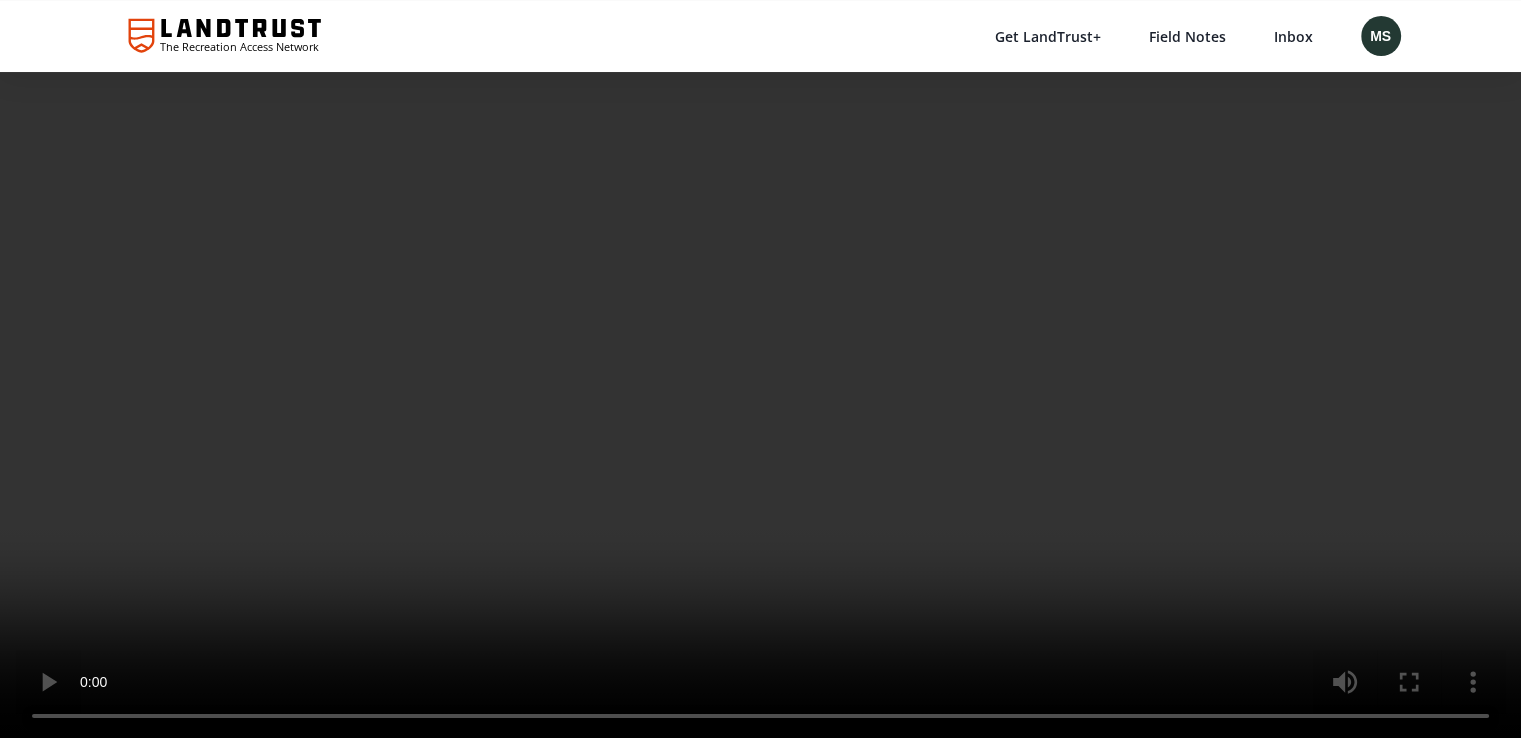 scroll, scrollTop: 0, scrollLeft: 0, axis: both 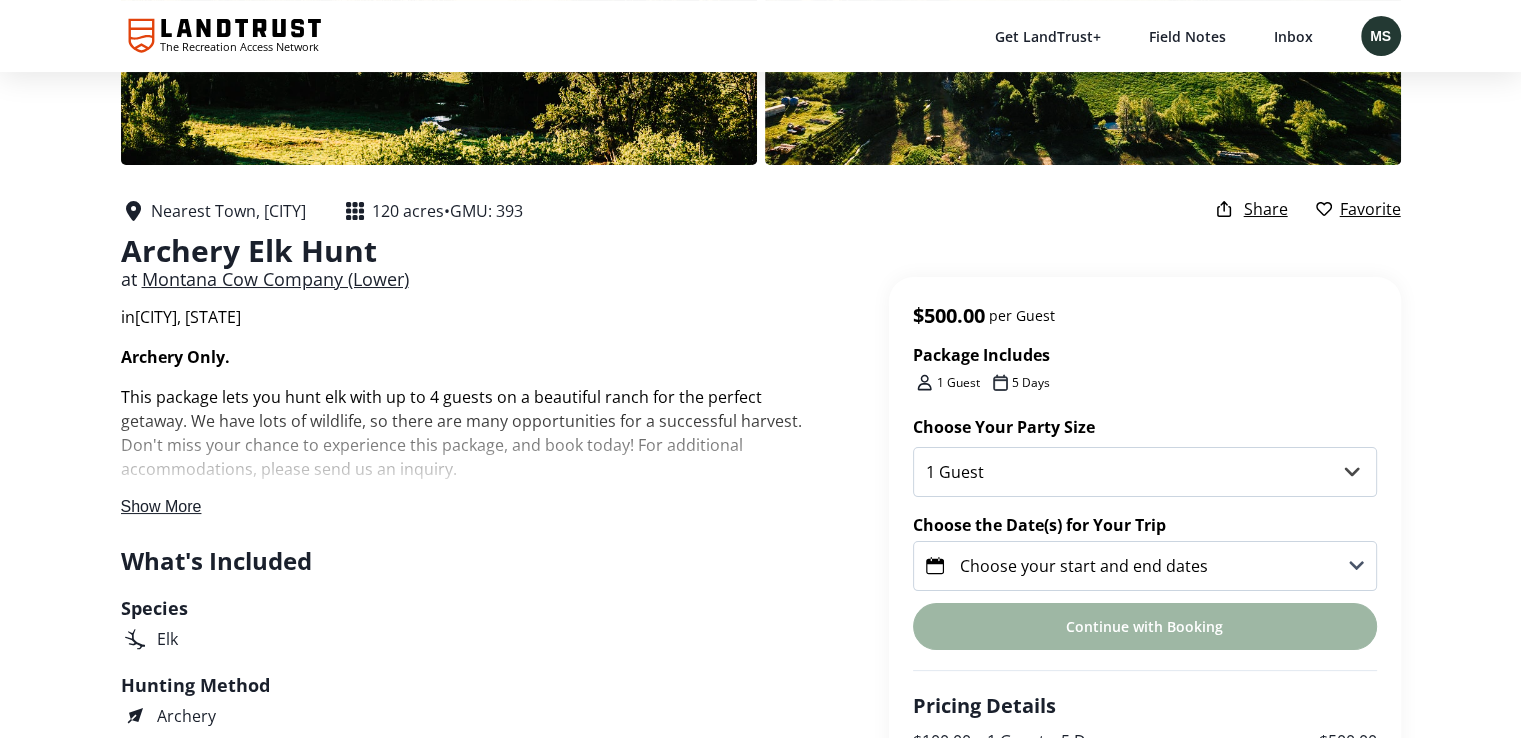 click on "Choose your start and end dates" at bounding box center (1084, 566) 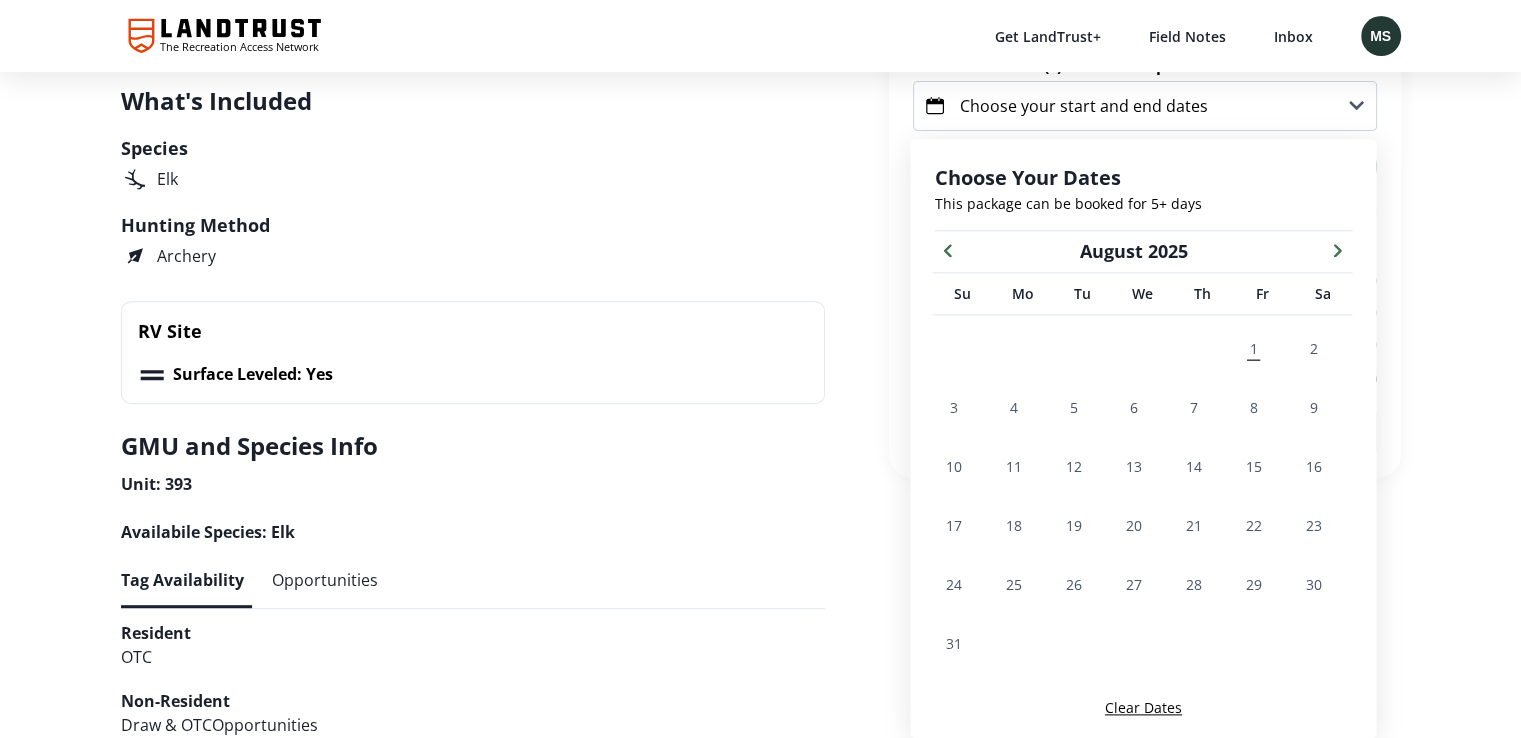 scroll, scrollTop: 779, scrollLeft: 0, axis: vertical 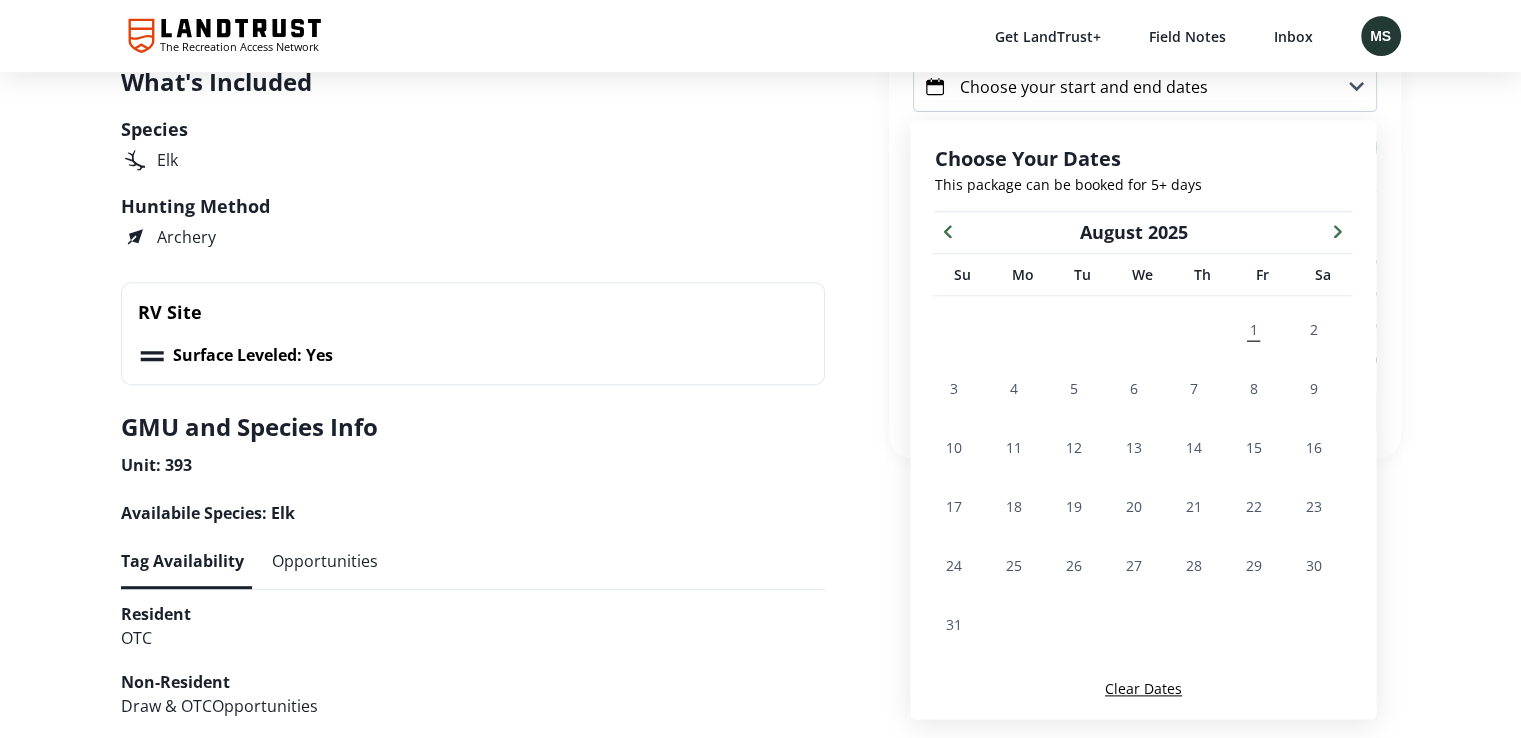 click 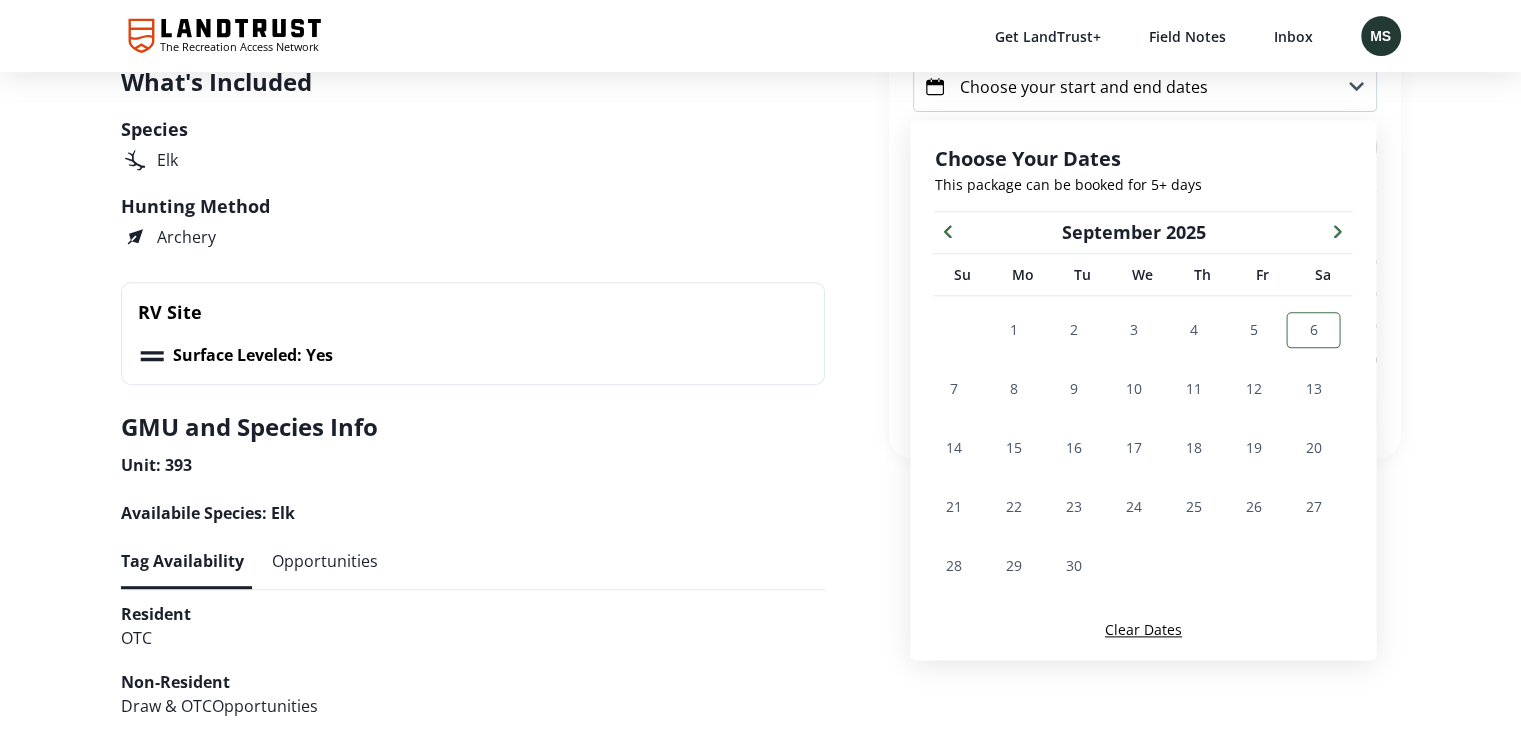click on "6" at bounding box center [1313, 330] 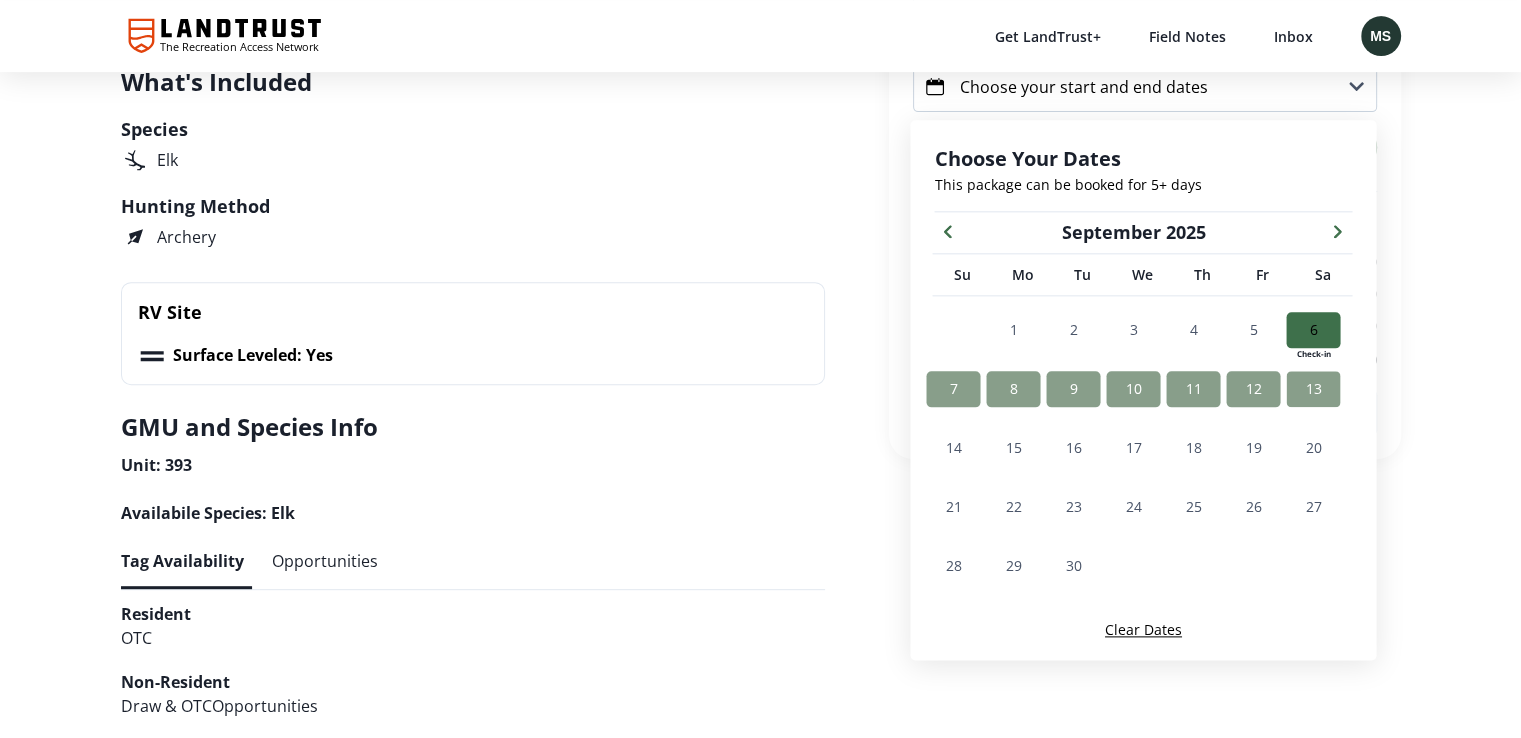 click on "13" at bounding box center (1313, 388) 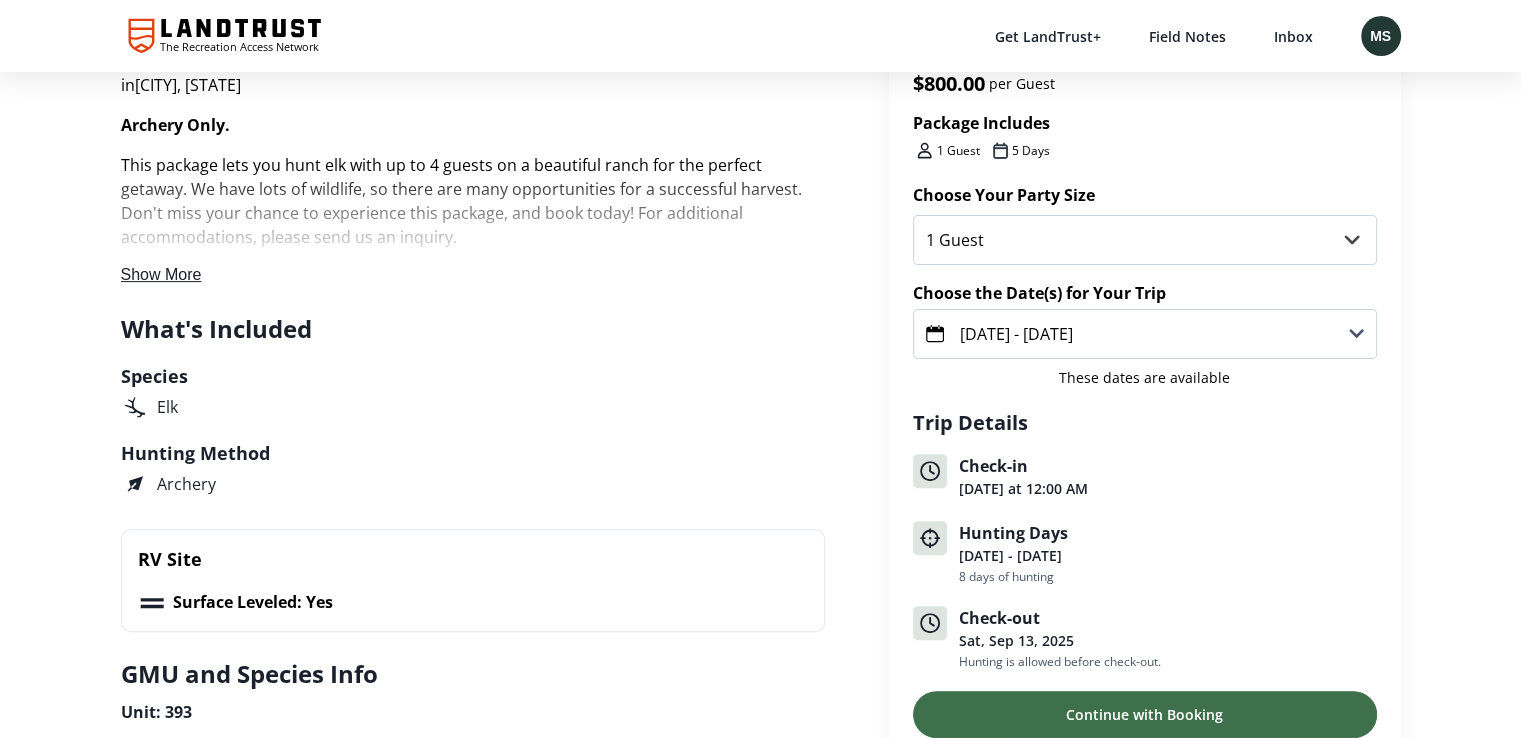 scroll, scrollTop: 579, scrollLeft: 0, axis: vertical 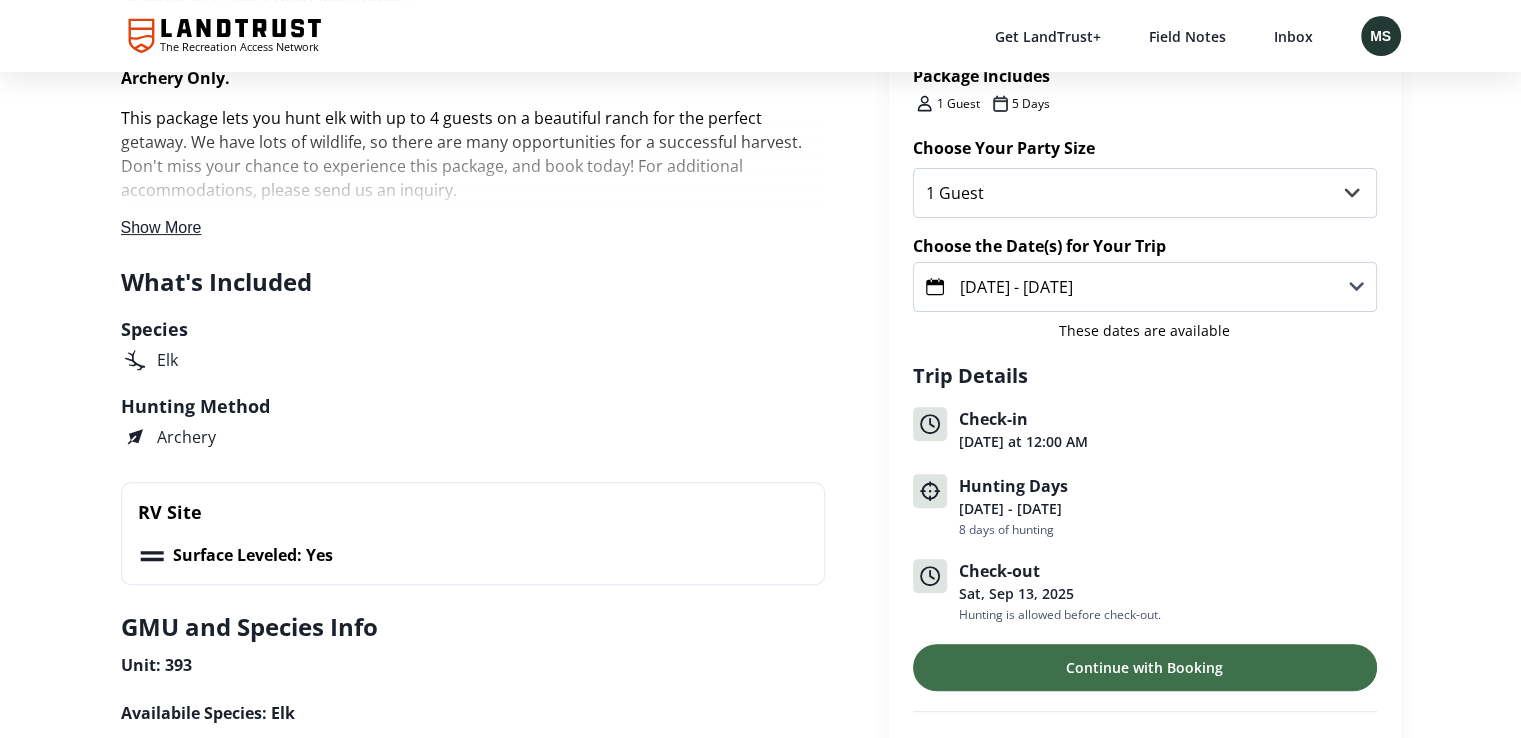 click on "[DATE] - [DATE]" at bounding box center [1145, 287] 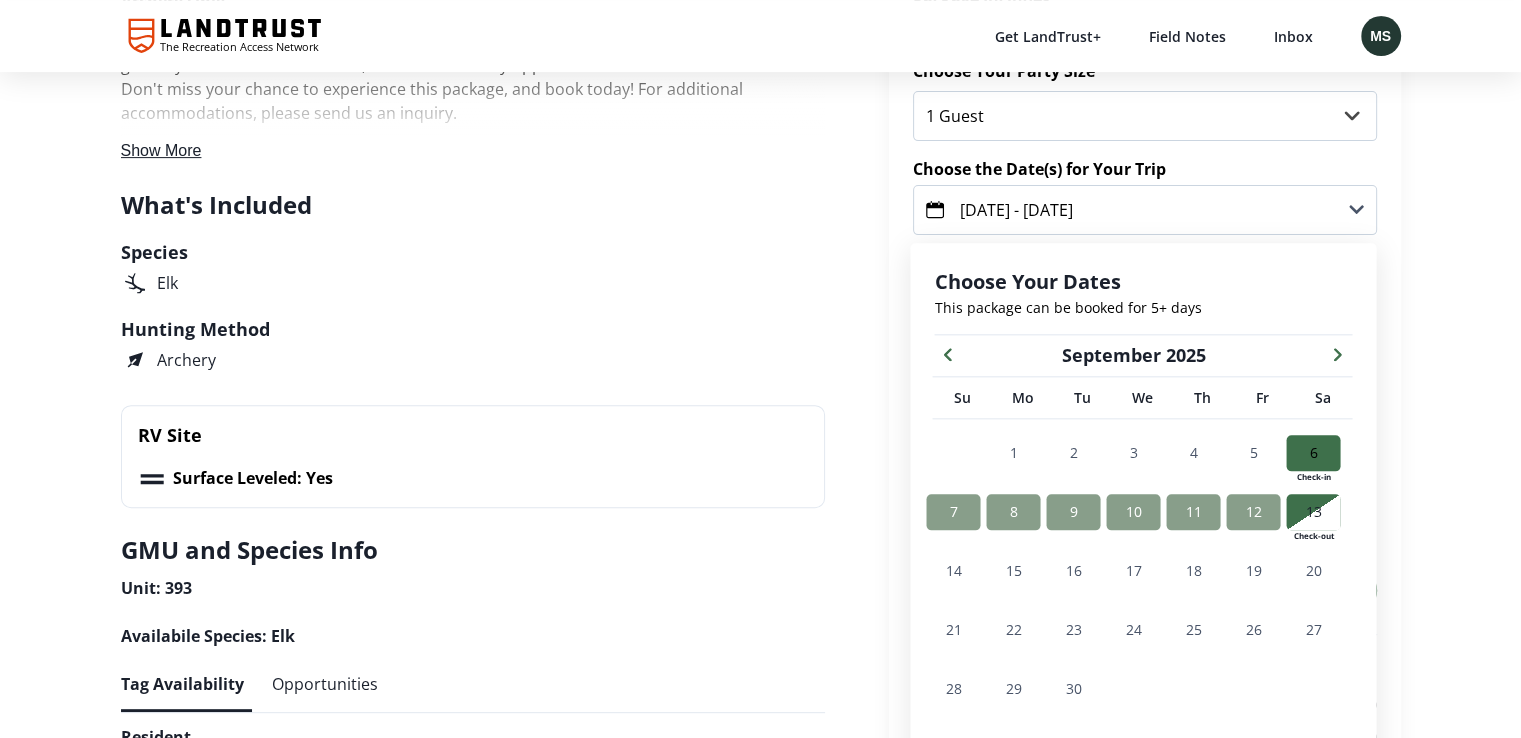 scroll, scrollTop: 720, scrollLeft: 0, axis: vertical 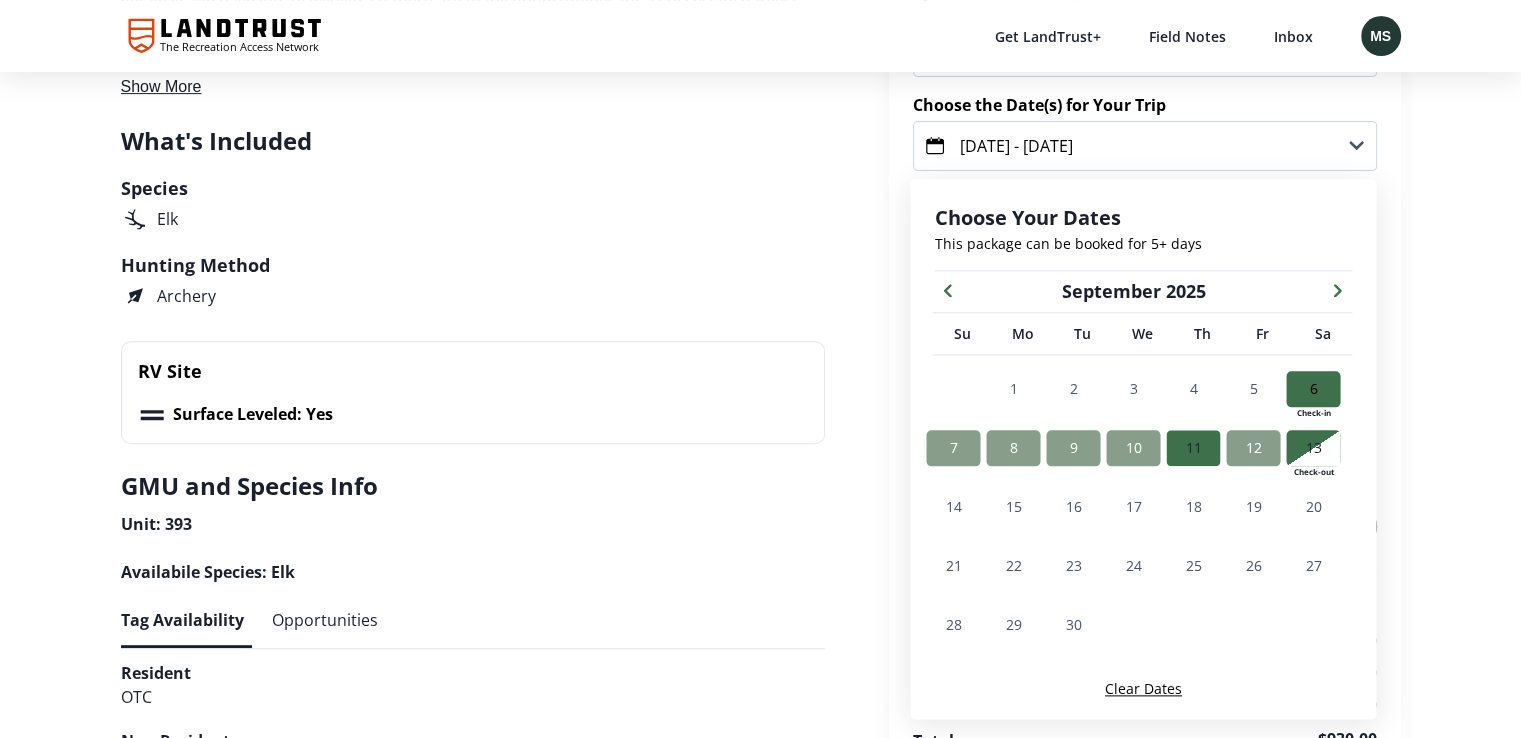 click on "11" at bounding box center (1193, 447) 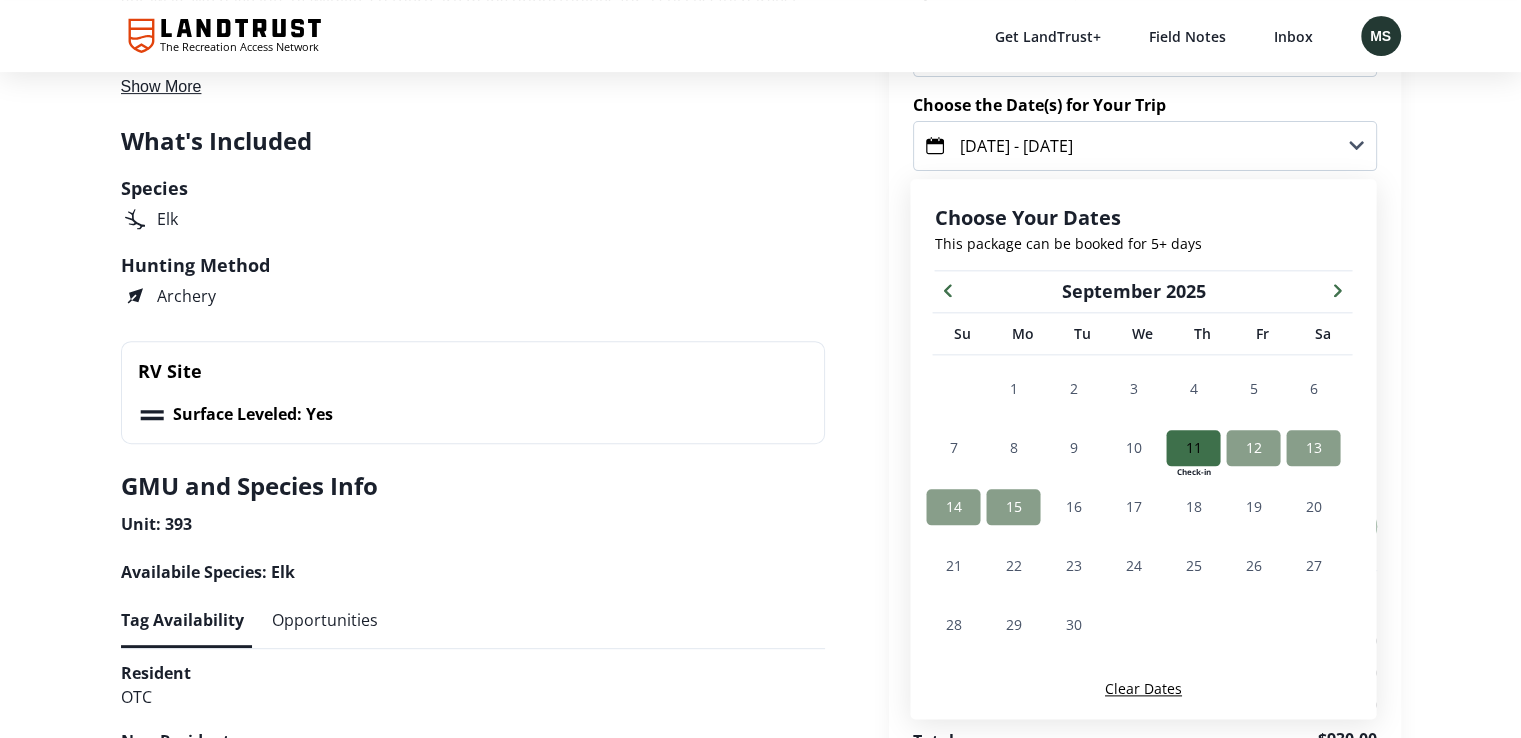 click on "11" at bounding box center (1193, 447) 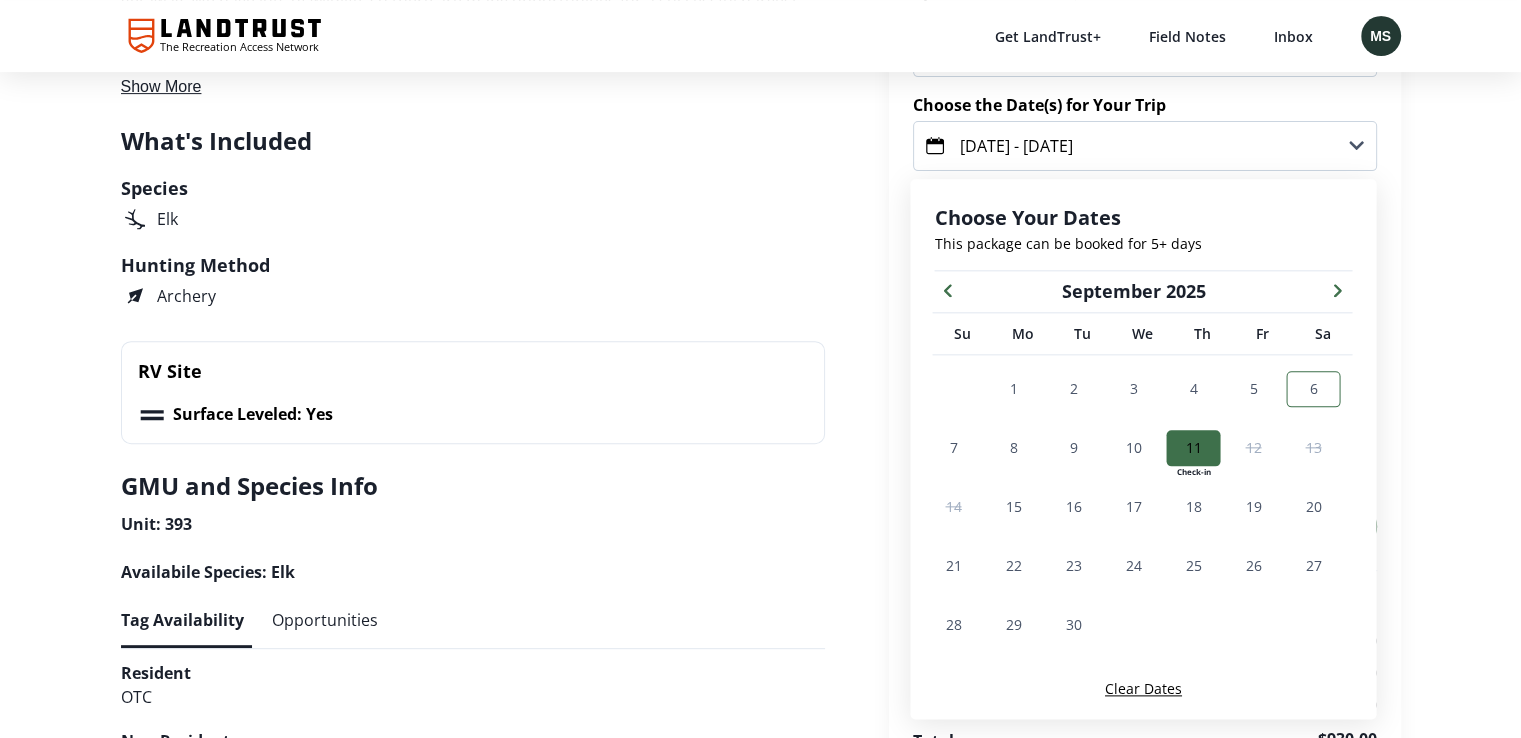 click on "6" at bounding box center [1313, 388] 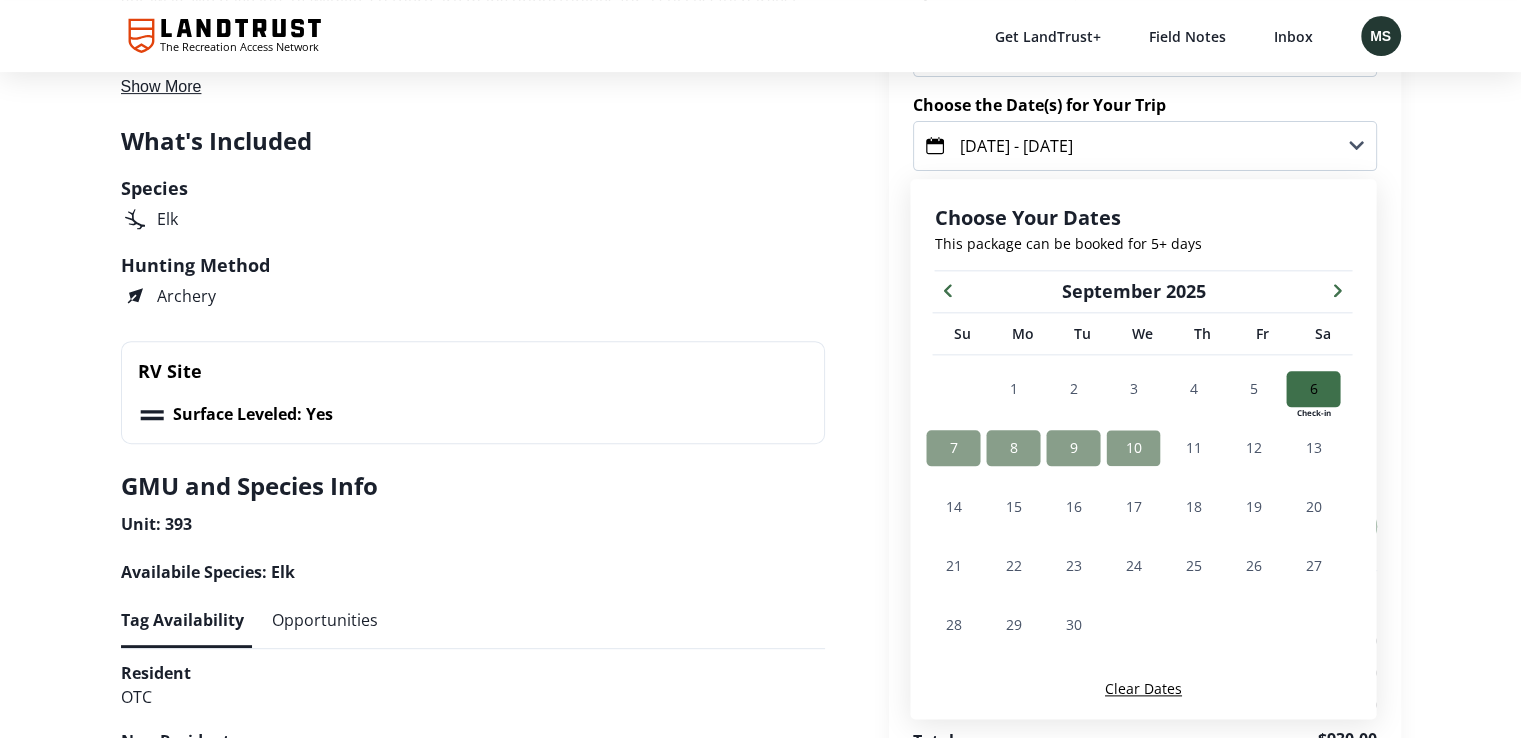 click on "10" at bounding box center (1133, 448) 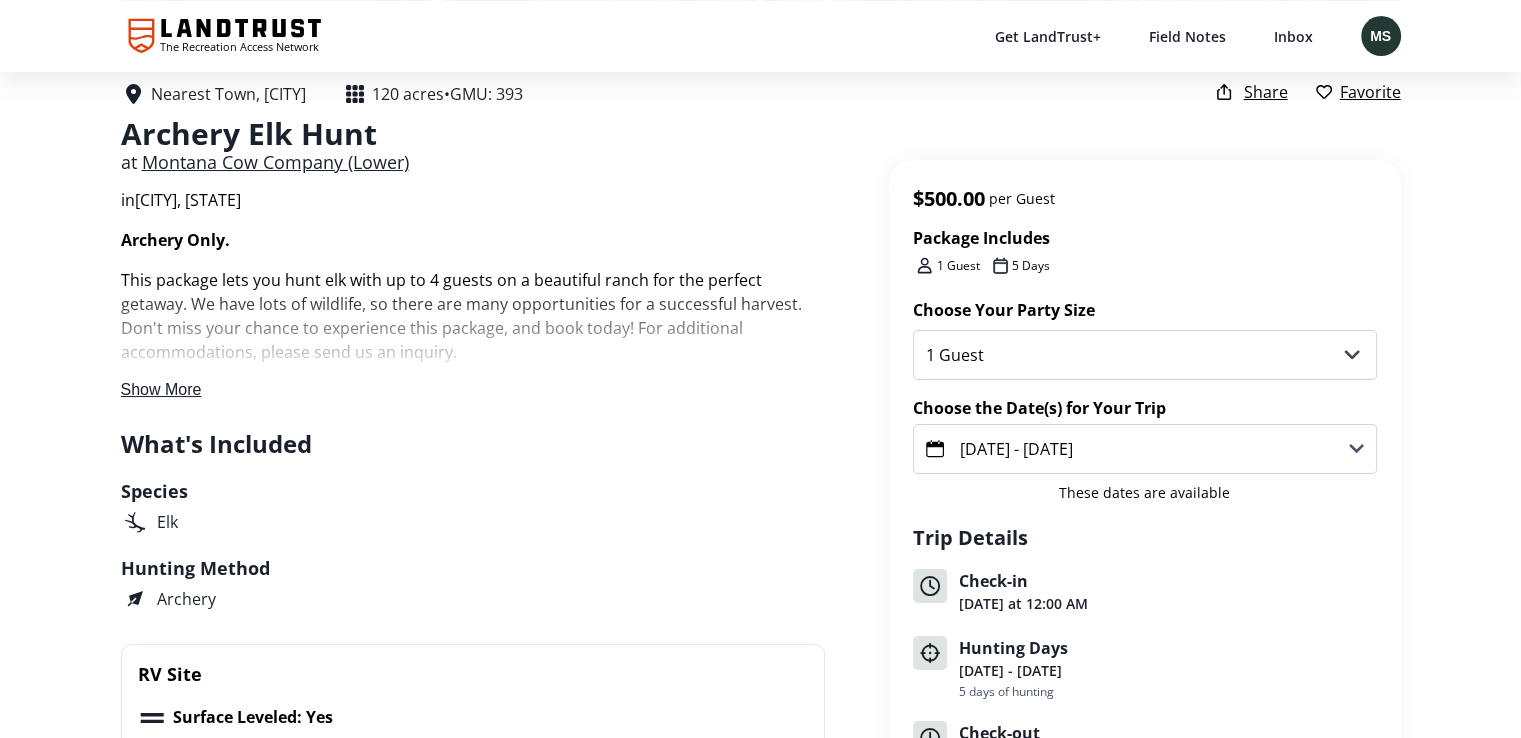 scroll, scrollTop: 320, scrollLeft: 0, axis: vertical 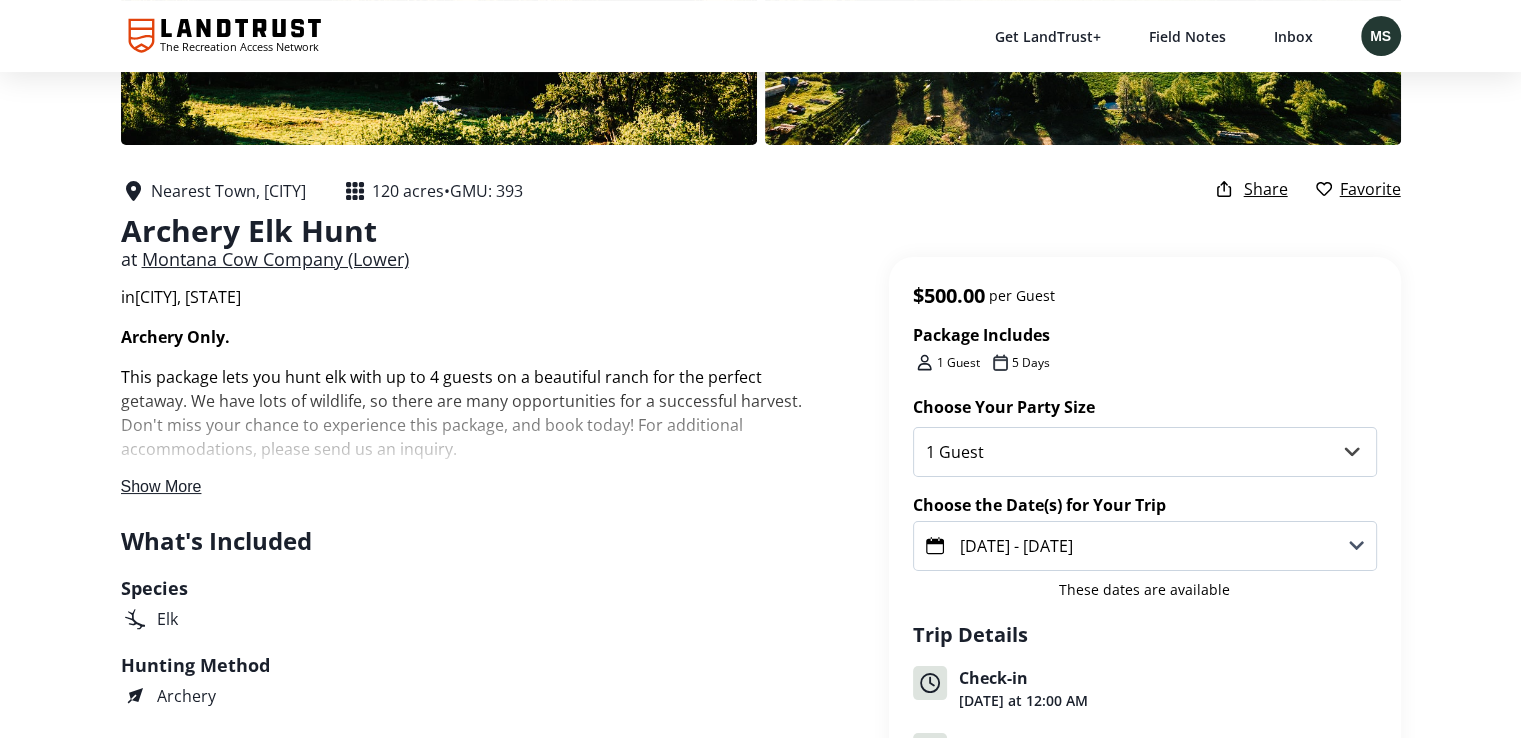 click on "Show More" at bounding box center (161, 486) 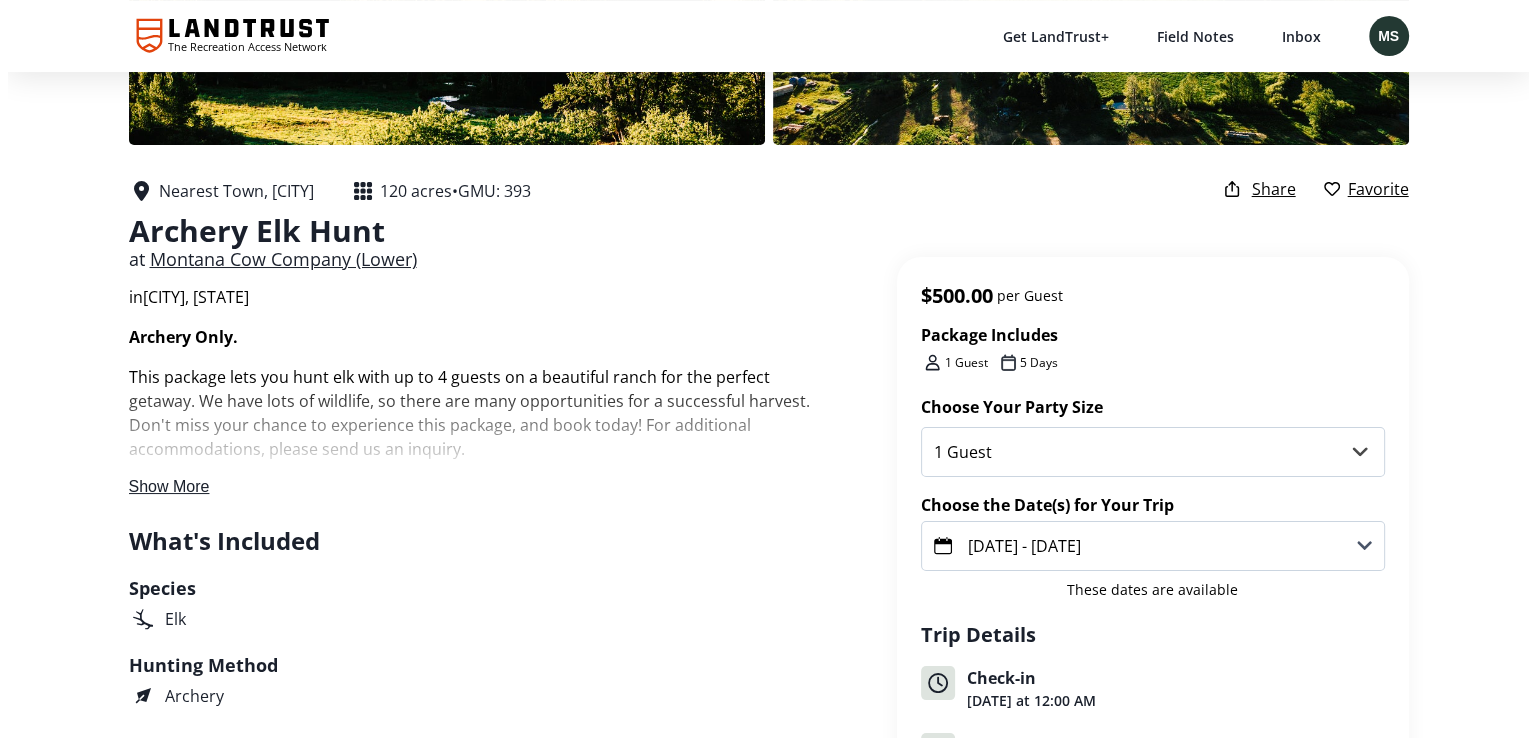 scroll, scrollTop: 0, scrollLeft: 0, axis: both 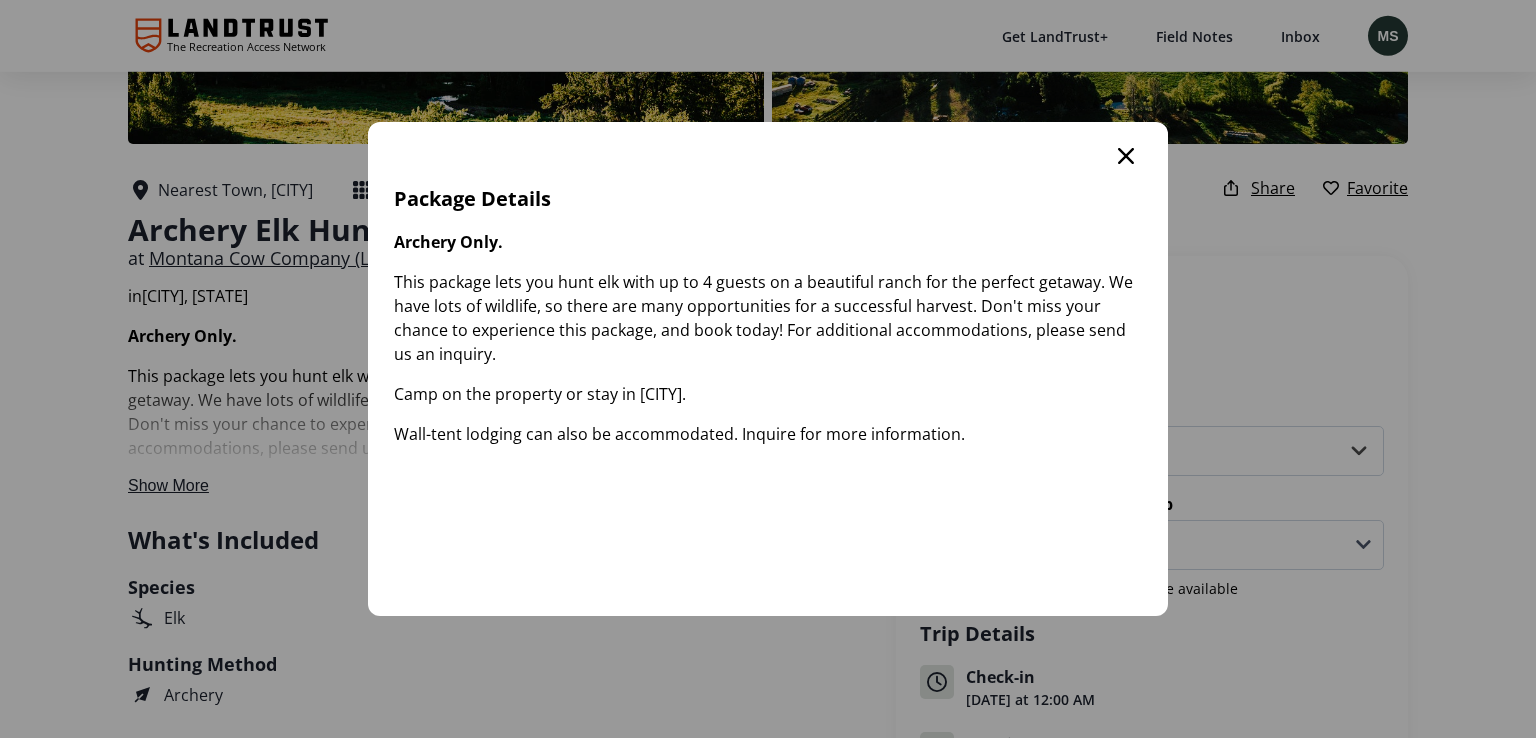click 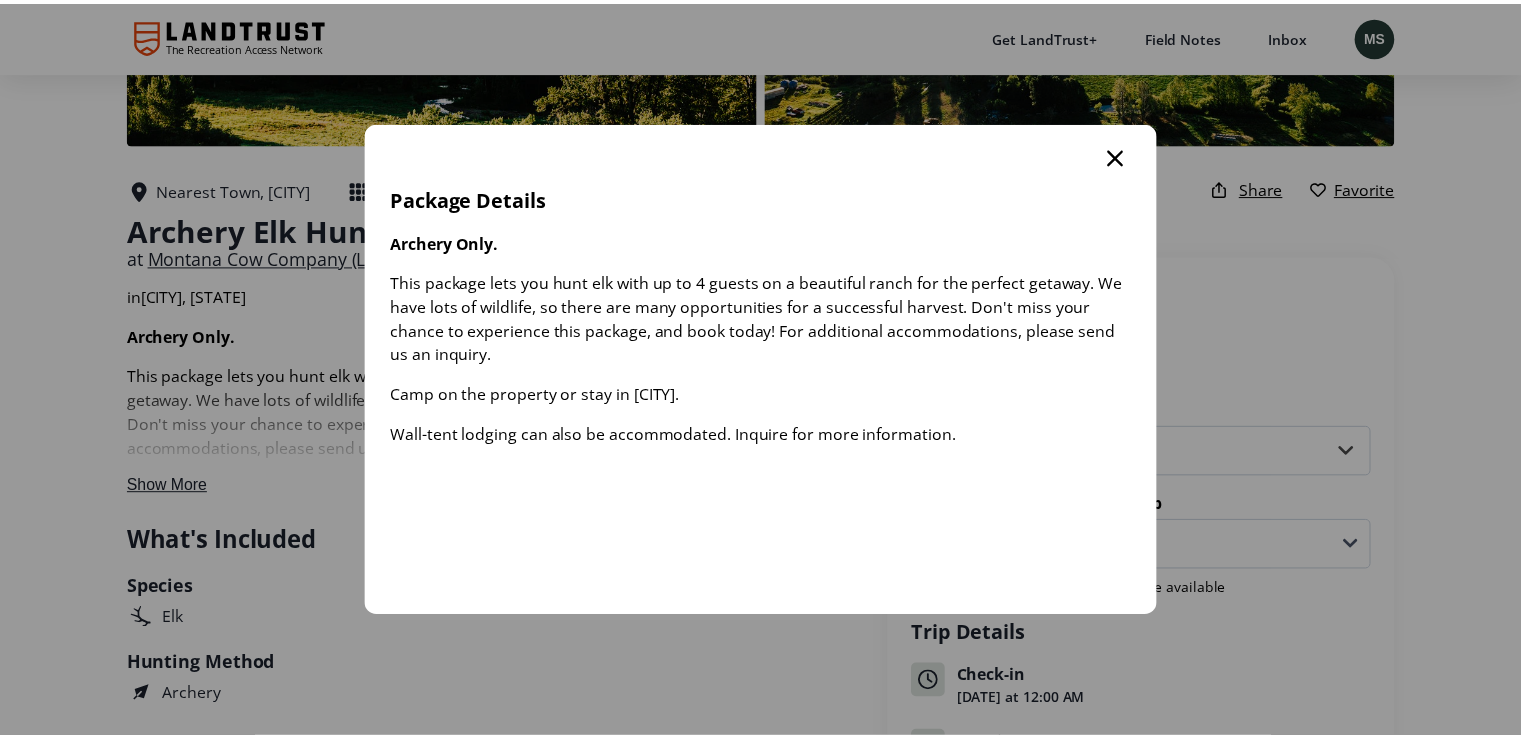scroll, scrollTop: 320, scrollLeft: 0, axis: vertical 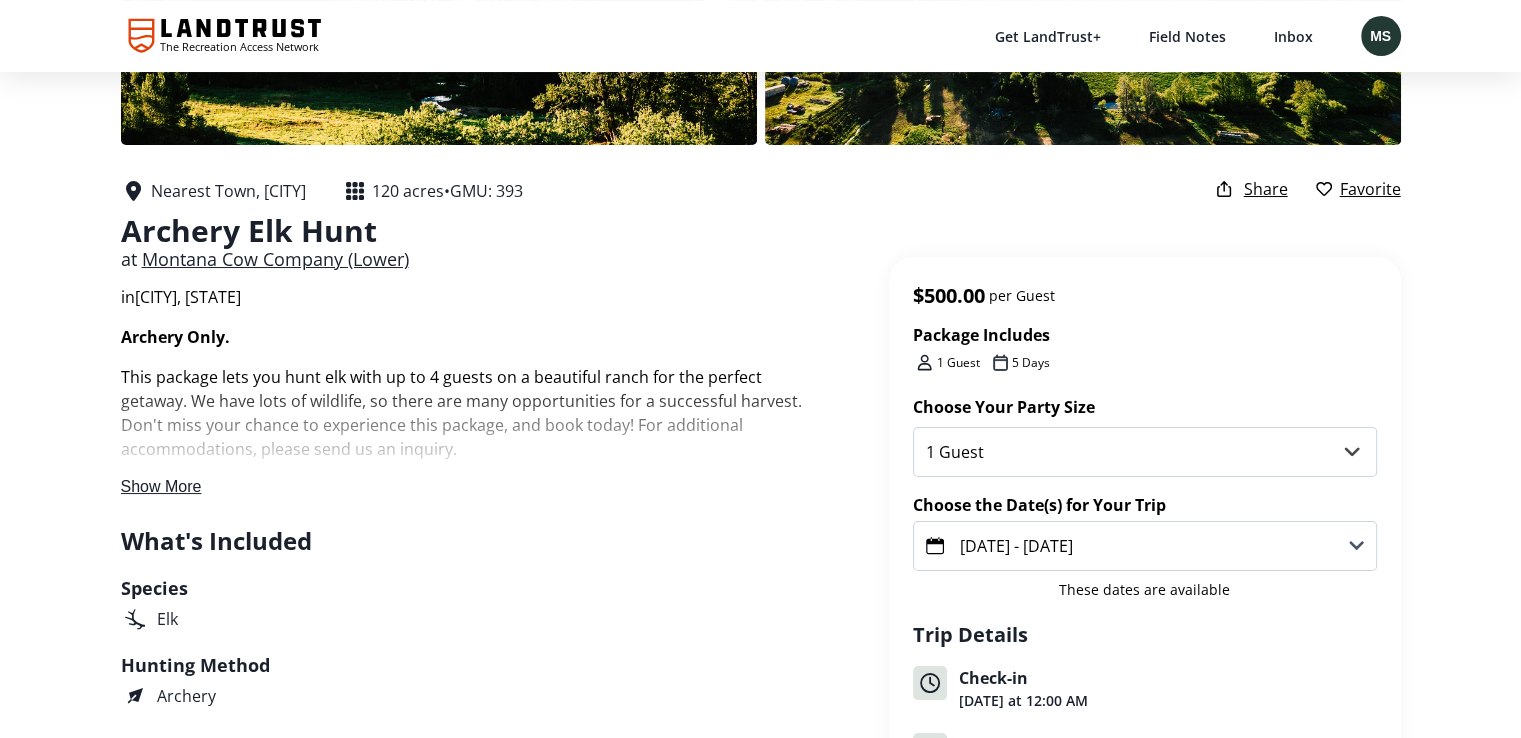 click on "Show More" at bounding box center (161, 486) 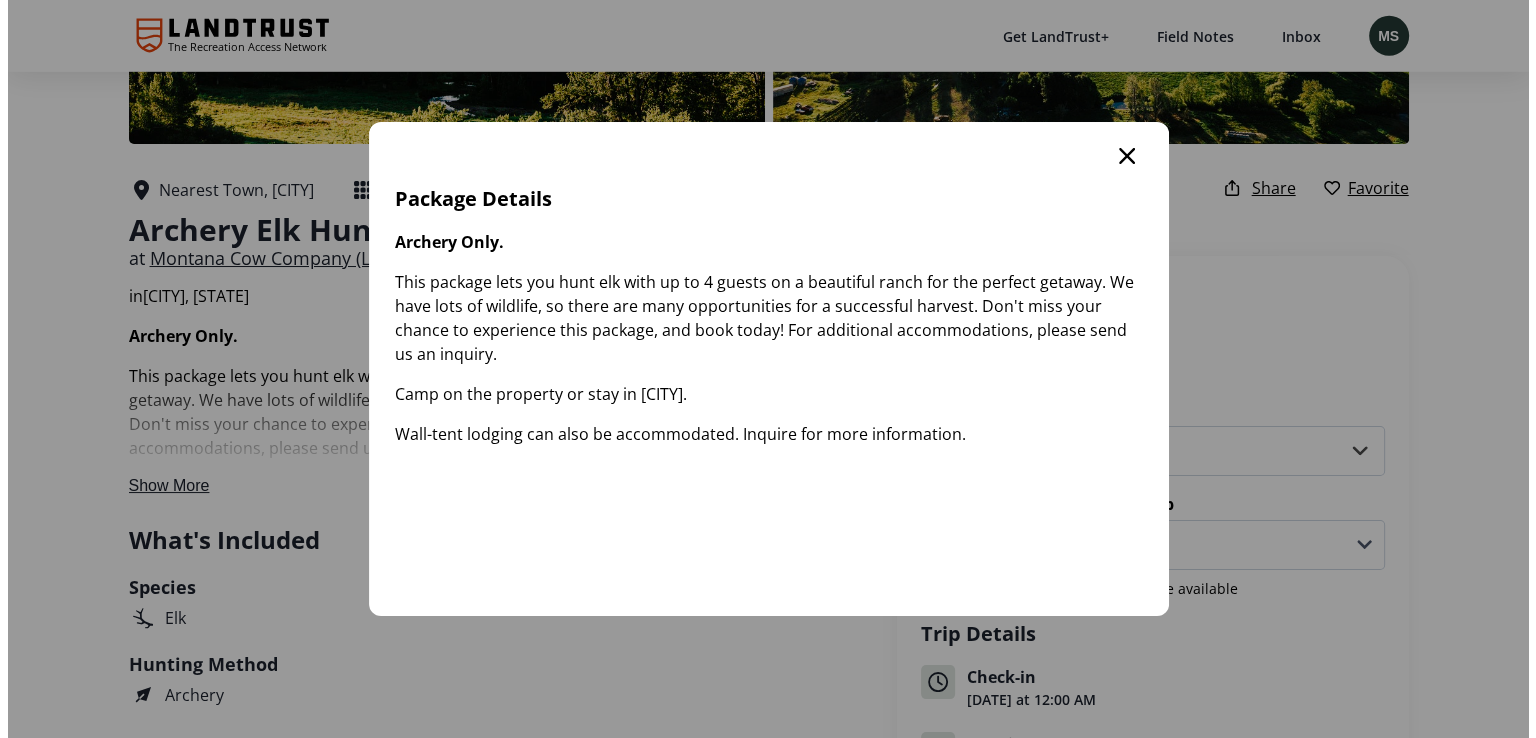 scroll, scrollTop: 0, scrollLeft: 0, axis: both 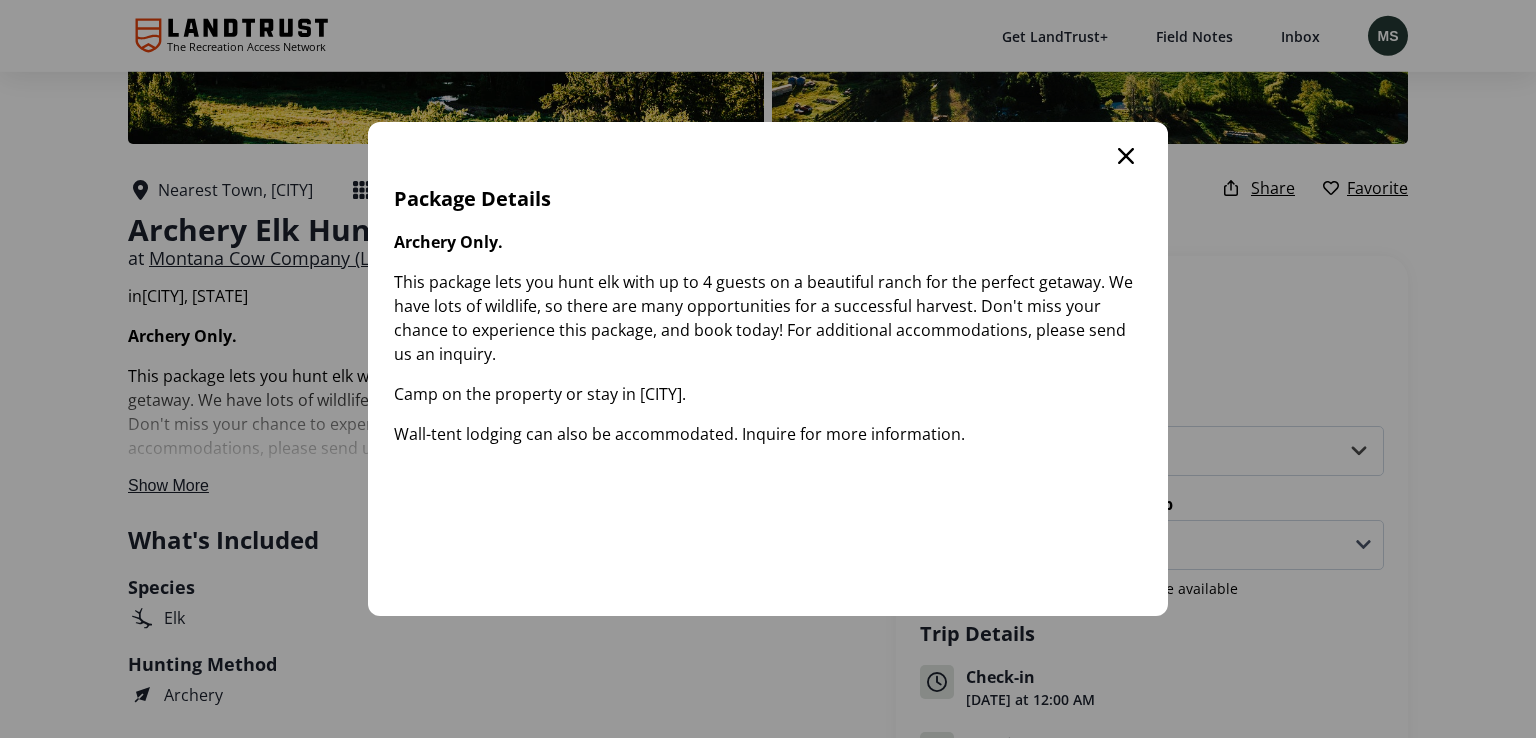 click 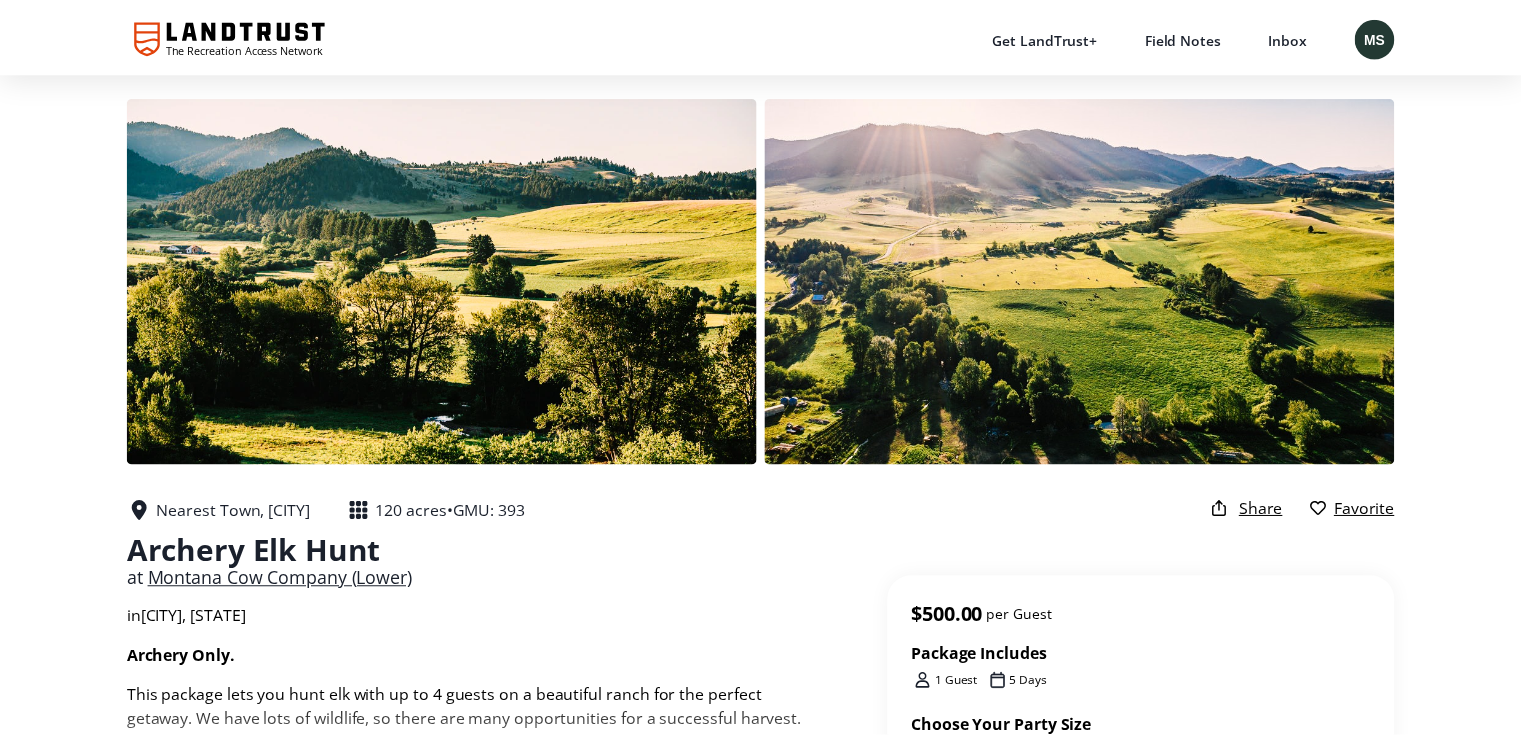 scroll, scrollTop: 320, scrollLeft: 0, axis: vertical 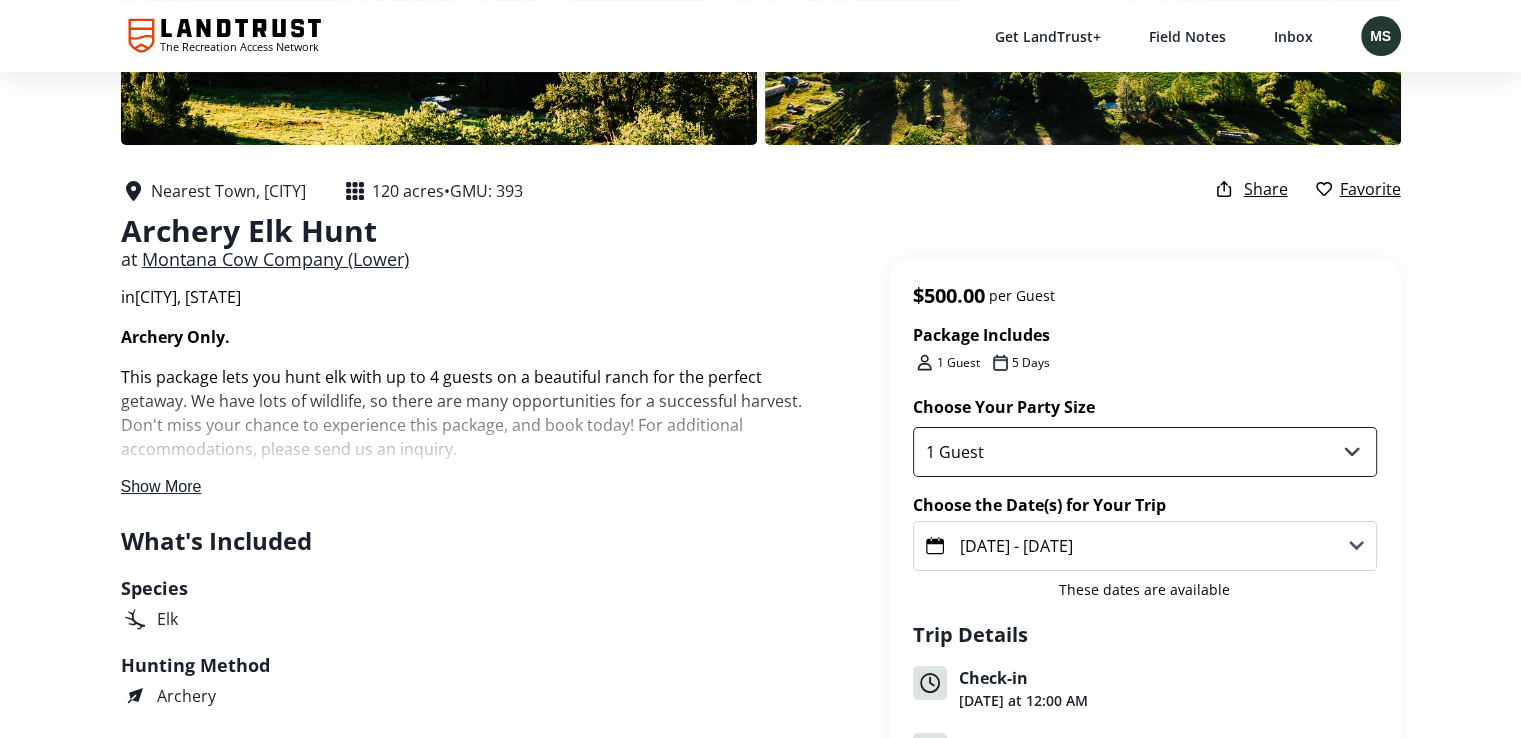 click on "1  Guest 2  Guests 3  Guests 4  Guests" at bounding box center (1145, 452) 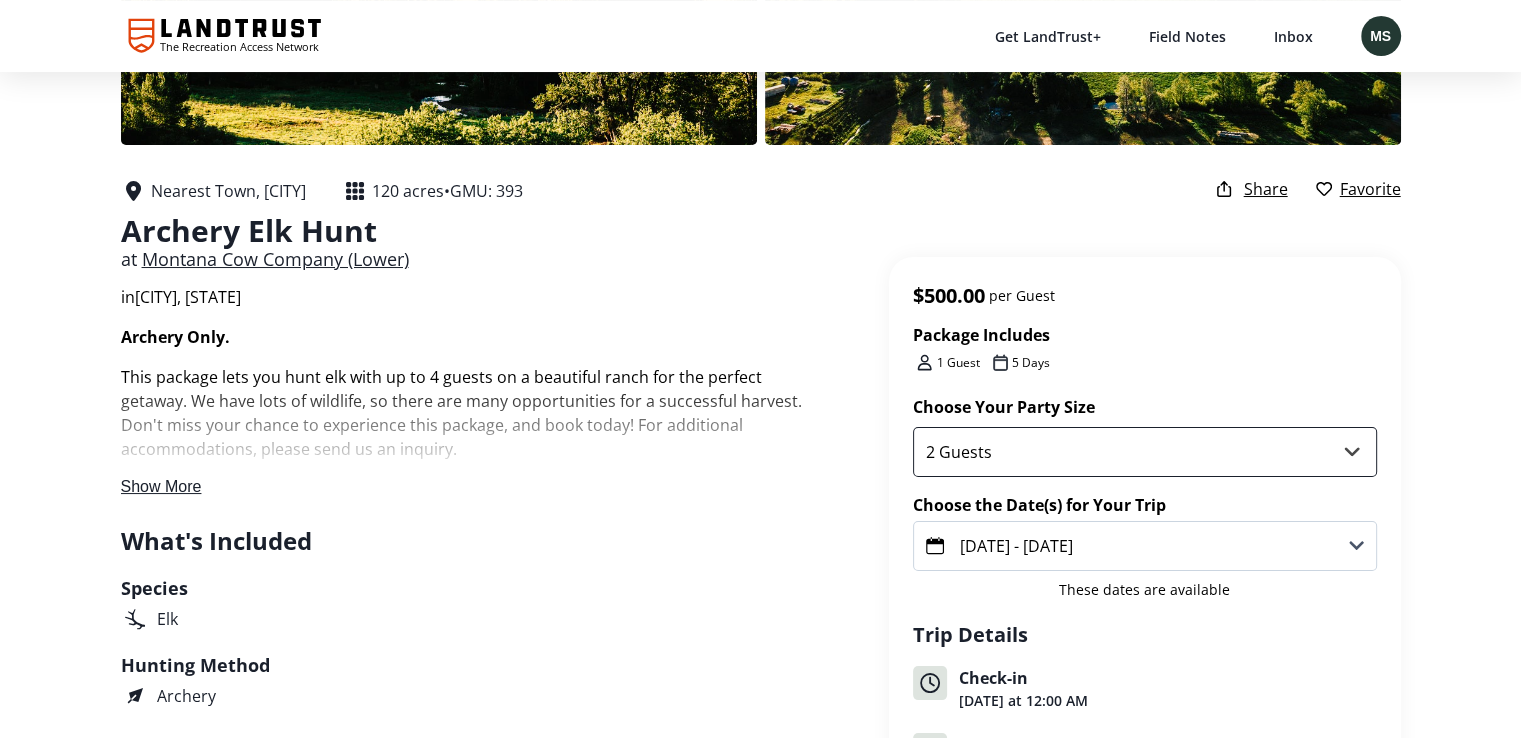 click on "1  Guest 2  Guests 3  Guests 4  Guests" at bounding box center [1145, 452] 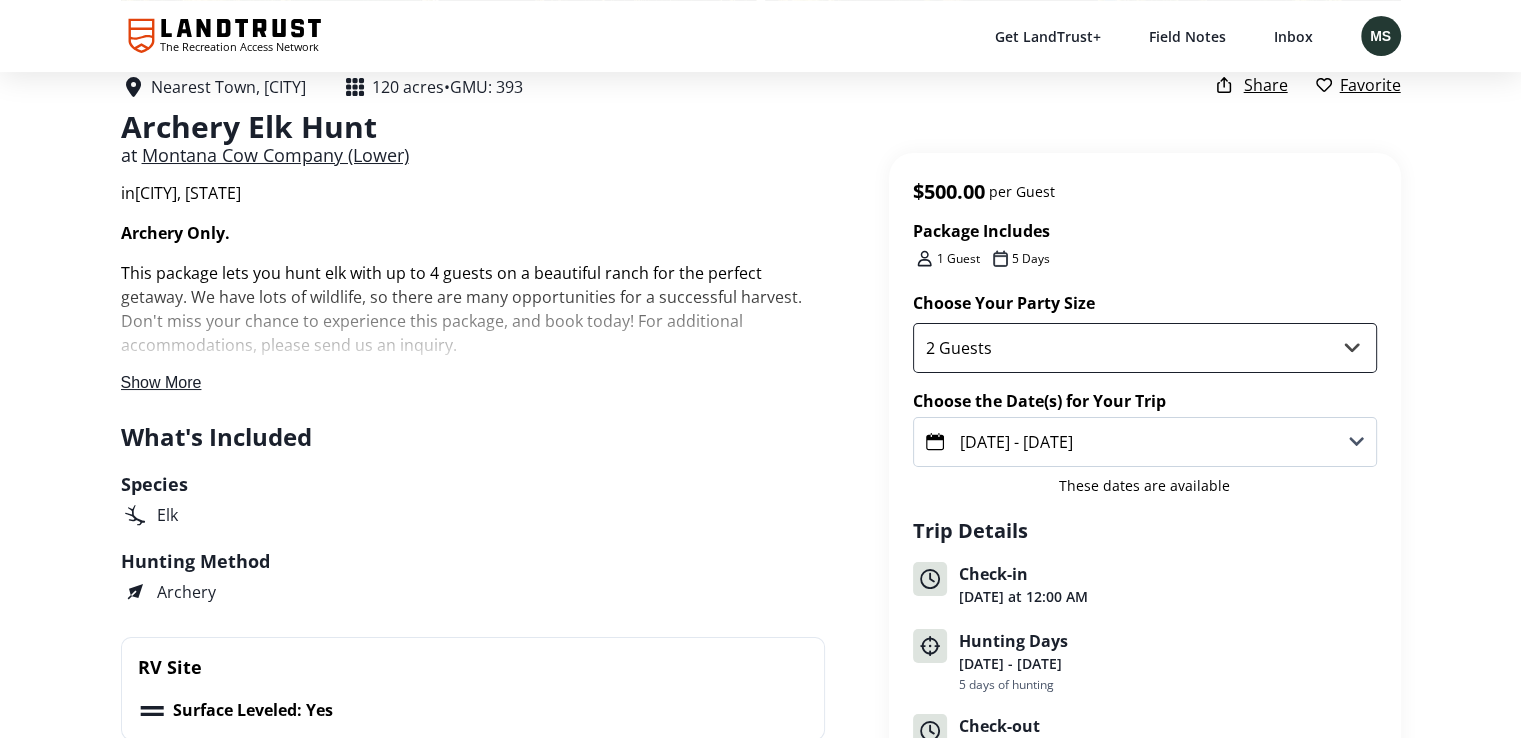 scroll, scrollTop: 420, scrollLeft: 0, axis: vertical 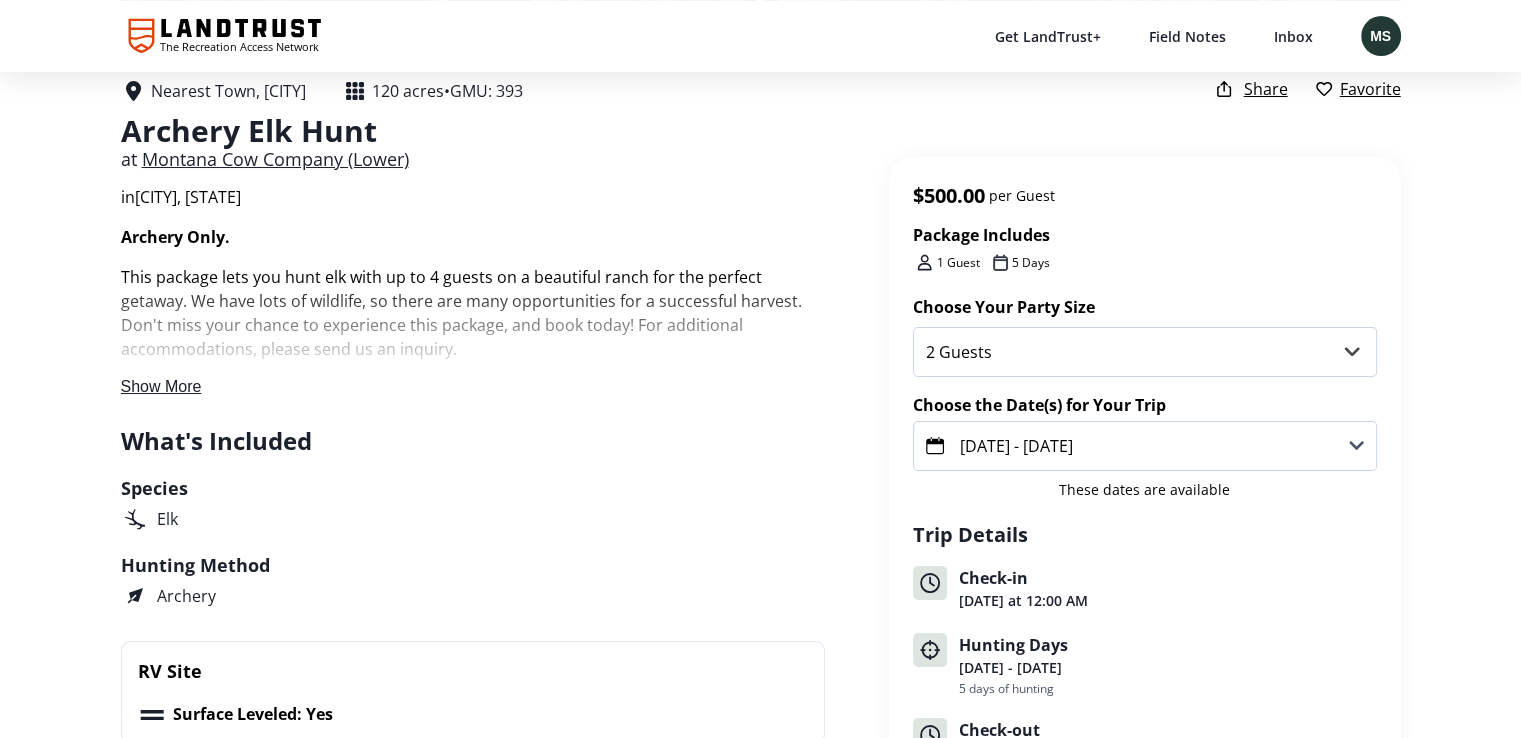 click on "Show More" at bounding box center [161, 386] 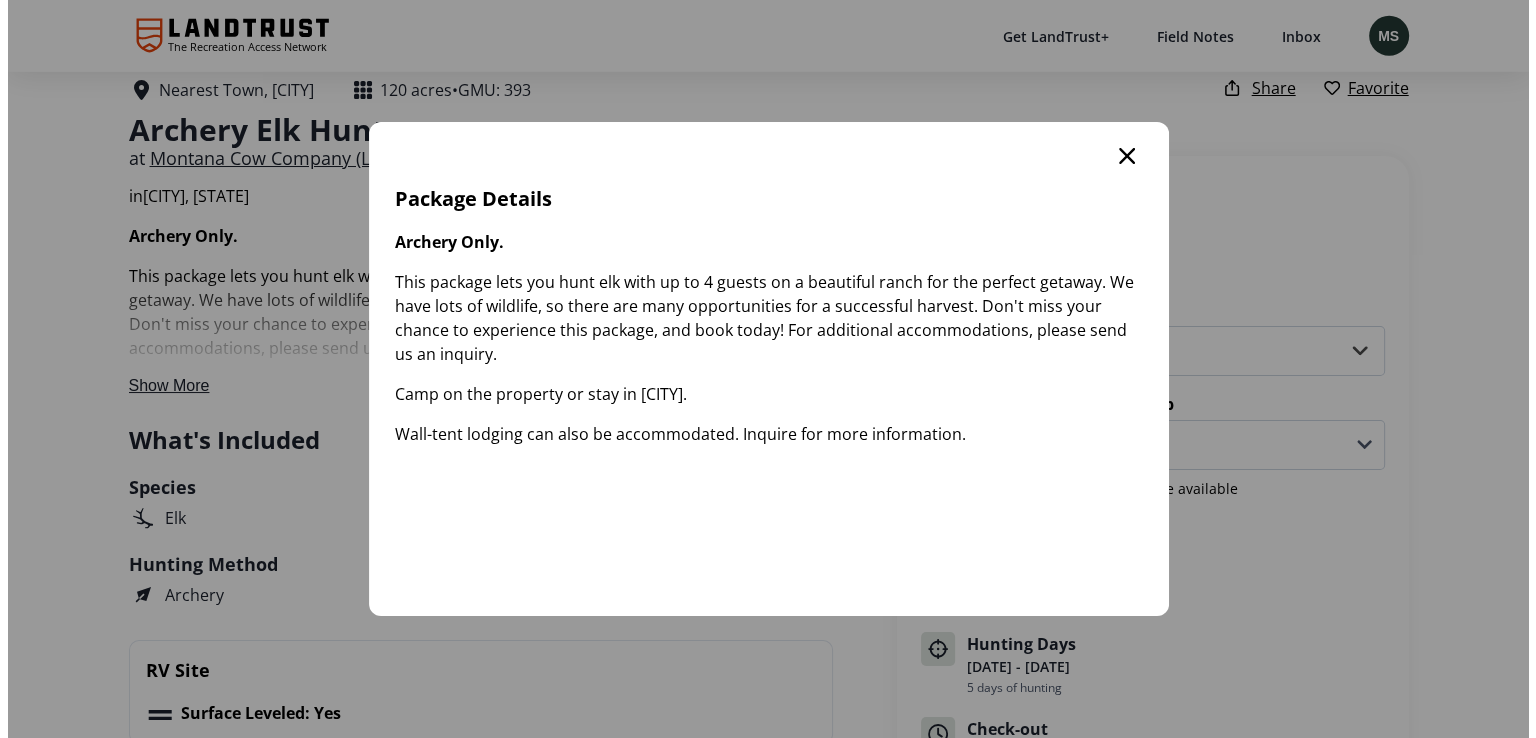 scroll, scrollTop: 0, scrollLeft: 0, axis: both 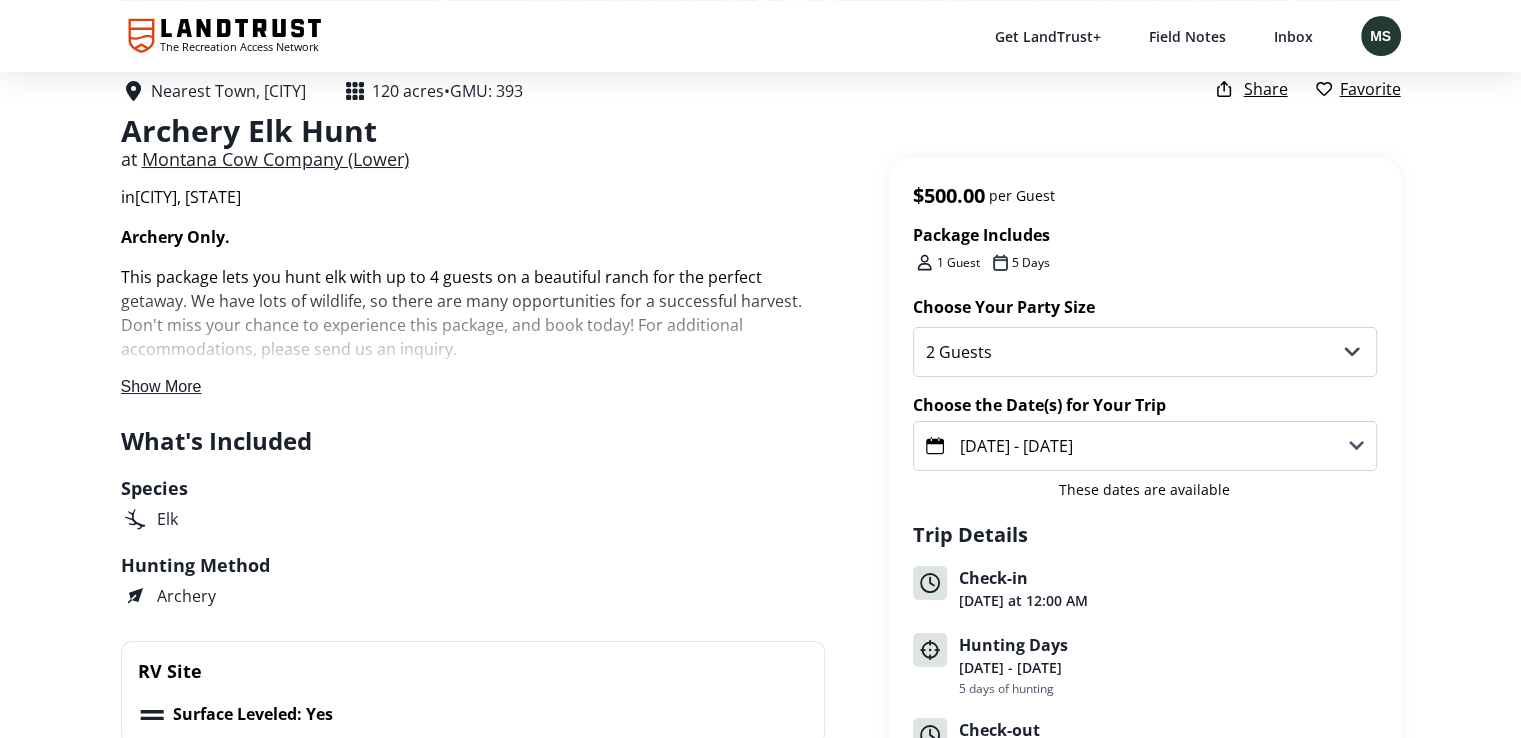 click on "Archery Only.
This package lets you hunt elk with up to 4 guests on a beautiful ranch for the perfect getaway. We have lots of wildlife, so there are many opportunities for a successful harvest. Don't miss your chance to experience this package, and book today! For additional accommodations, please send us an inquiry.
Camp on the property or stay in Bozeman.
Wall-tent lodging can also be accommodated. Inquire for more information.
Show More Package Details Archery Only.
This package lets you hunt elk with up to 4 guests on a beautiful ranch for the perfect getaway. We have lots of wildlife, so there are many opportunities for a successful harvest. Don't miss your chance to experience this package, and book today! For additional accommodations, please send us an inquiry.
Camp on the property or stay in Bozeman.
Wall-tent lodging can also be accommodated. Inquire for more information.
What's Included Species Elk Hunting Method Archery RV Site Surface Leveled: Yes GMU and Species Info OTC" at bounding box center (505, 2509) 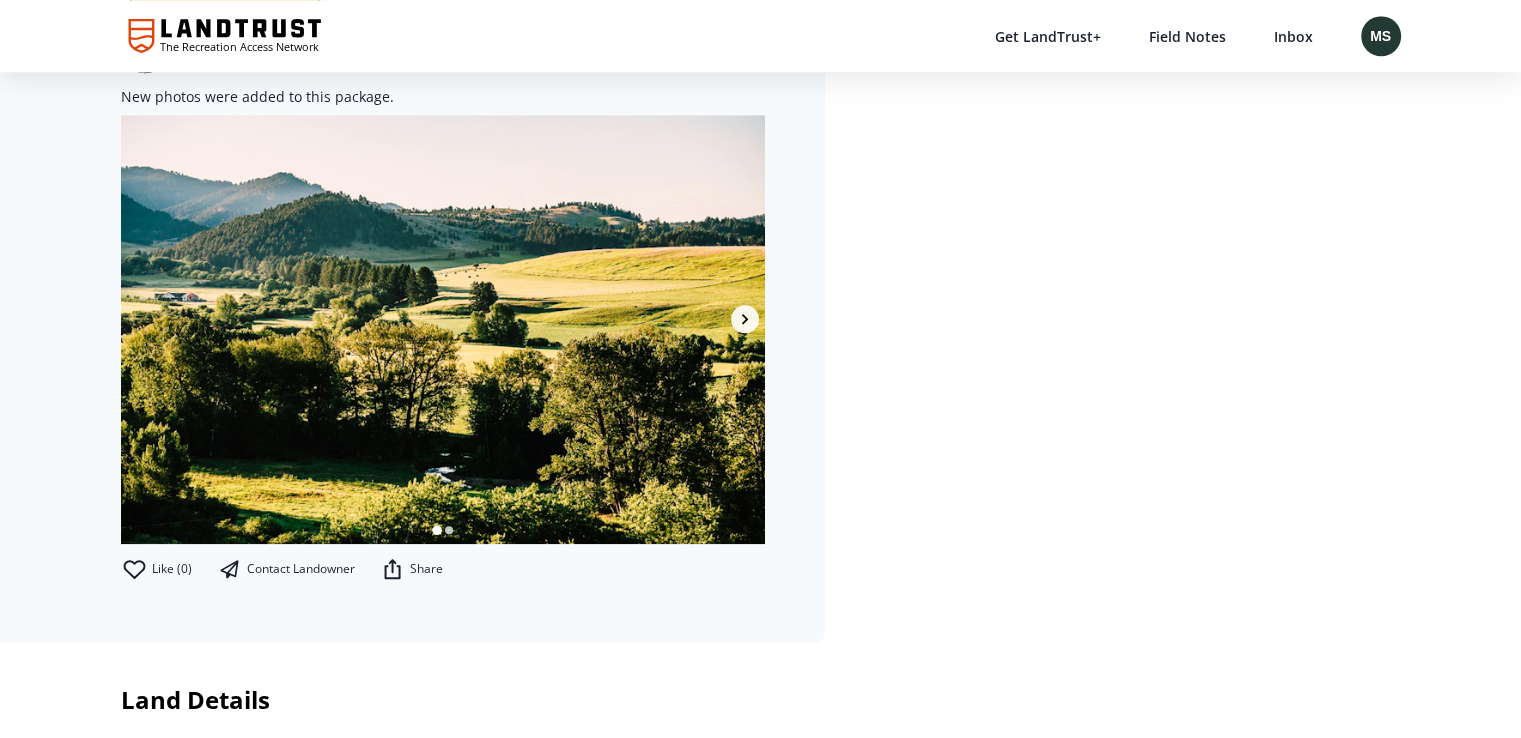 scroll, scrollTop: 1920, scrollLeft: 0, axis: vertical 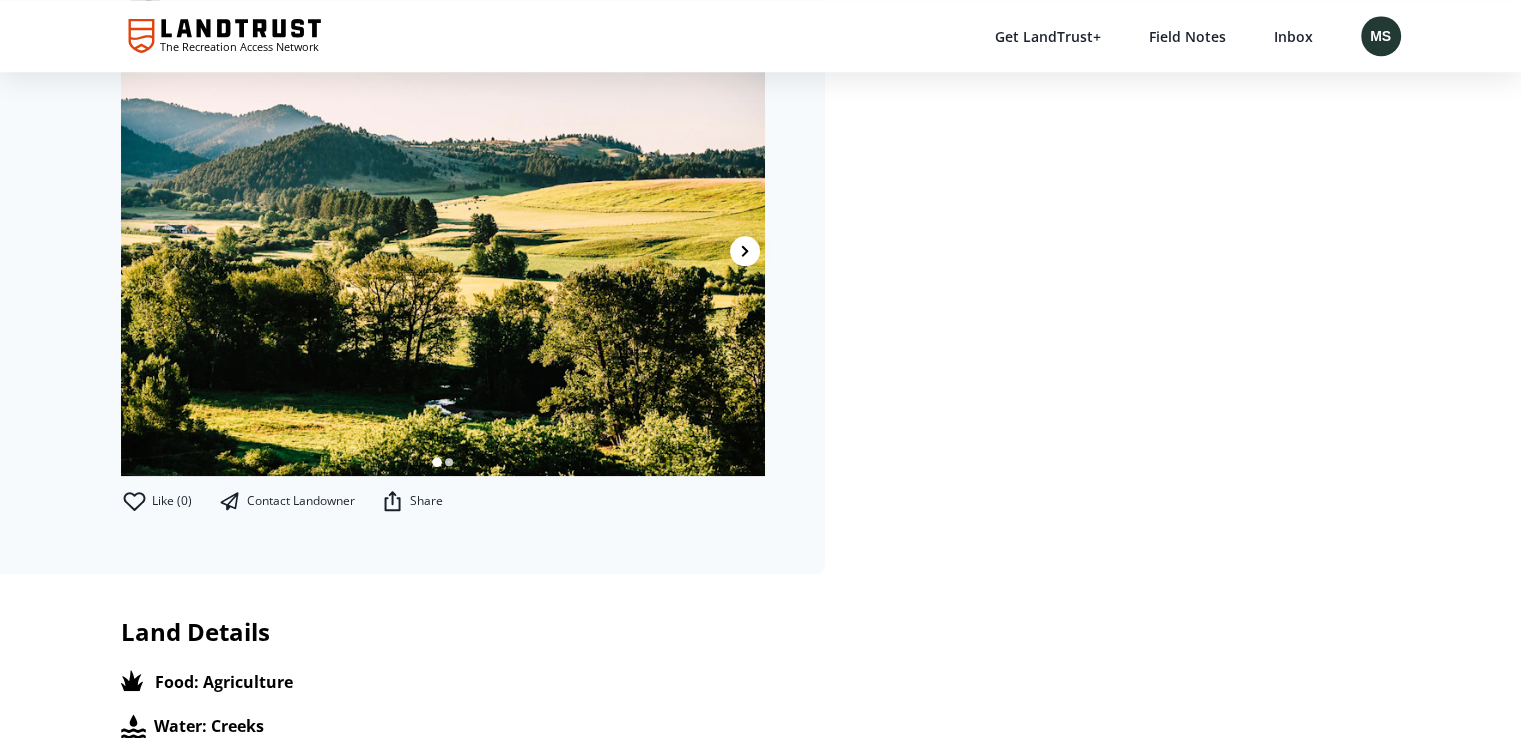click 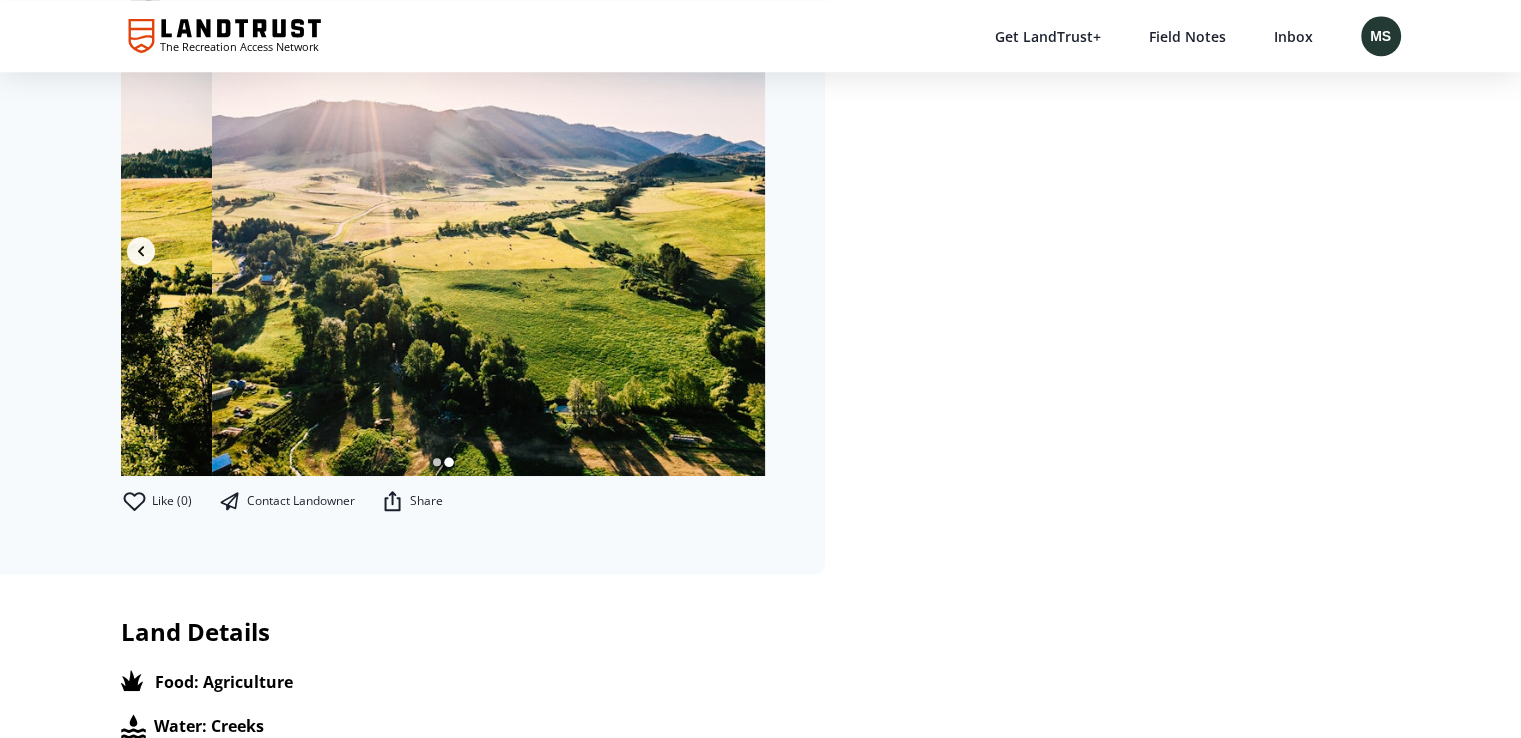 scroll, scrollTop: 0, scrollLeft: 644, axis: horizontal 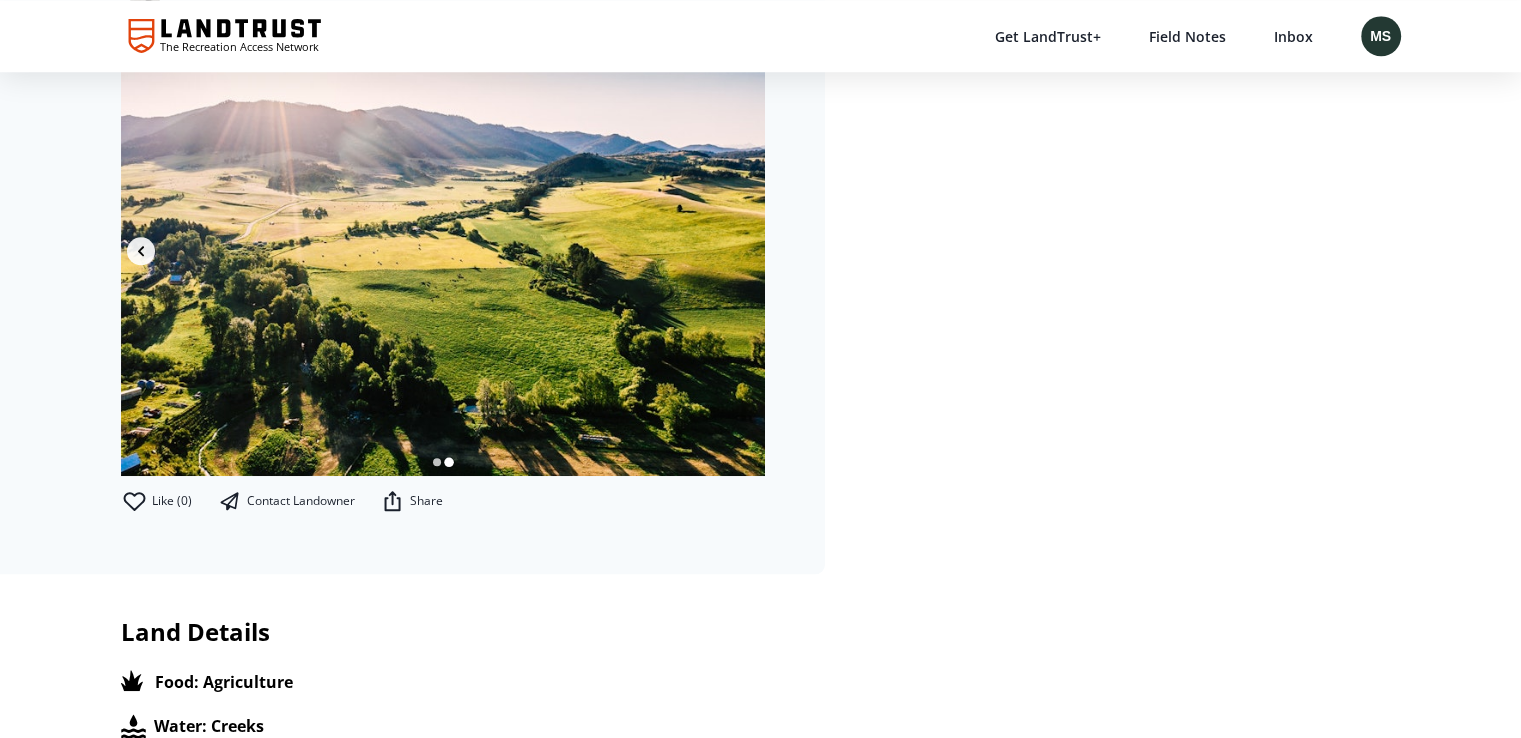 click at bounding box center (443, 261) 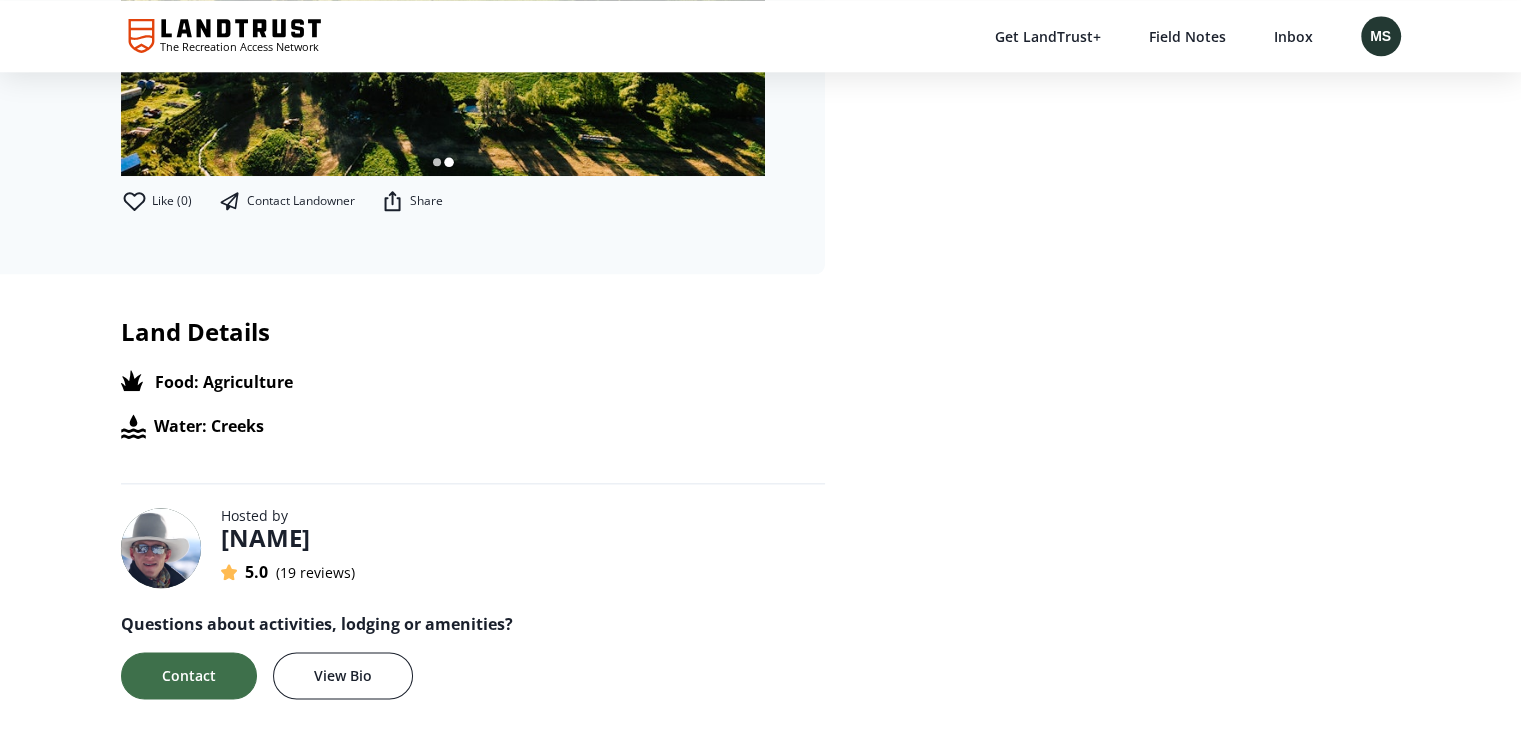 scroll, scrollTop: 2320, scrollLeft: 0, axis: vertical 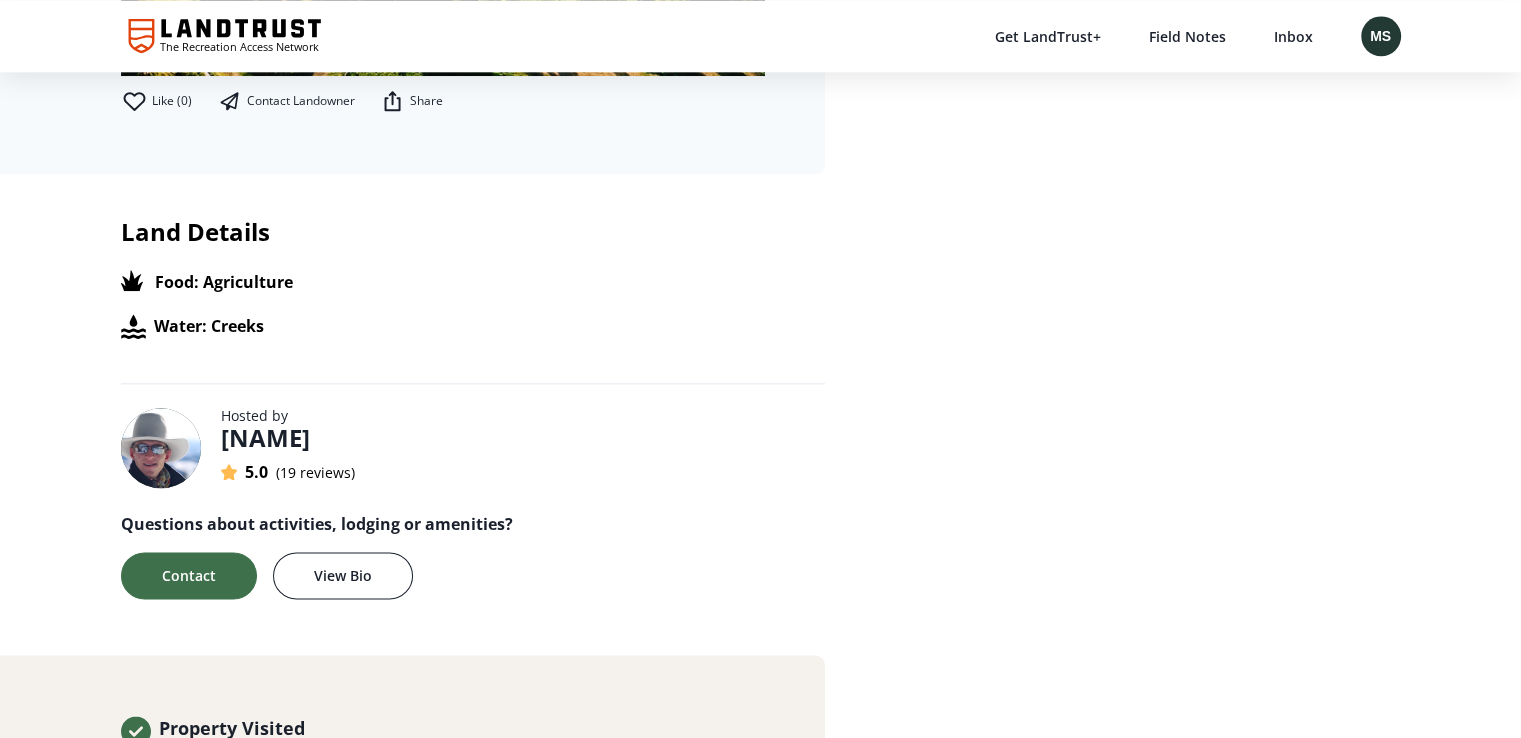 click on "JD H" at bounding box center (265, 438) 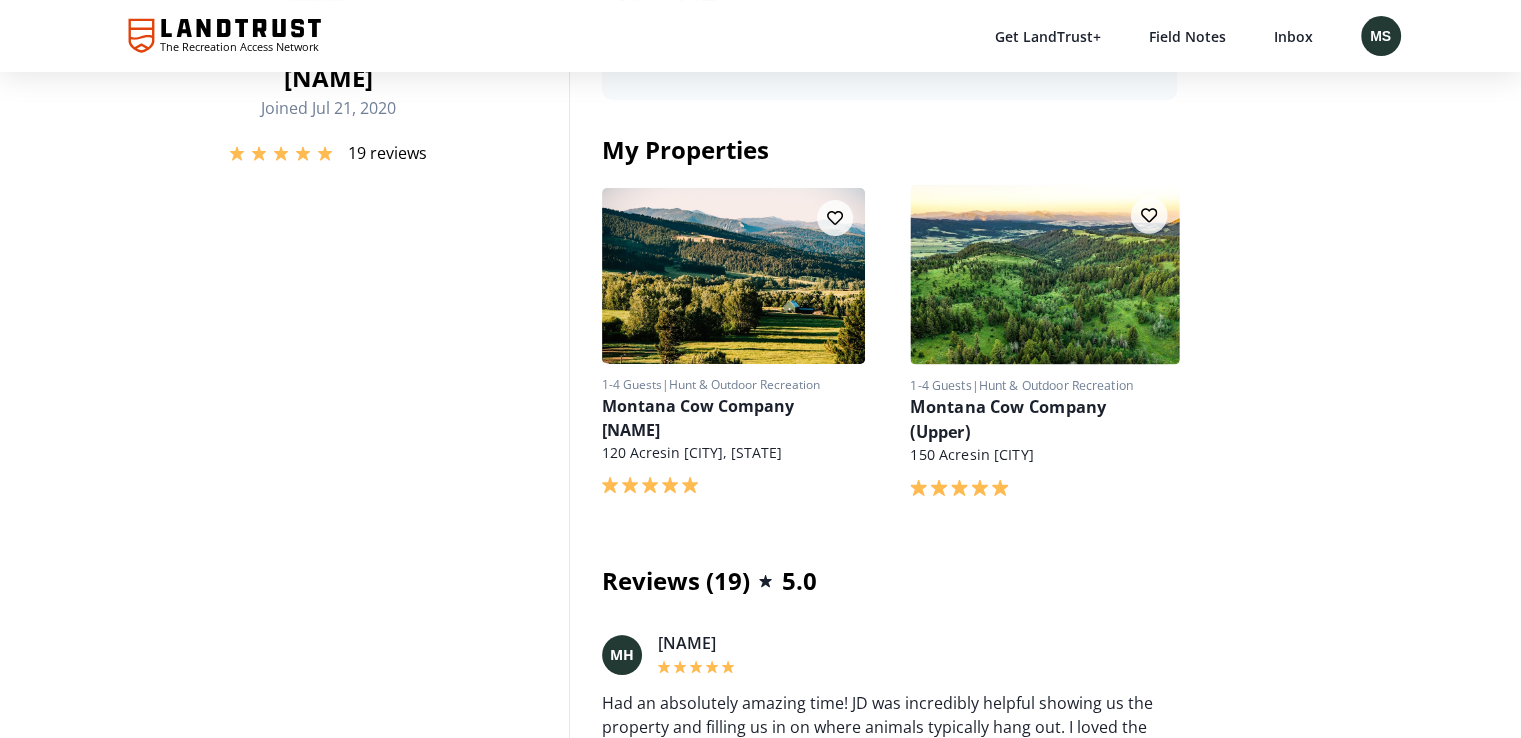 scroll, scrollTop: 200, scrollLeft: 0, axis: vertical 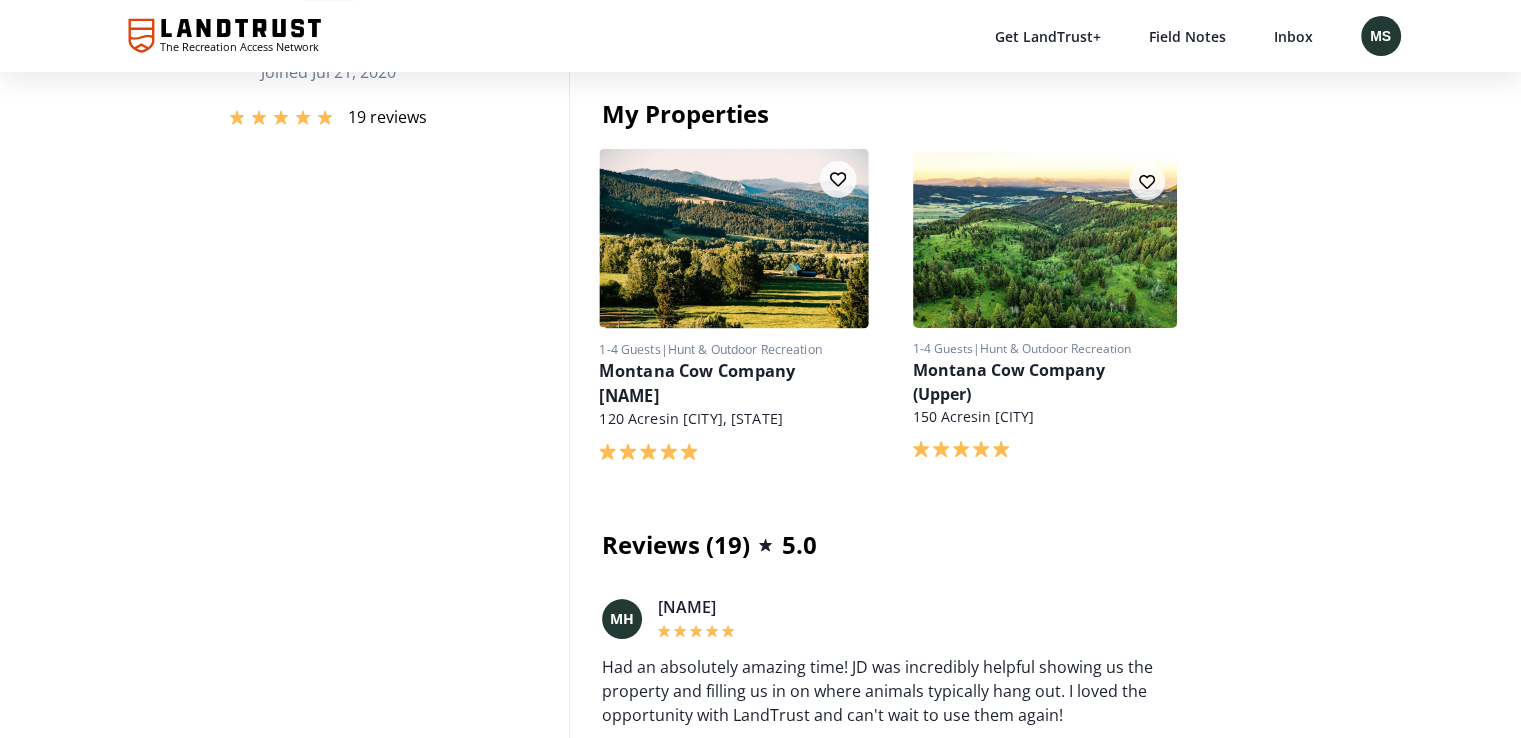 click at bounding box center (733, 238) 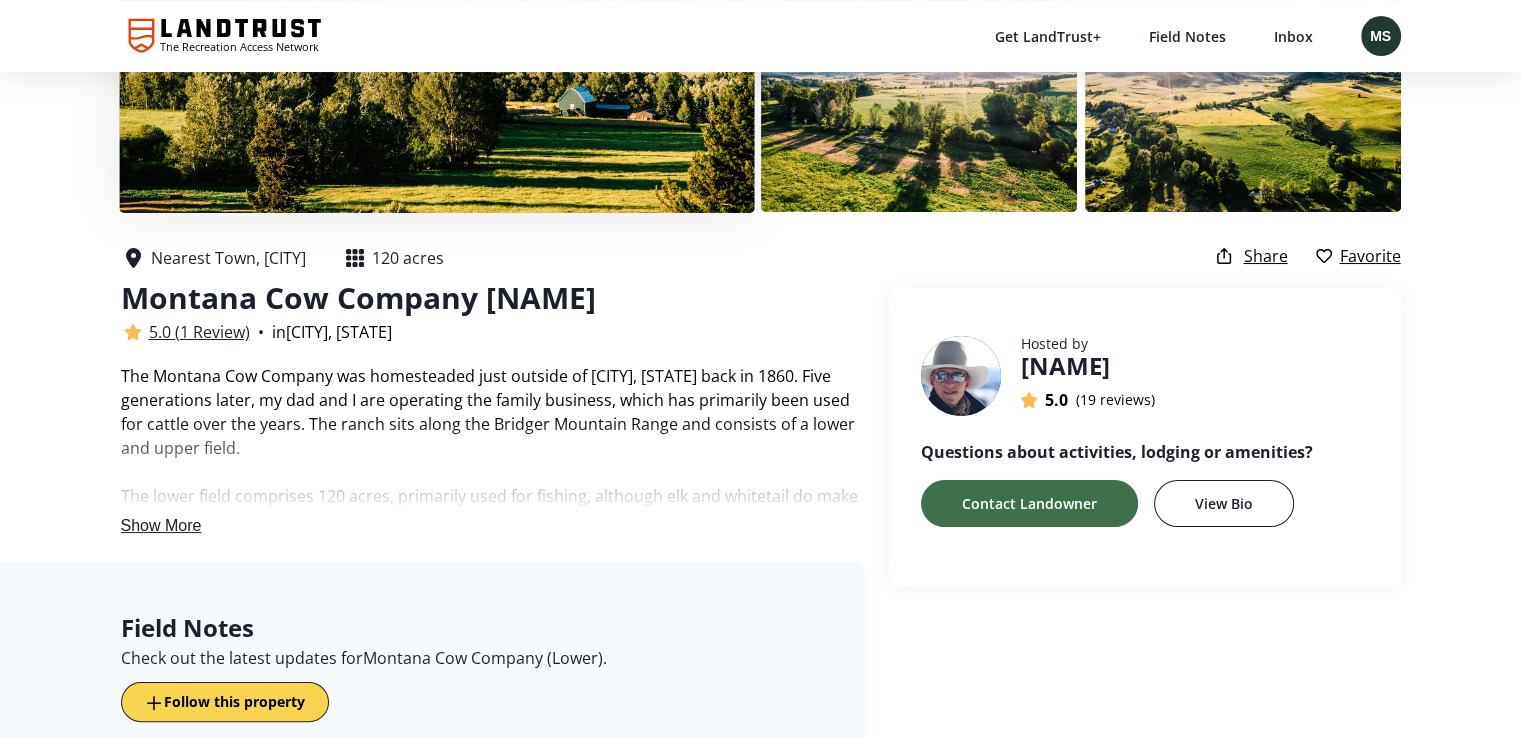 scroll, scrollTop: 300, scrollLeft: 0, axis: vertical 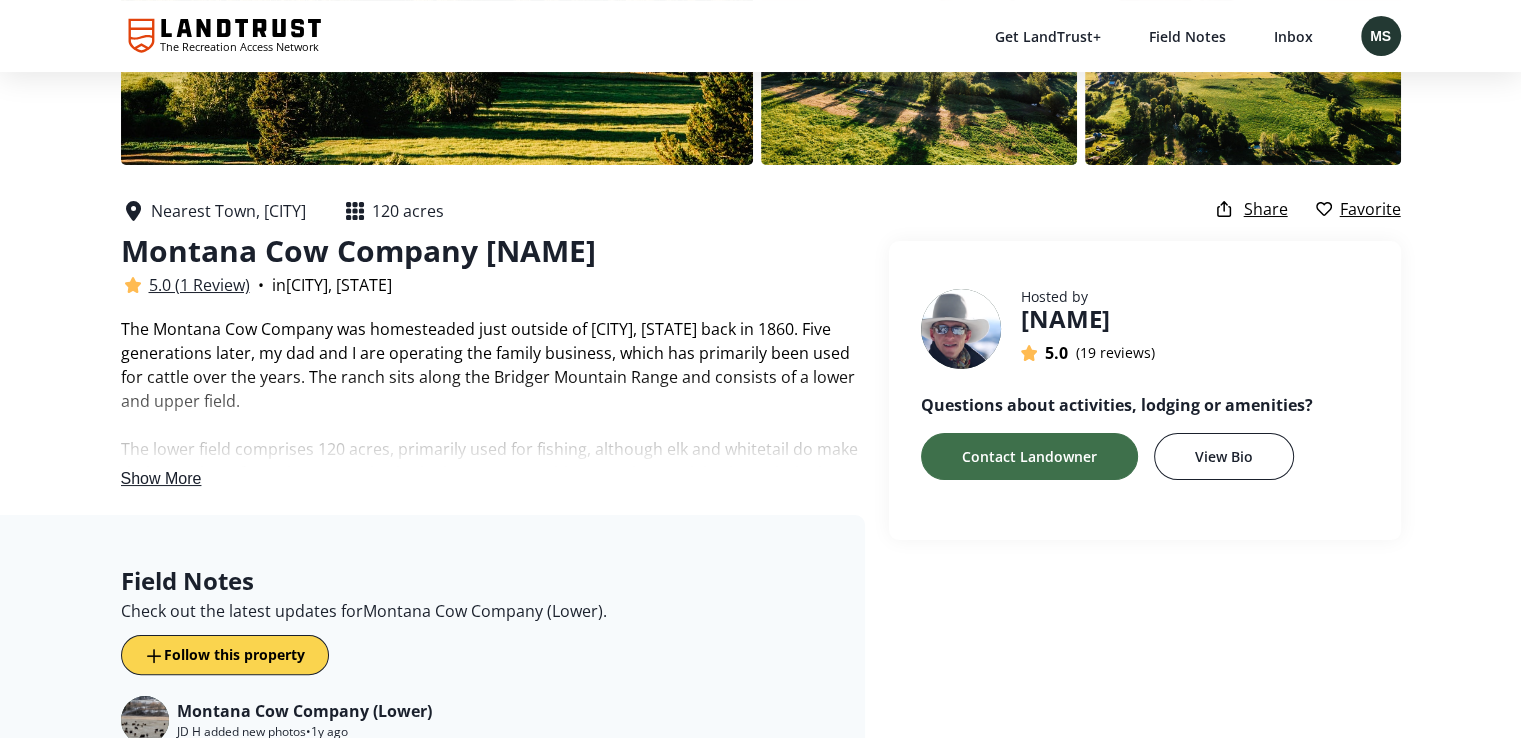 click on "Show More" at bounding box center (161, 478) 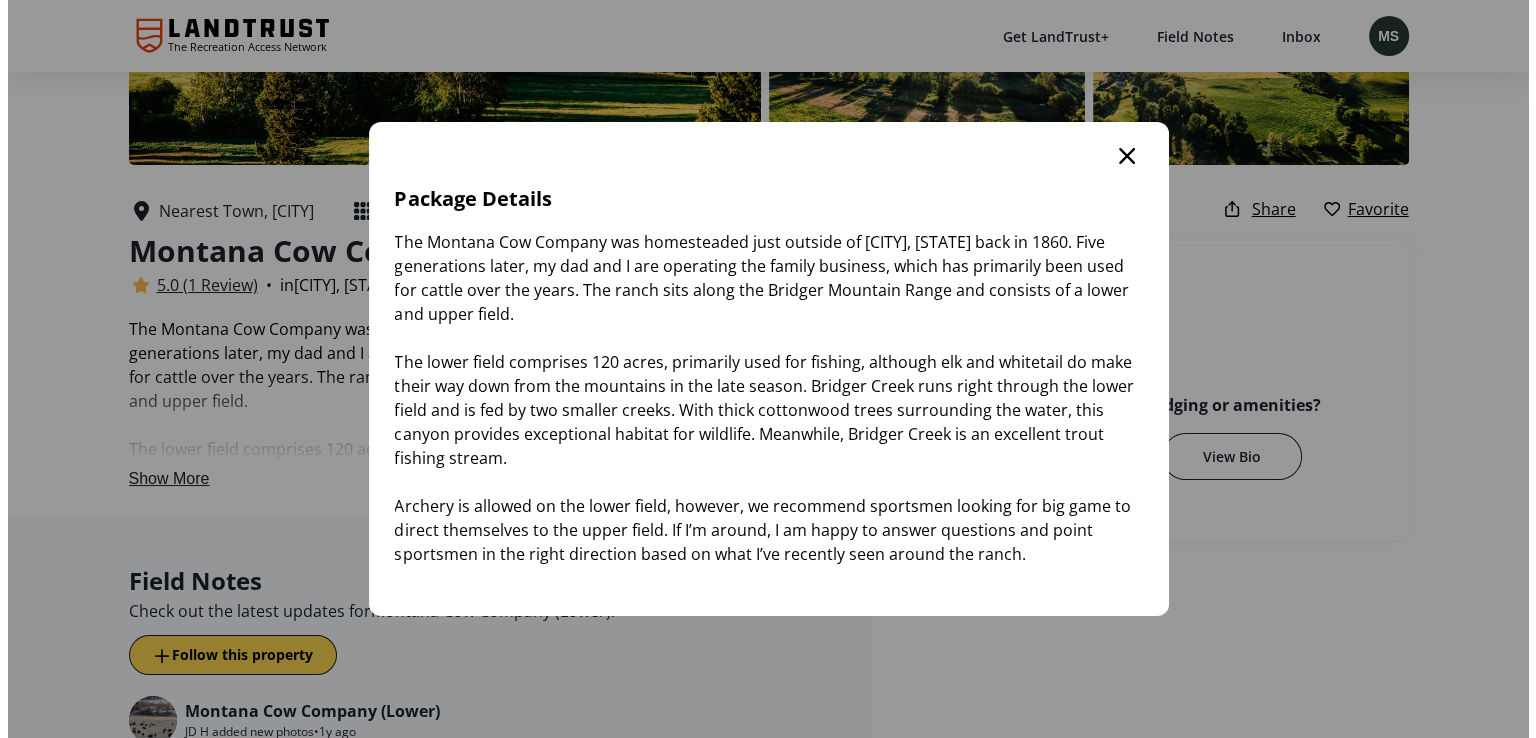 scroll, scrollTop: 0, scrollLeft: 0, axis: both 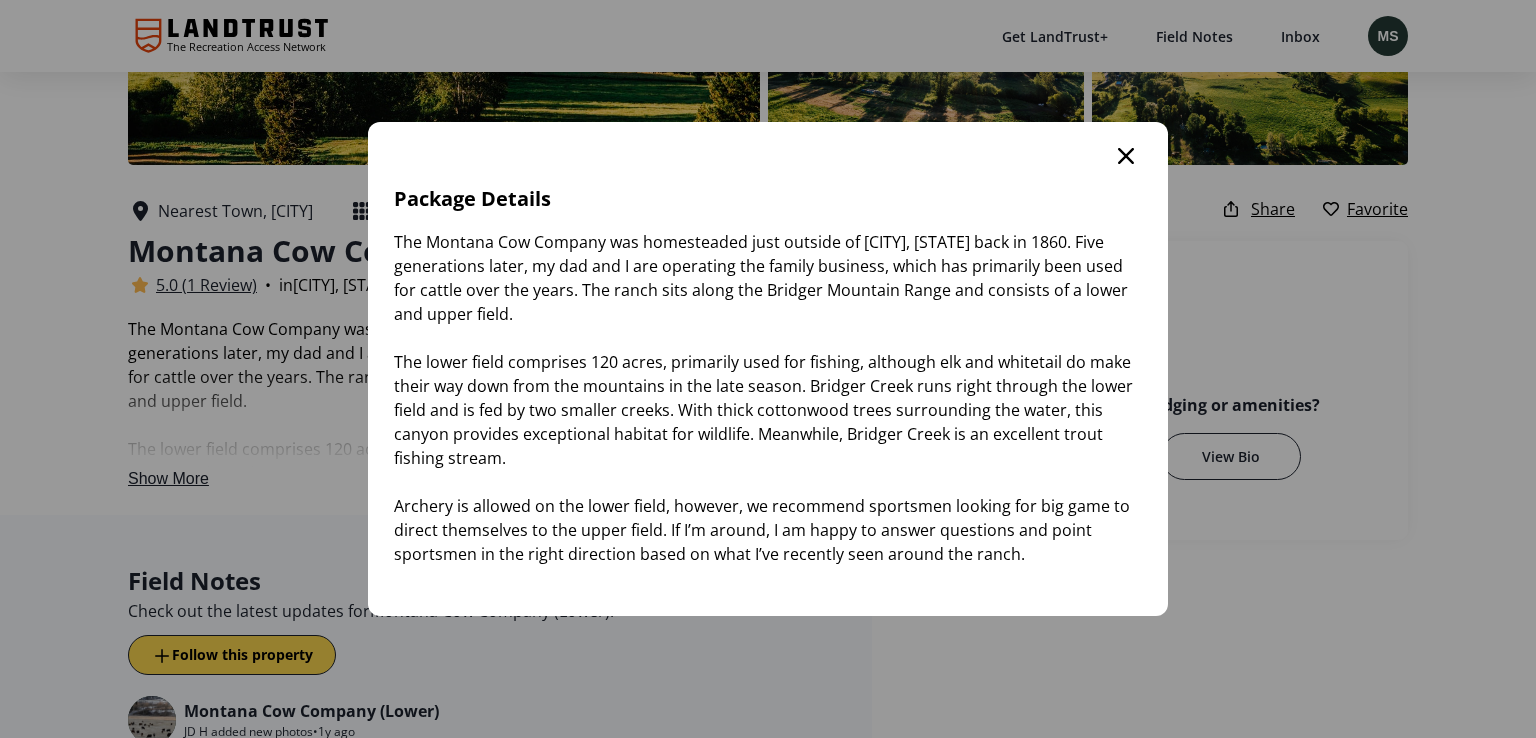 click 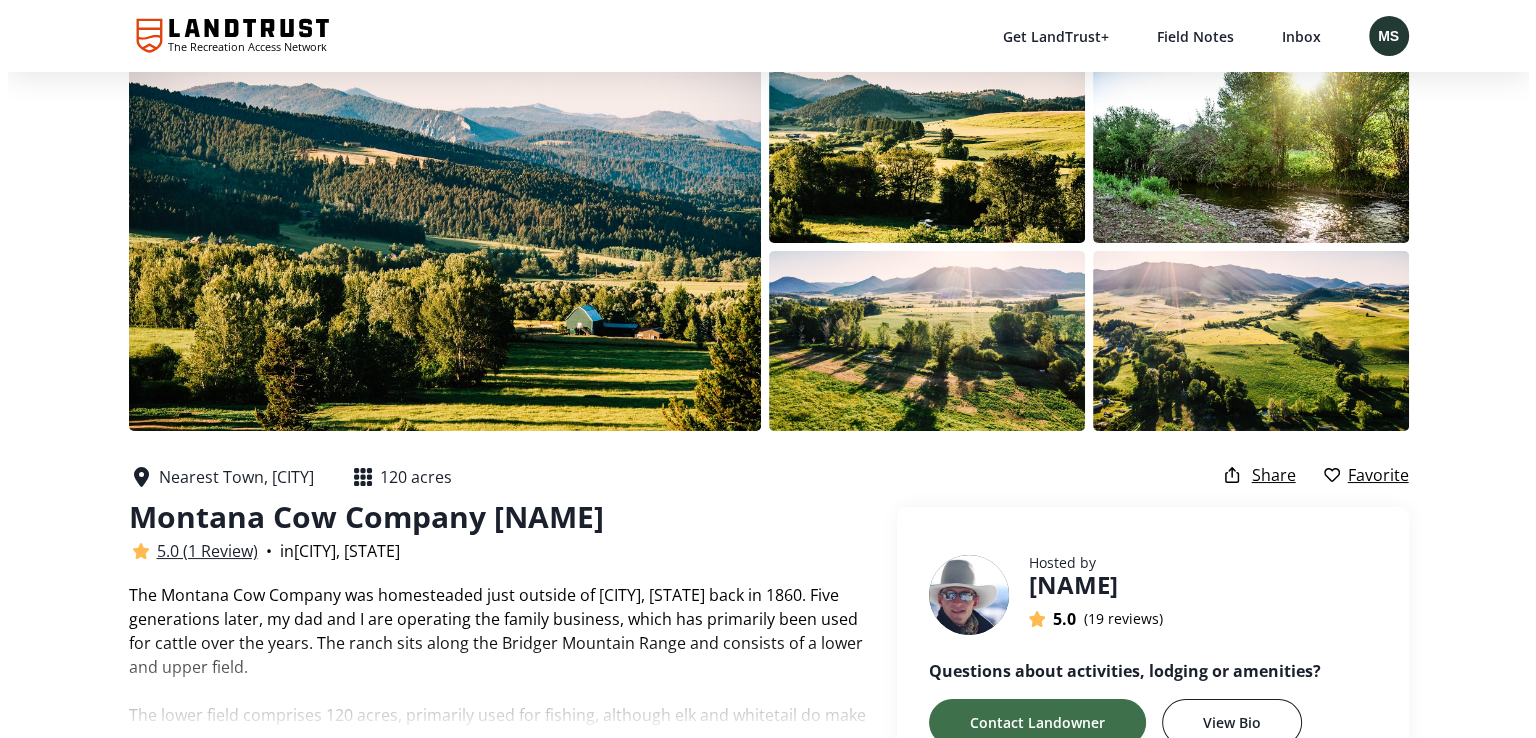 scroll, scrollTop: 0, scrollLeft: 0, axis: both 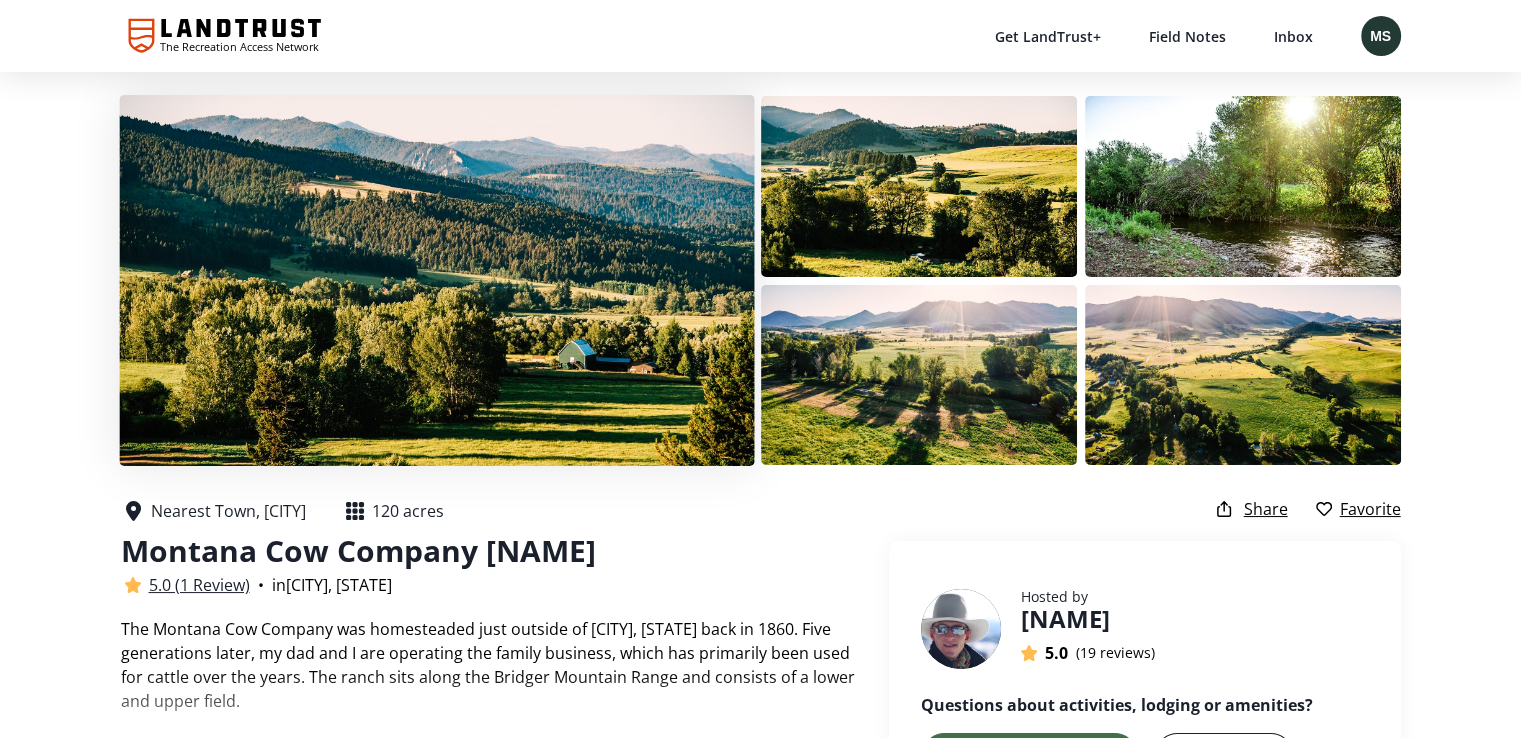 click at bounding box center (436, 280) 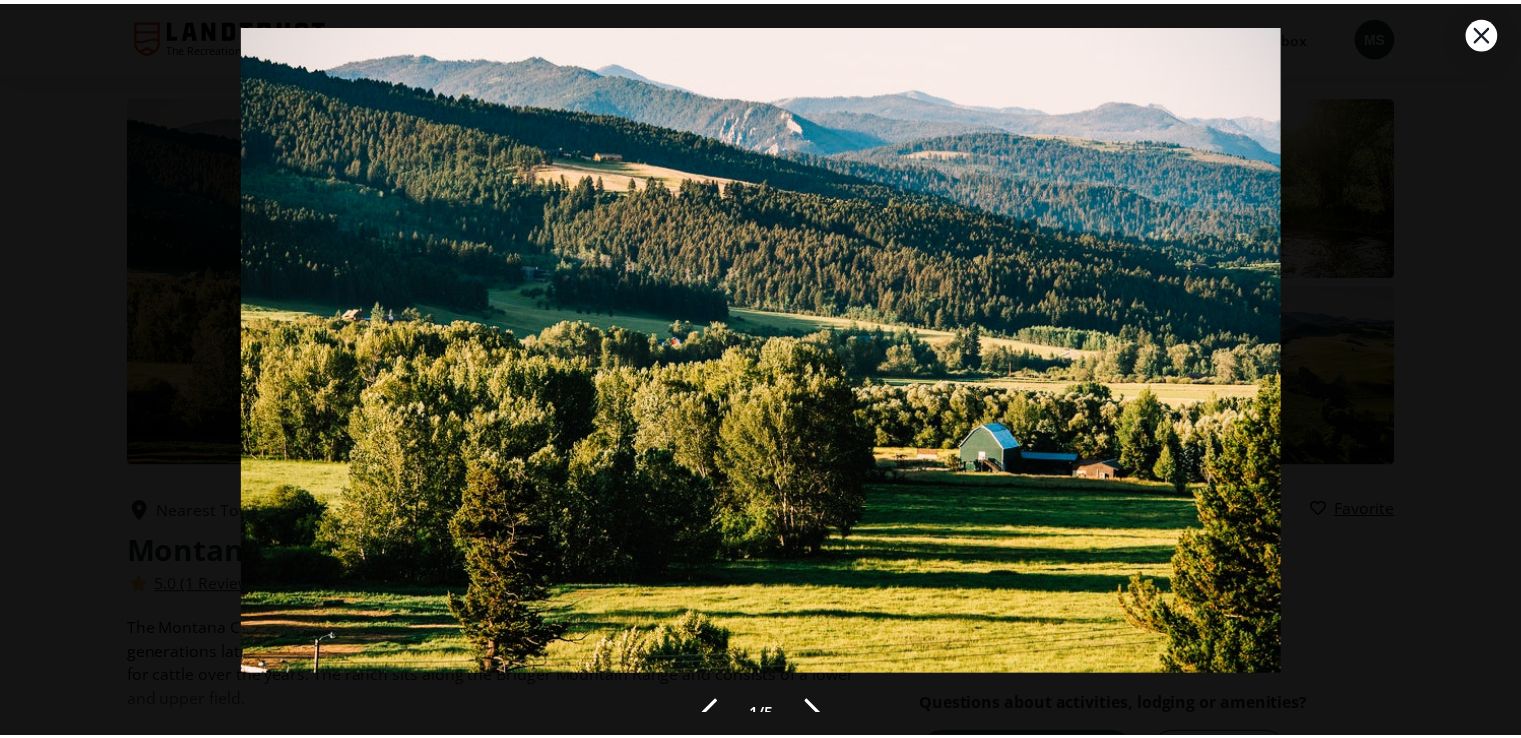 scroll, scrollTop: 49, scrollLeft: 0, axis: vertical 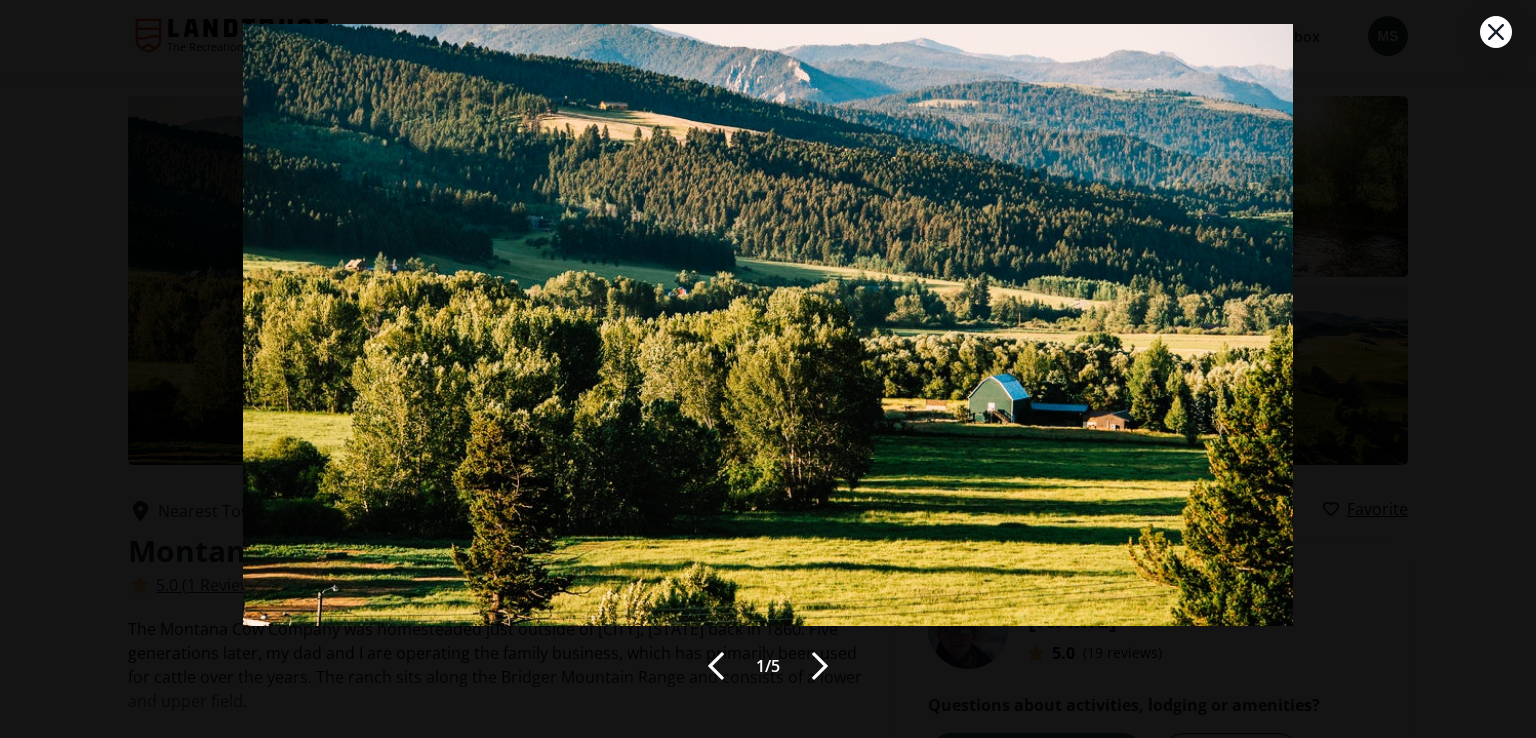 click at bounding box center [820, 666] 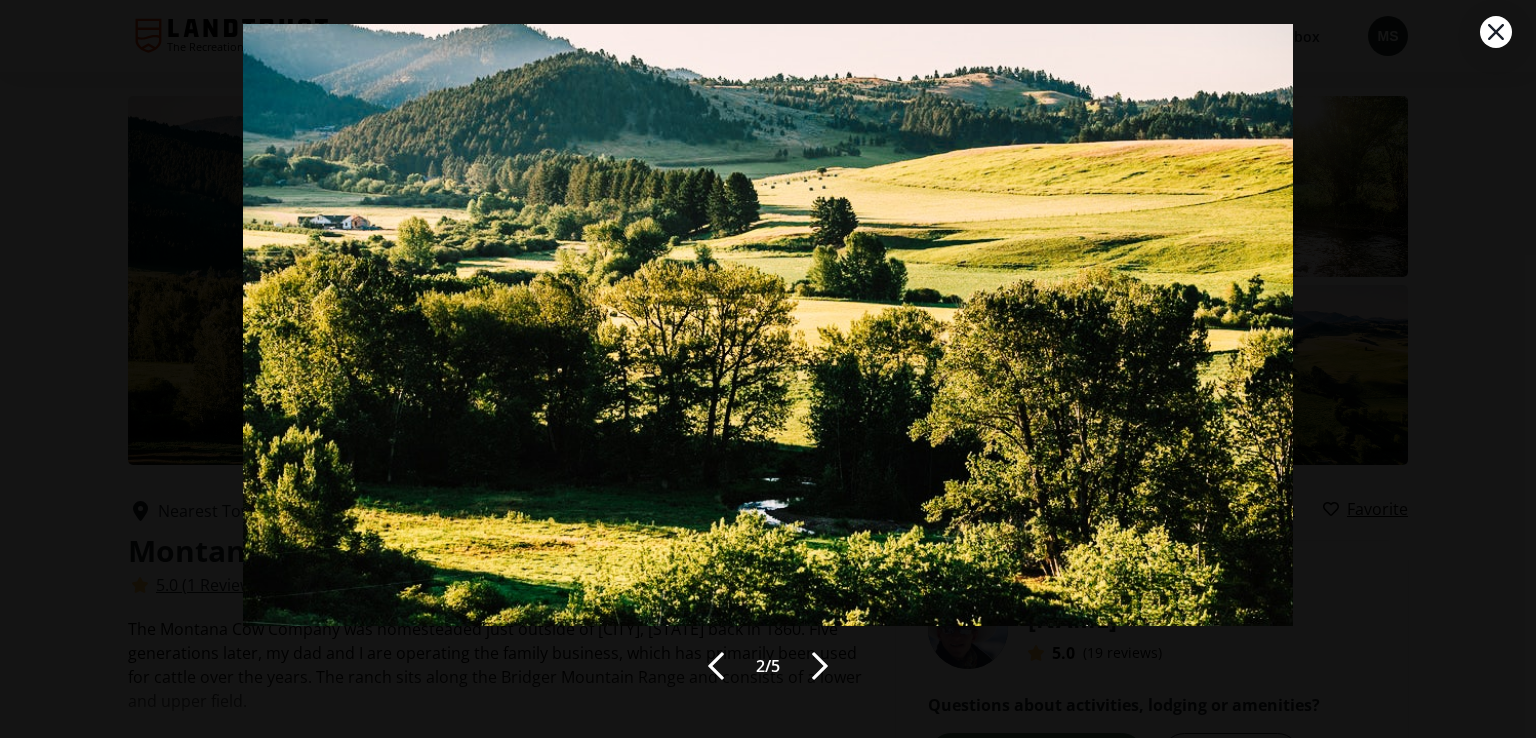click at bounding box center [820, 666] 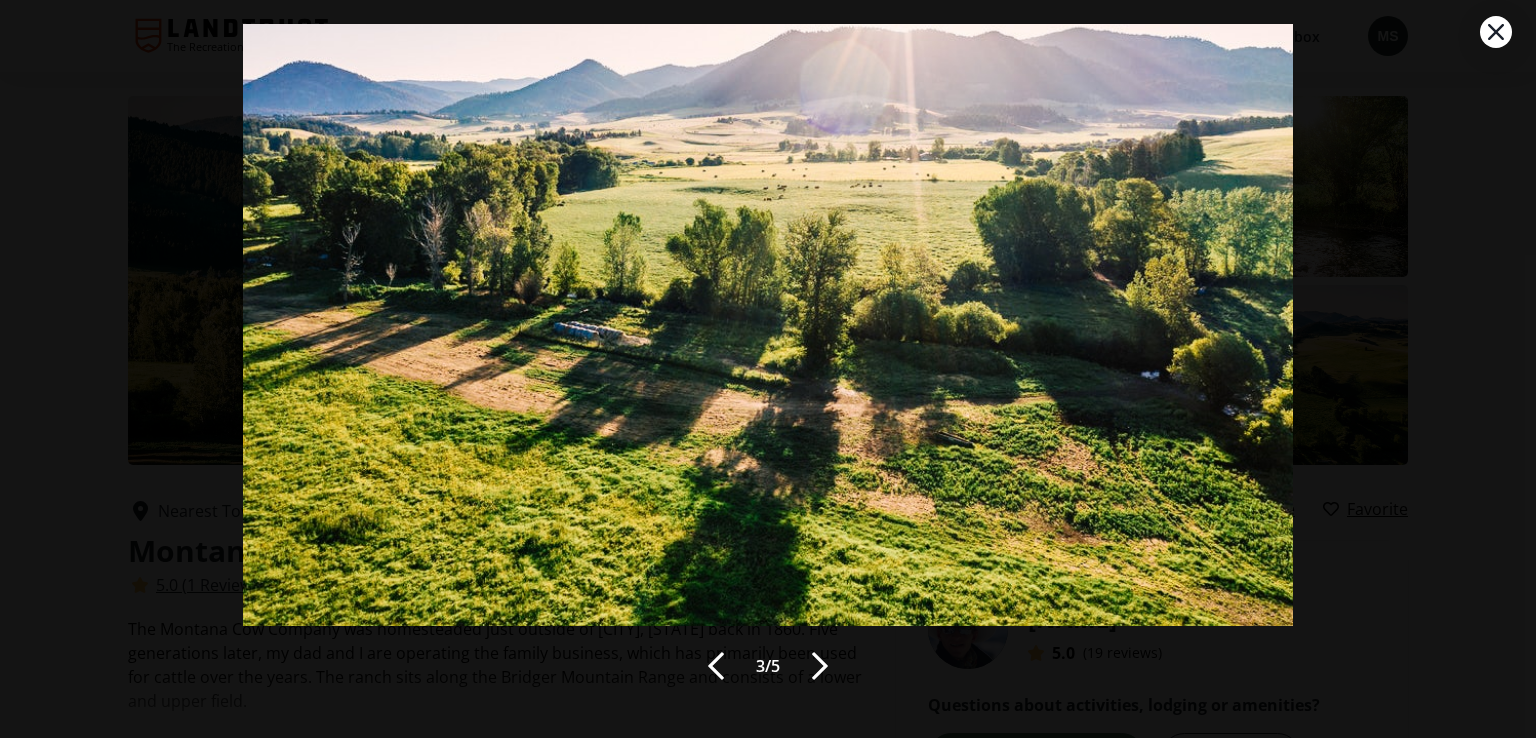 click at bounding box center (820, 666) 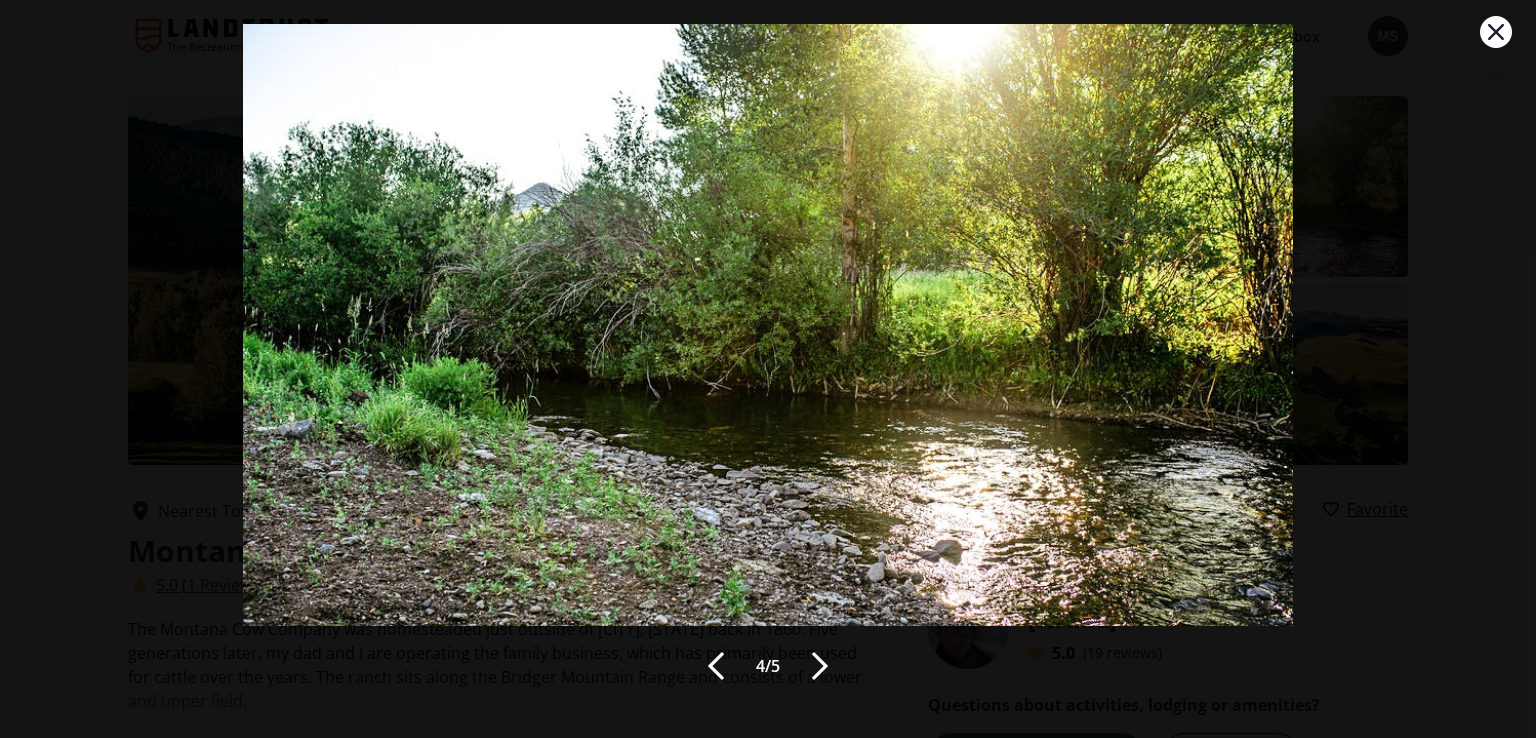 click at bounding box center (820, 666) 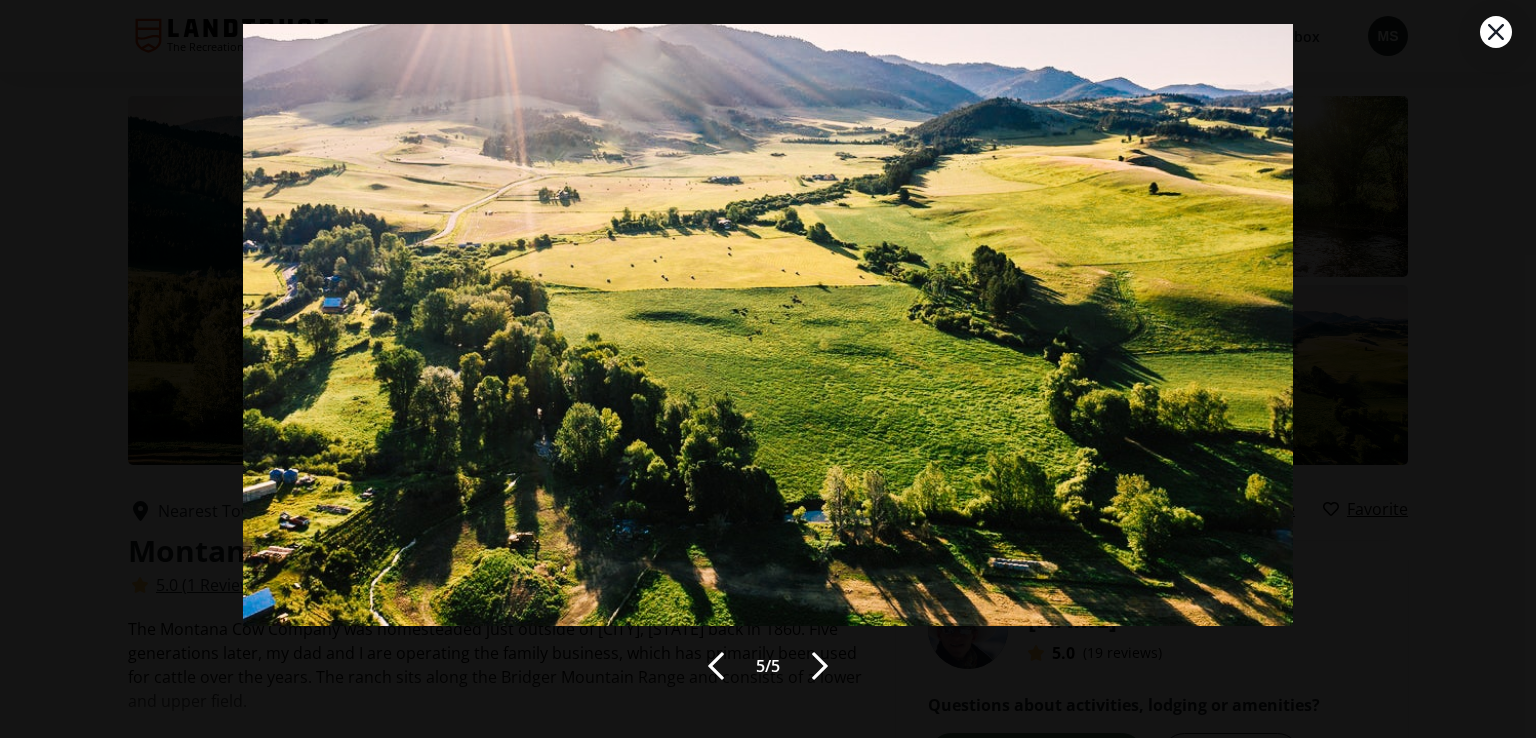 click 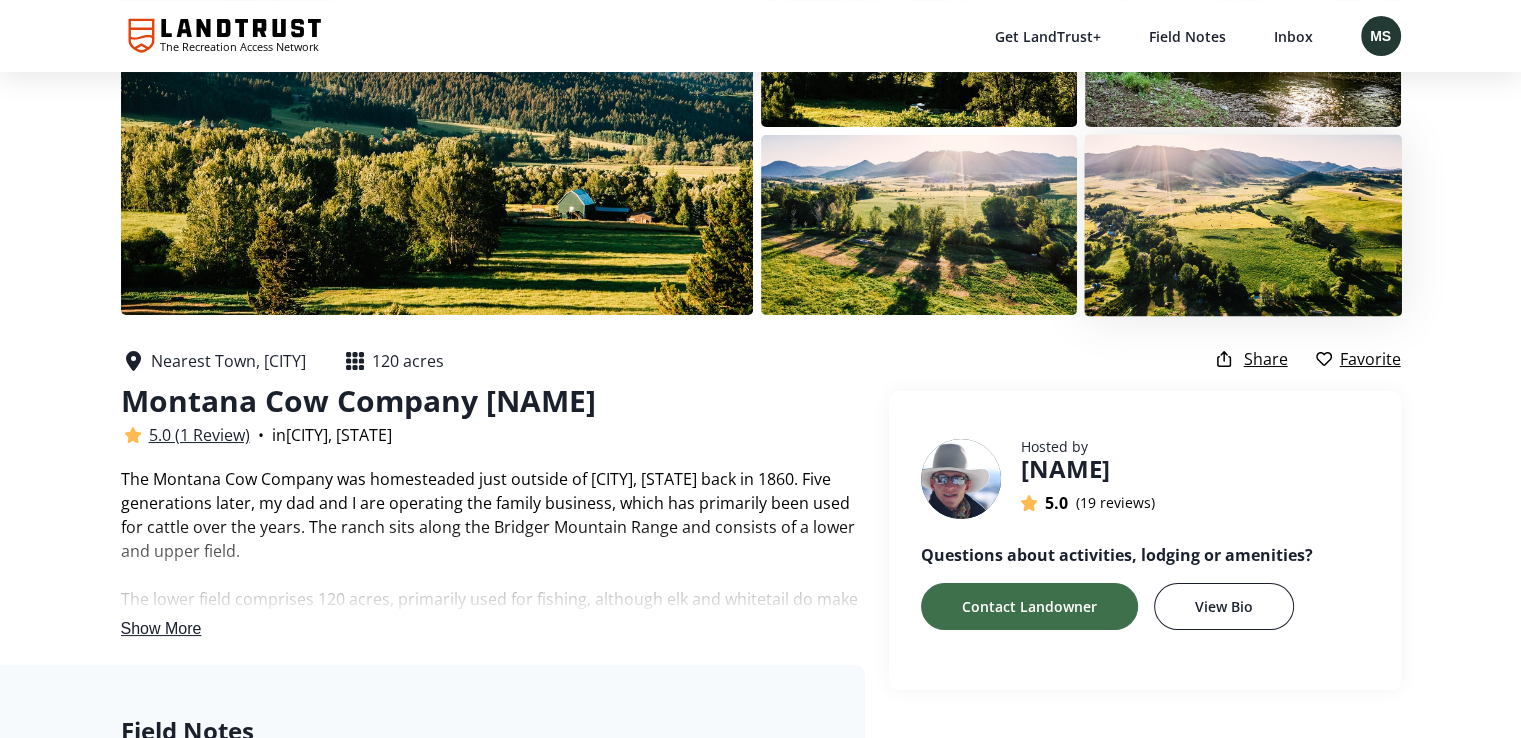 scroll, scrollTop: 200, scrollLeft: 0, axis: vertical 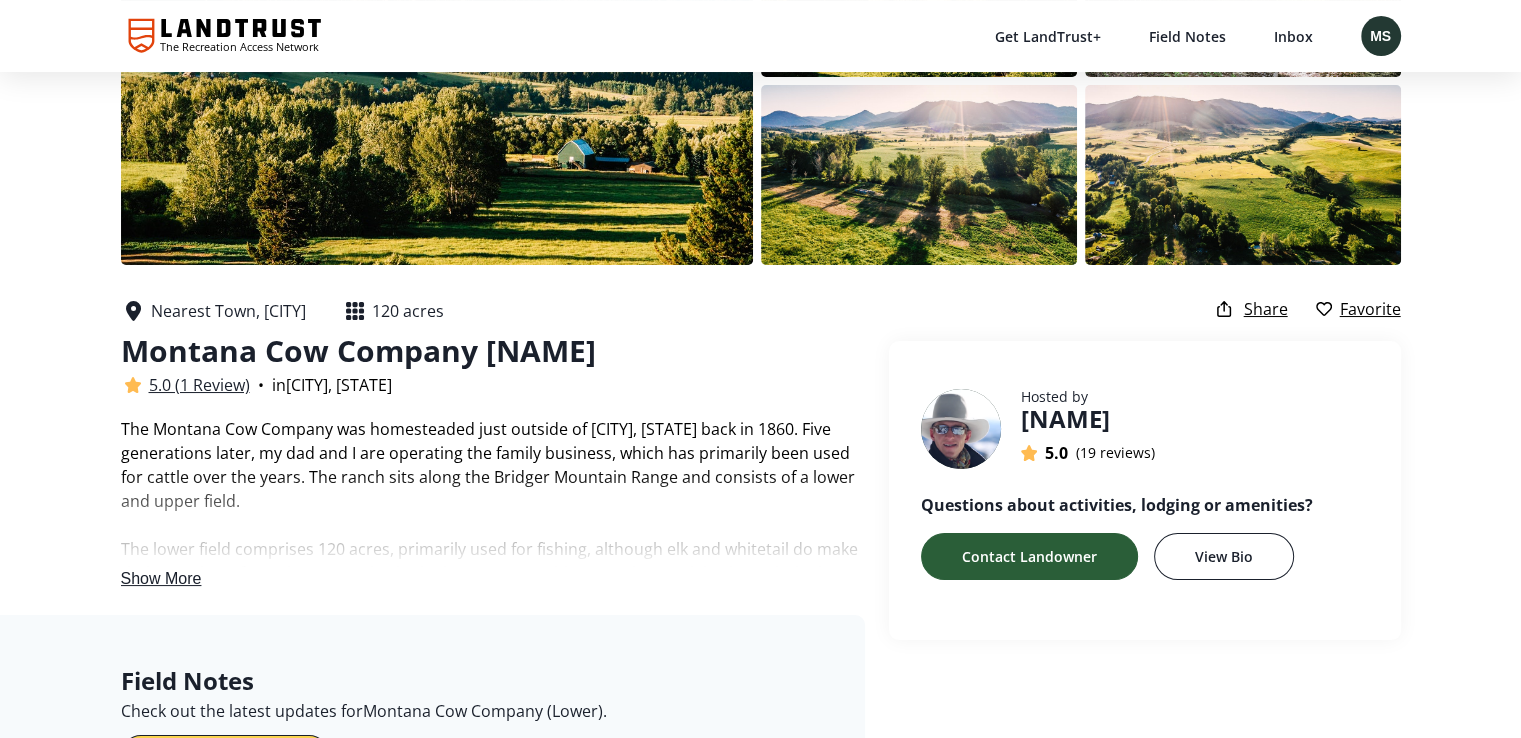 click on "Contact Landowner" at bounding box center (1029, 556) 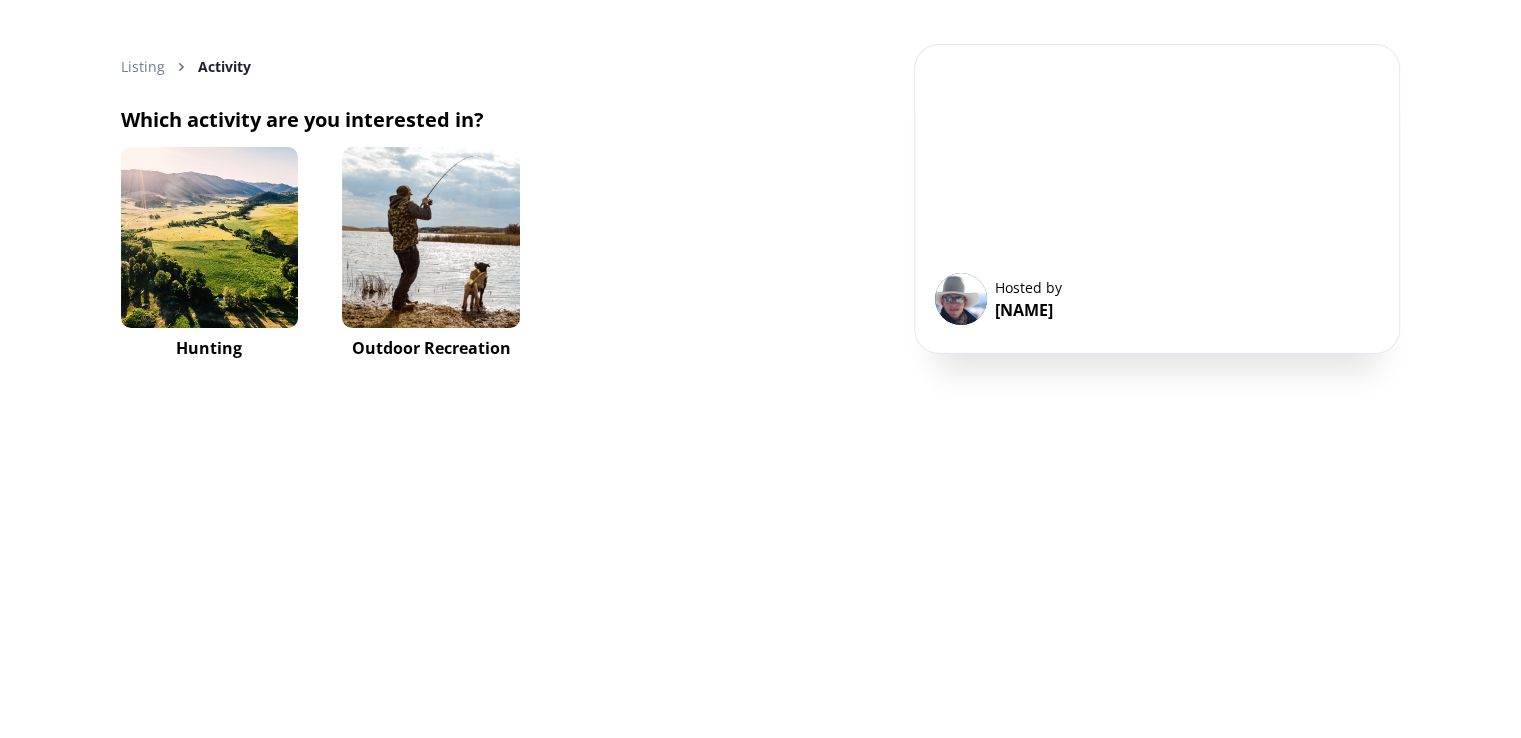 scroll, scrollTop: 0, scrollLeft: 0, axis: both 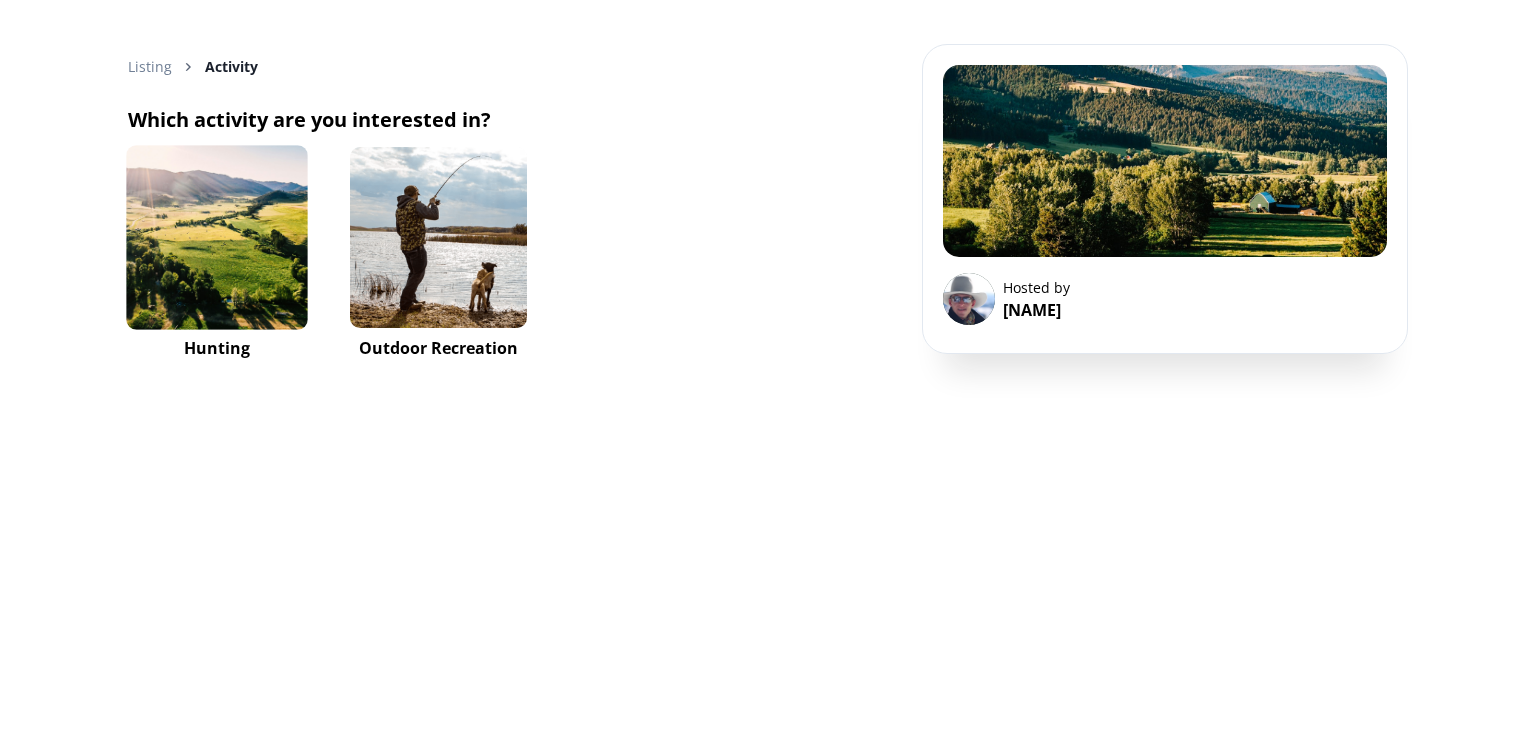 click at bounding box center [216, 237] 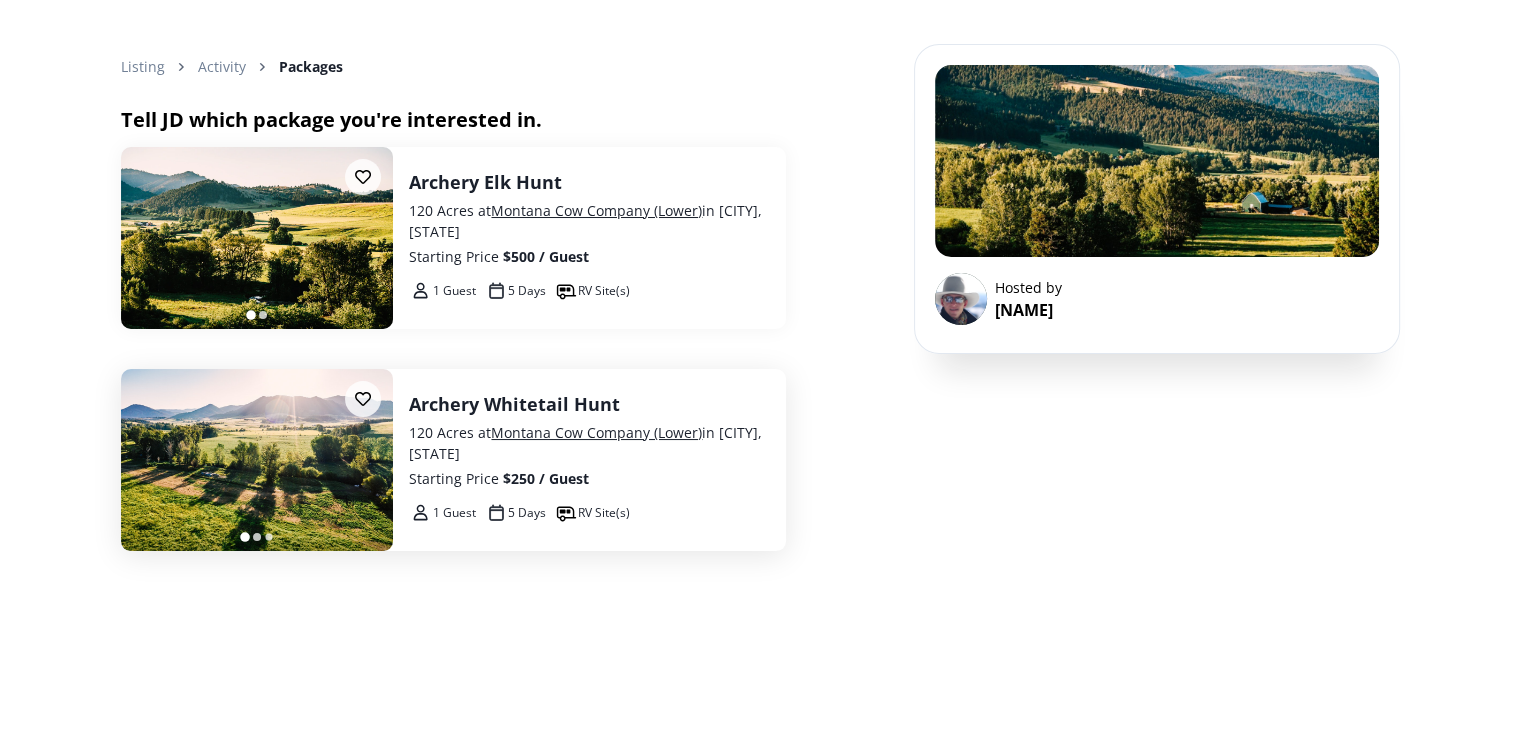 click on "Archery Whitetail Hunt" at bounding box center [589, 404] 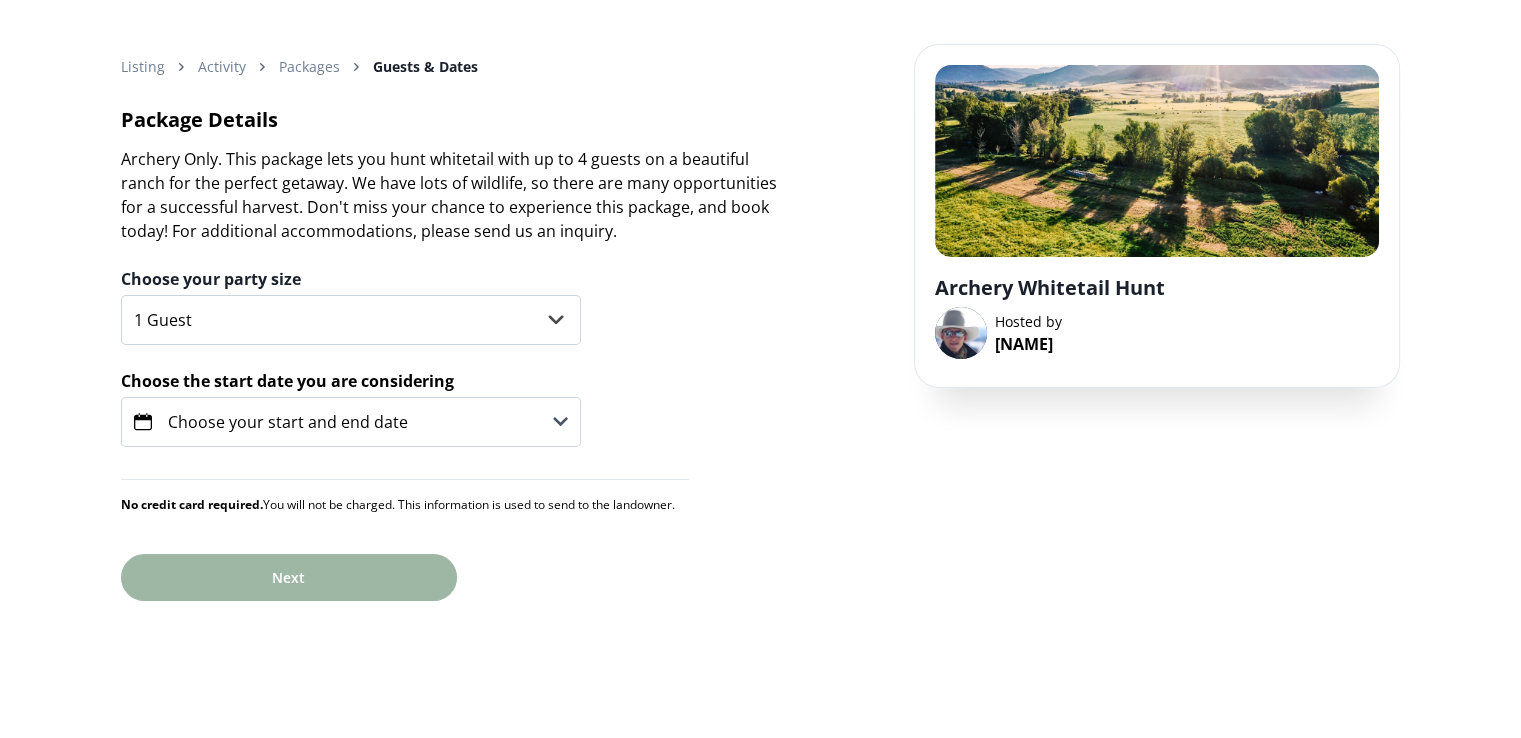 click on "Choose your start and end date" at bounding box center [351, 422] 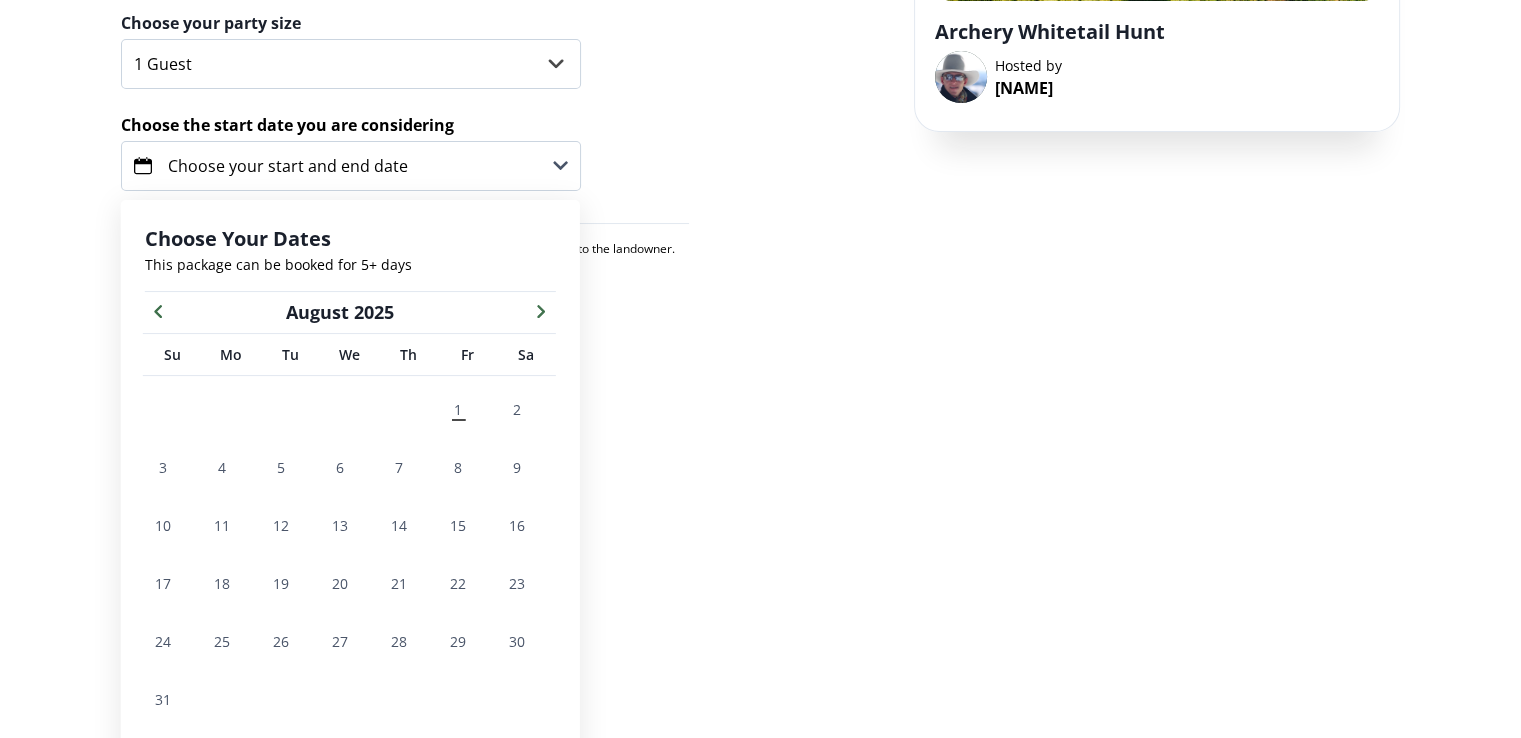scroll, scrollTop: 310, scrollLeft: 0, axis: vertical 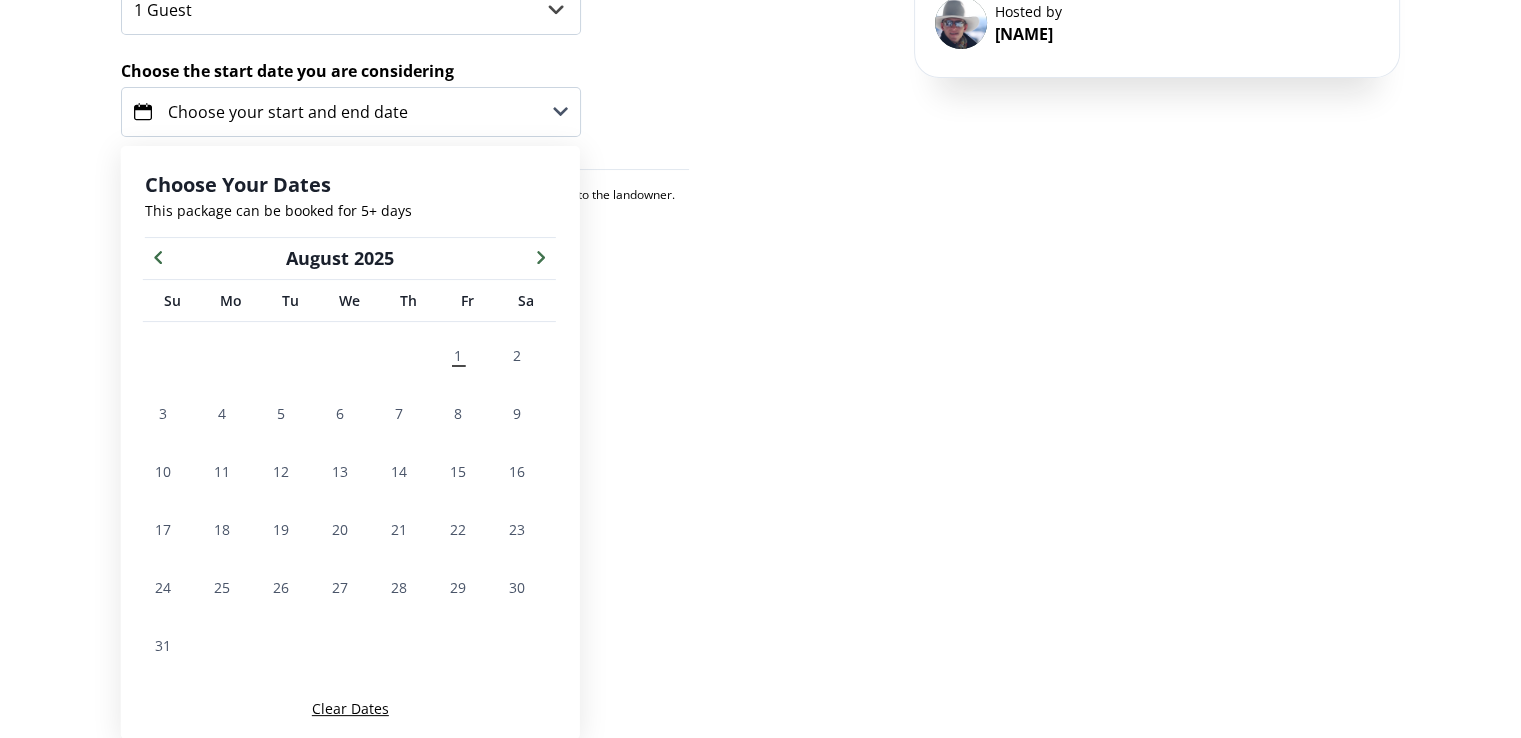click 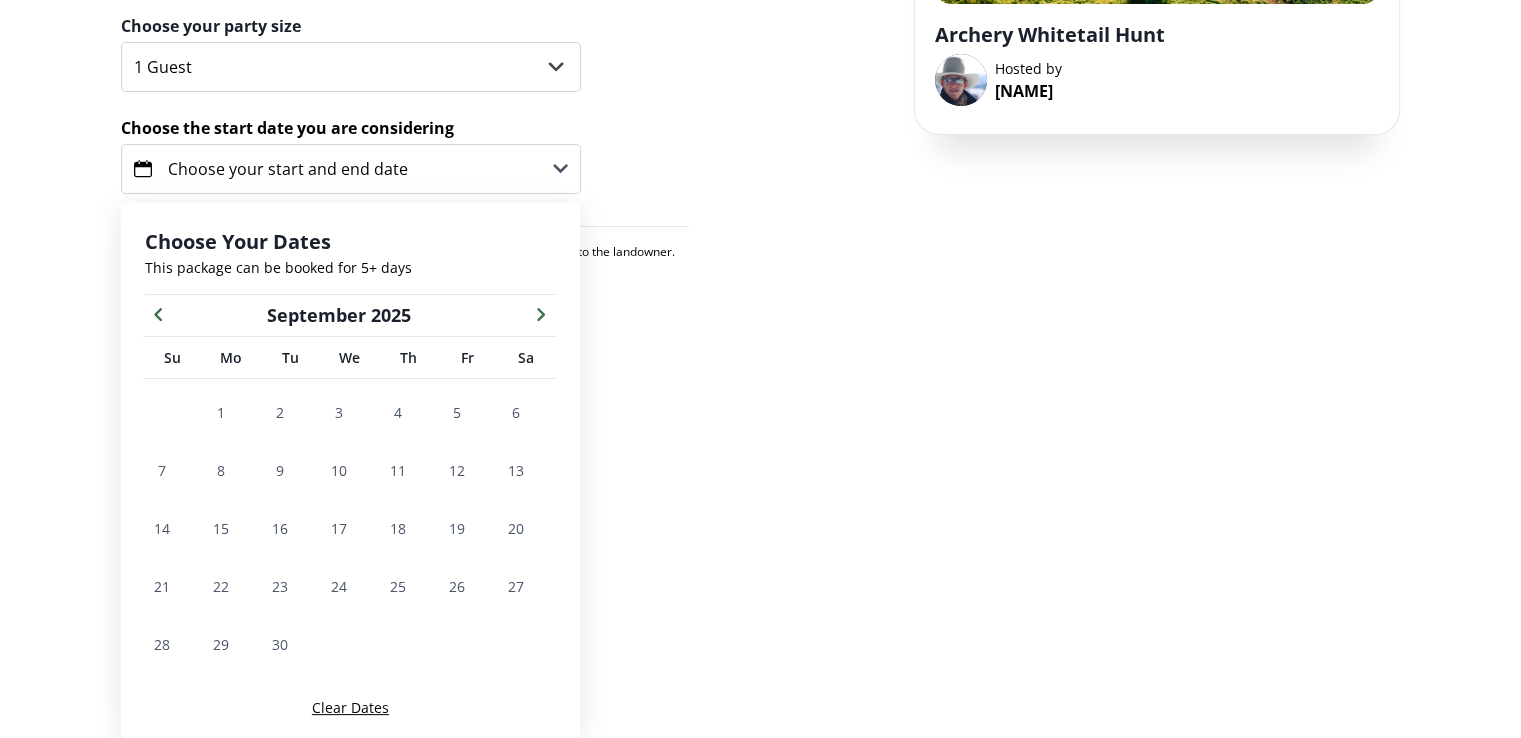 scroll, scrollTop: 253, scrollLeft: 0, axis: vertical 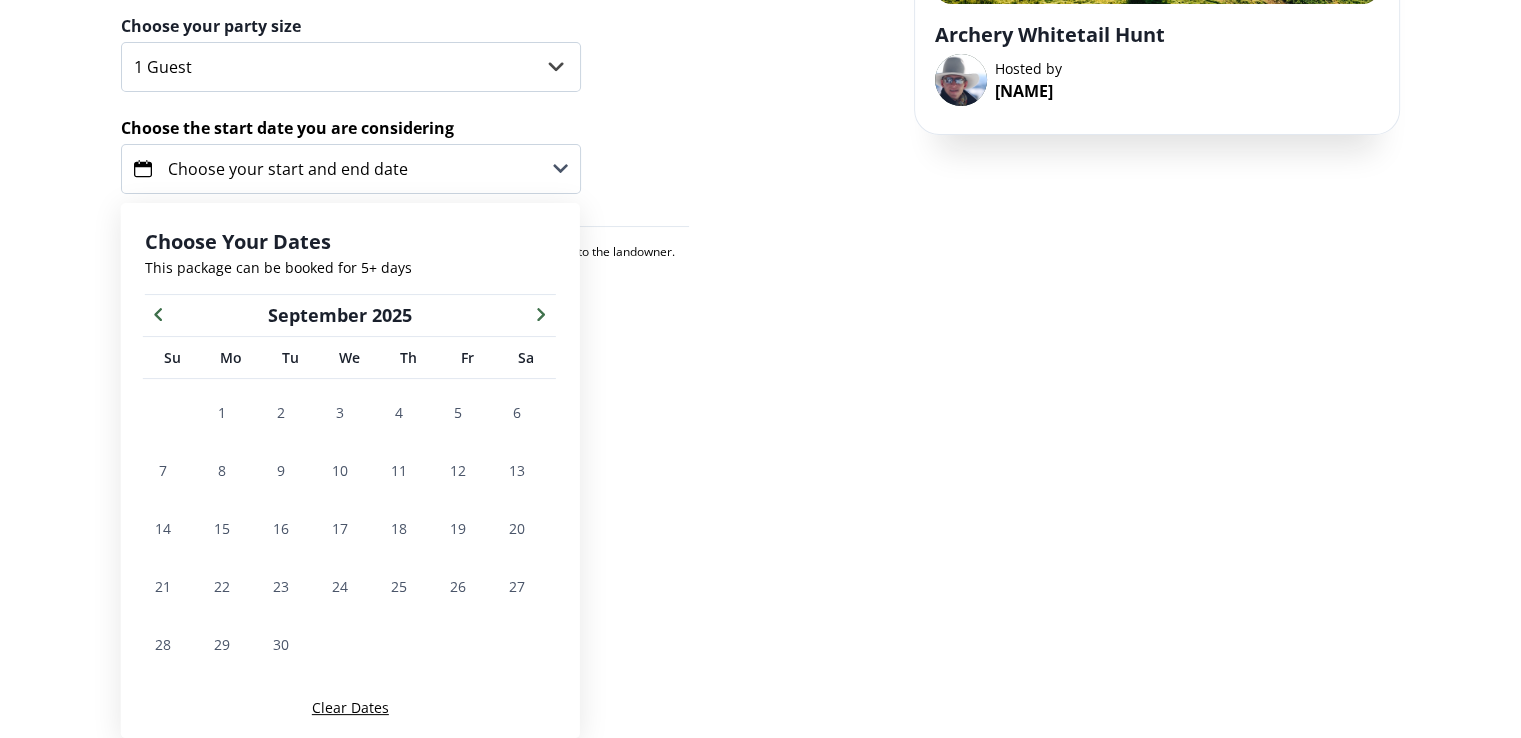 click at bounding box center [541, 313] 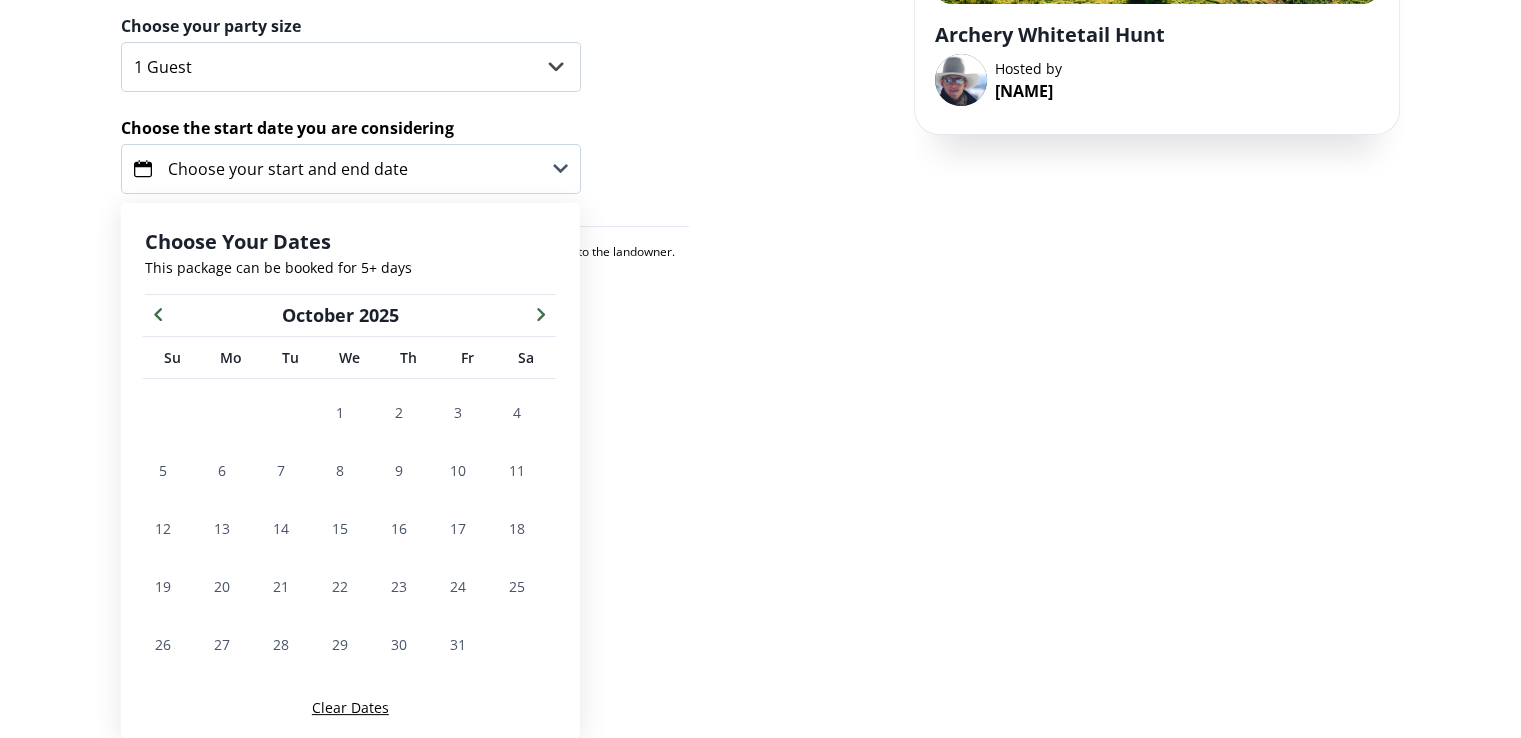 click at bounding box center (541, 313) 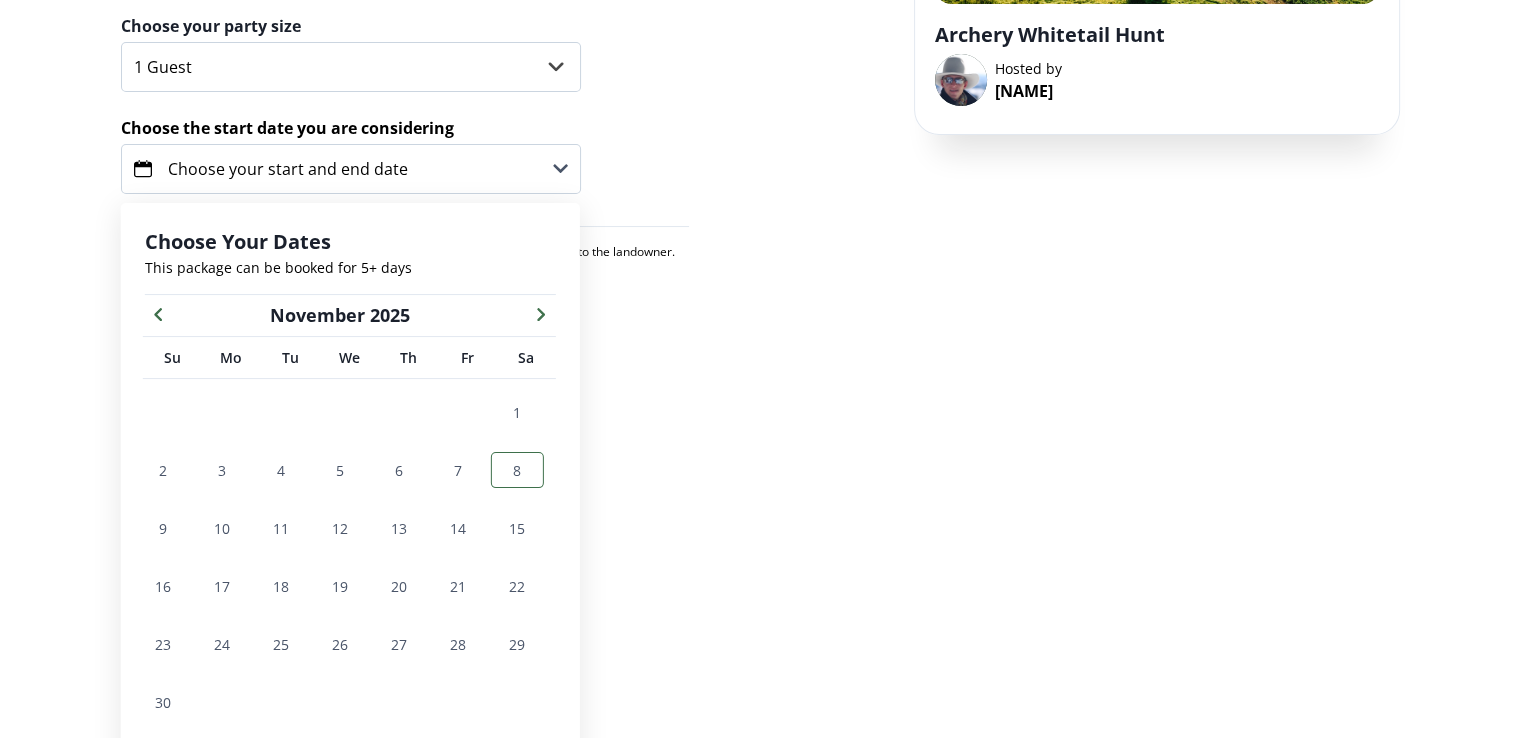 click on "8" at bounding box center [517, 470] 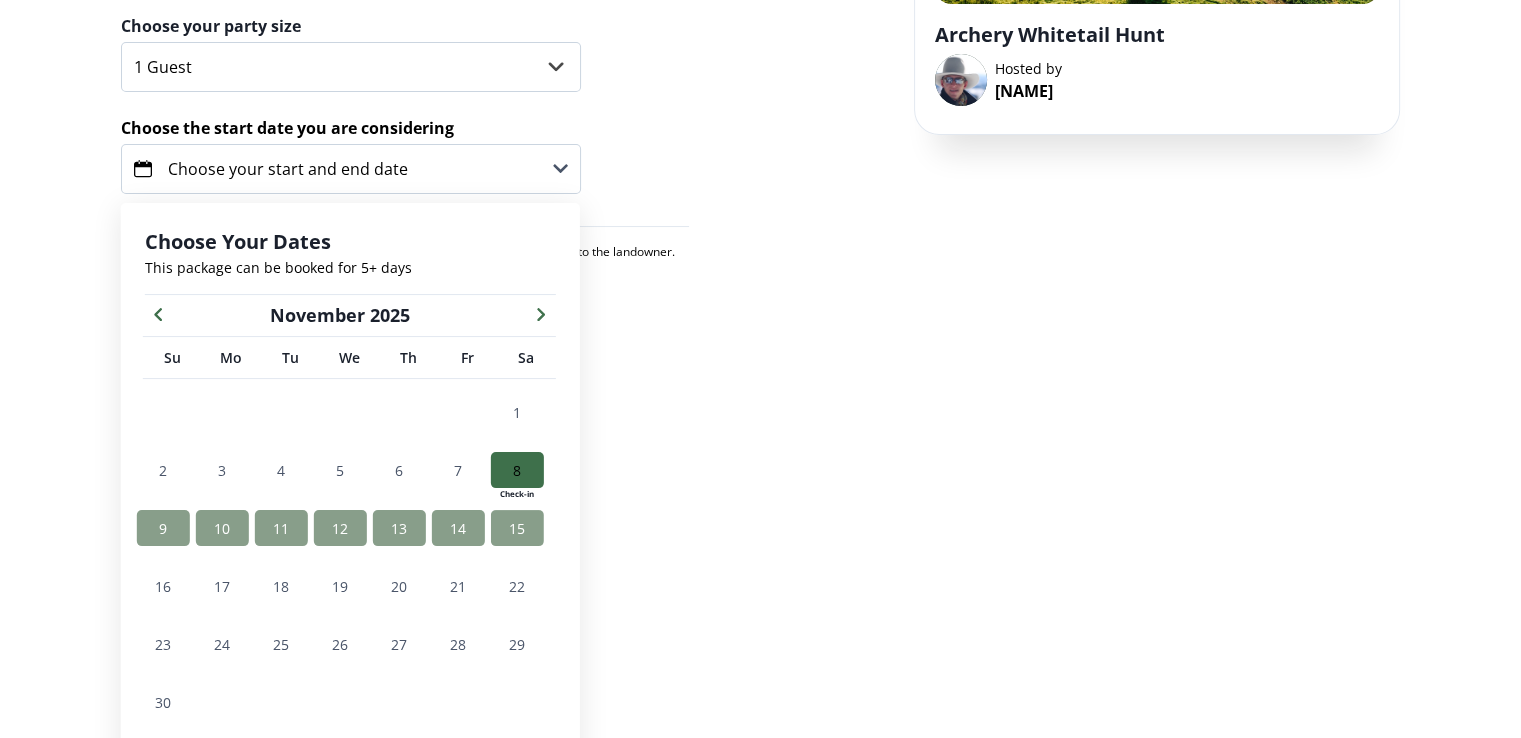 click on "15" at bounding box center (517, 528) 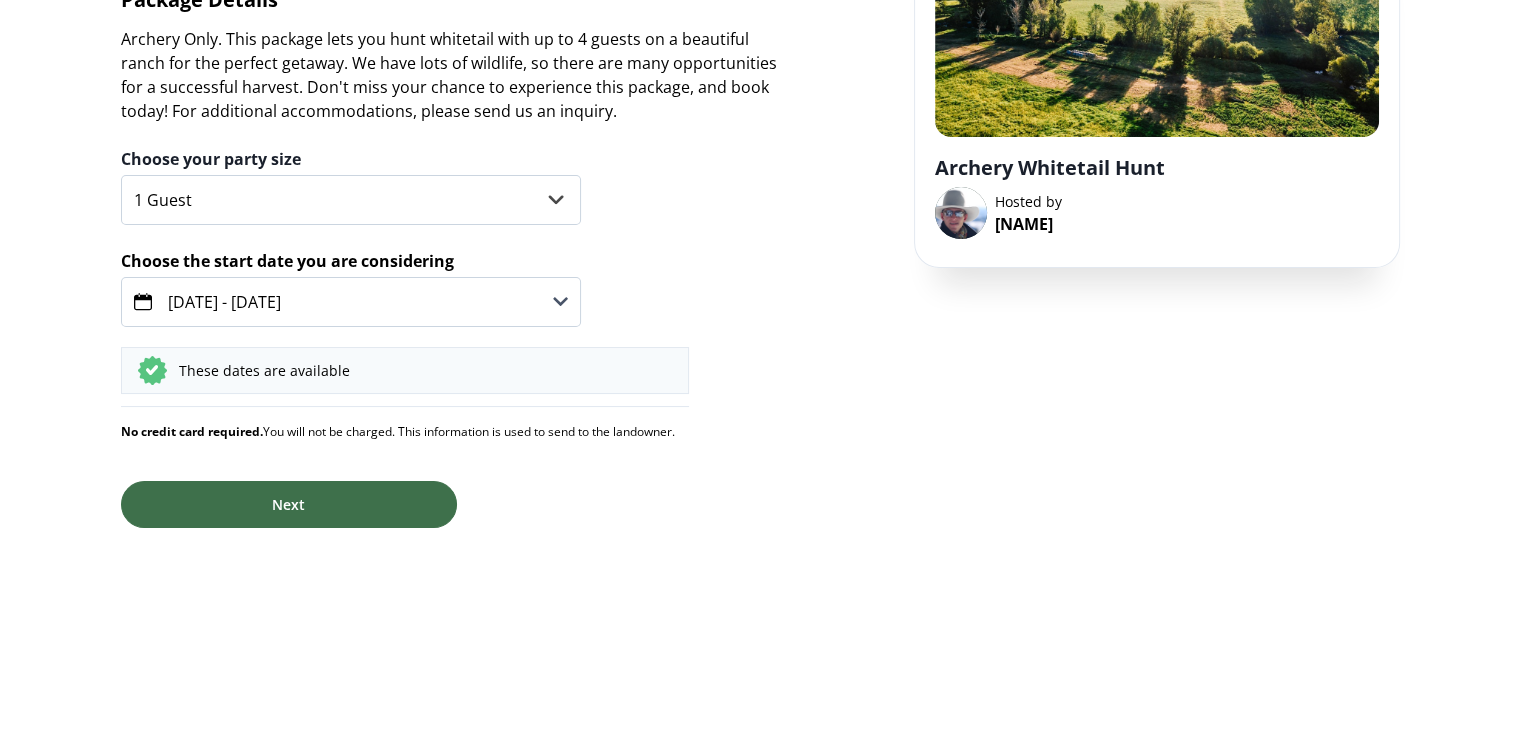 click on "Nov 08 - Nov 15, 2025" at bounding box center [351, 302] 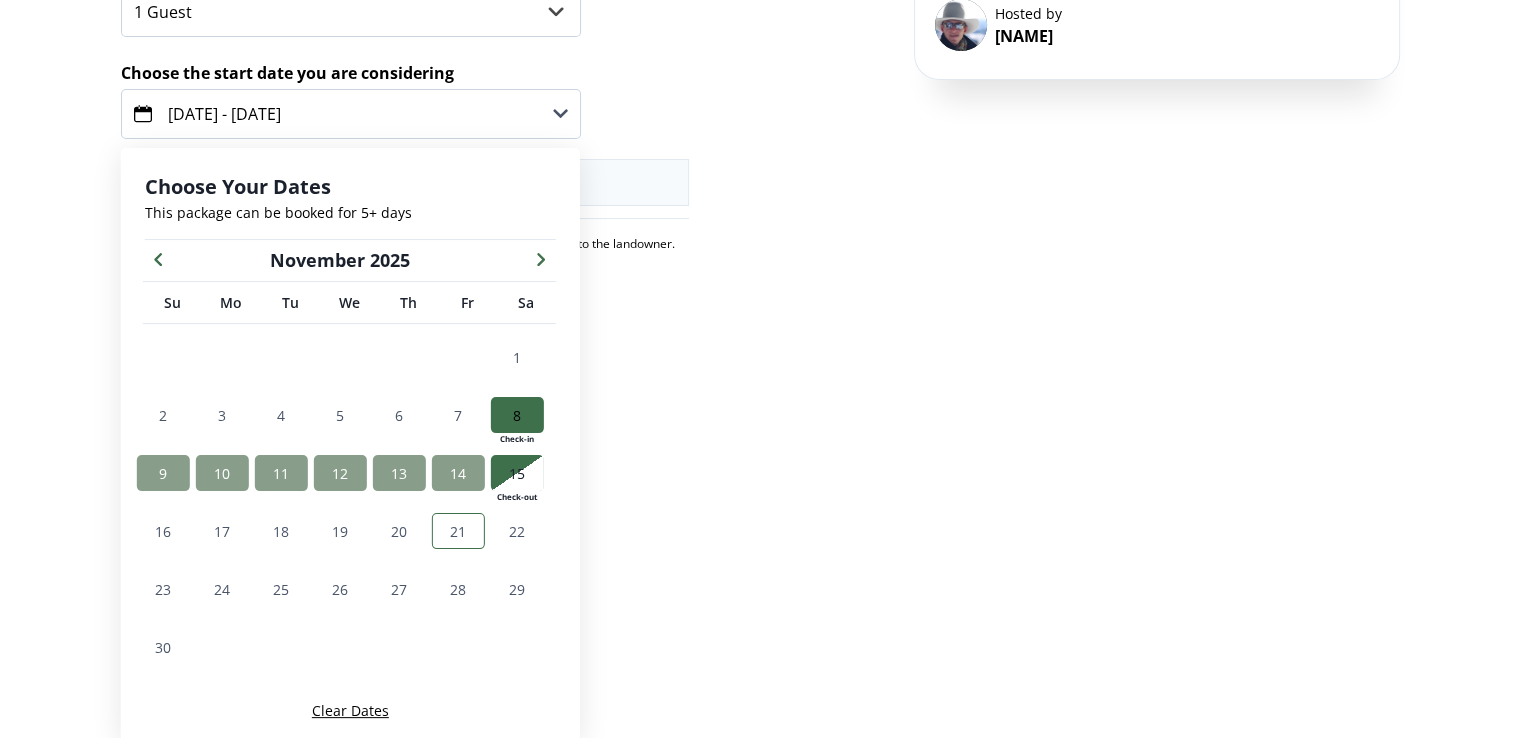 scroll, scrollTop: 311, scrollLeft: 0, axis: vertical 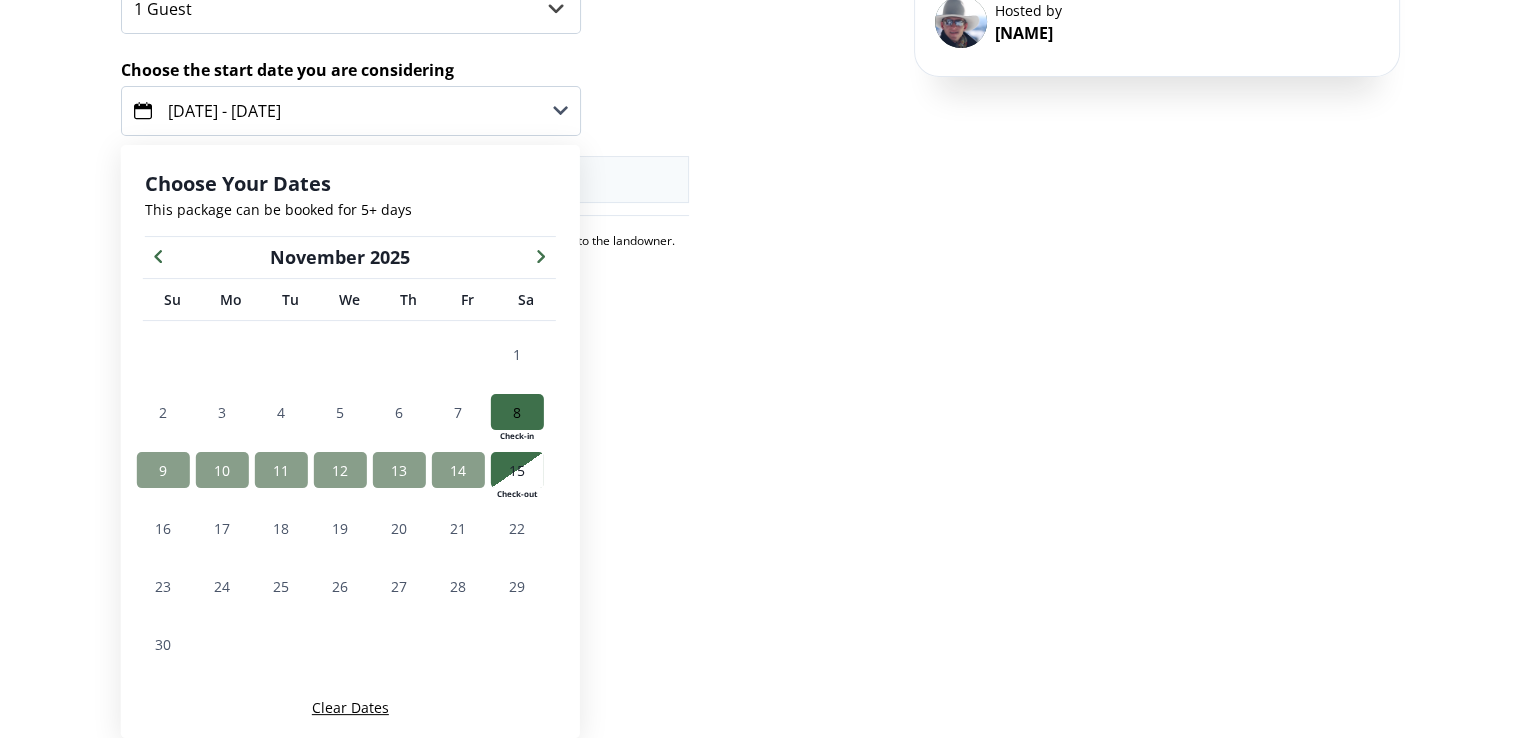 click at bounding box center [517, 470] 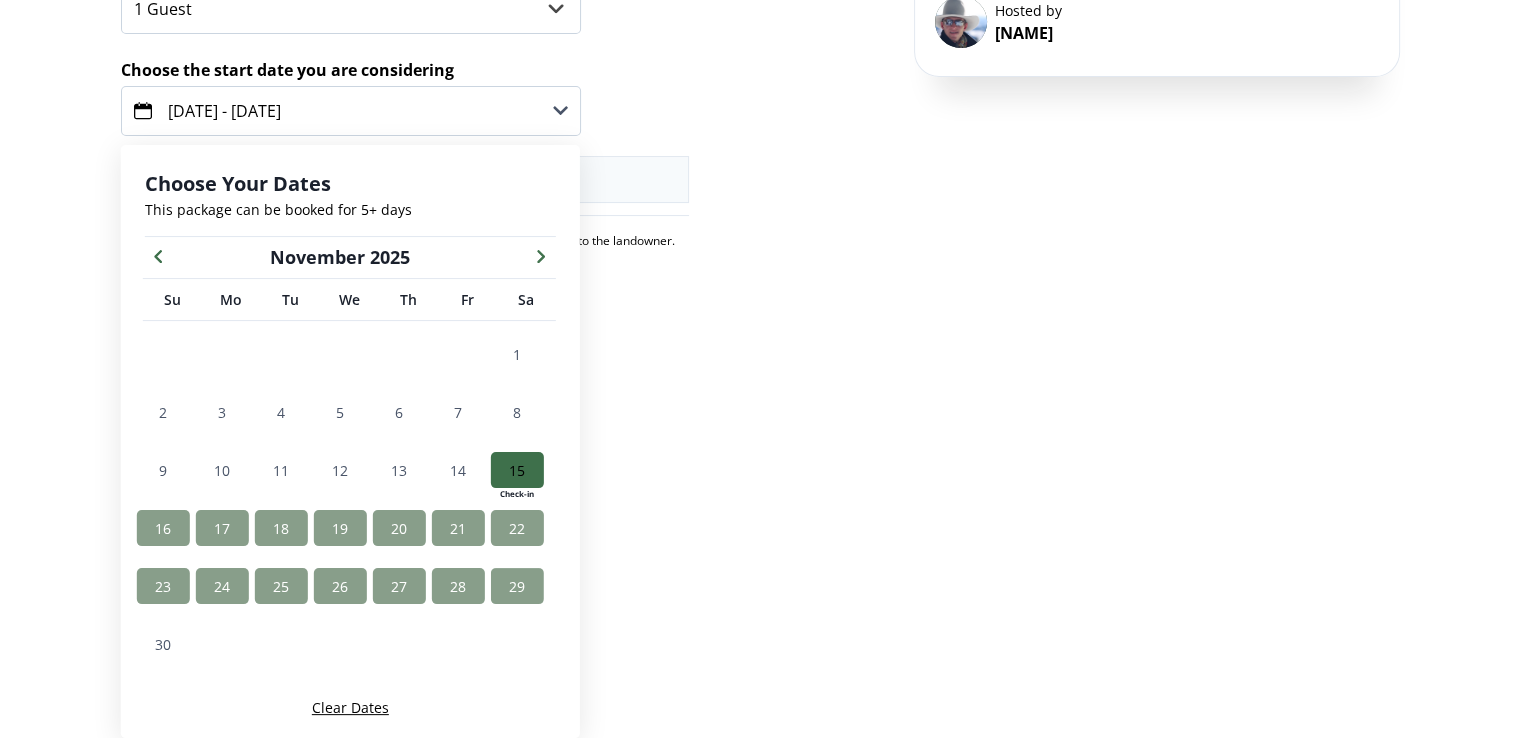 click on "29" at bounding box center (517, 586) 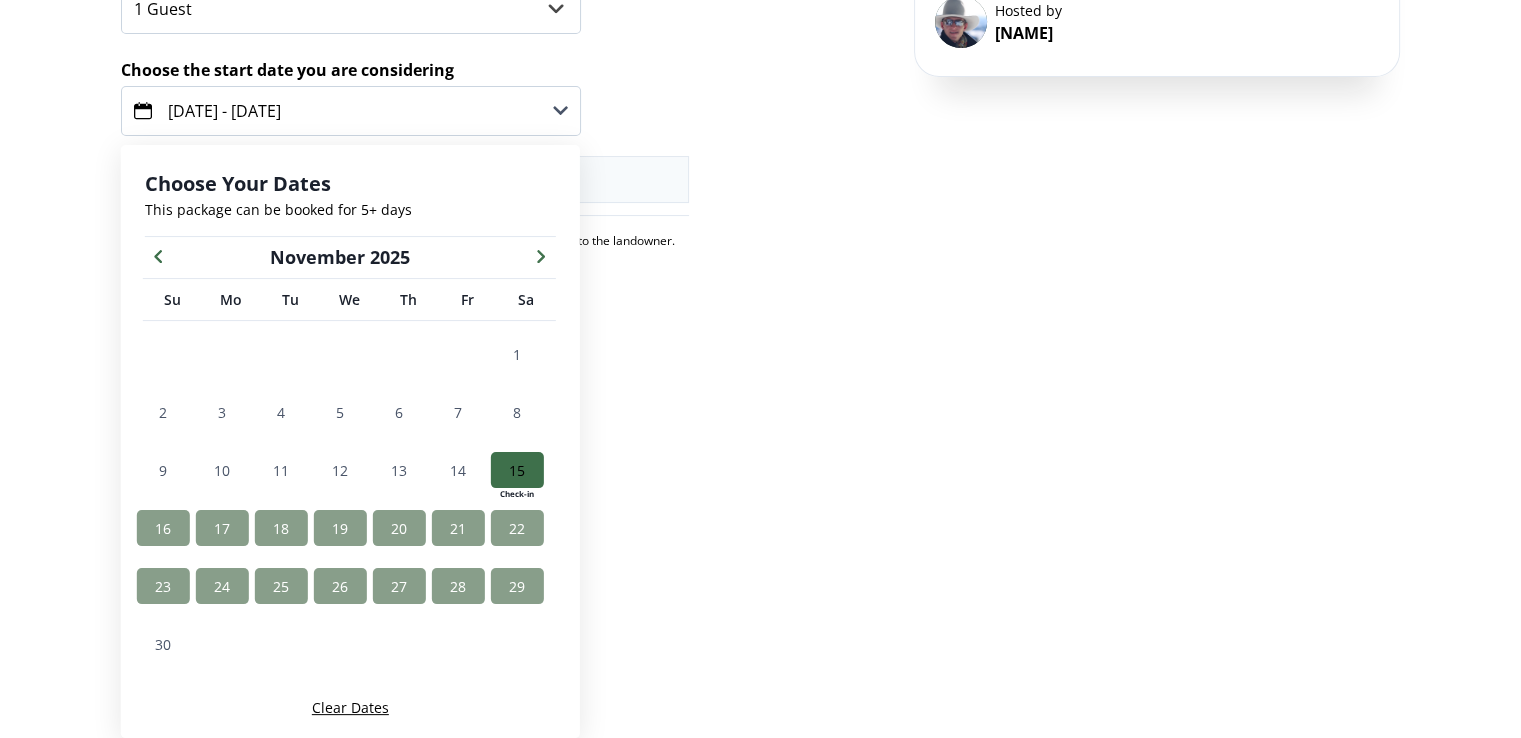 scroll, scrollTop: 120, scrollLeft: 0, axis: vertical 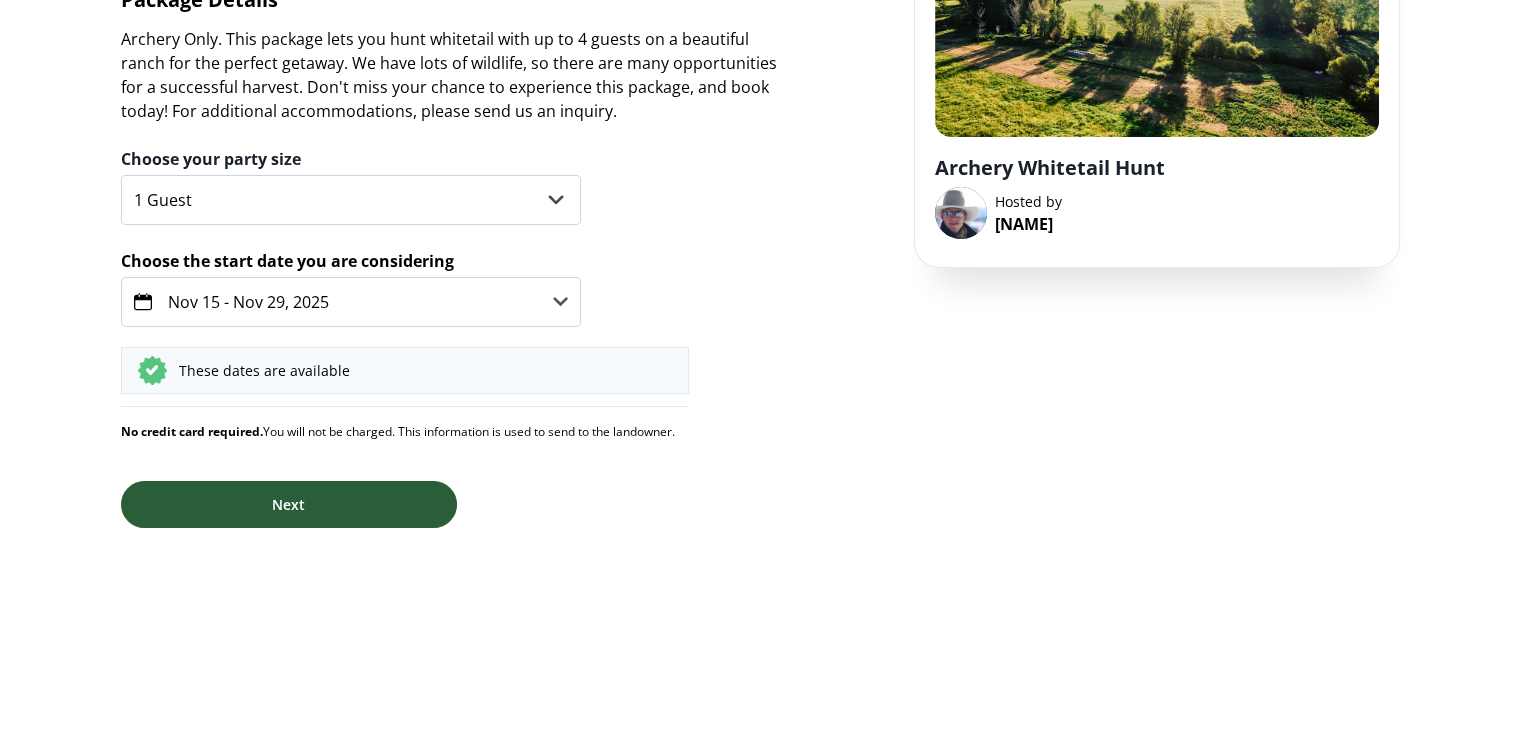 click on "Next" at bounding box center (289, 504) 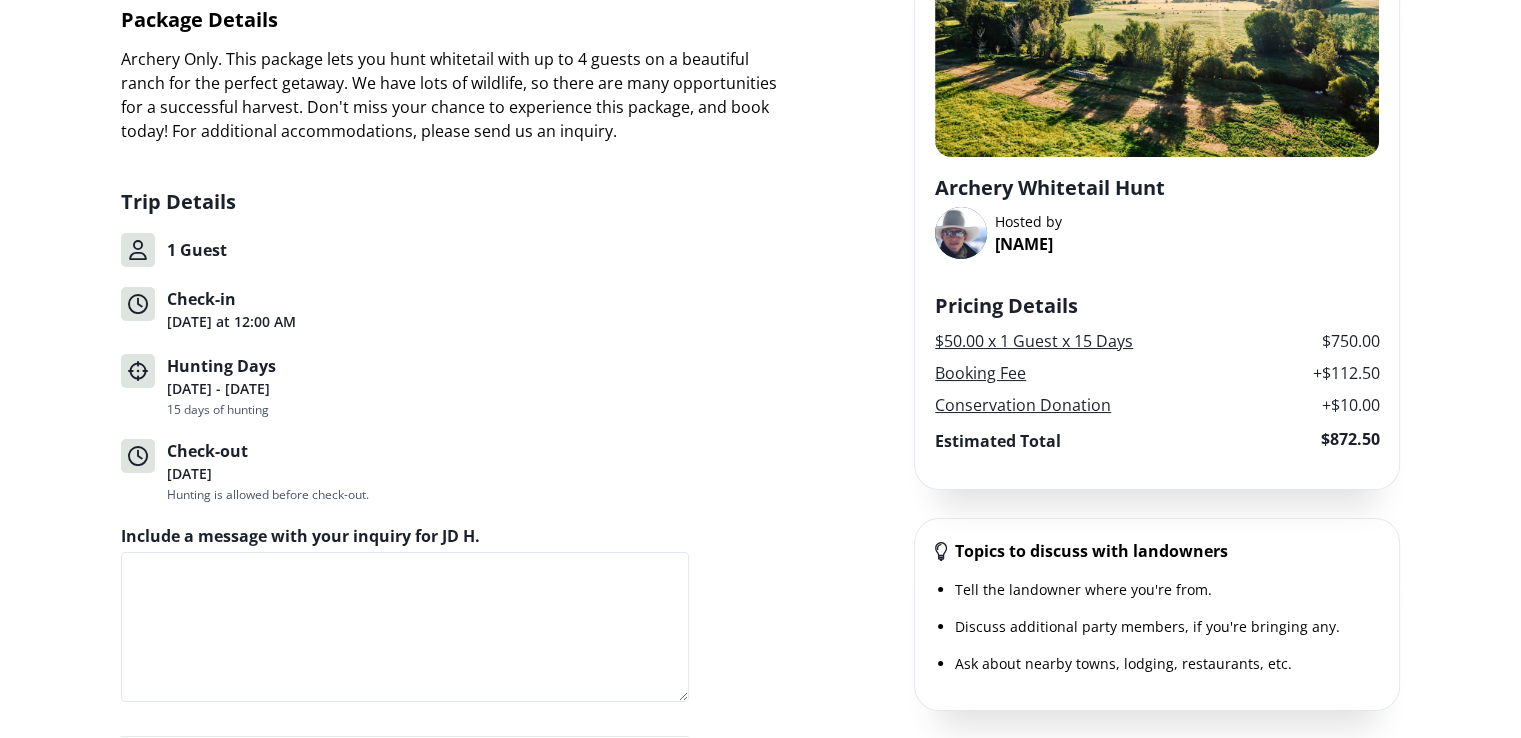 scroll, scrollTop: 200, scrollLeft: 0, axis: vertical 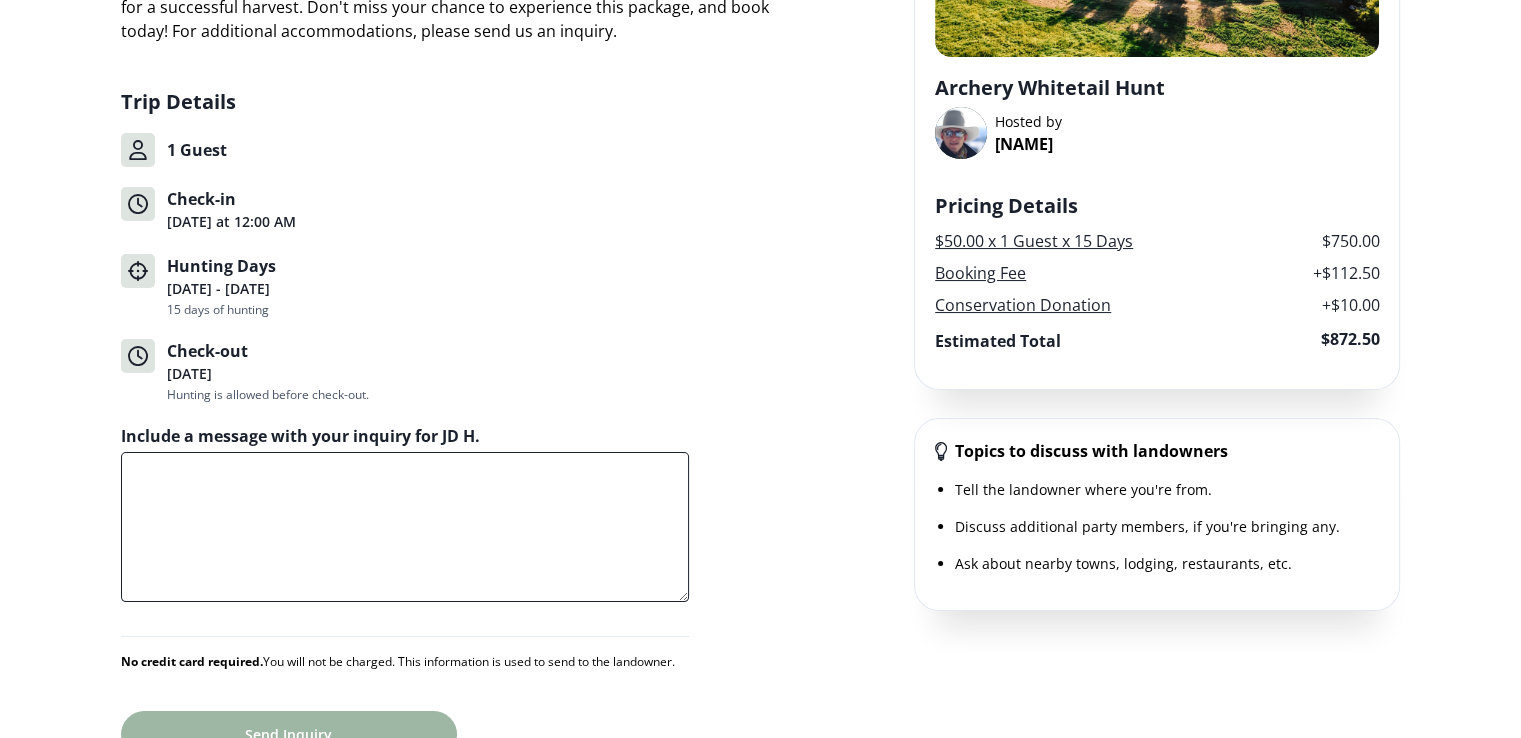 click on "Include a message with your inquiry for JD H." at bounding box center [405, 527] 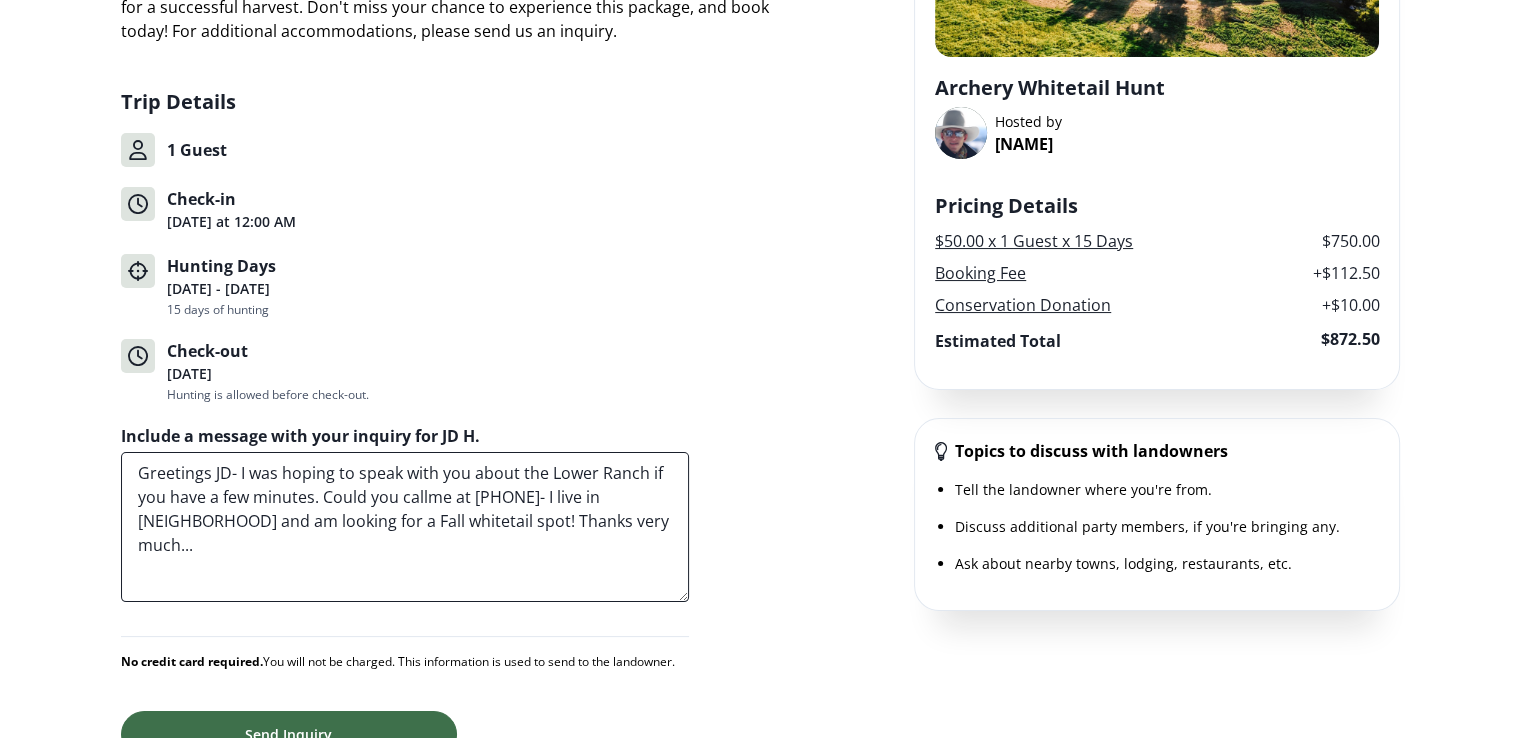 click on "Greetings JD- I was hoping to speak with you about the Lower Ranch if you have a few minutes. Could you callme at 406 581 1804- I live in Hyalyte Foothills and am looking for a Fall whitetail spot! Thanks very much..." at bounding box center (405, 527) 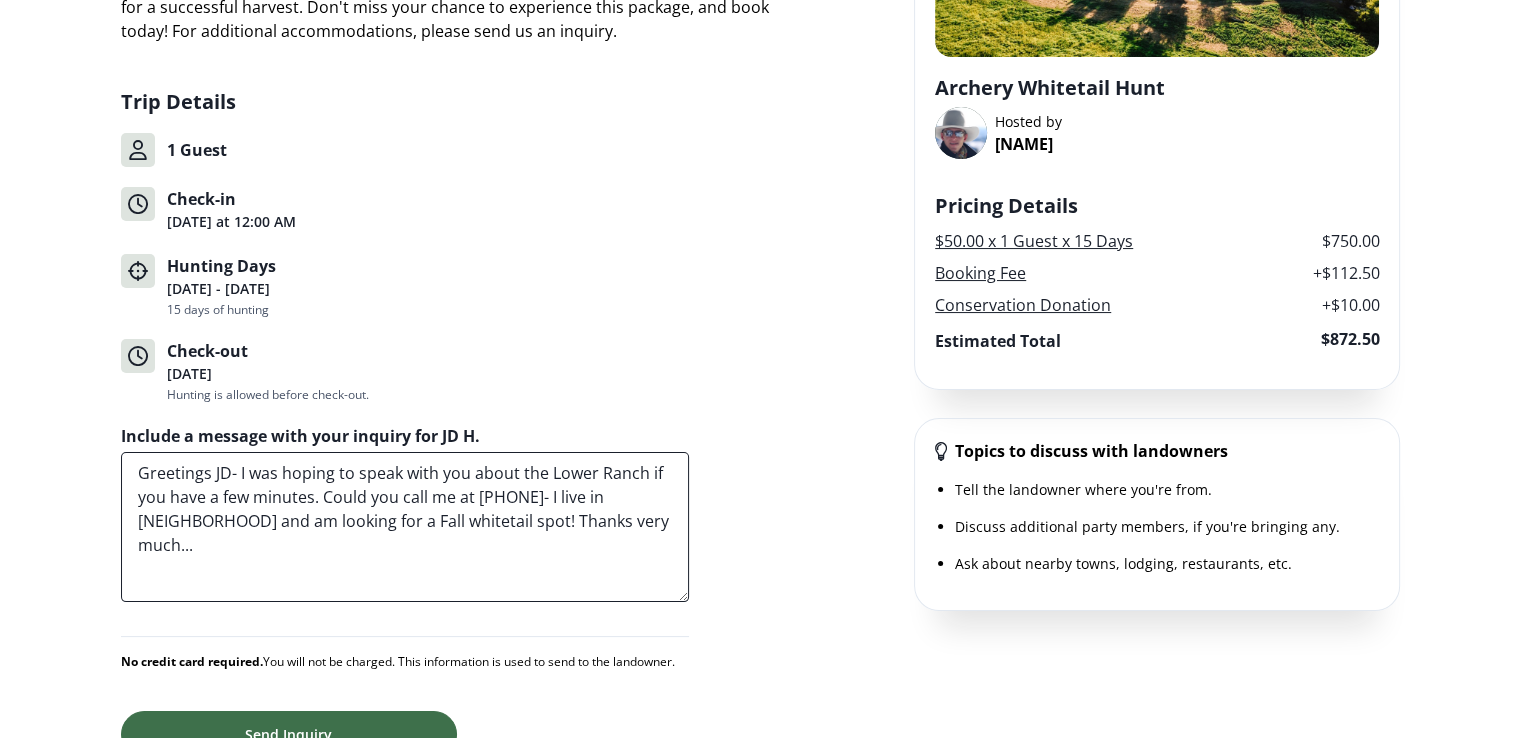 click on "Greetings JD- I was hoping to speak with you about the Lower Ranch if you have a few minutes. Could you call me at 406 581 1804- I live in Hyalyte Foothills and am looking for a Fall whitetail spot! Thanks very much..." at bounding box center (405, 527) 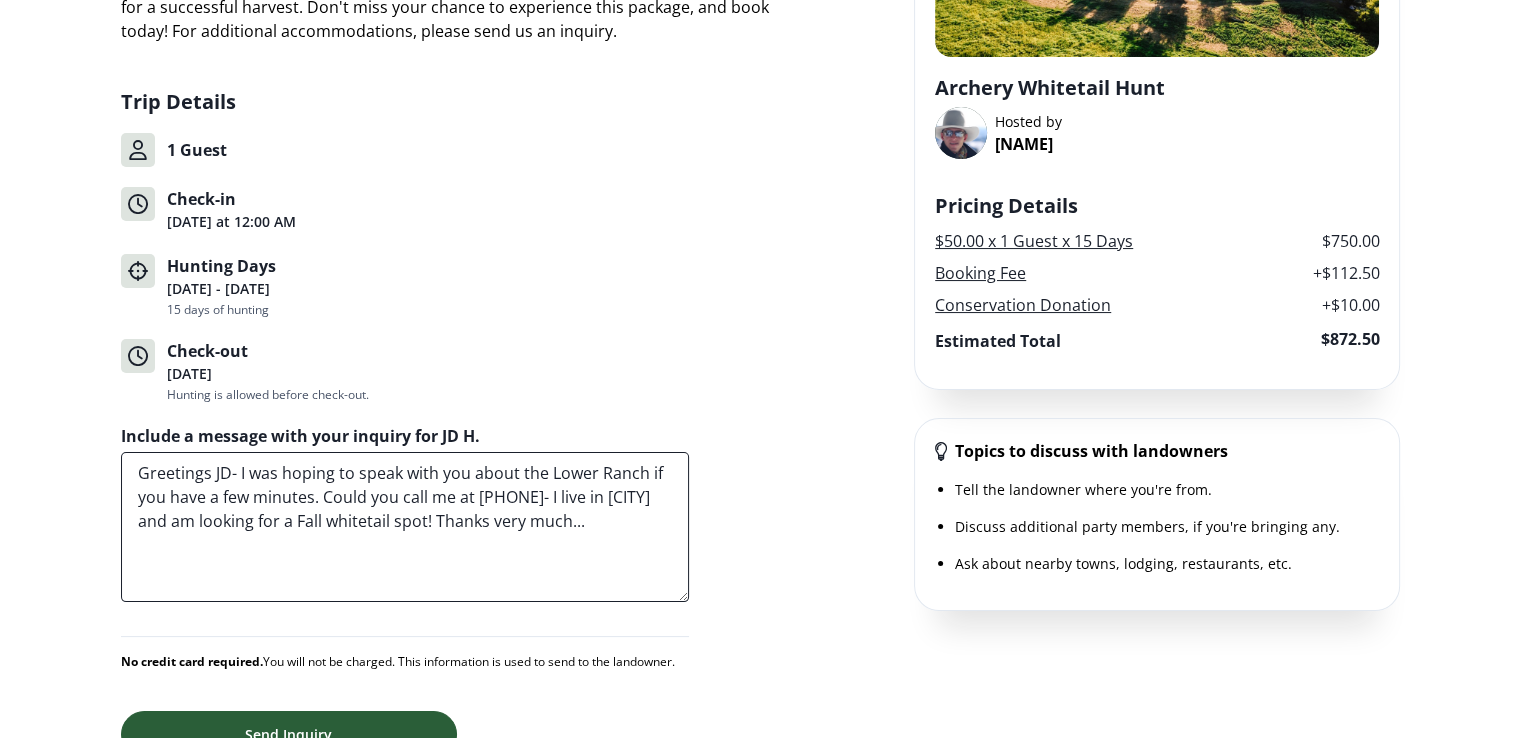 type on "Greetings JD- I was hoping to speak with you about the Lower Ranch if you have a few minutes. Could you call me at 406 581 1804- I live in Hyalite Foothills and am looking for a Fall whitetail spot! Thanks very much..." 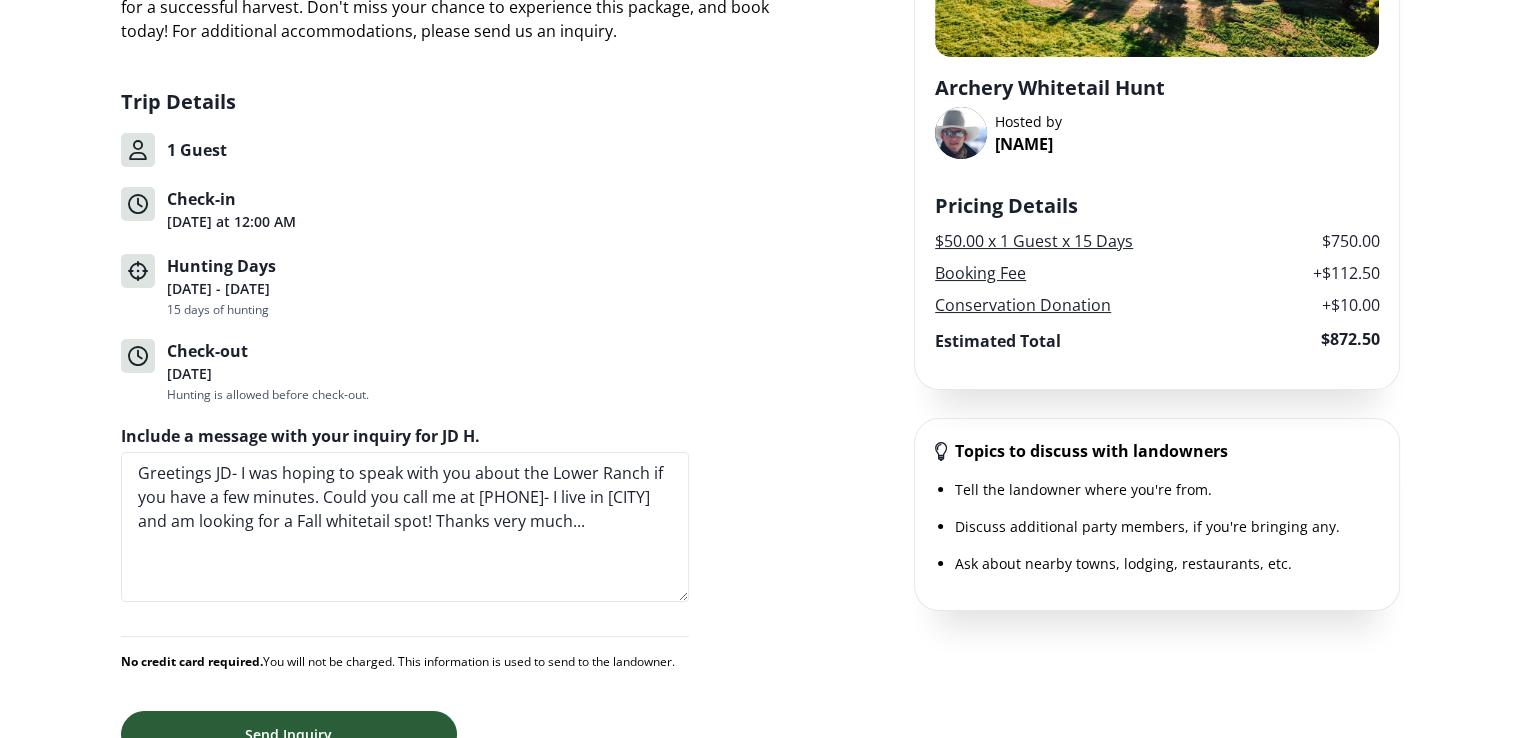 click on "Send Inquiry" at bounding box center (289, 734) 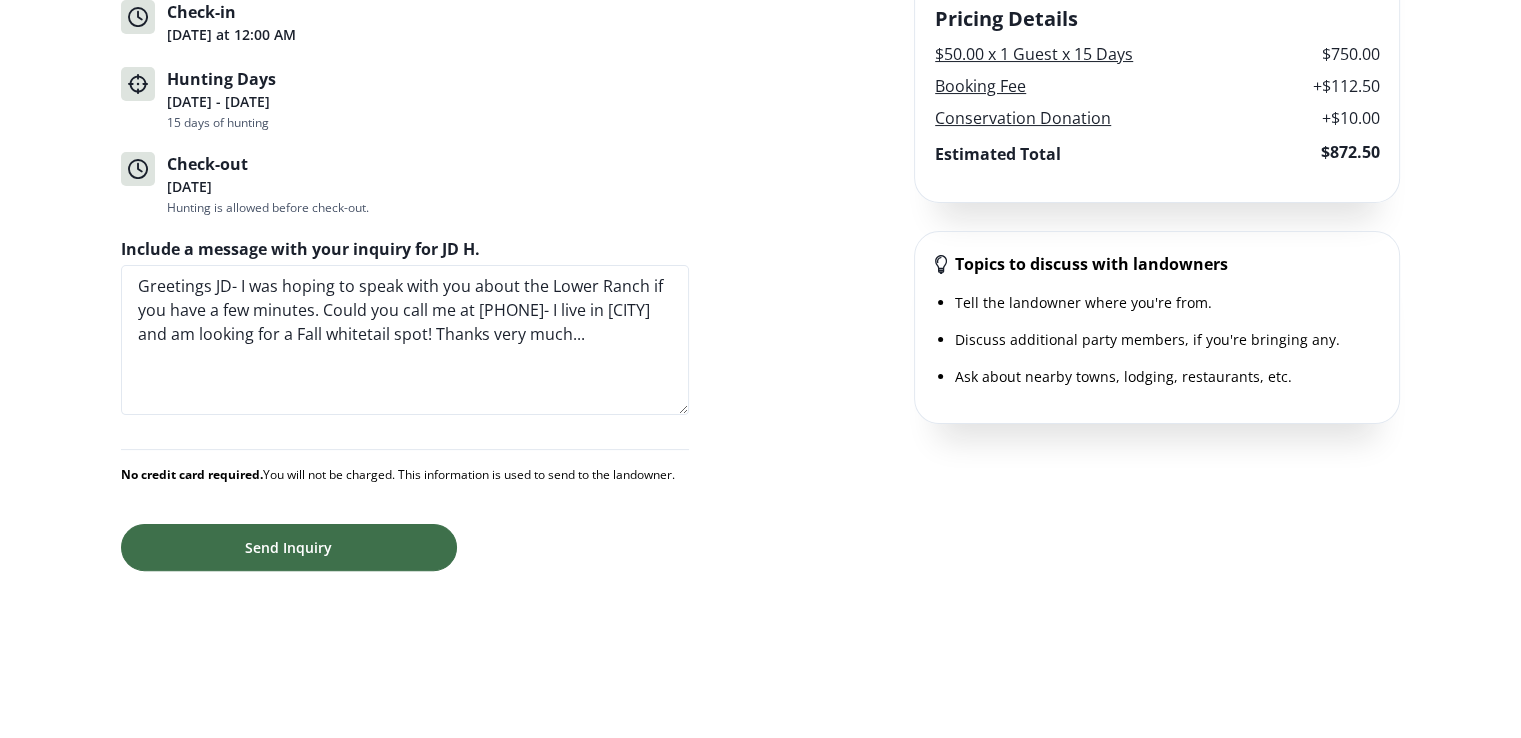 scroll, scrollTop: 400, scrollLeft: 0, axis: vertical 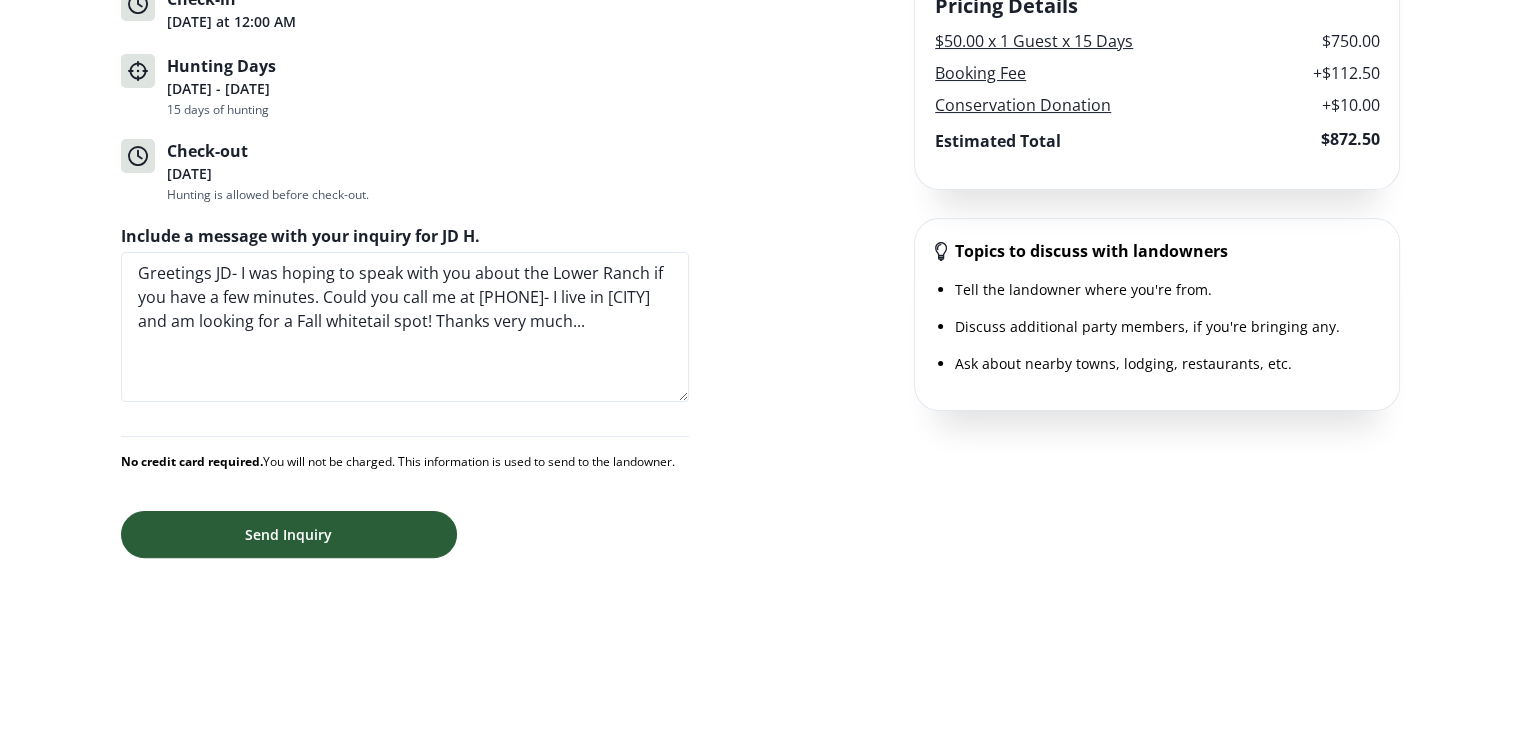 click on "Send Inquiry" at bounding box center (289, 534) 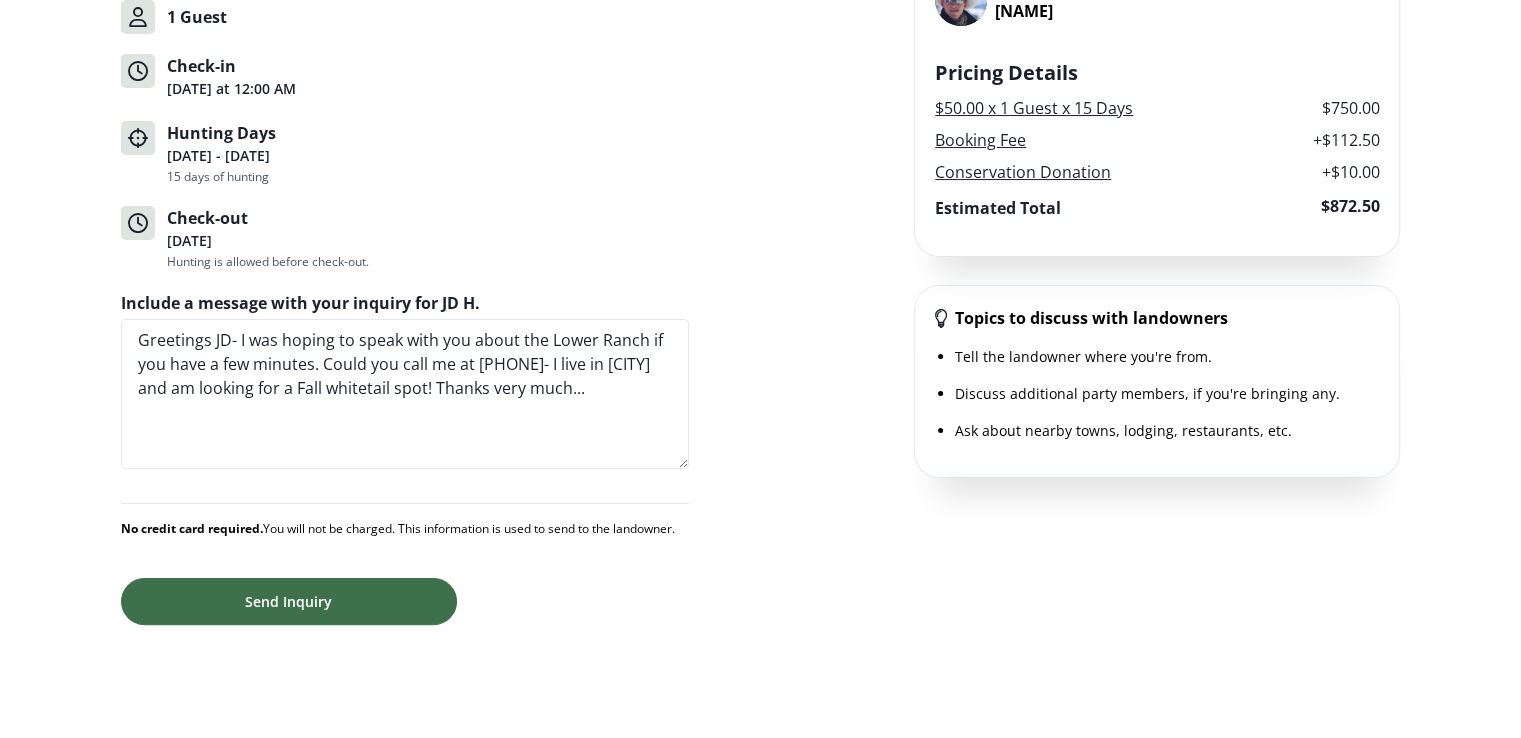 scroll, scrollTop: 432, scrollLeft: 0, axis: vertical 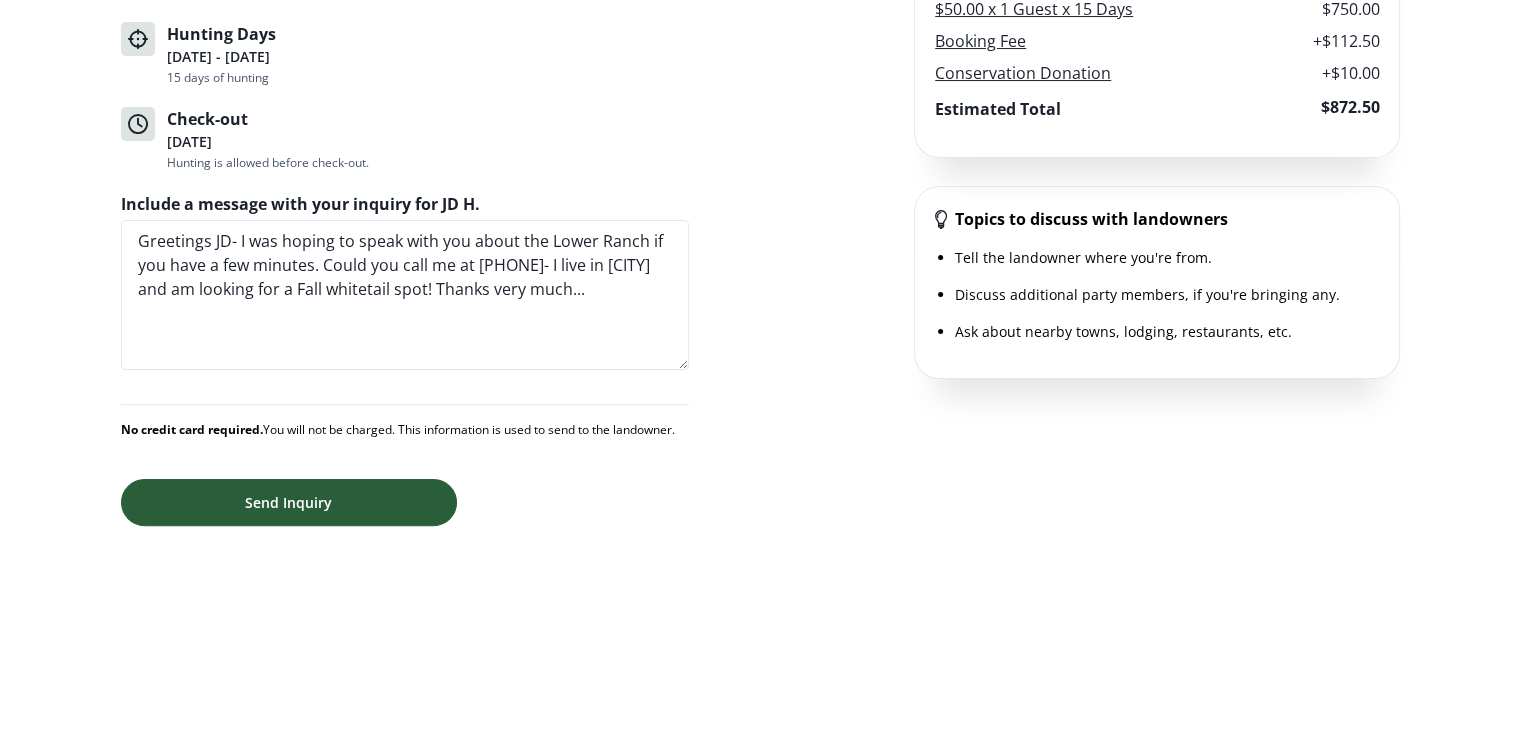 click on "Send Inquiry" at bounding box center (289, 502) 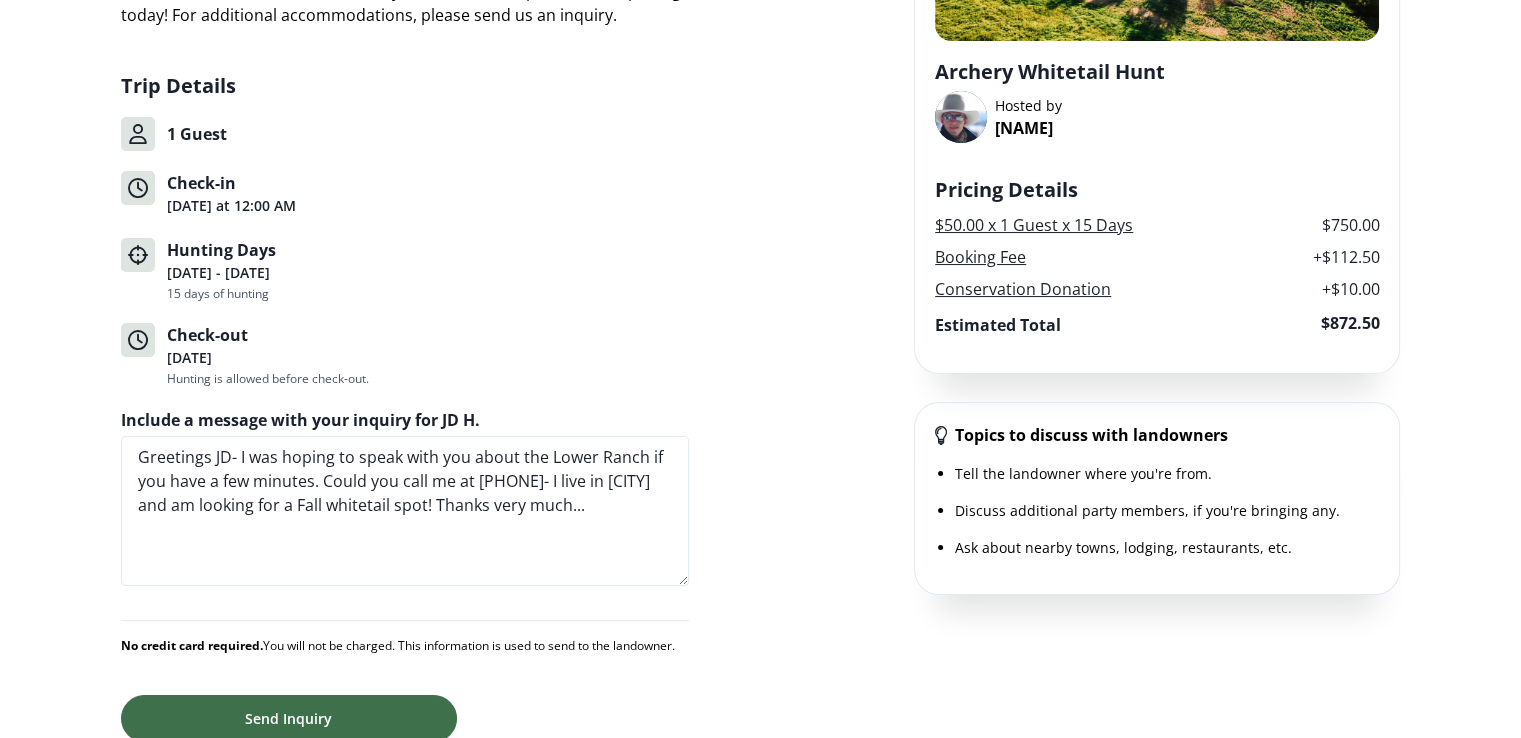 scroll, scrollTop: 332, scrollLeft: 0, axis: vertical 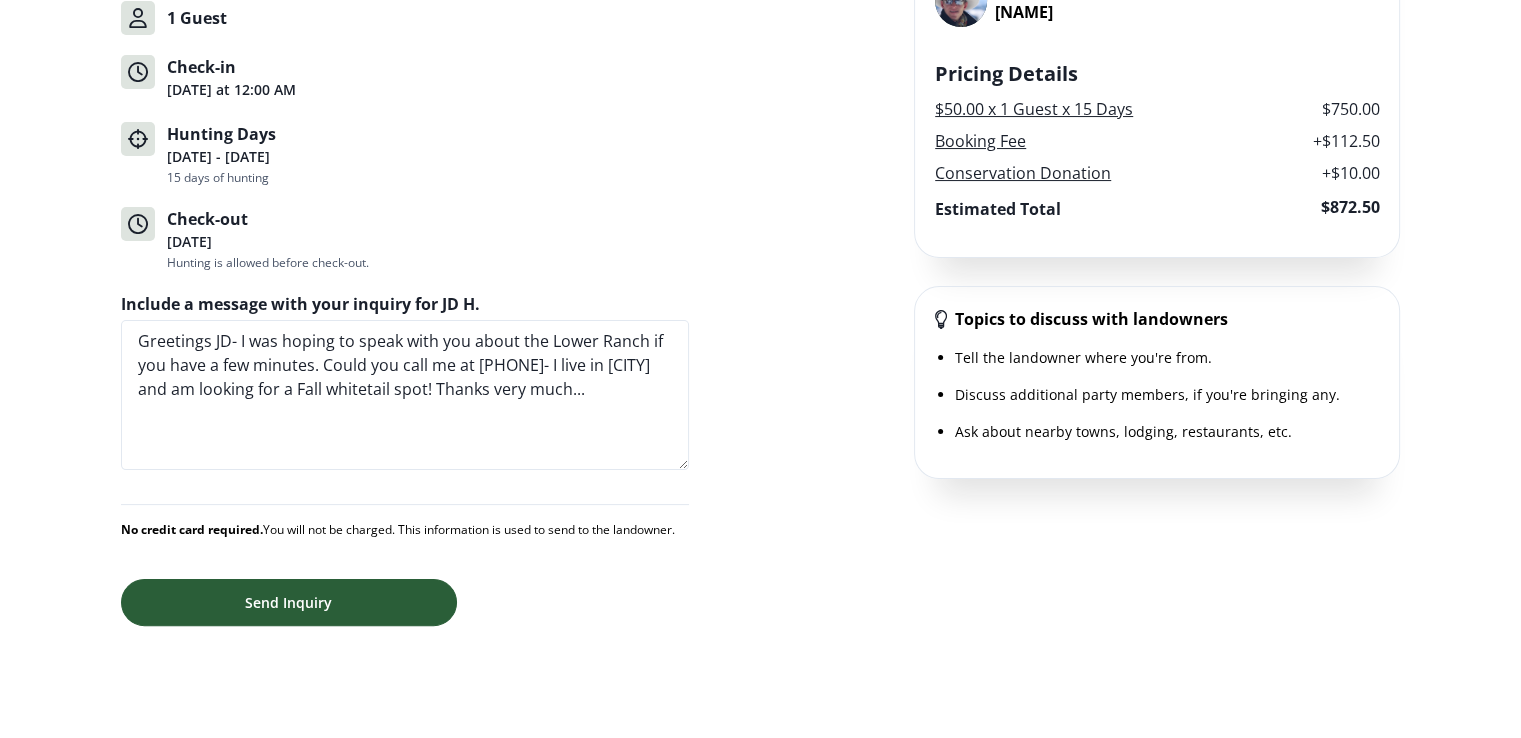 click on "Send Inquiry" at bounding box center [289, 602] 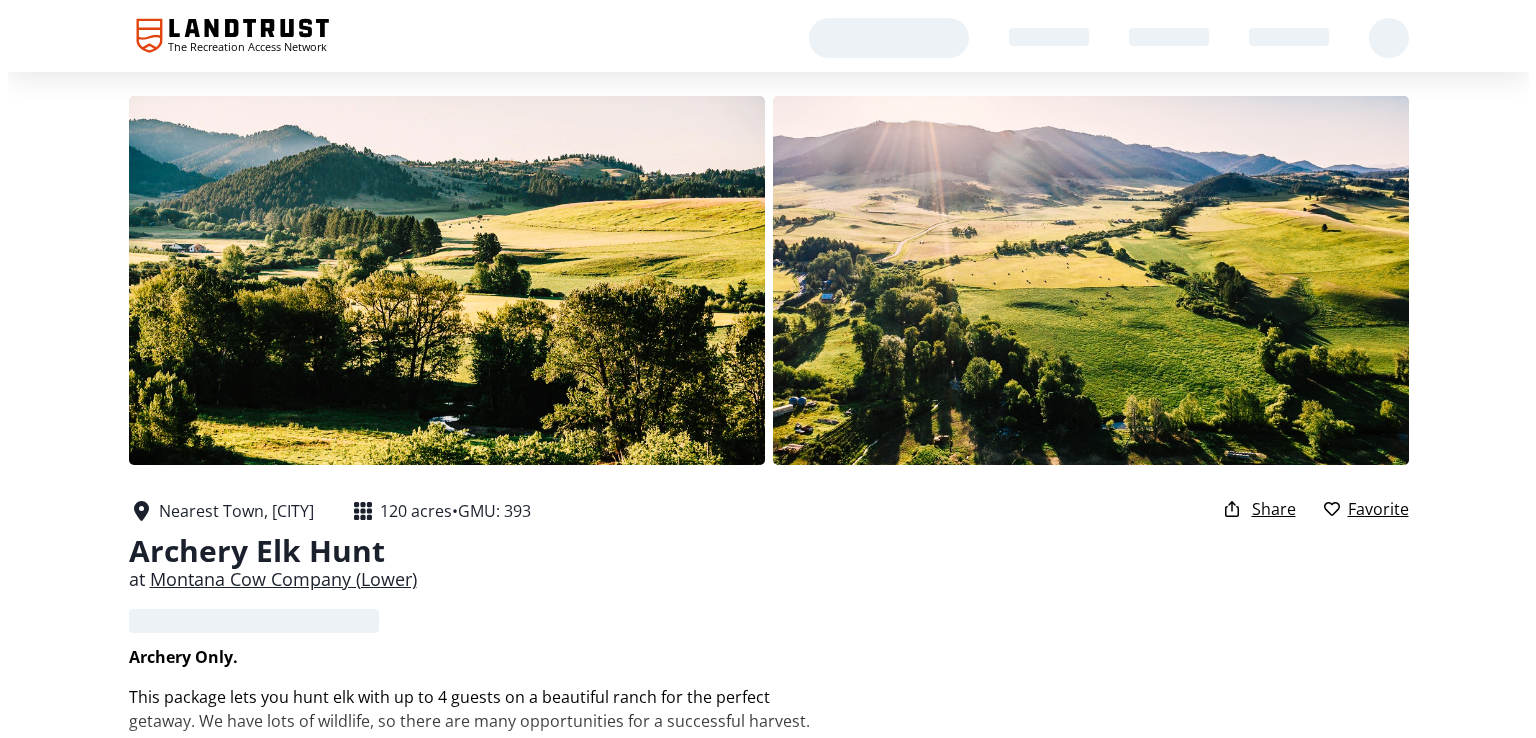 scroll, scrollTop: 0, scrollLeft: 0, axis: both 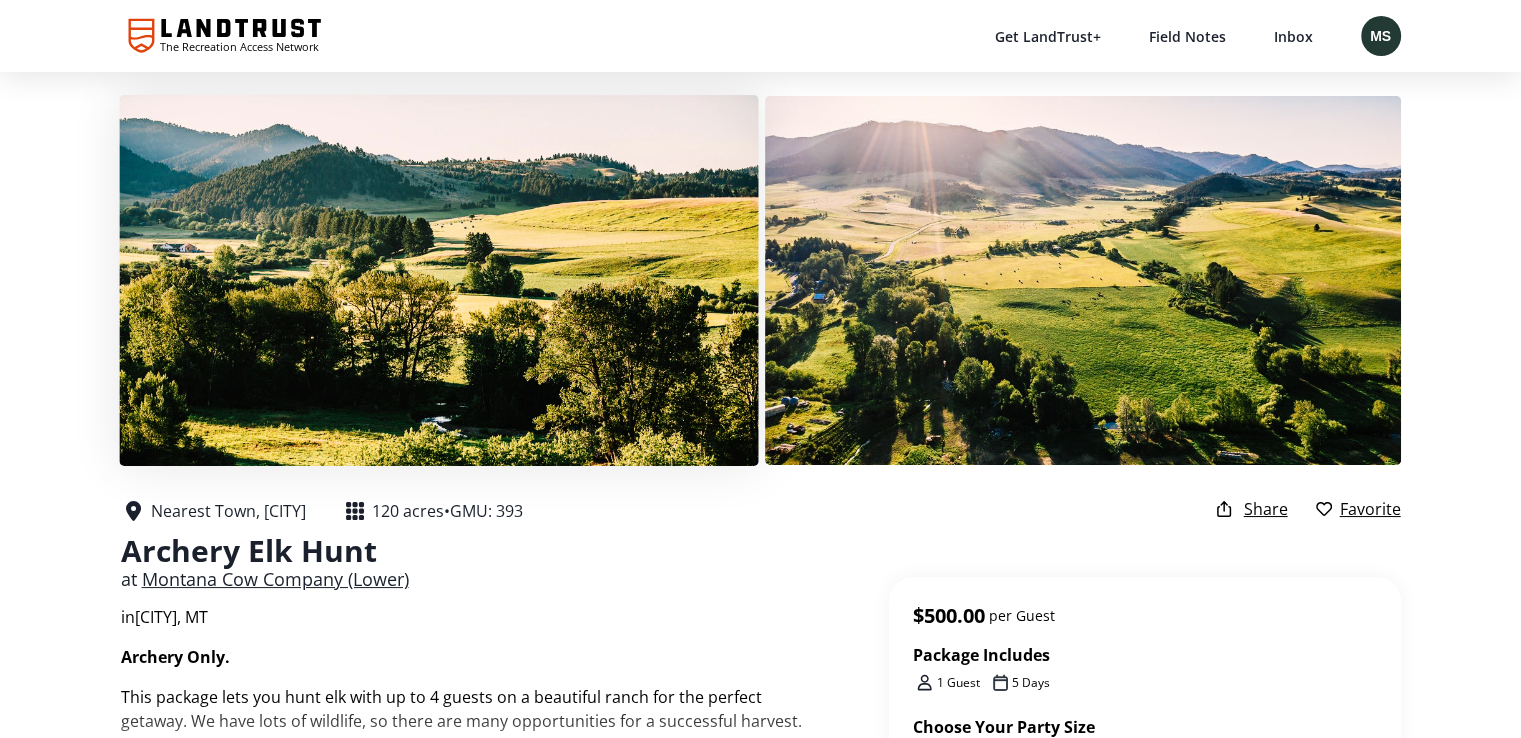 click at bounding box center (438, 280) 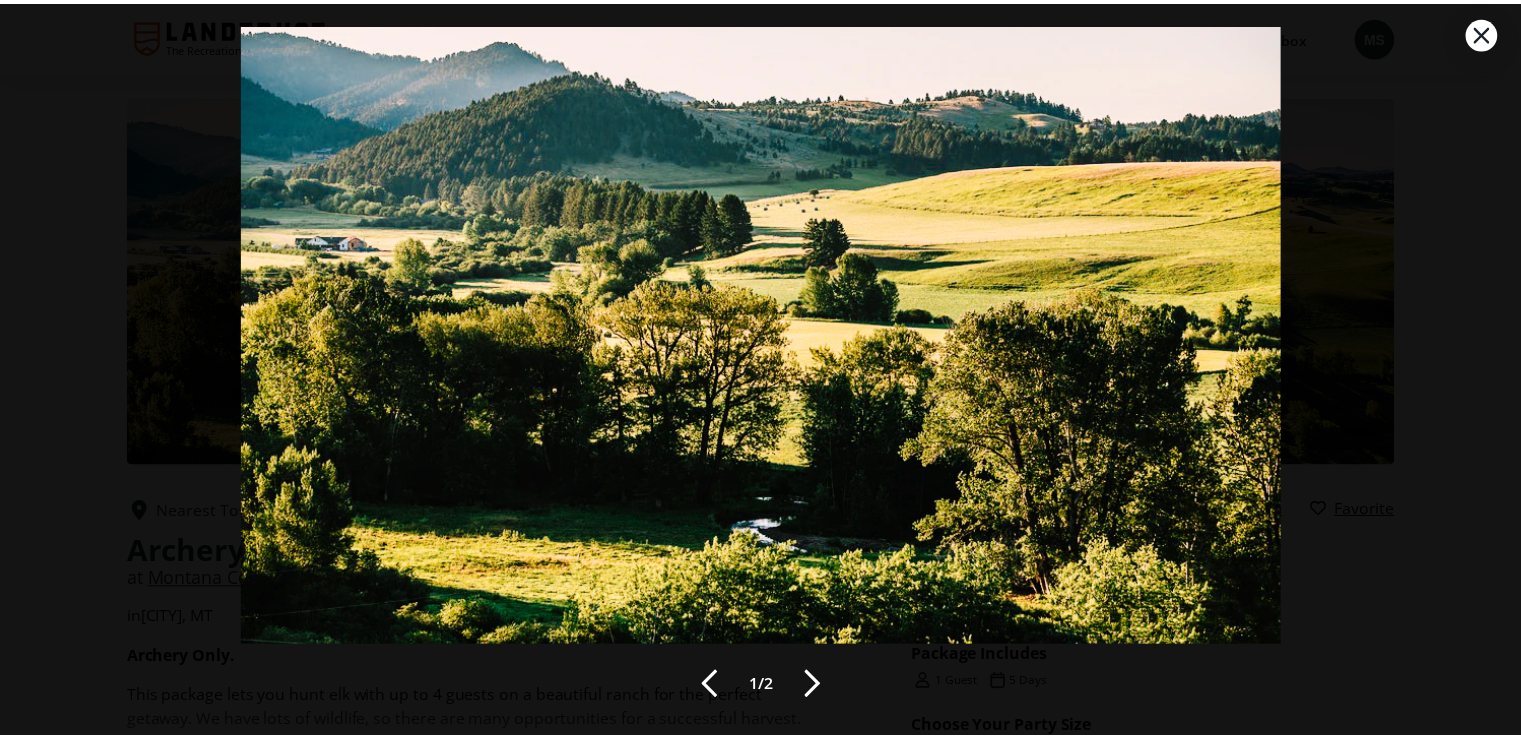 scroll, scrollTop: 49, scrollLeft: 0, axis: vertical 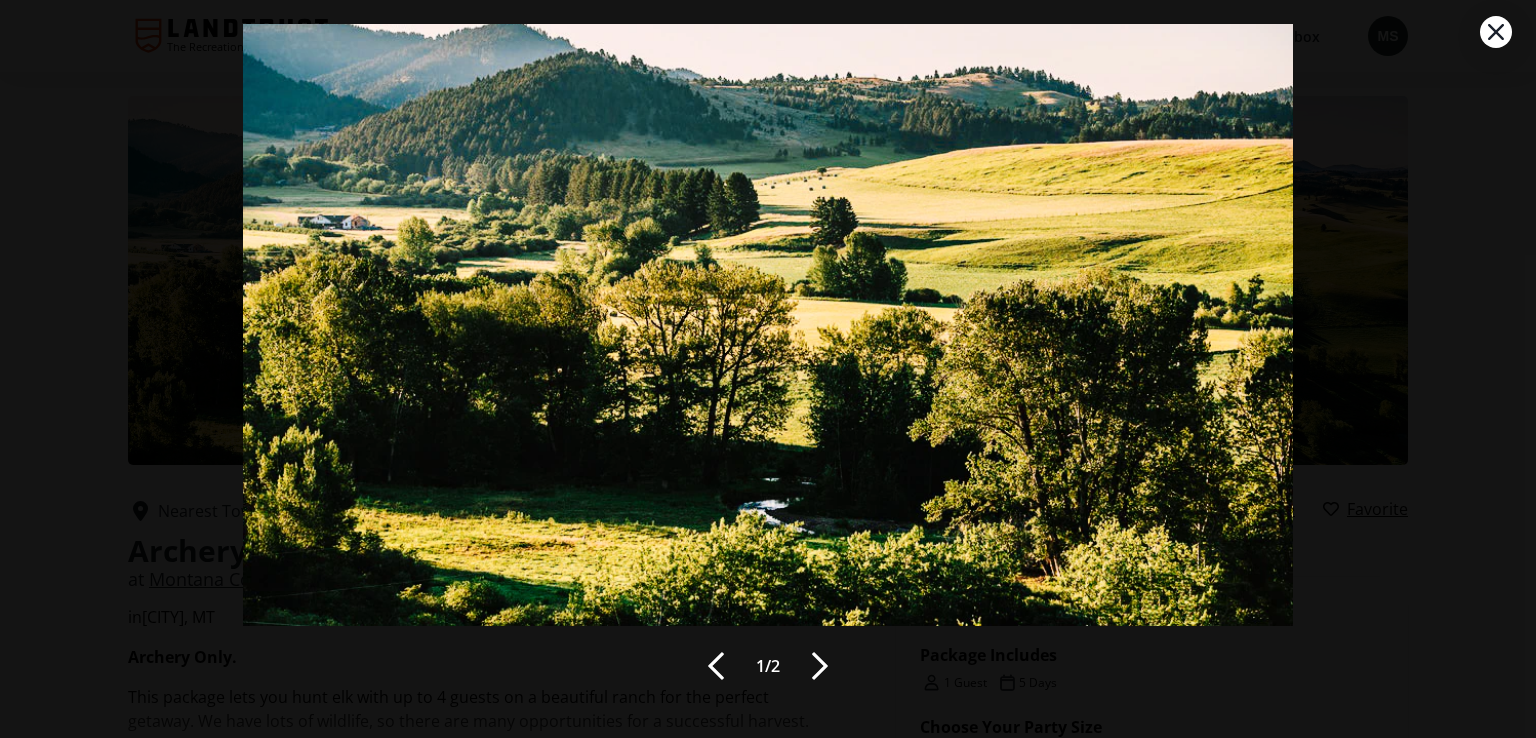 click at bounding box center (820, 666) 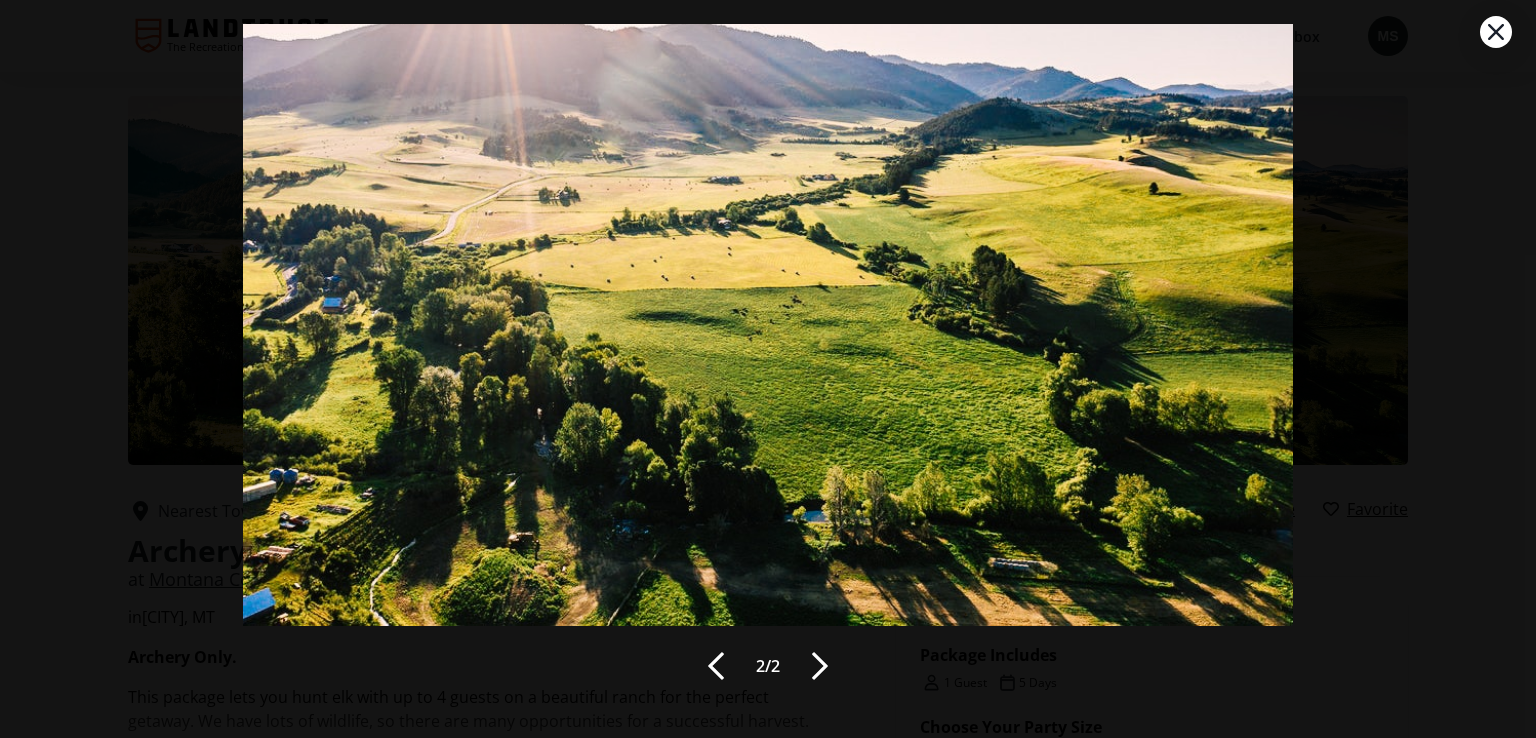 click 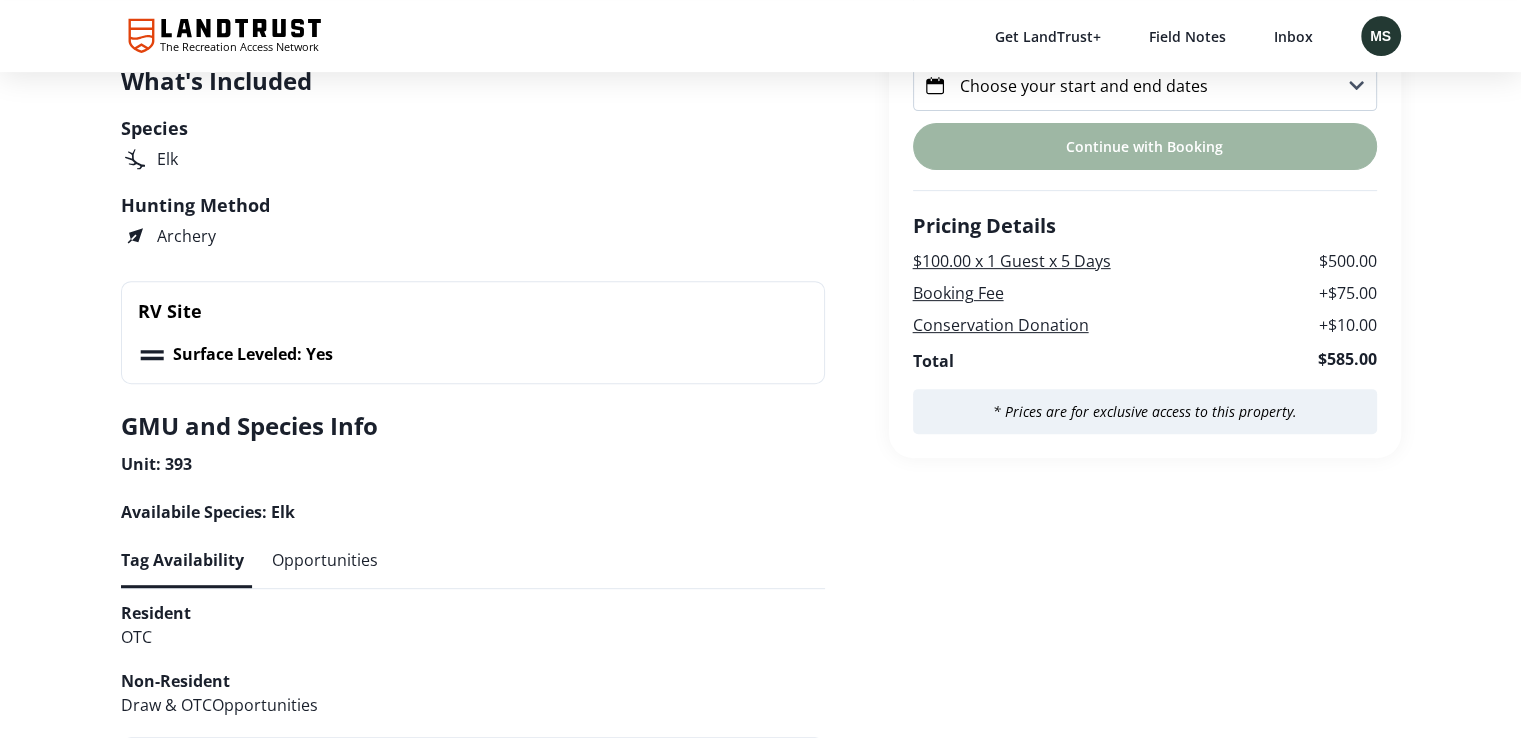 scroll, scrollTop: 968, scrollLeft: 0, axis: vertical 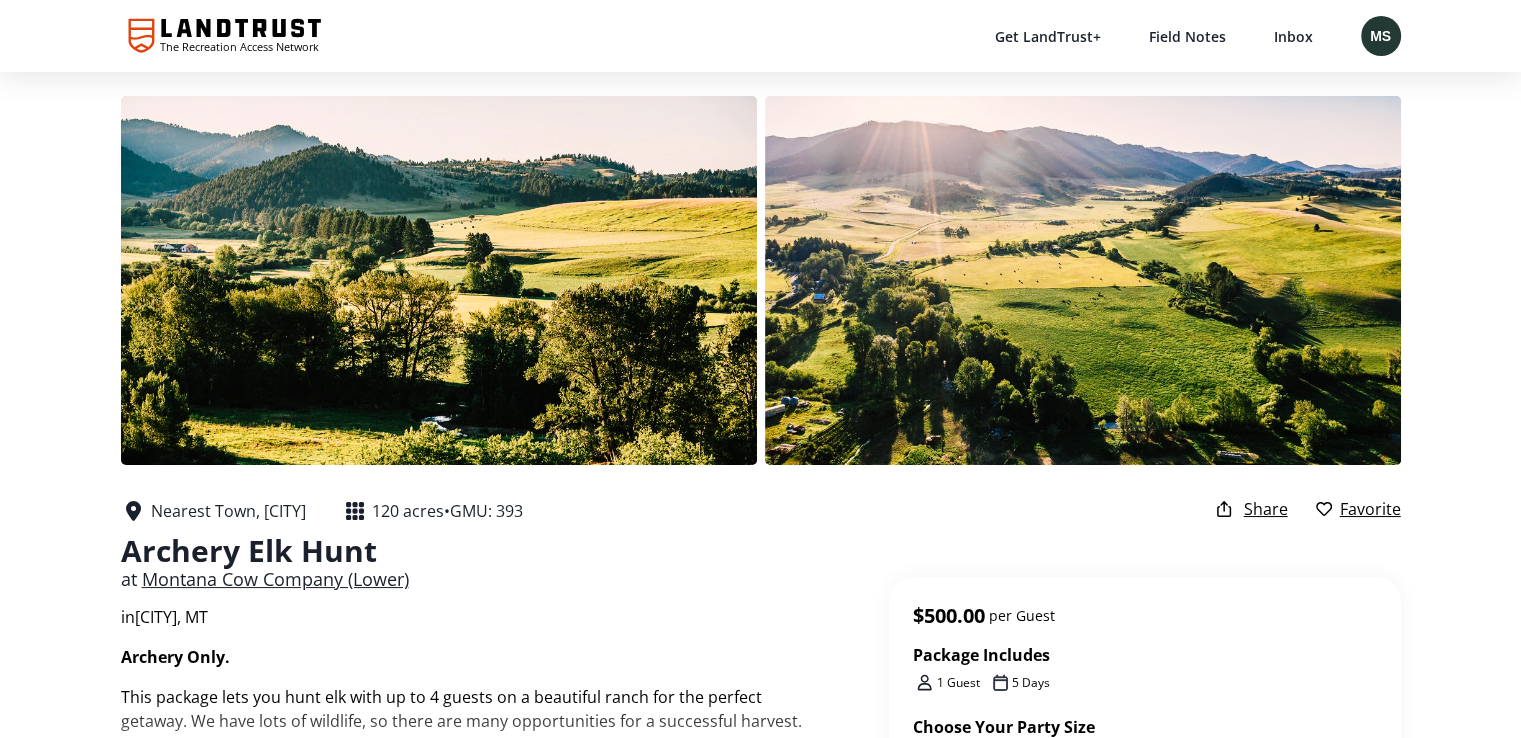 click on "Archery Elk Hunt" at bounding box center (330, 551) 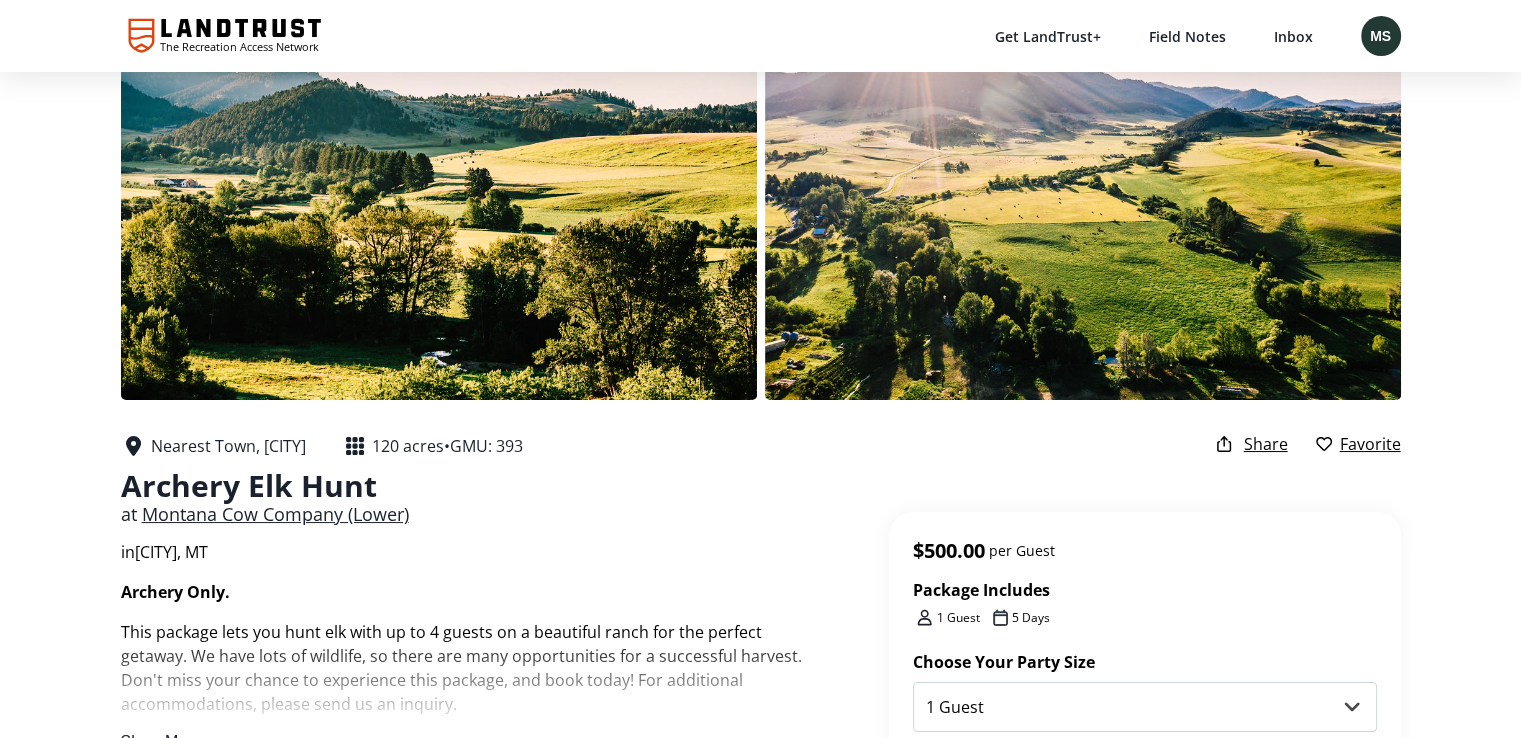 scroll, scrollTop: 100, scrollLeft: 0, axis: vertical 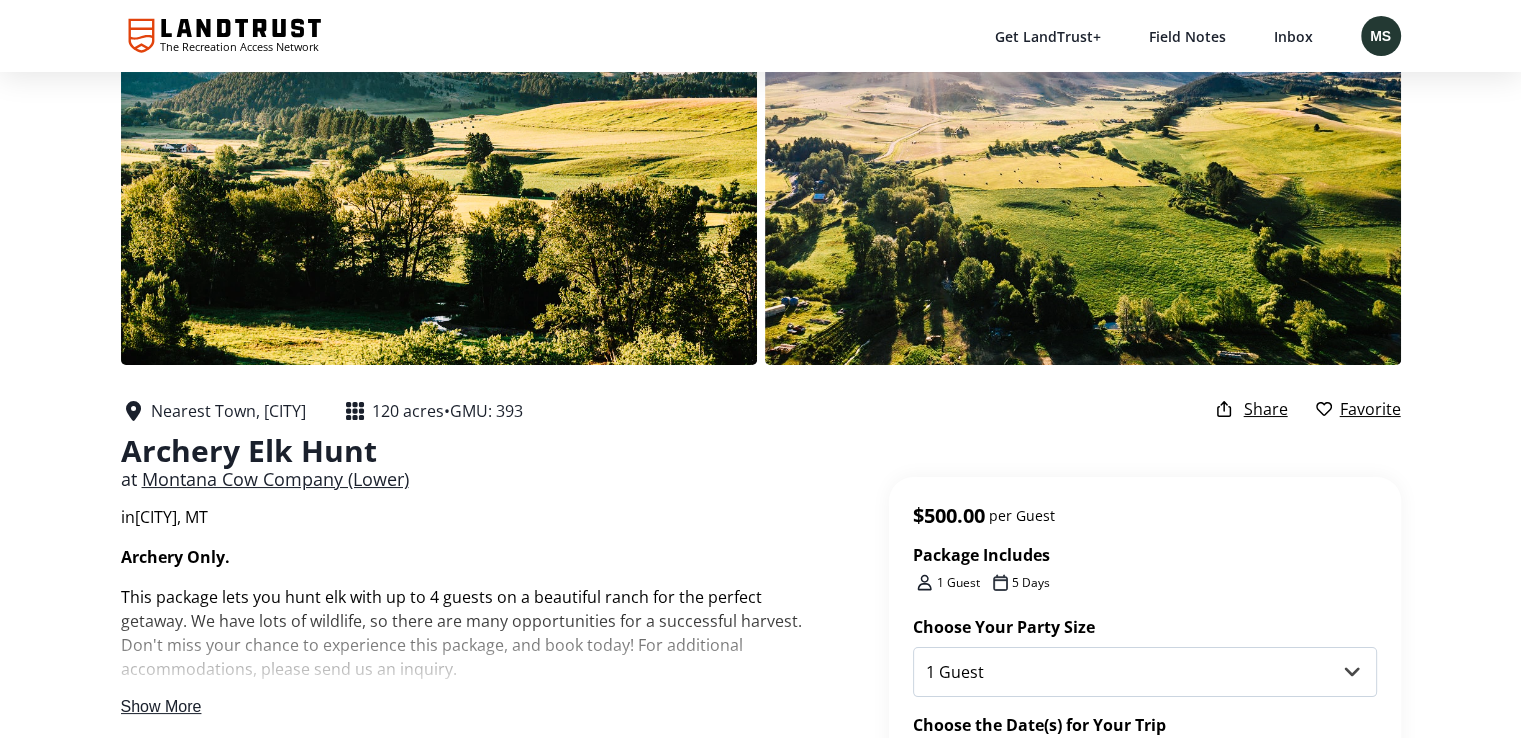 click on "Montana Cow Company (Lower)" at bounding box center (275, 479) 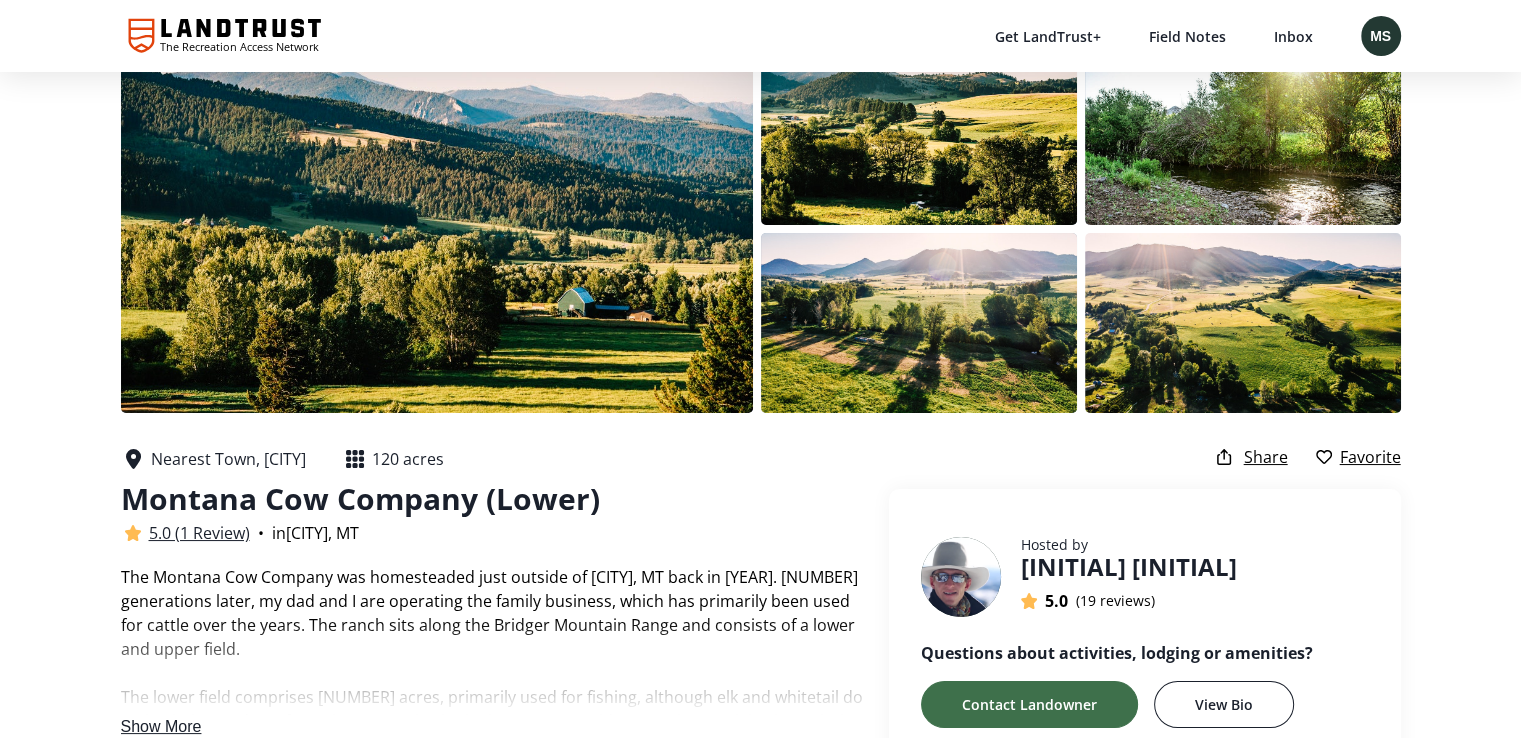 scroll, scrollTop: 100, scrollLeft: 0, axis: vertical 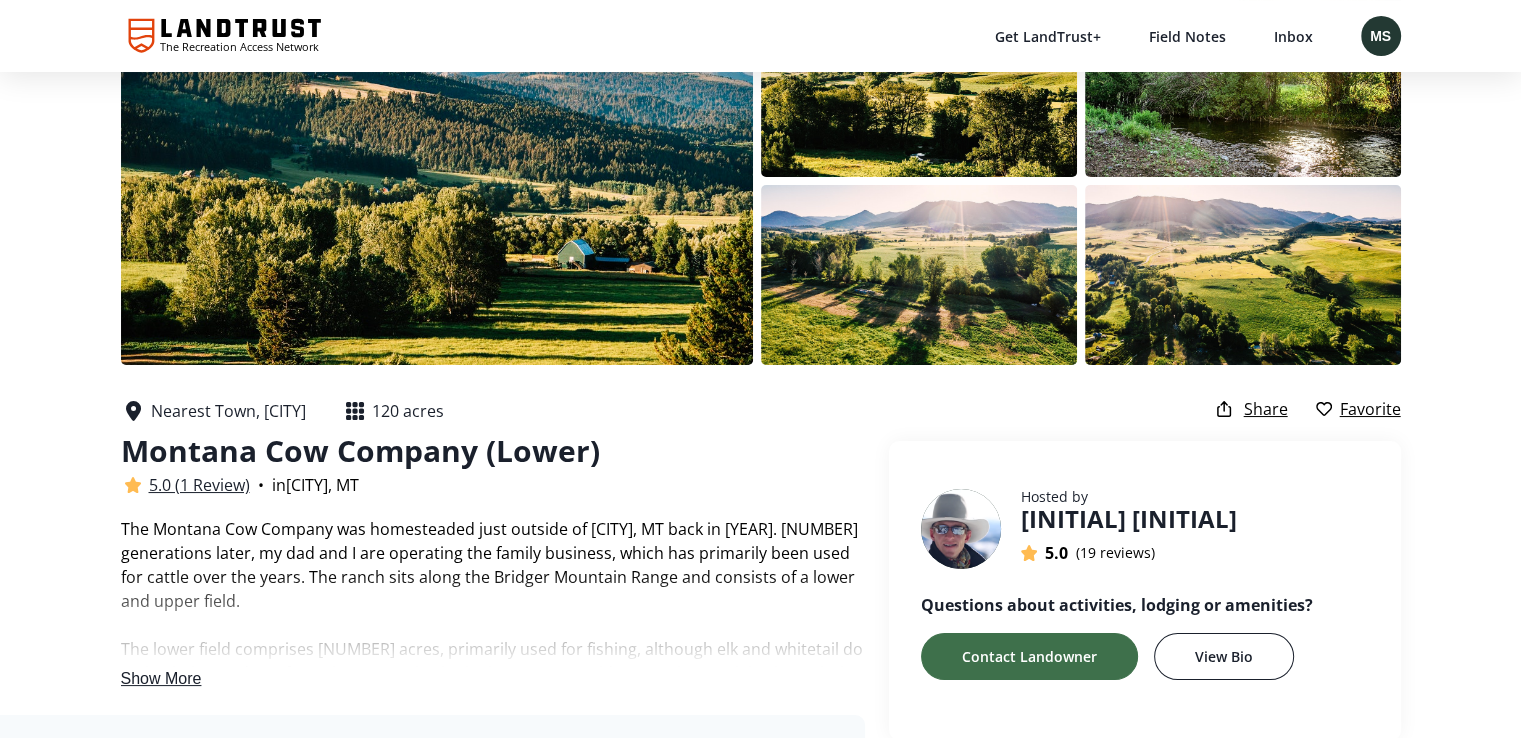 click on "Show More" at bounding box center (161, 678) 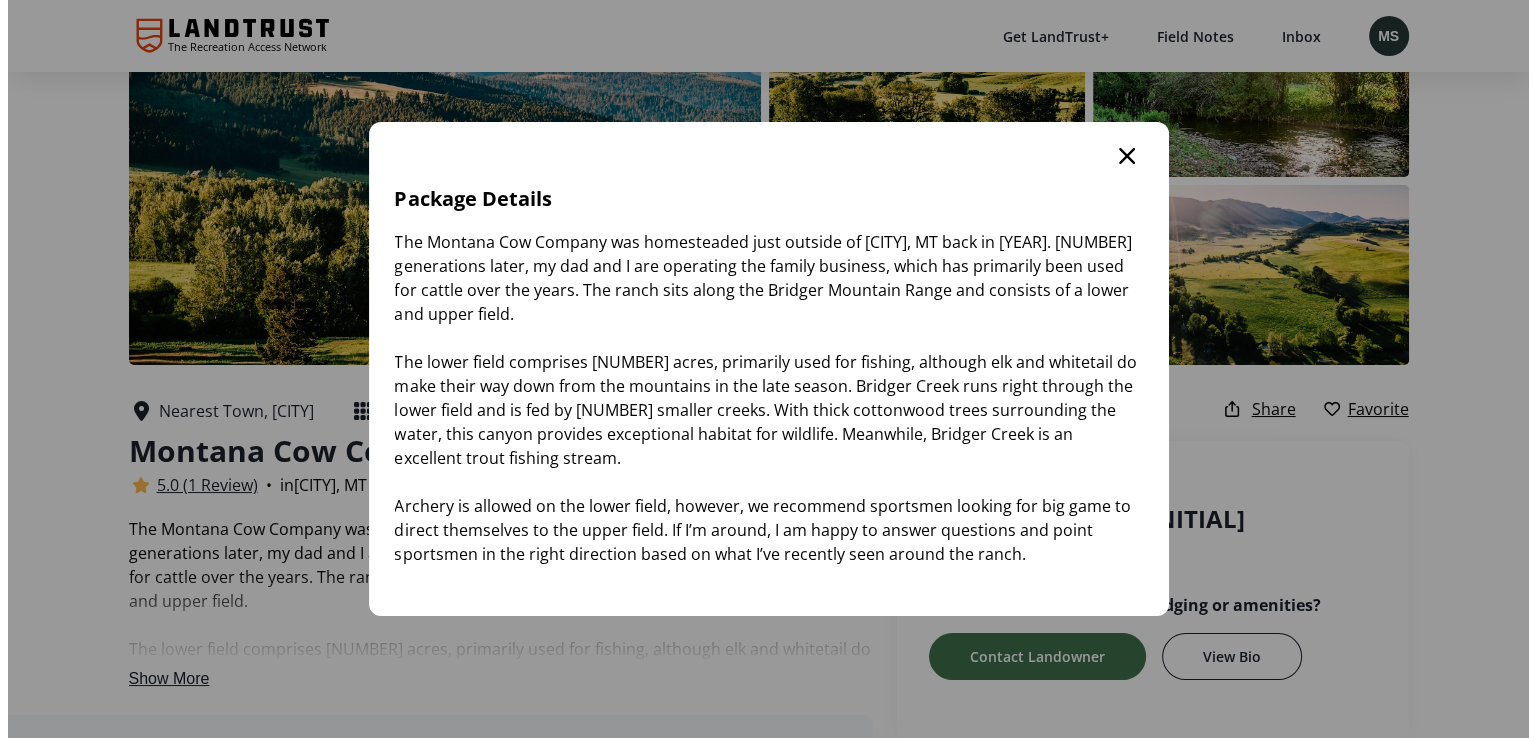 scroll, scrollTop: 0, scrollLeft: 0, axis: both 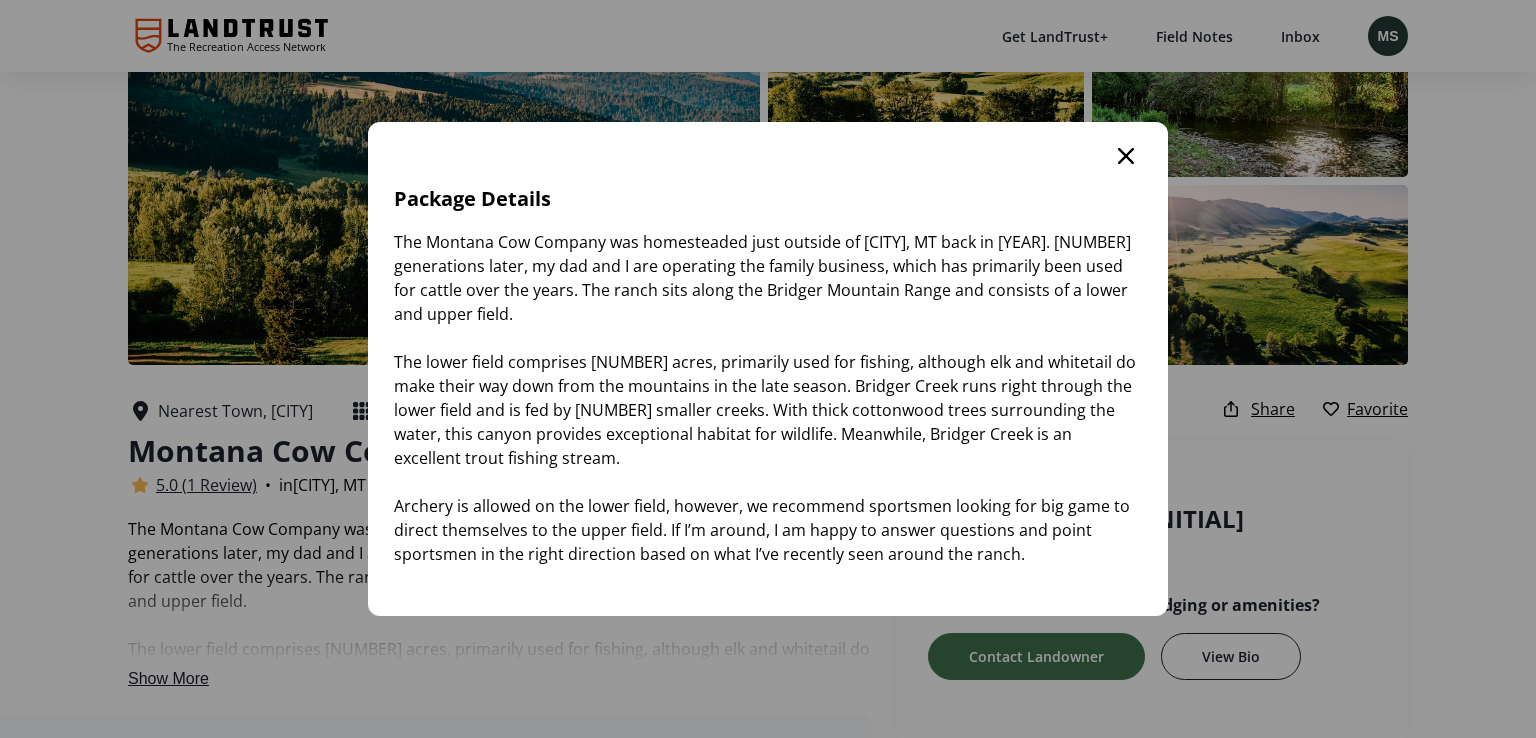 click 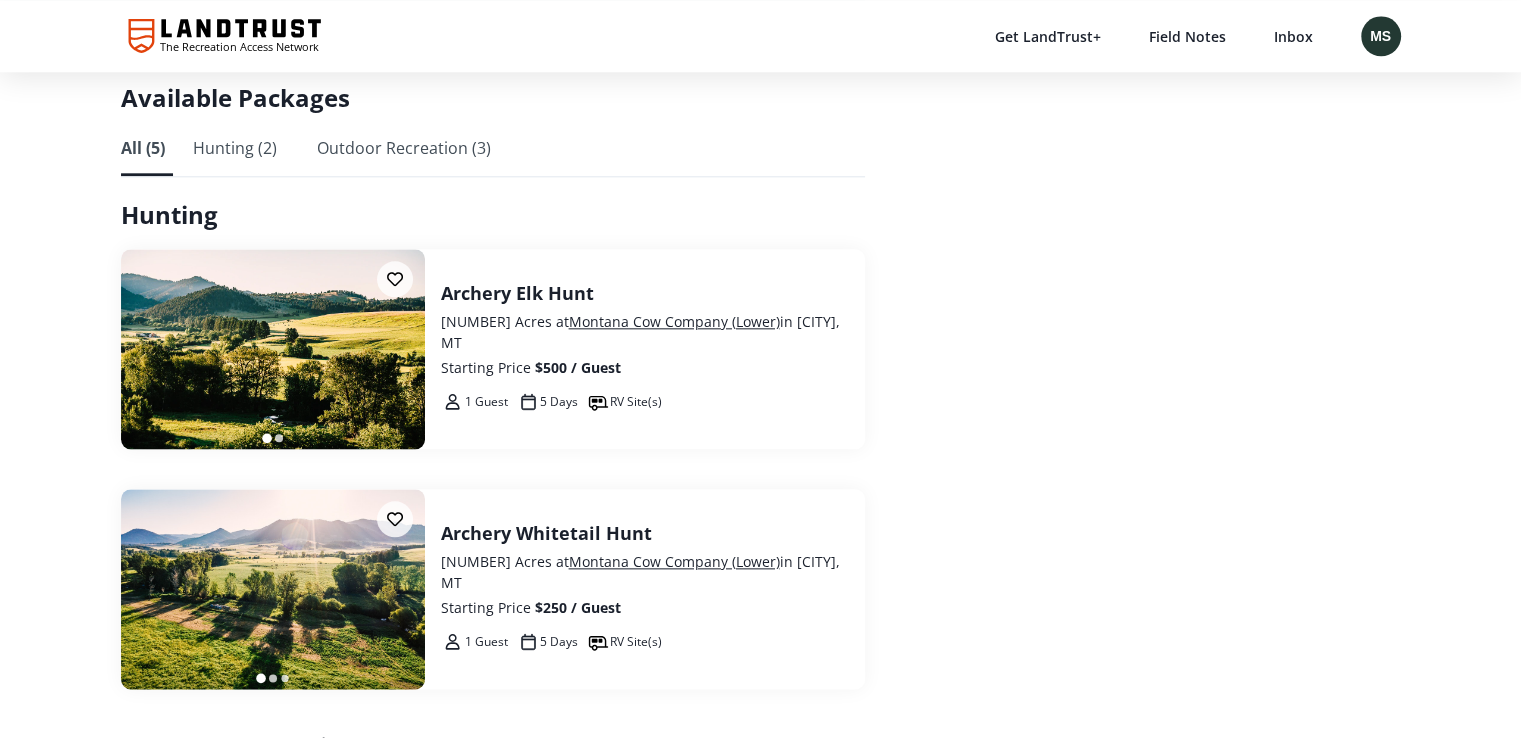 scroll, scrollTop: 2200, scrollLeft: 0, axis: vertical 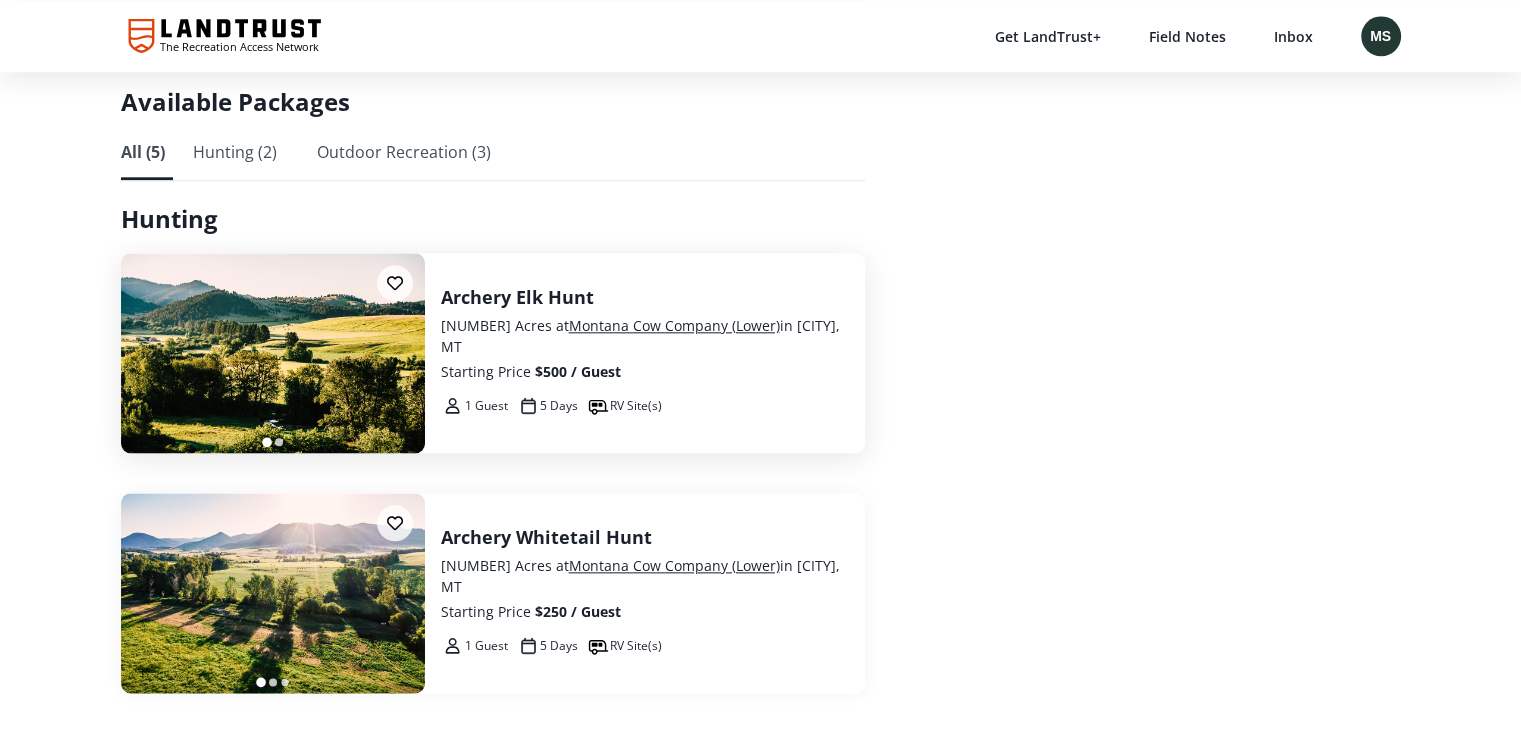 click on "Archery Elk Hunt" at bounding box center (645, 297) 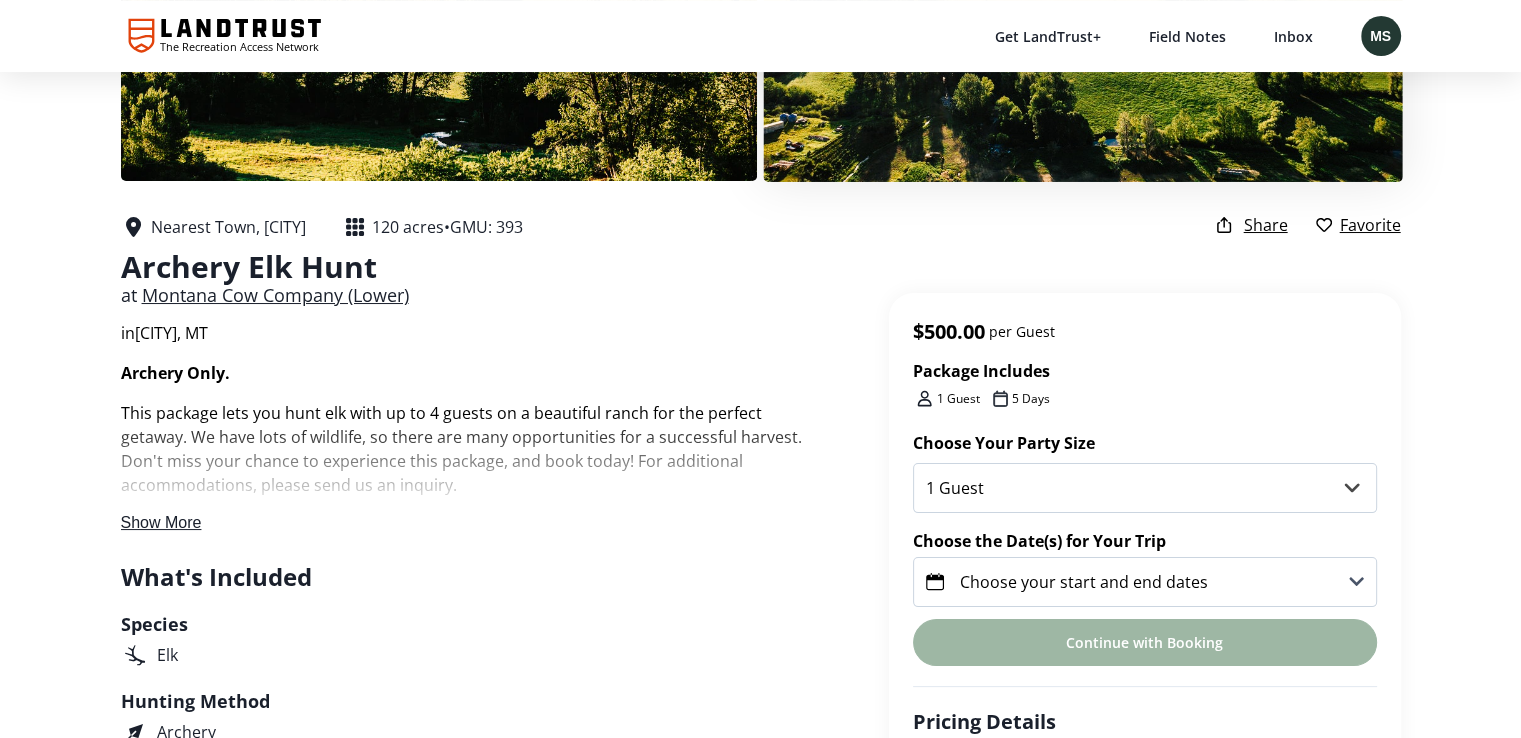 scroll, scrollTop: 300, scrollLeft: 0, axis: vertical 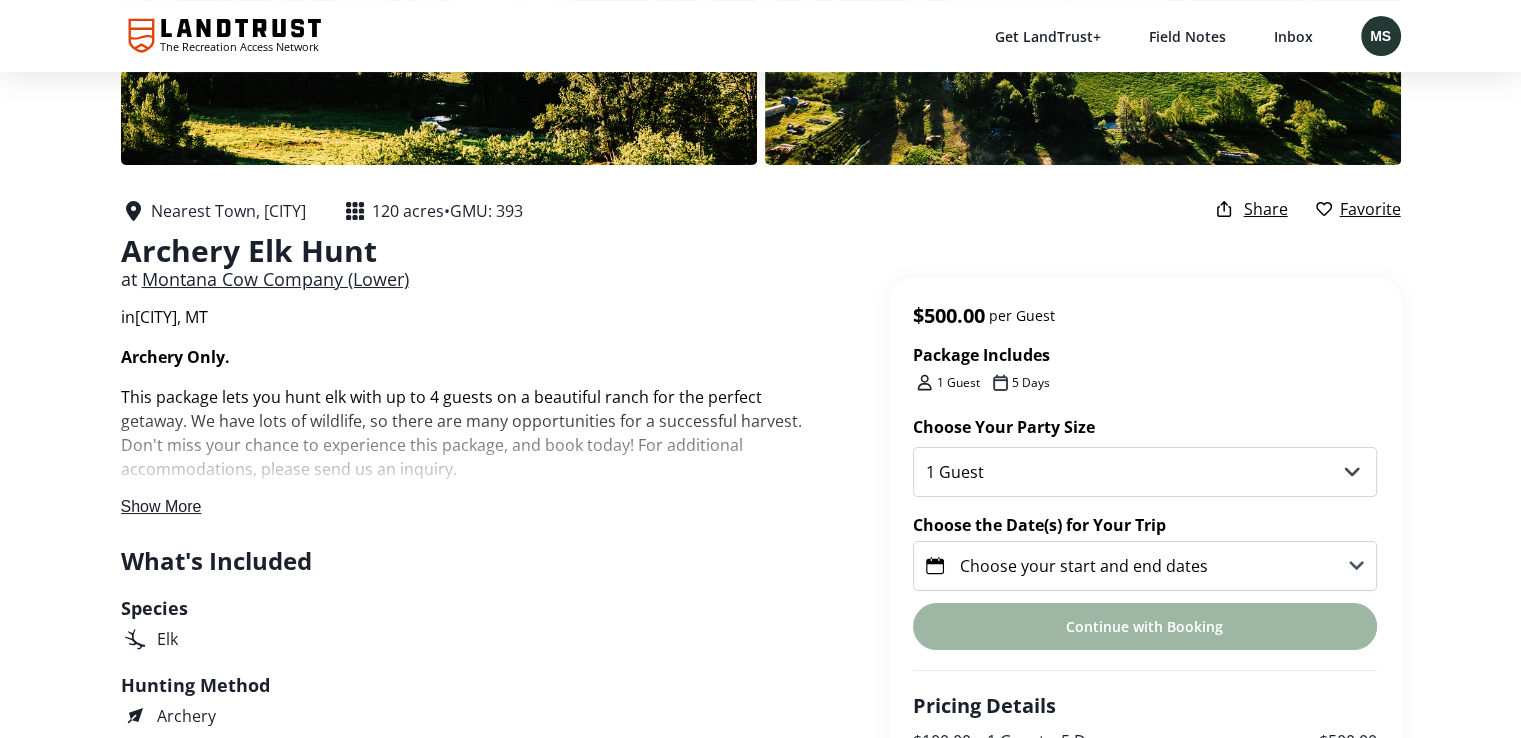 click on "Choose your start and end dates" at bounding box center [1084, 566] 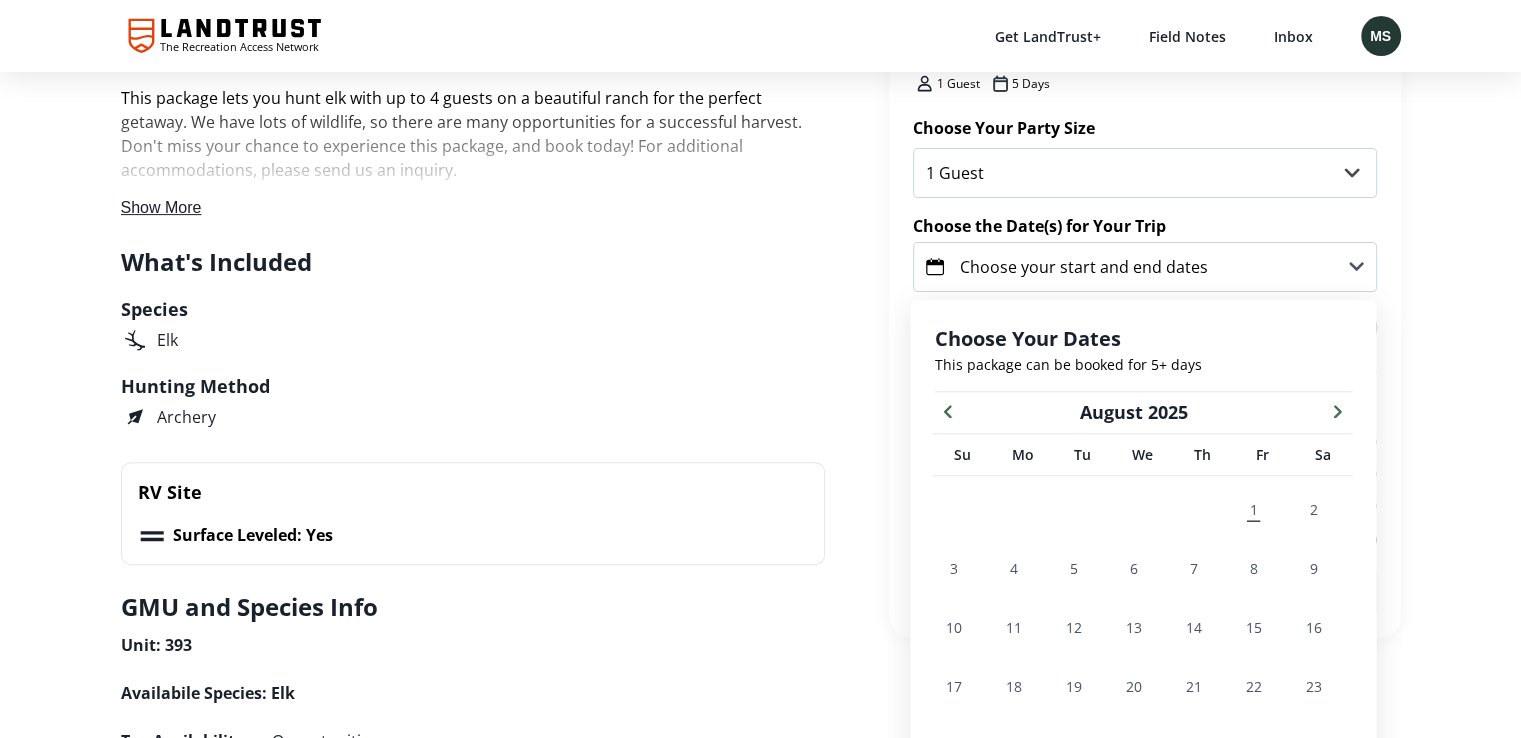 scroll, scrollTop: 780, scrollLeft: 0, axis: vertical 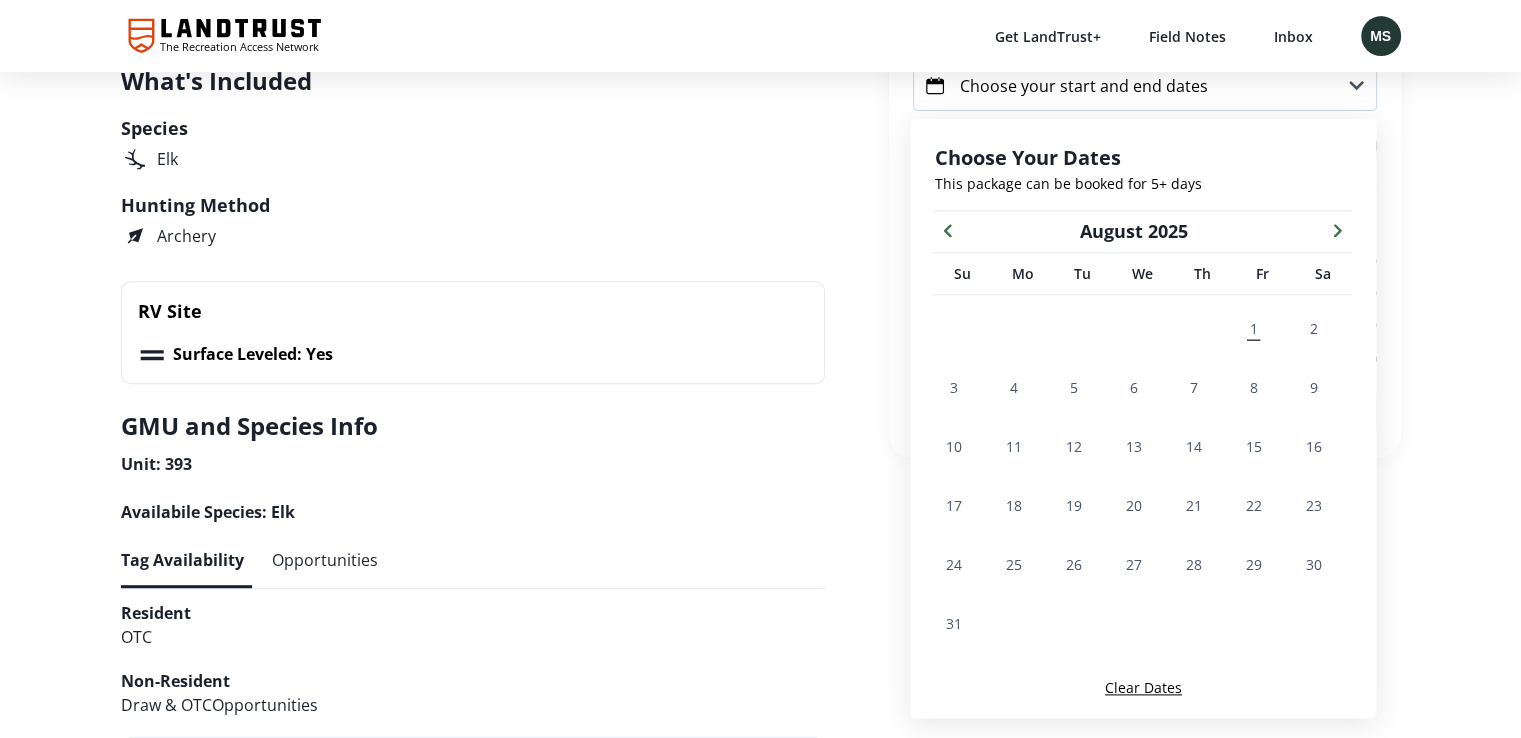 click 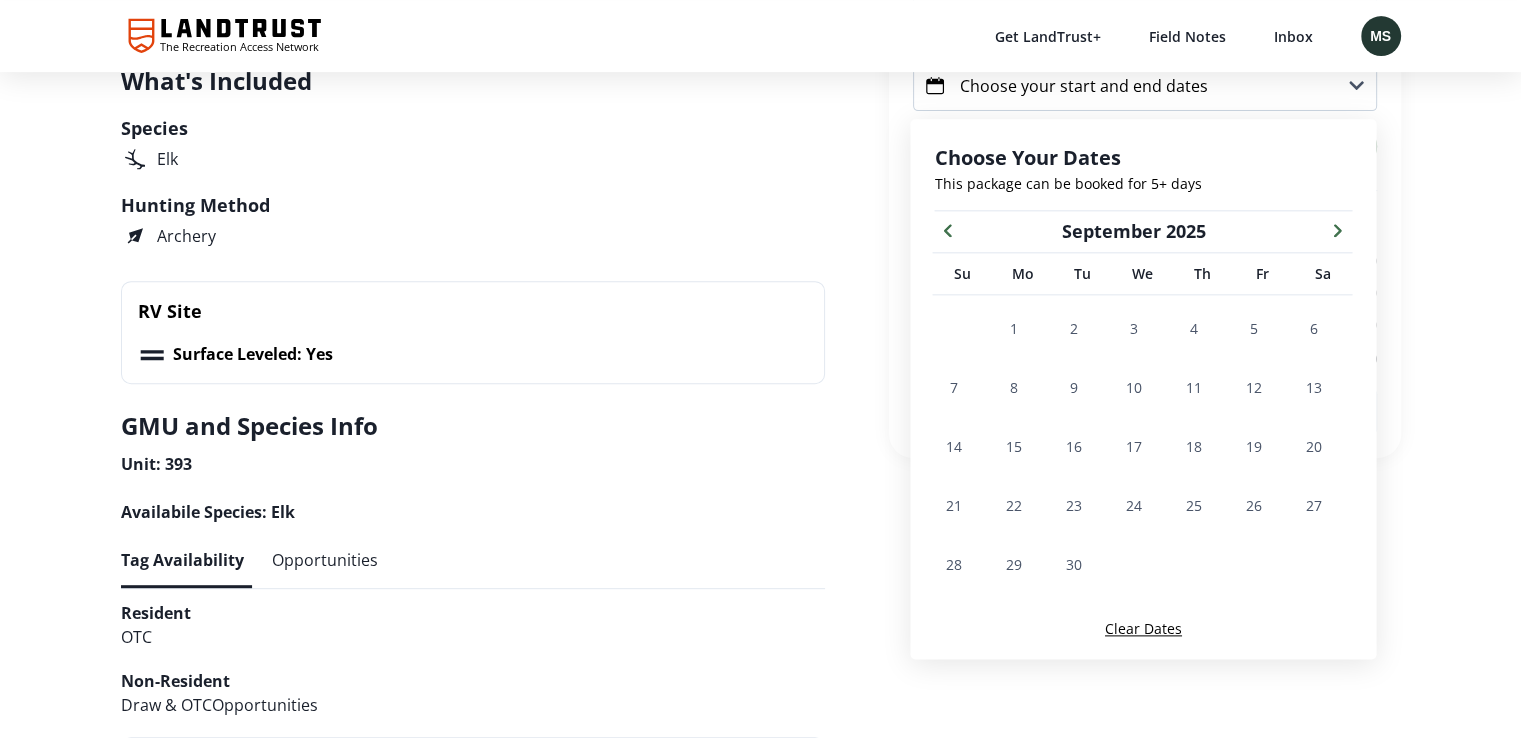 click 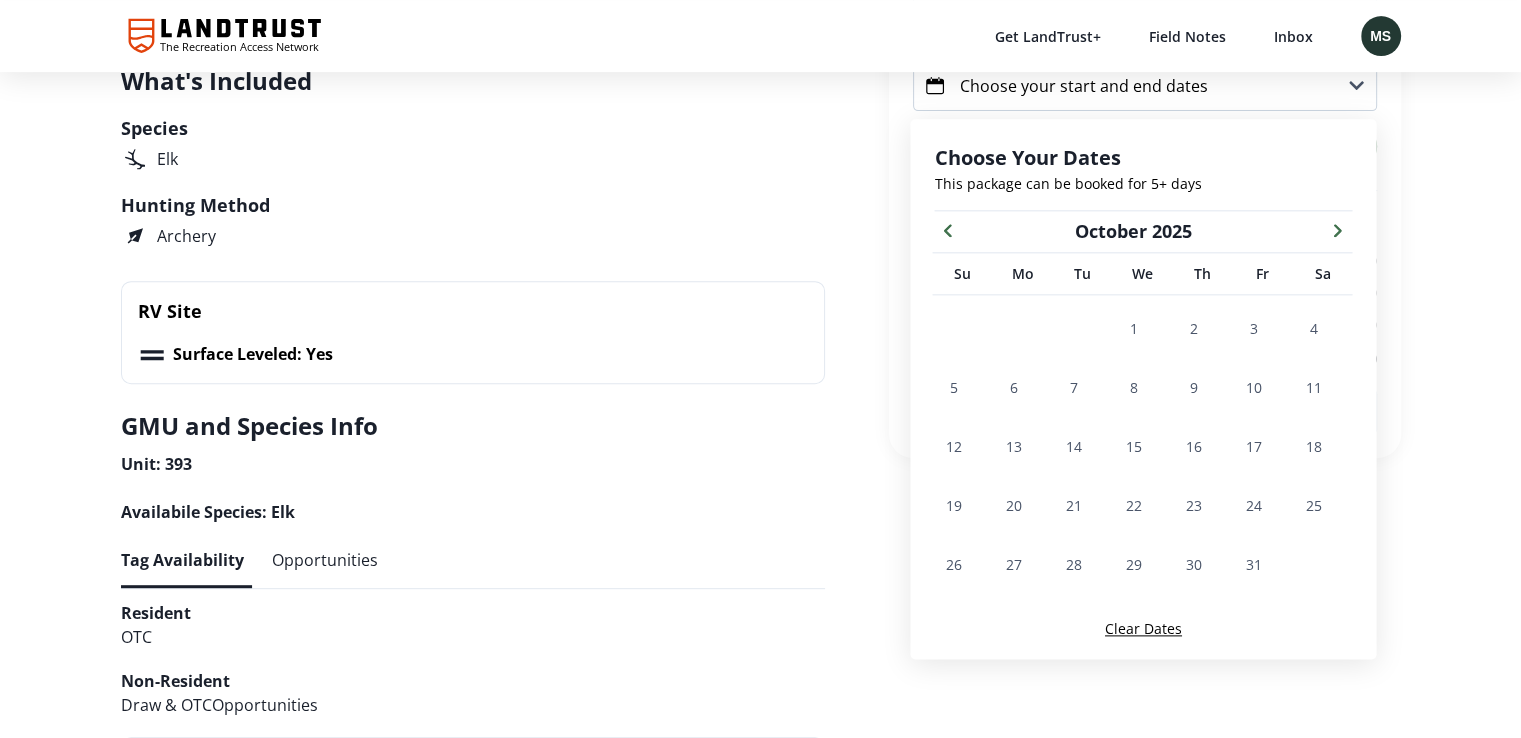click 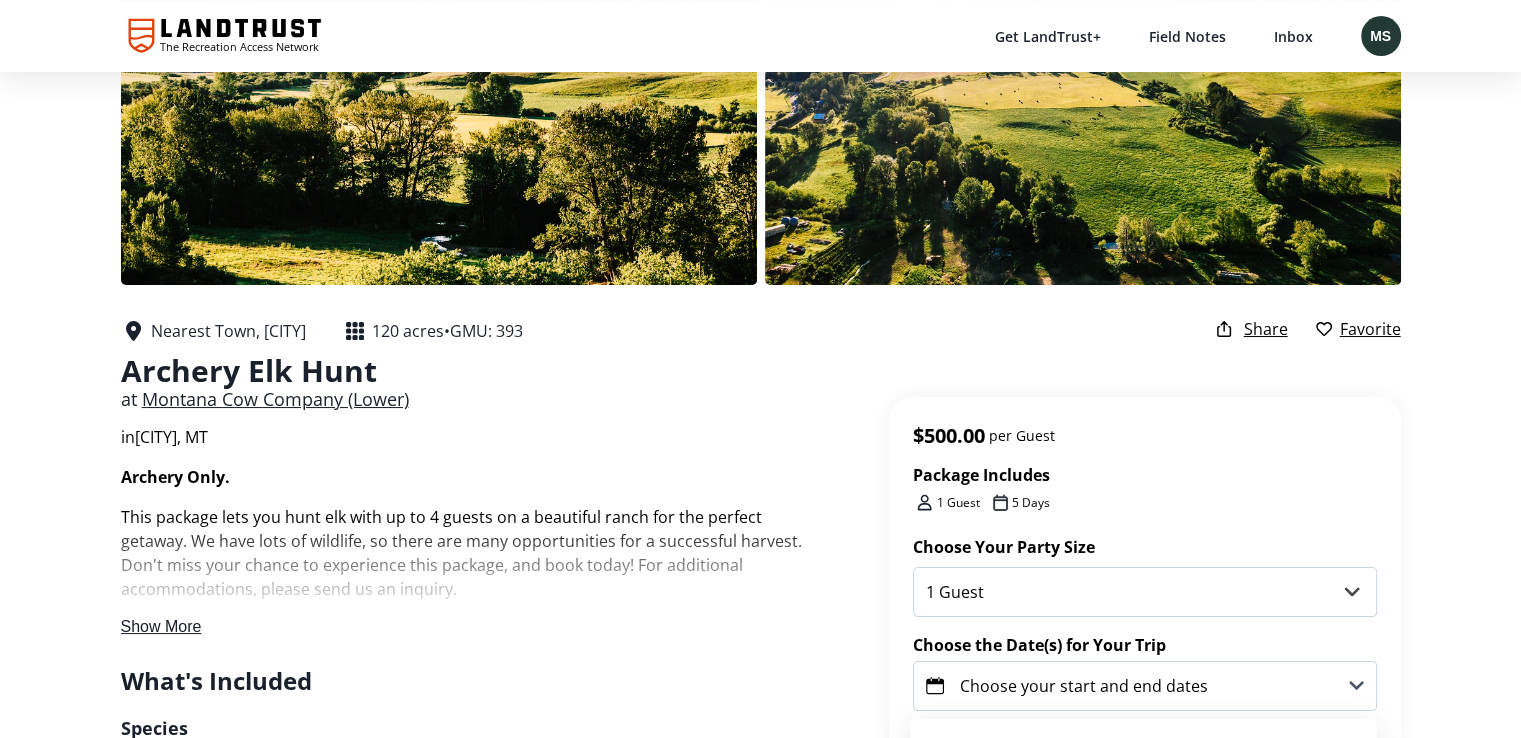 scroll, scrollTop: 0, scrollLeft: 0, axis: both 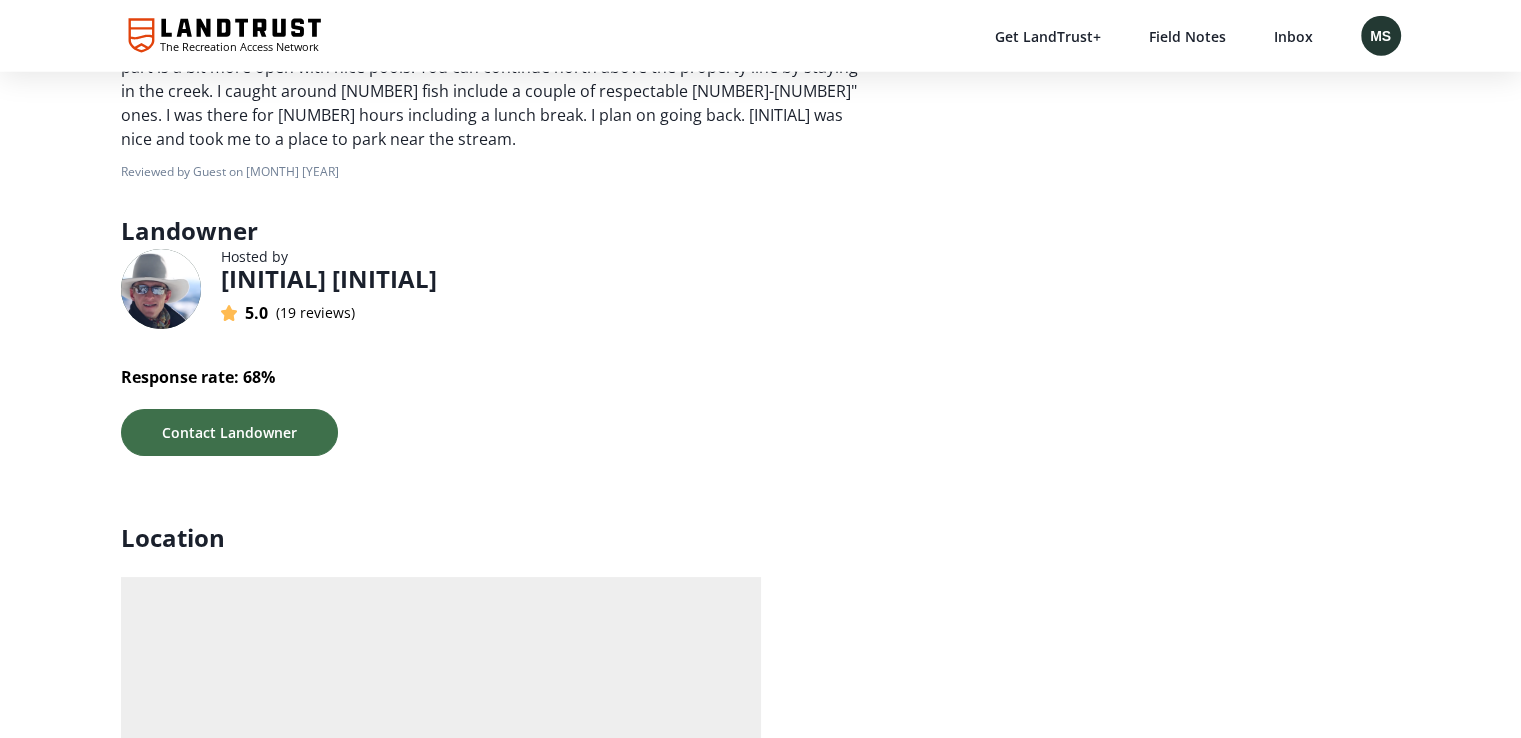 click on "JD H" at bounding box center (329, 279) 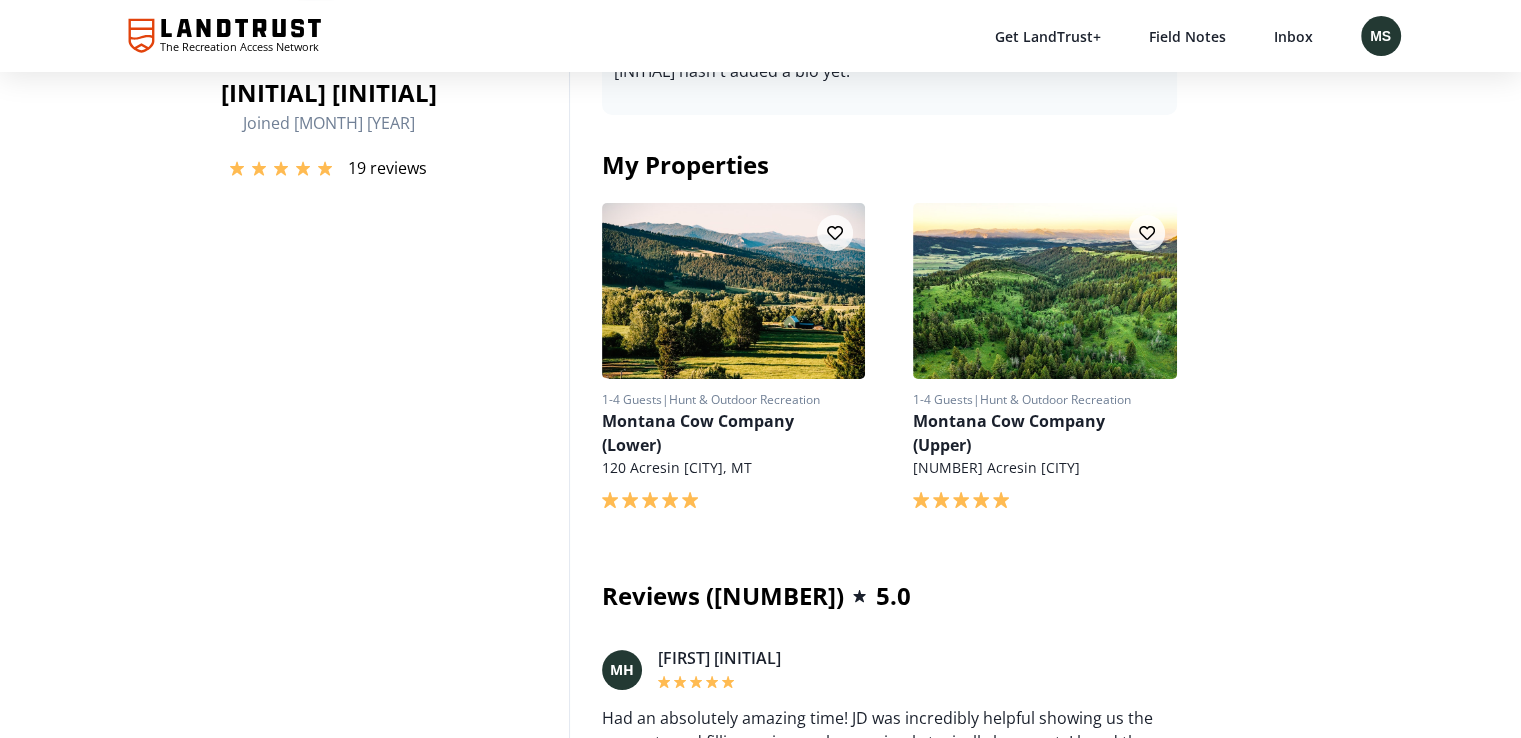 scroll, scrollTop: 100, scrollLeft: 0, axis: vertical 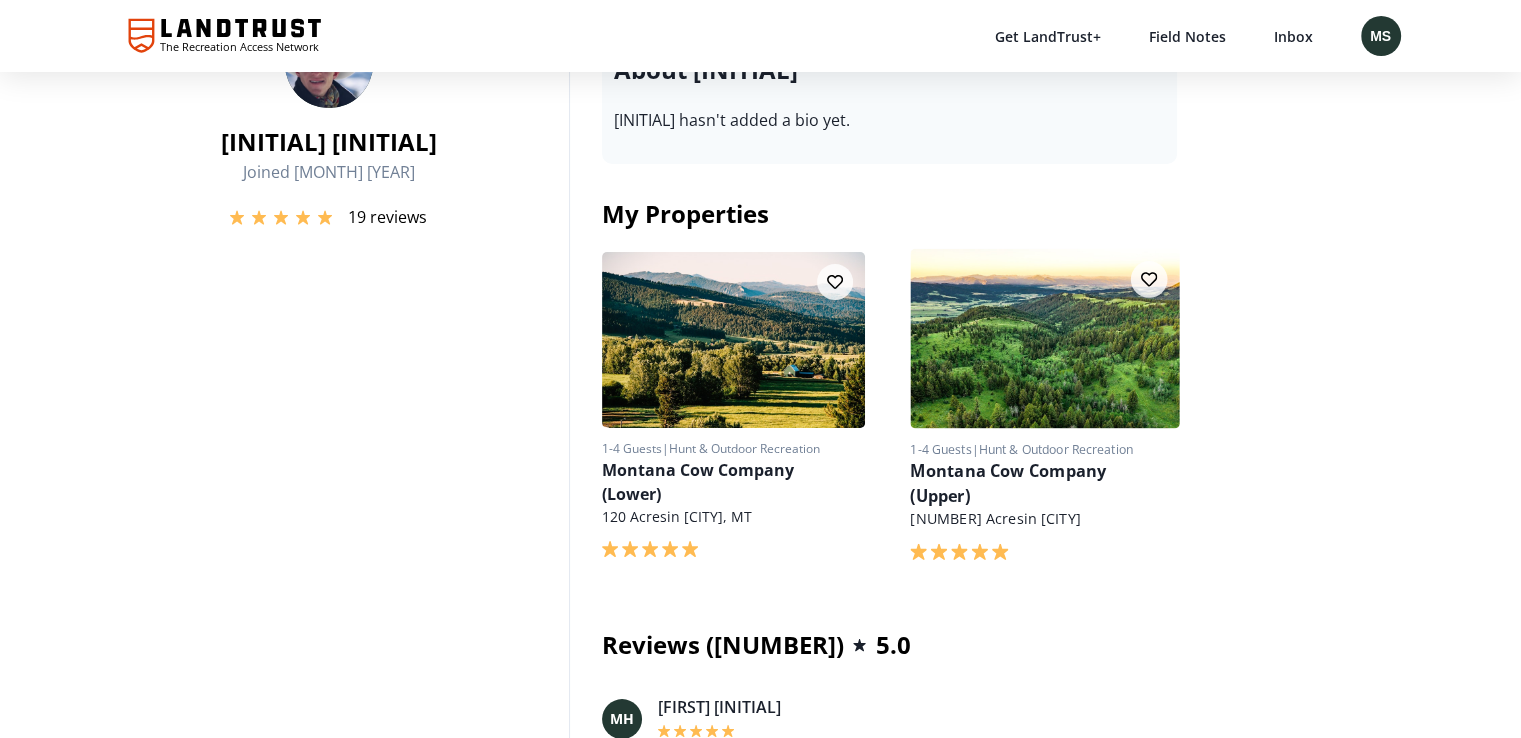 click at bounding box center [1044, 338] 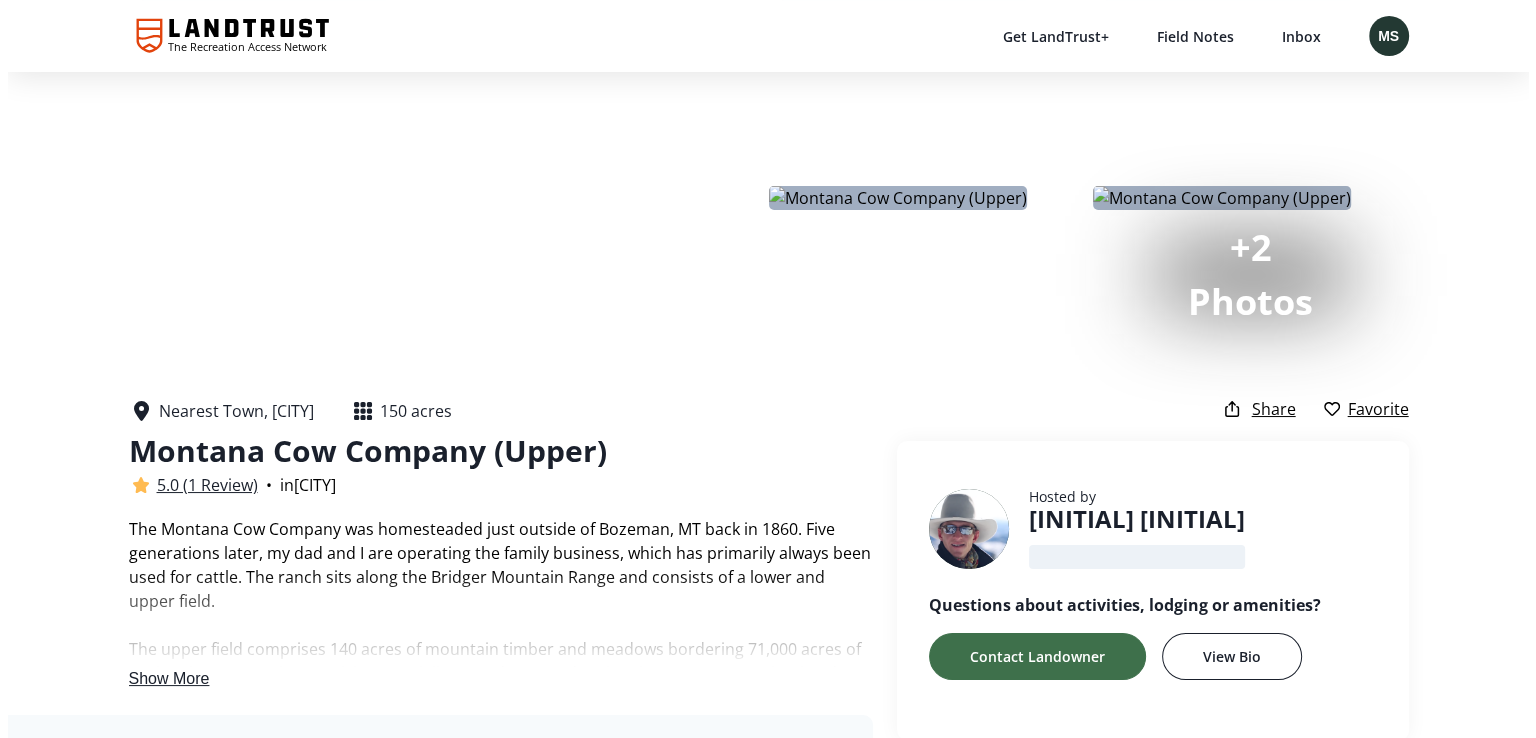 scroll, scrollTop: 0, scrollLeft: 0, axis: both 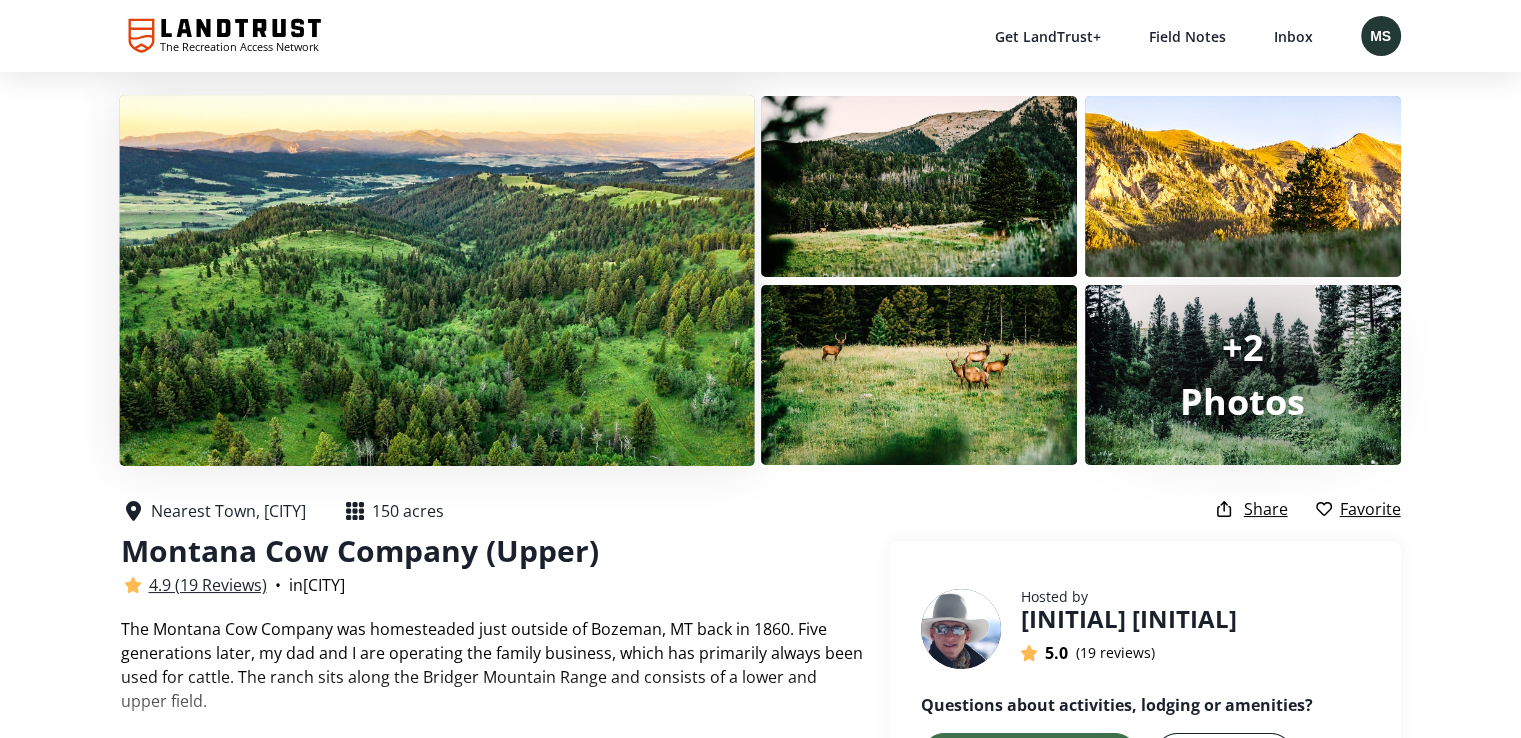 click at bounding box center [436, 280] 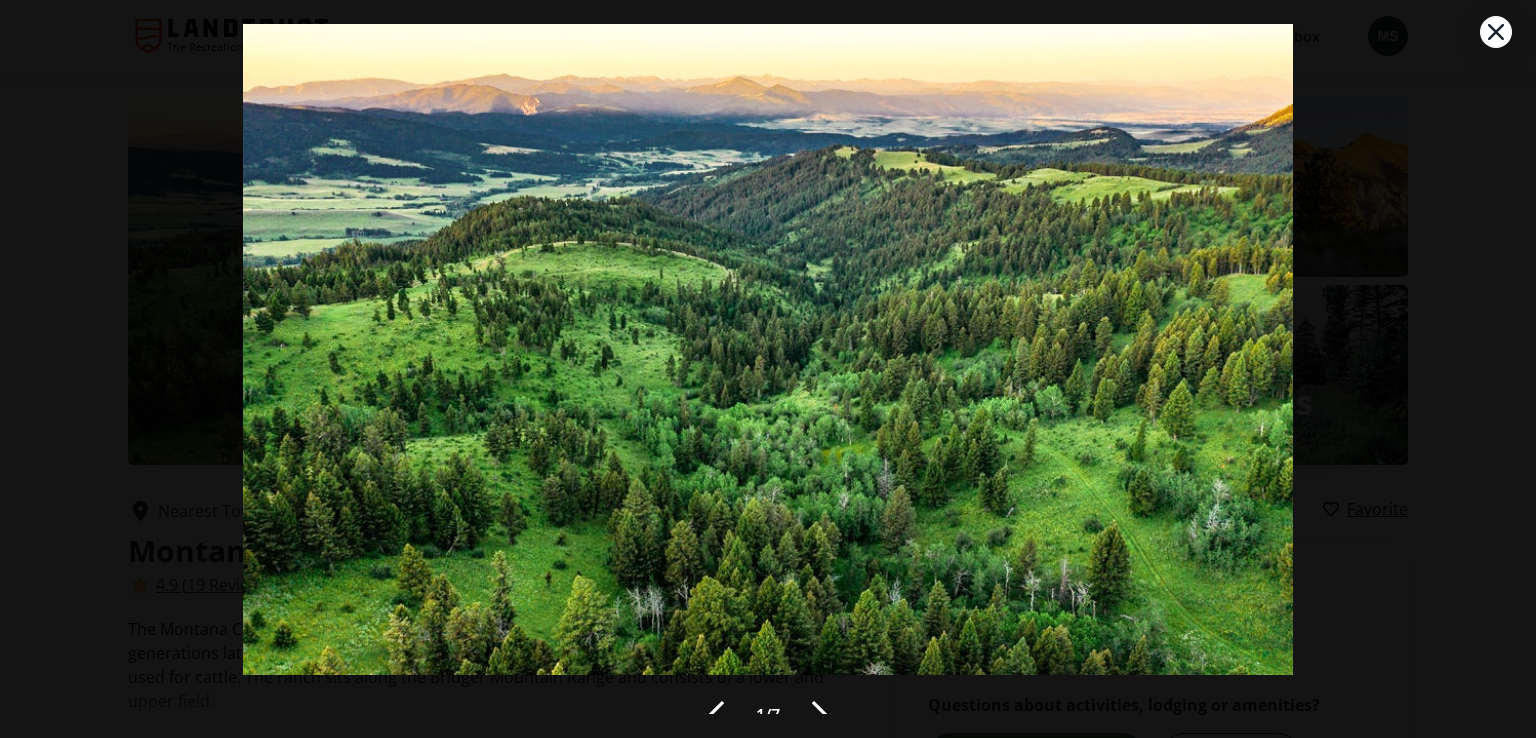 scroll, scrollTop: 49, scrollLeft: 0, axis: vertical 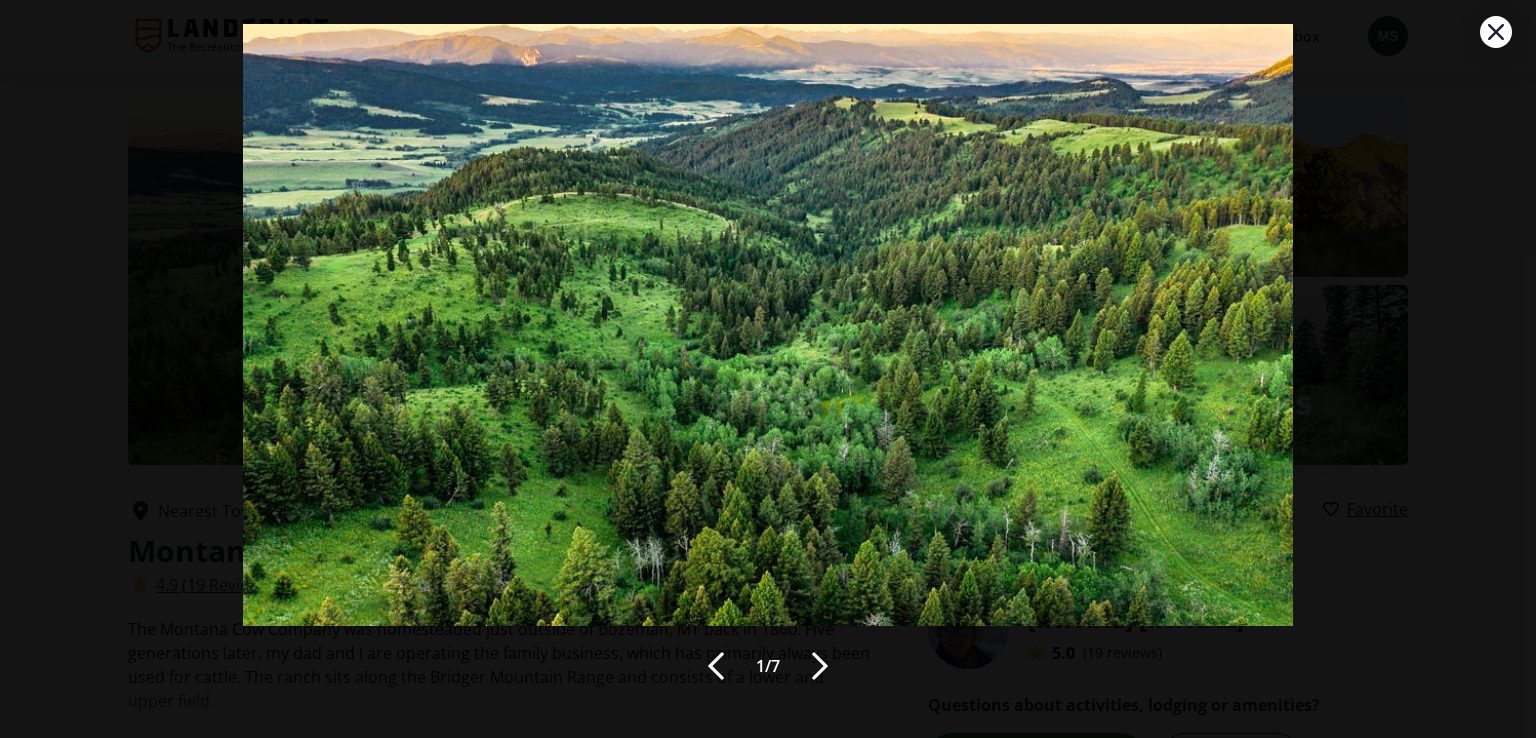 click at bounding box center [820, 666] 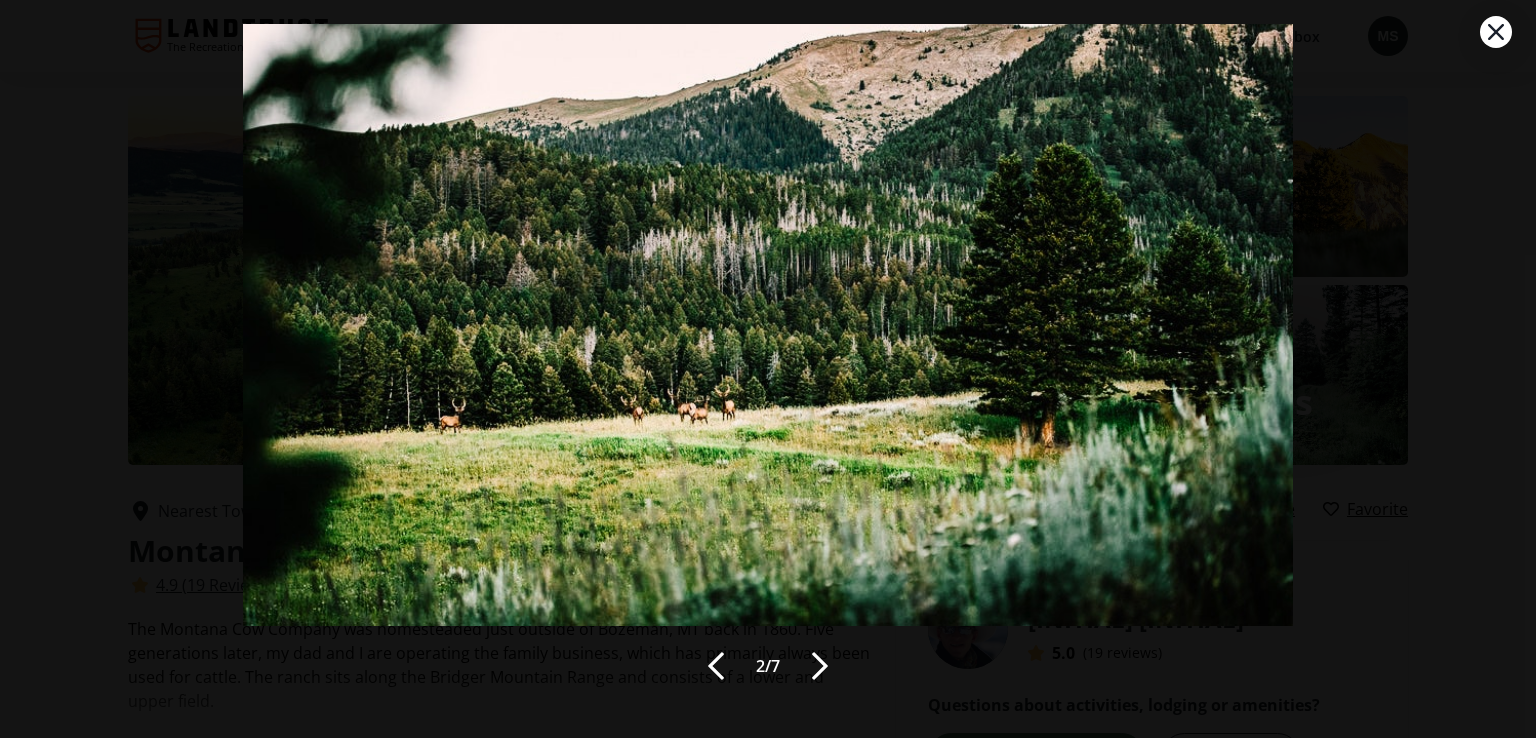 click at bounding box center (820, 666) 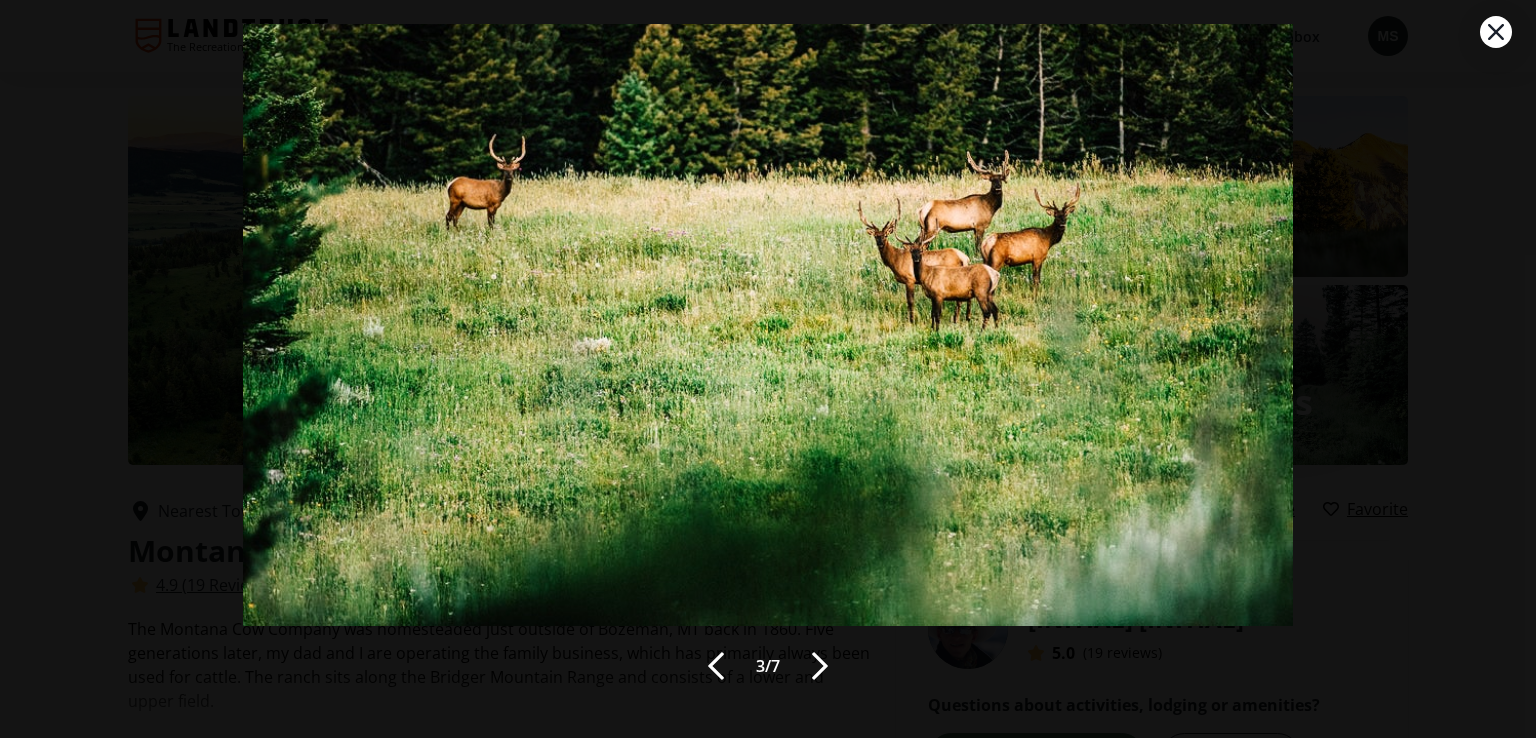 click at bounding box center (820, 666) 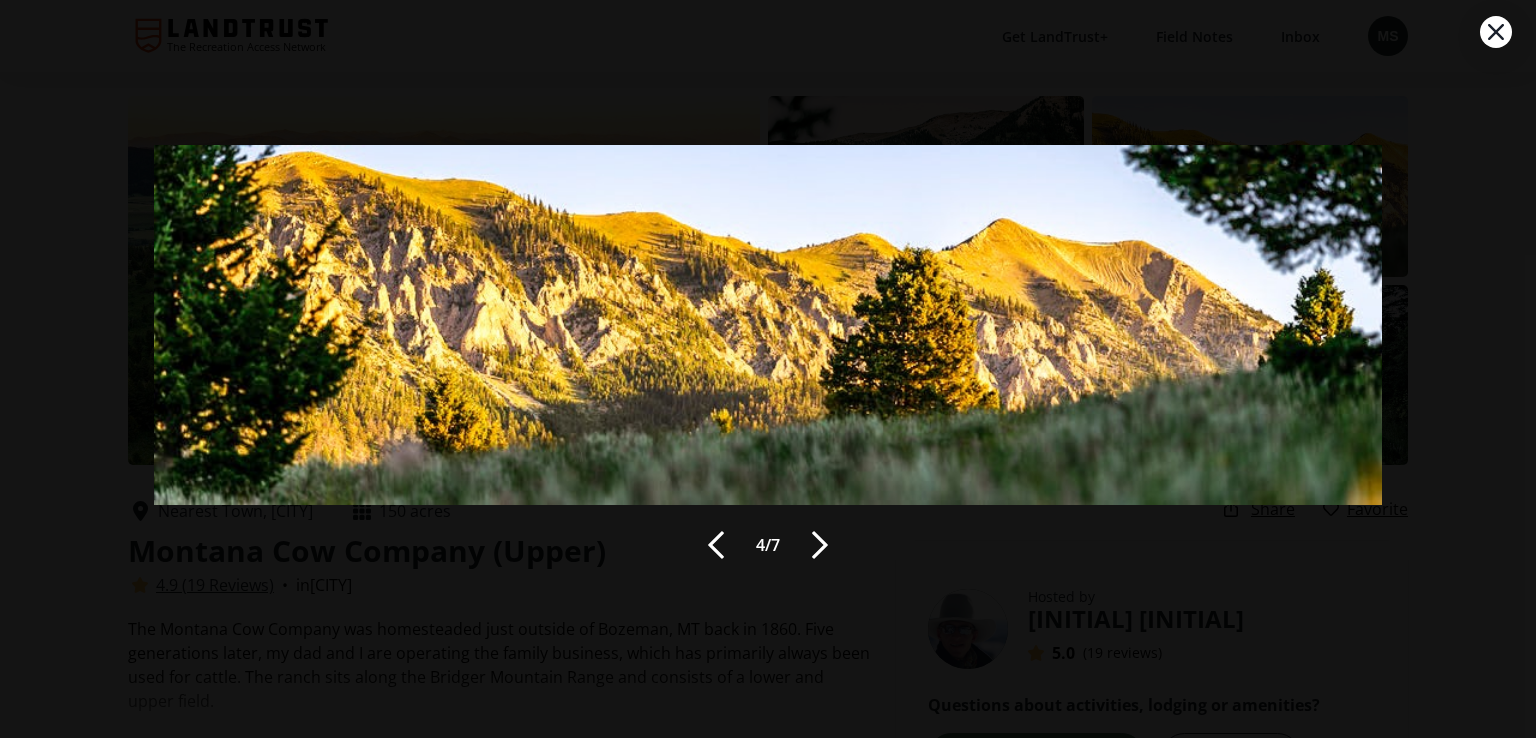 click on "4 / 7" at bounding box center (768, 369) 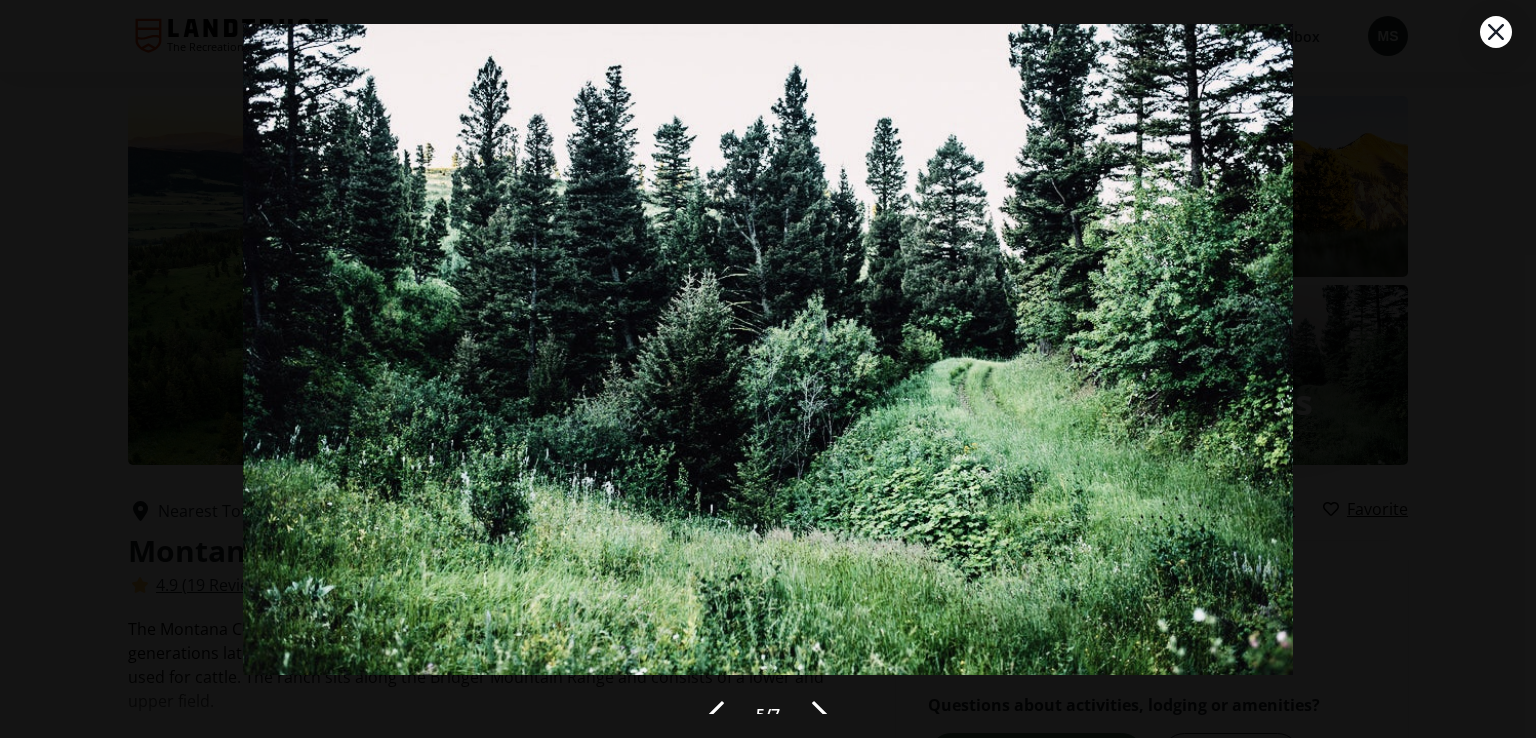 click at bounding box center [768, 325] 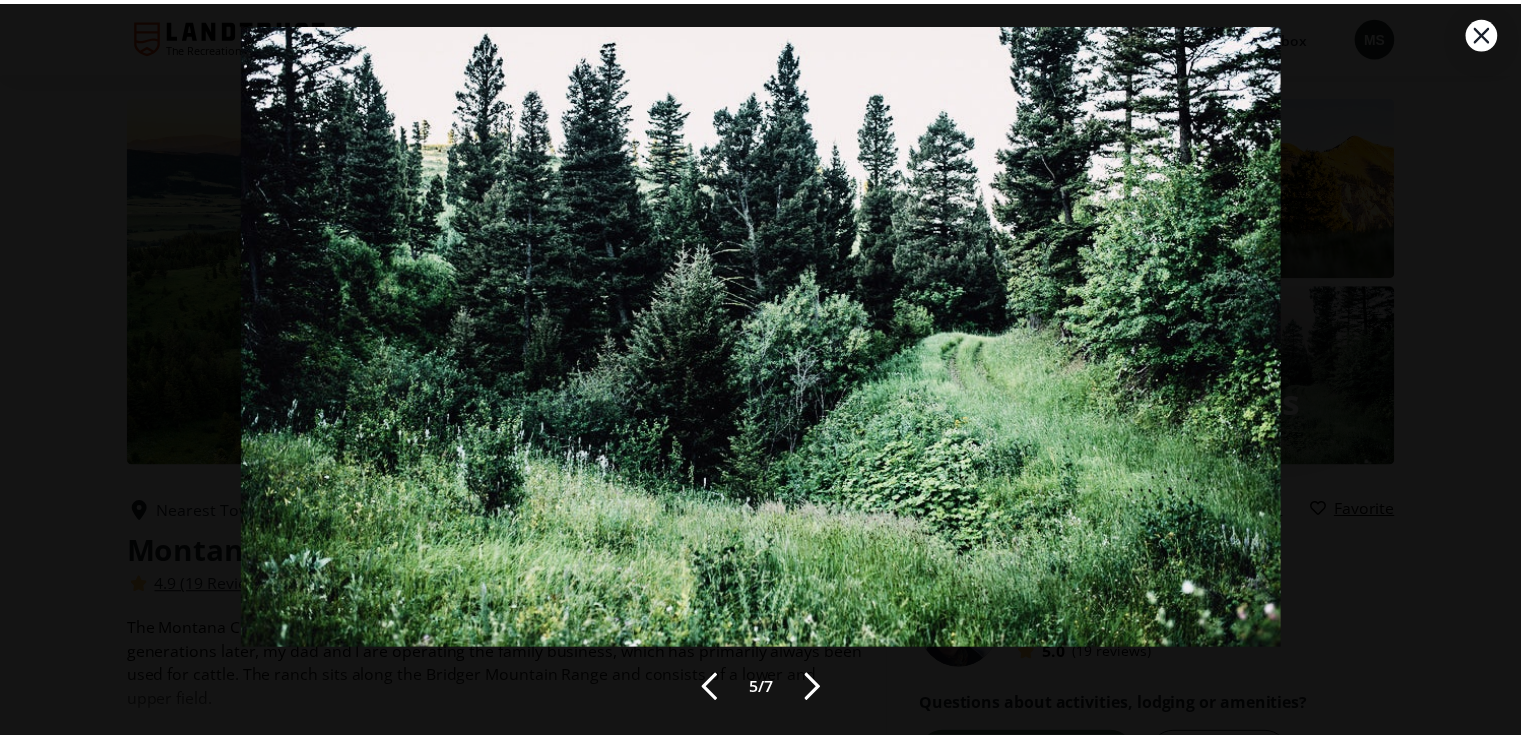 scroll, scrollTop: 49, scrollLeft: 0, axis: vertical 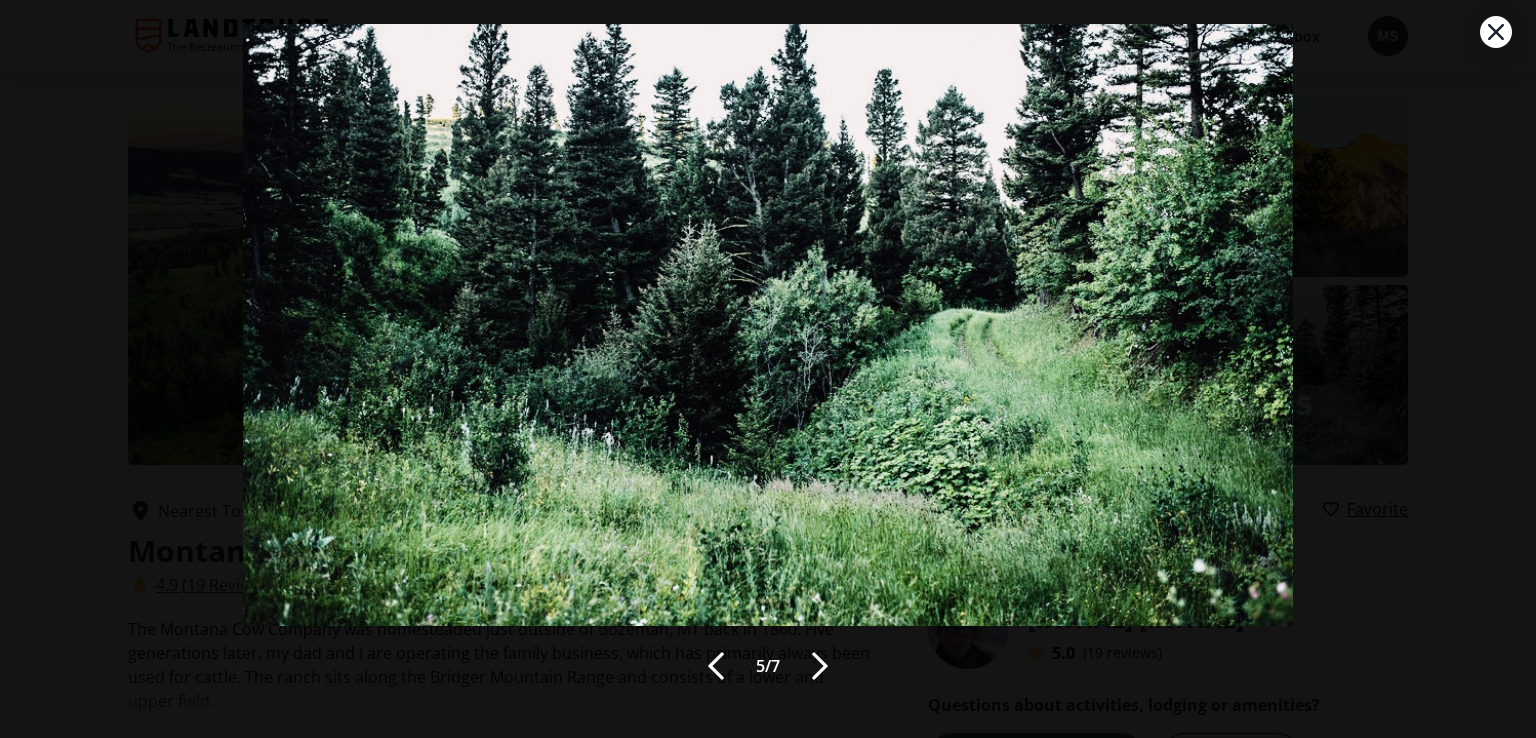click at bounding box center [820, 666] 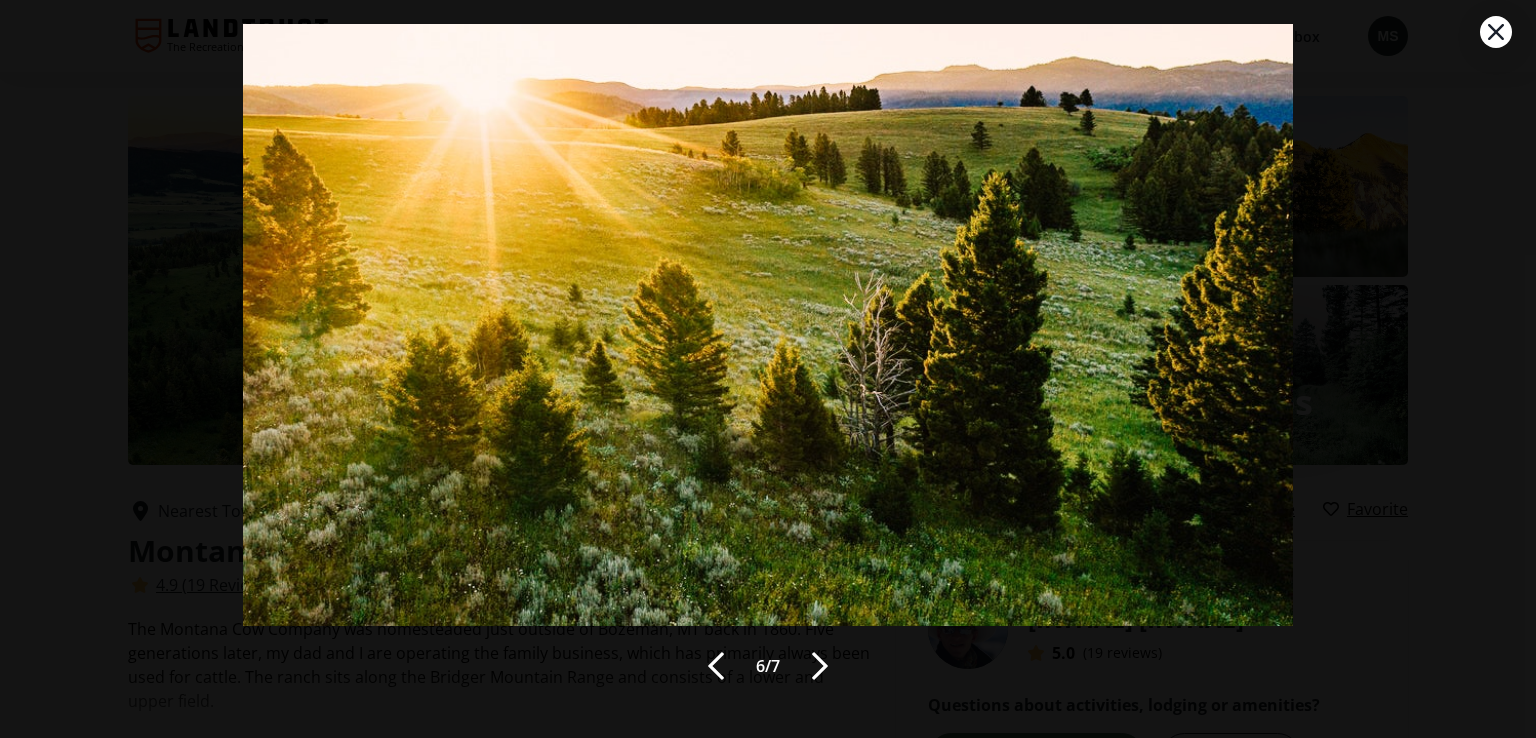 click at bounding box center [820, 666] 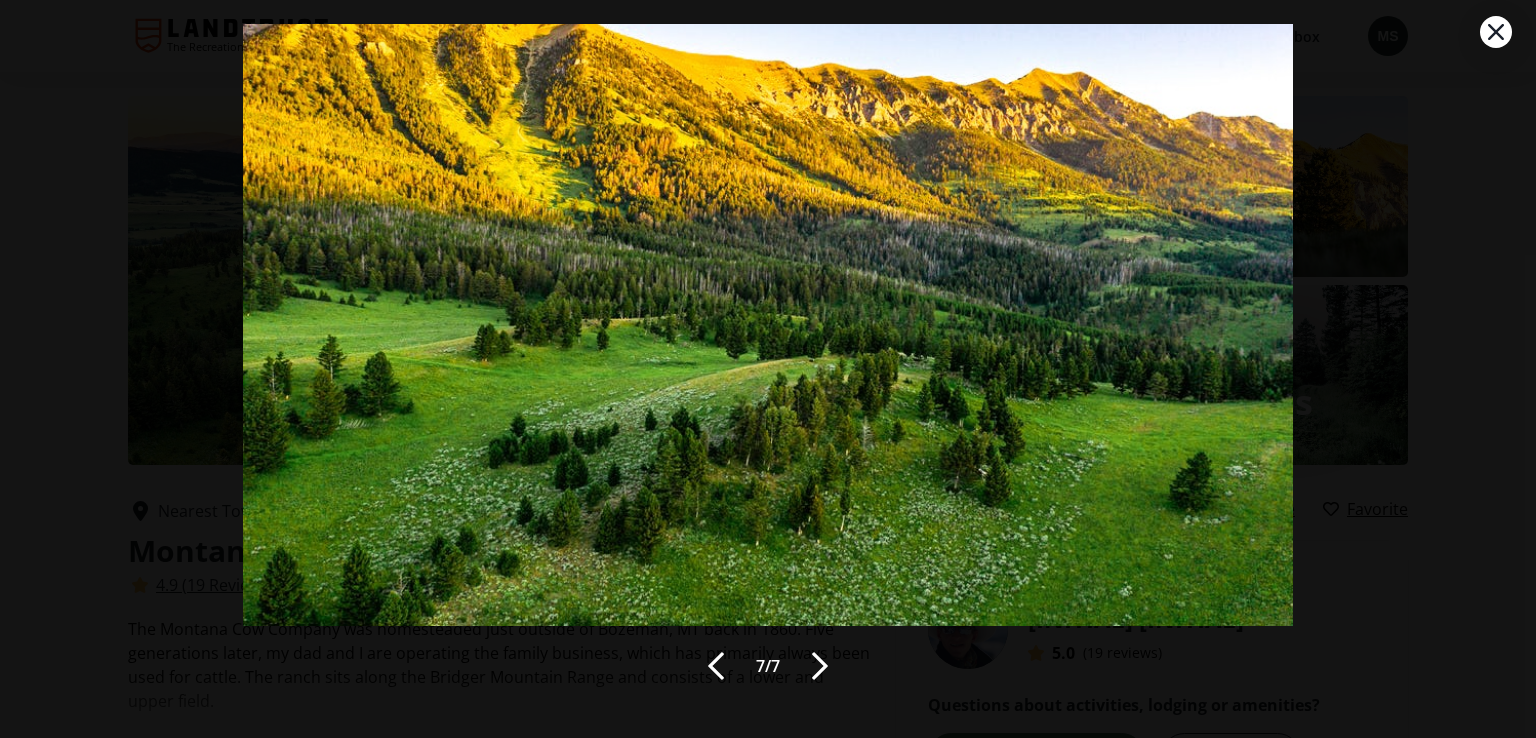 click 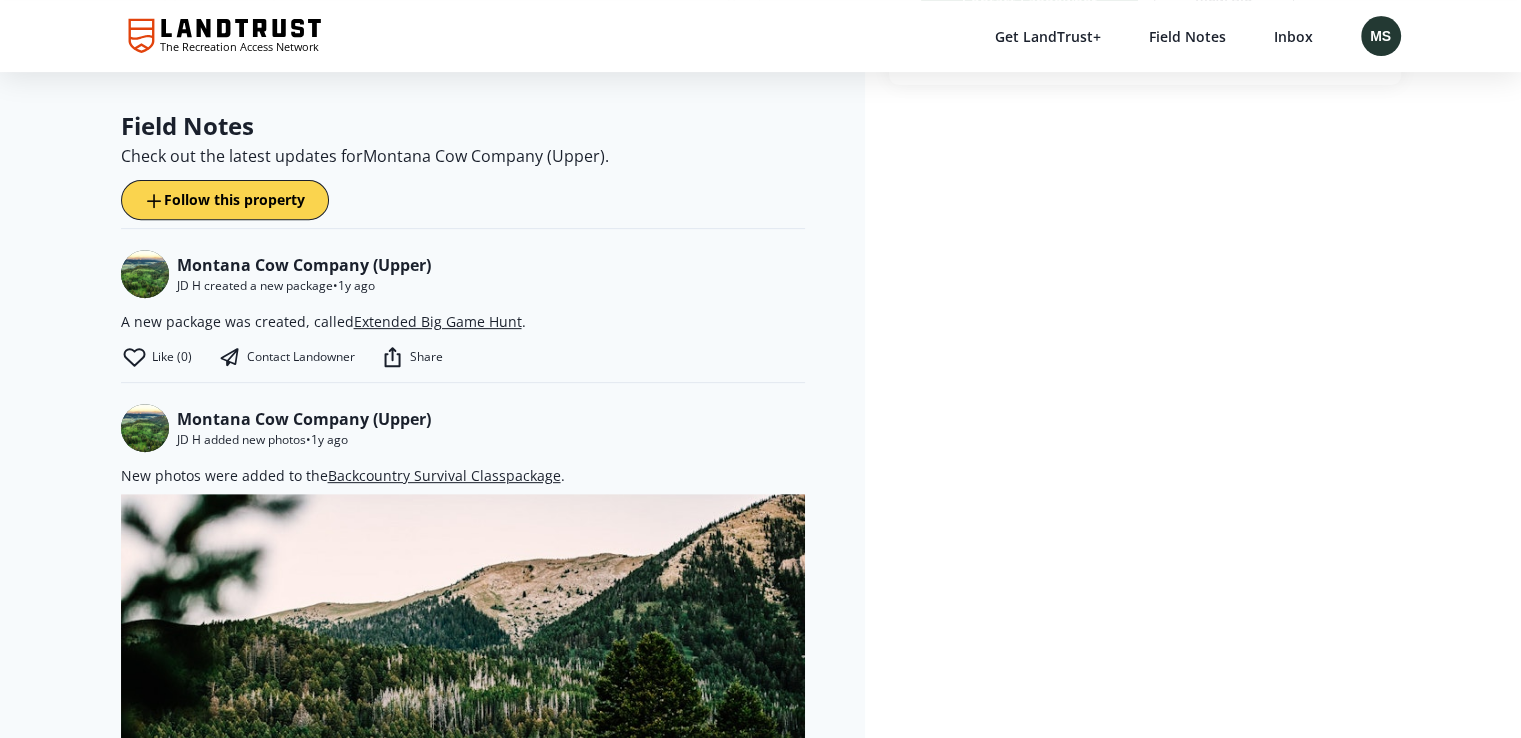 scroll, scrollTop: 800, scrollLeft: 0, axis: vertical 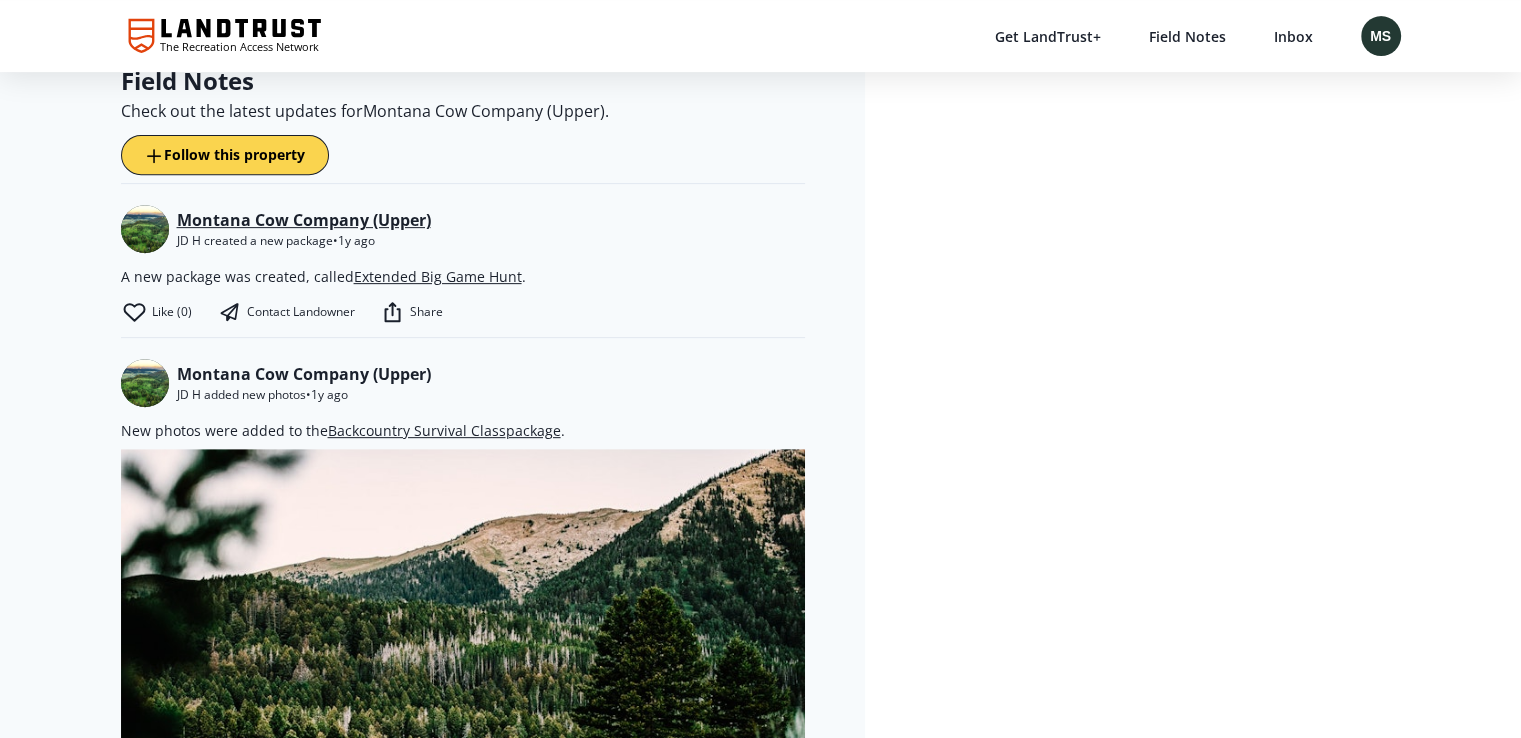 click on "Montana Cow Company (Upper)" at bounding box center (304, 220) 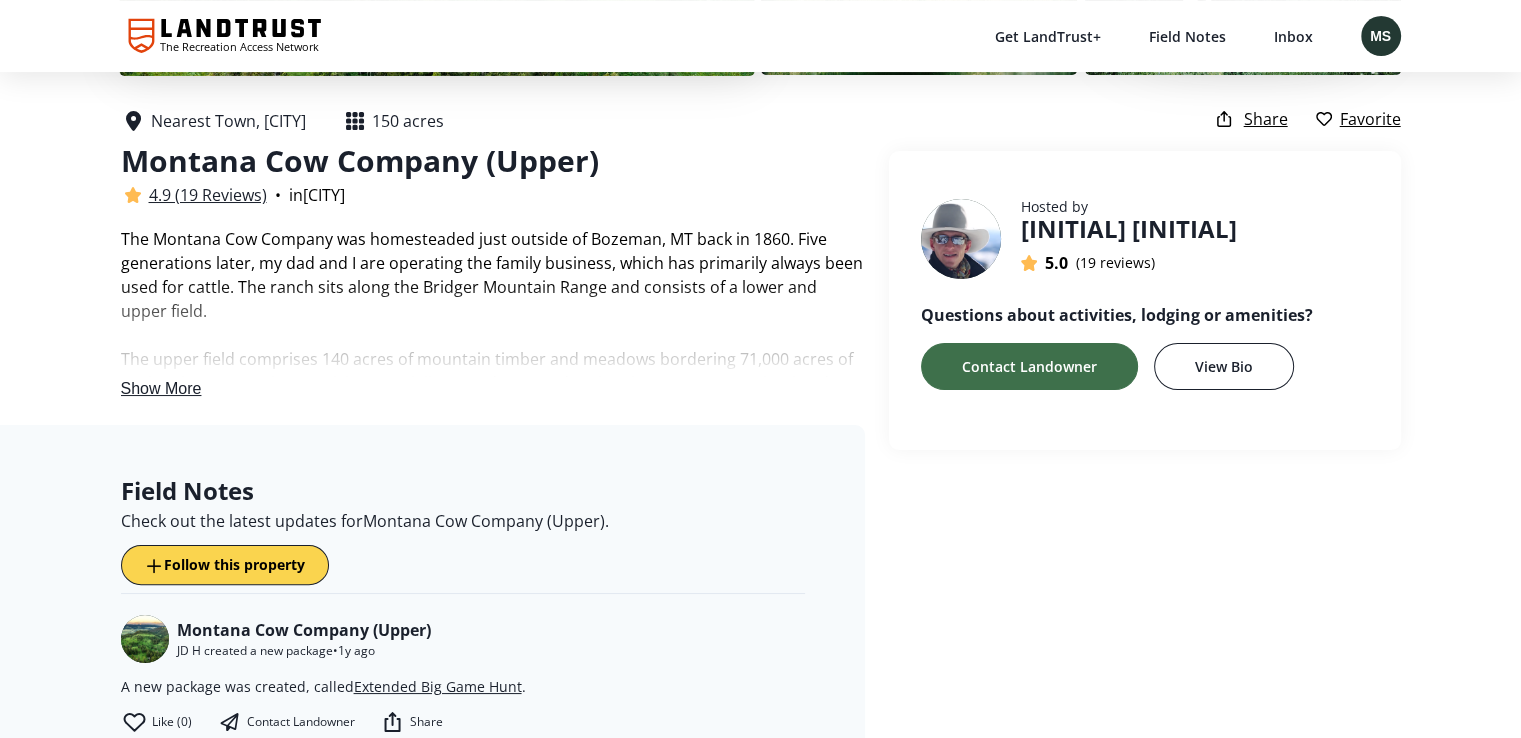scroll, scrollTop: 400, scrollLeft: 0, axis: vertical 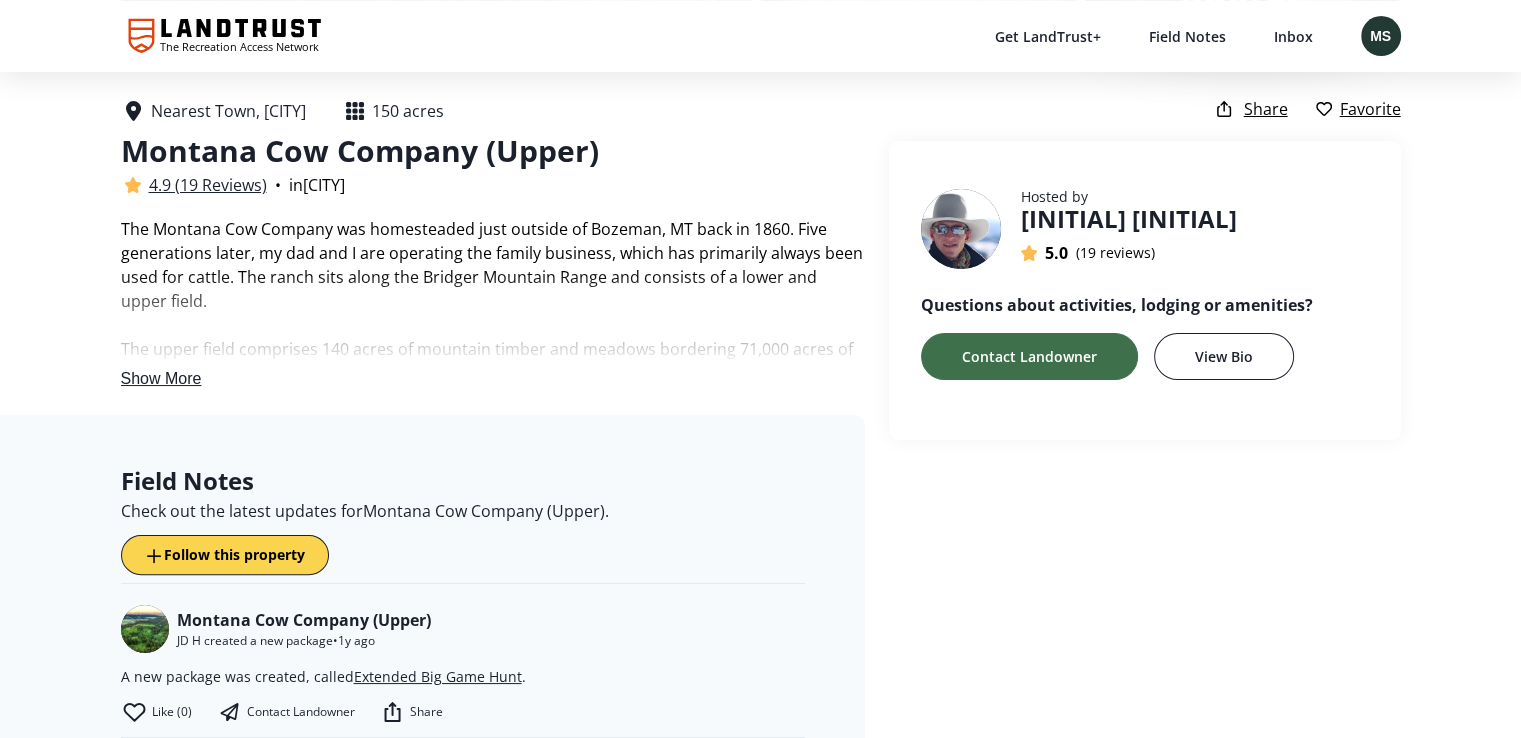 click on "Show More" at bounding box center (161, 378) 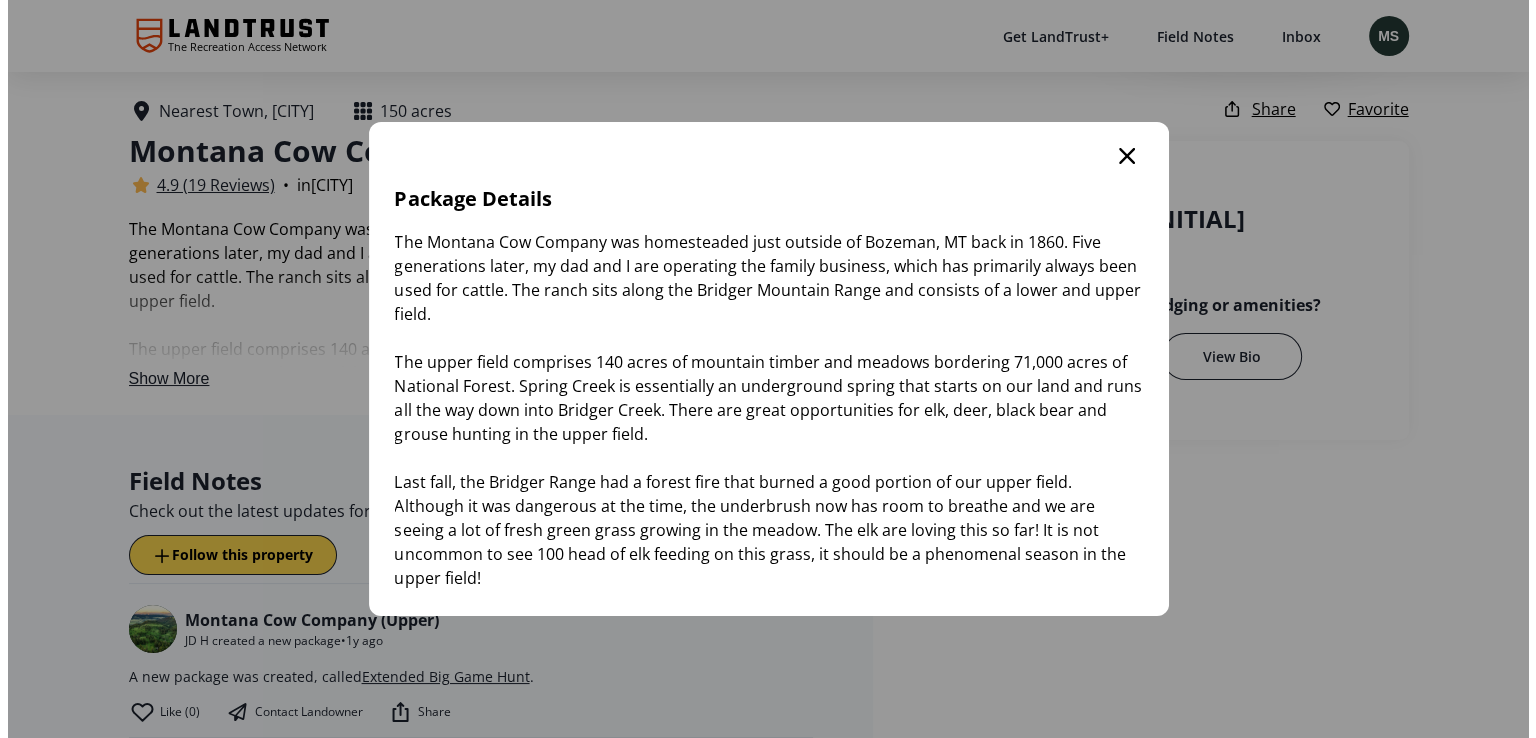 scroll, scrollTop: 0, scrollLeft: 0, axis: both 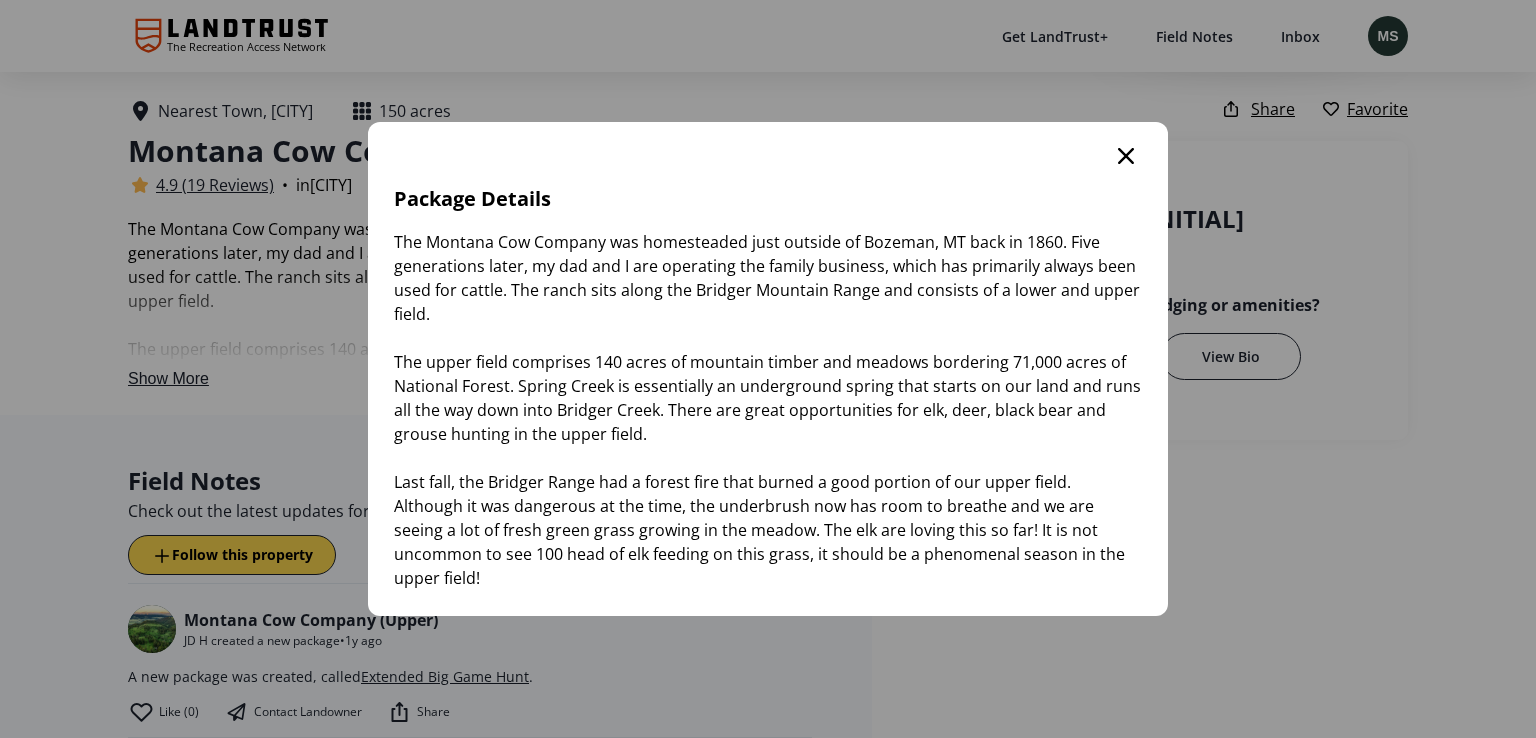 click 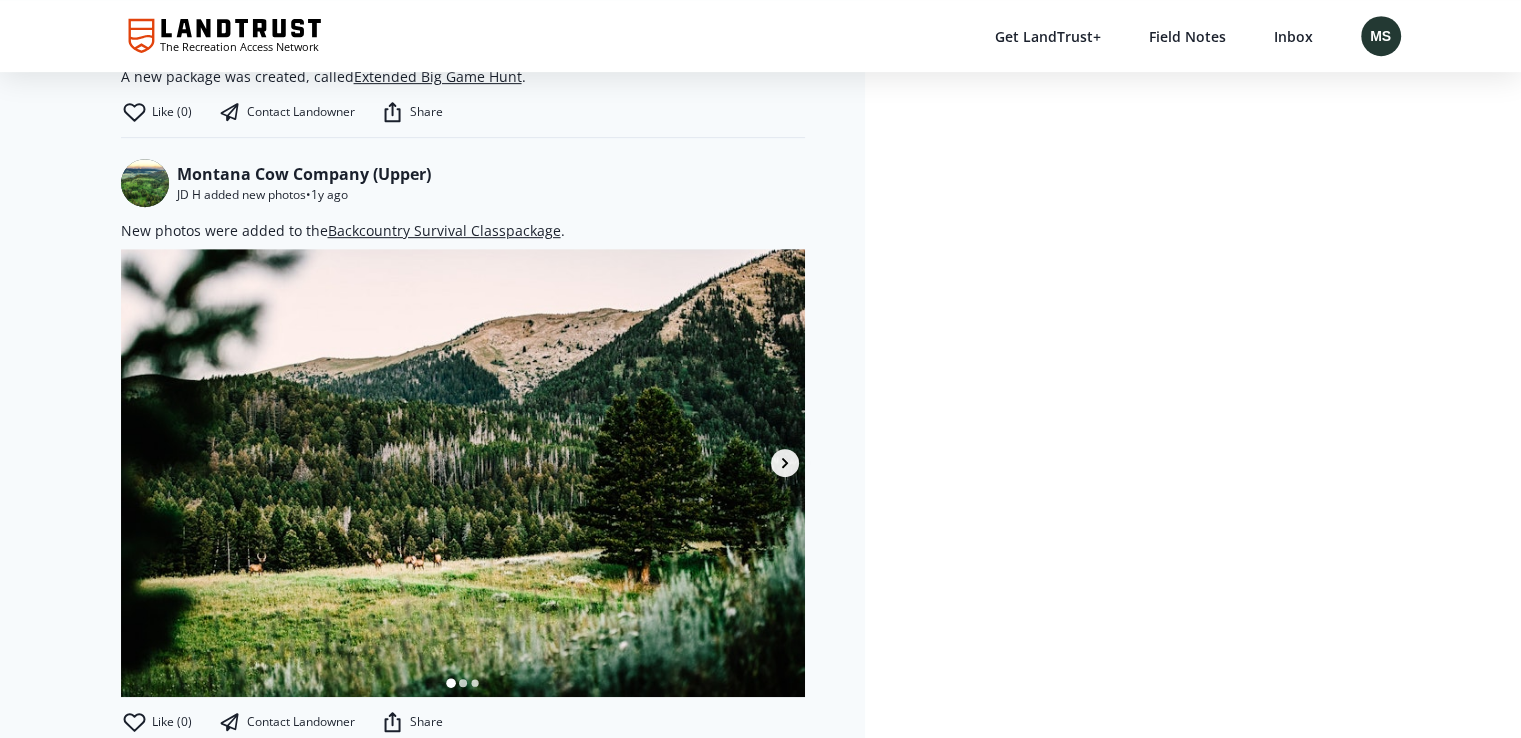 scroll, scrollTop: 800, scrollLeft: 0, axis: vertical 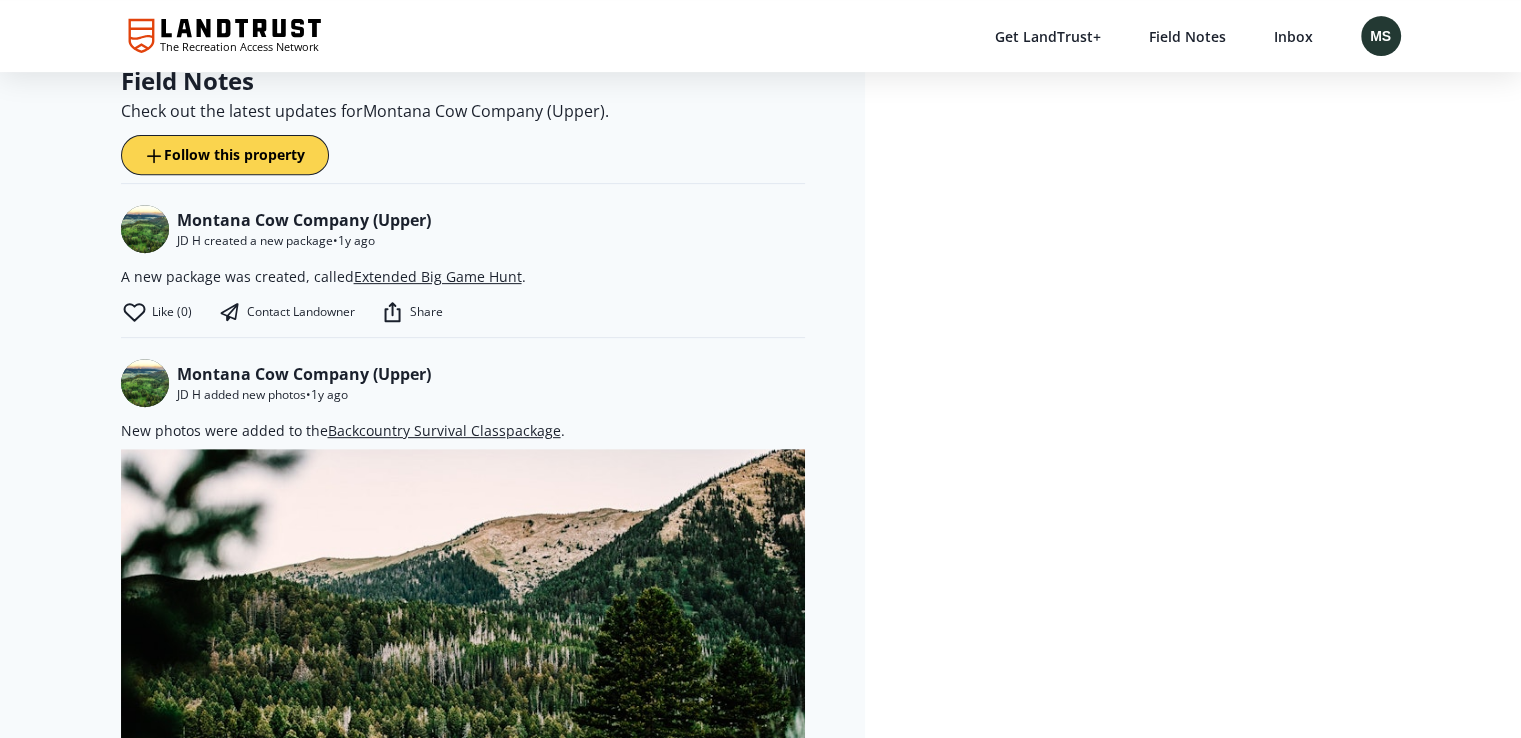 click on "Extended Big Game Hunt" at bounding box center [438, 276] 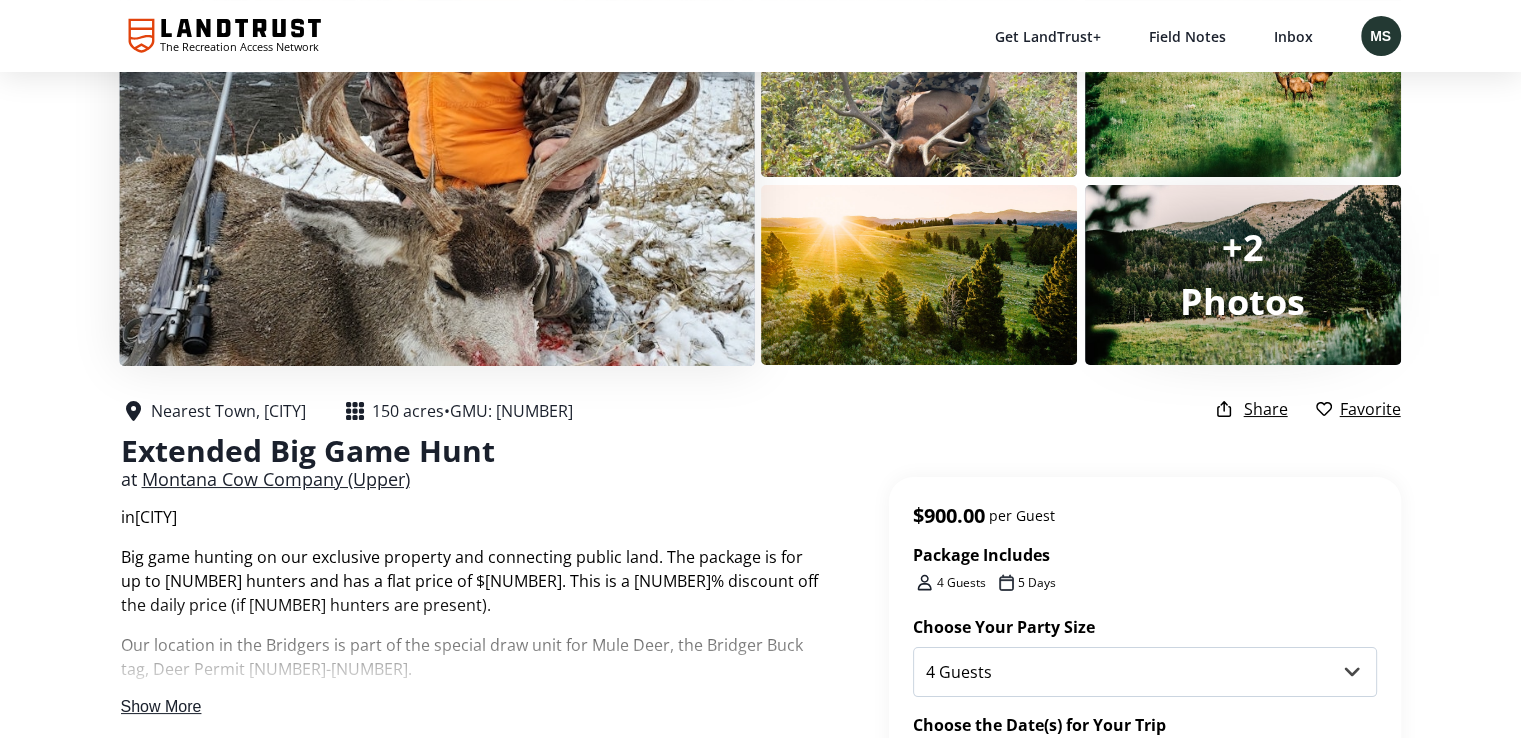 scroll, scrollTop: 200, scrollLeft: 0, axis: vertical 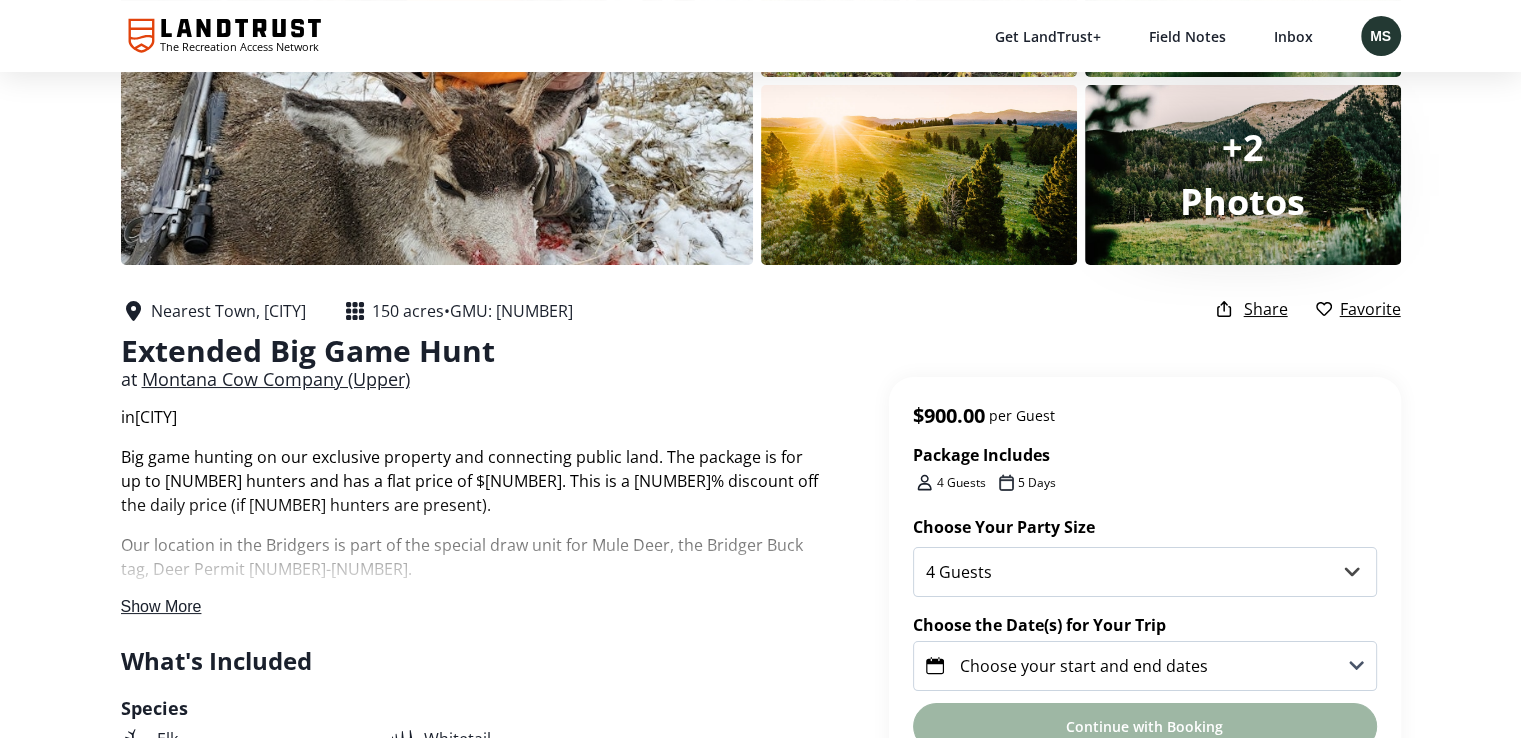 click on "Show More" at bounding box center [161, 606] 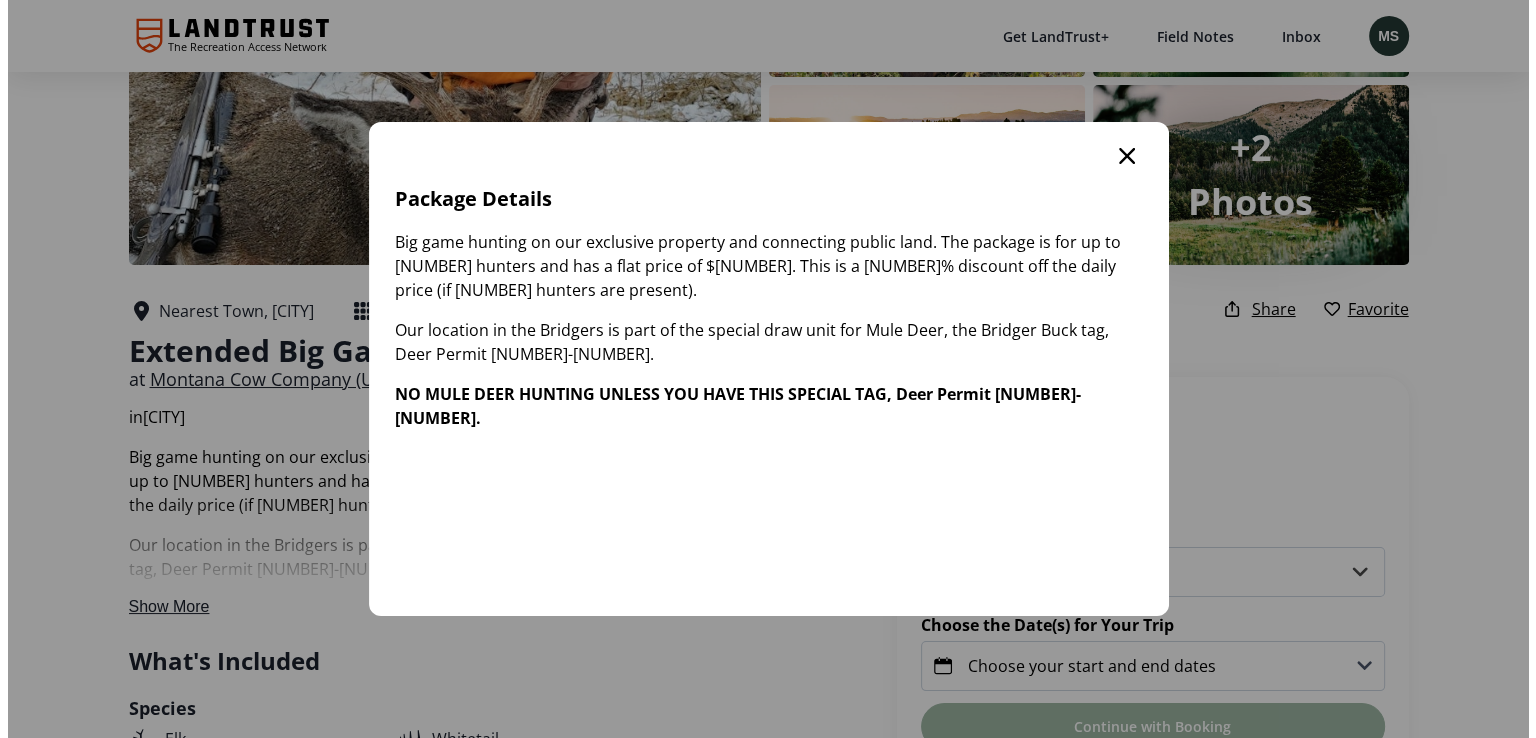 scroll, scrollTop: 0, scrollLeft: 0, axis: both 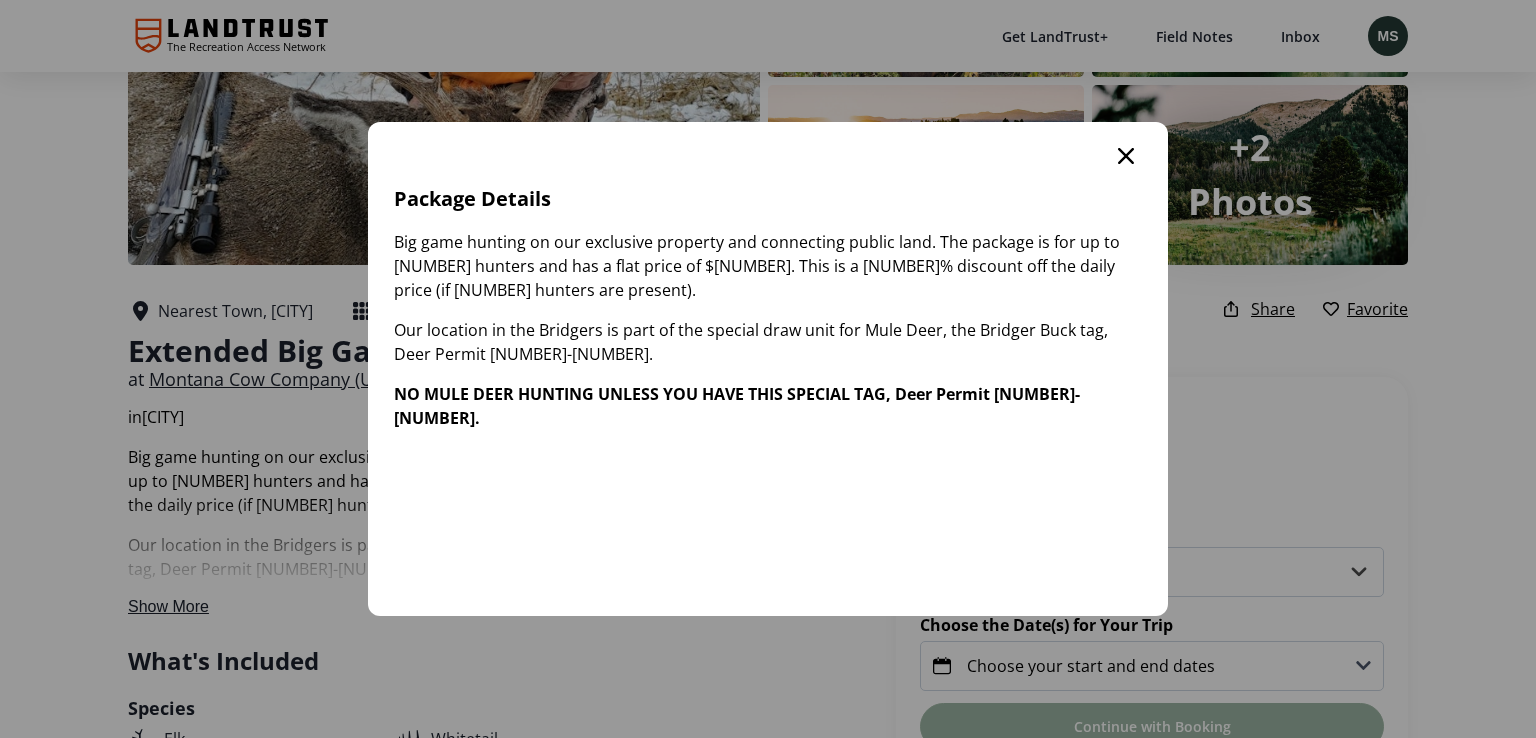 click 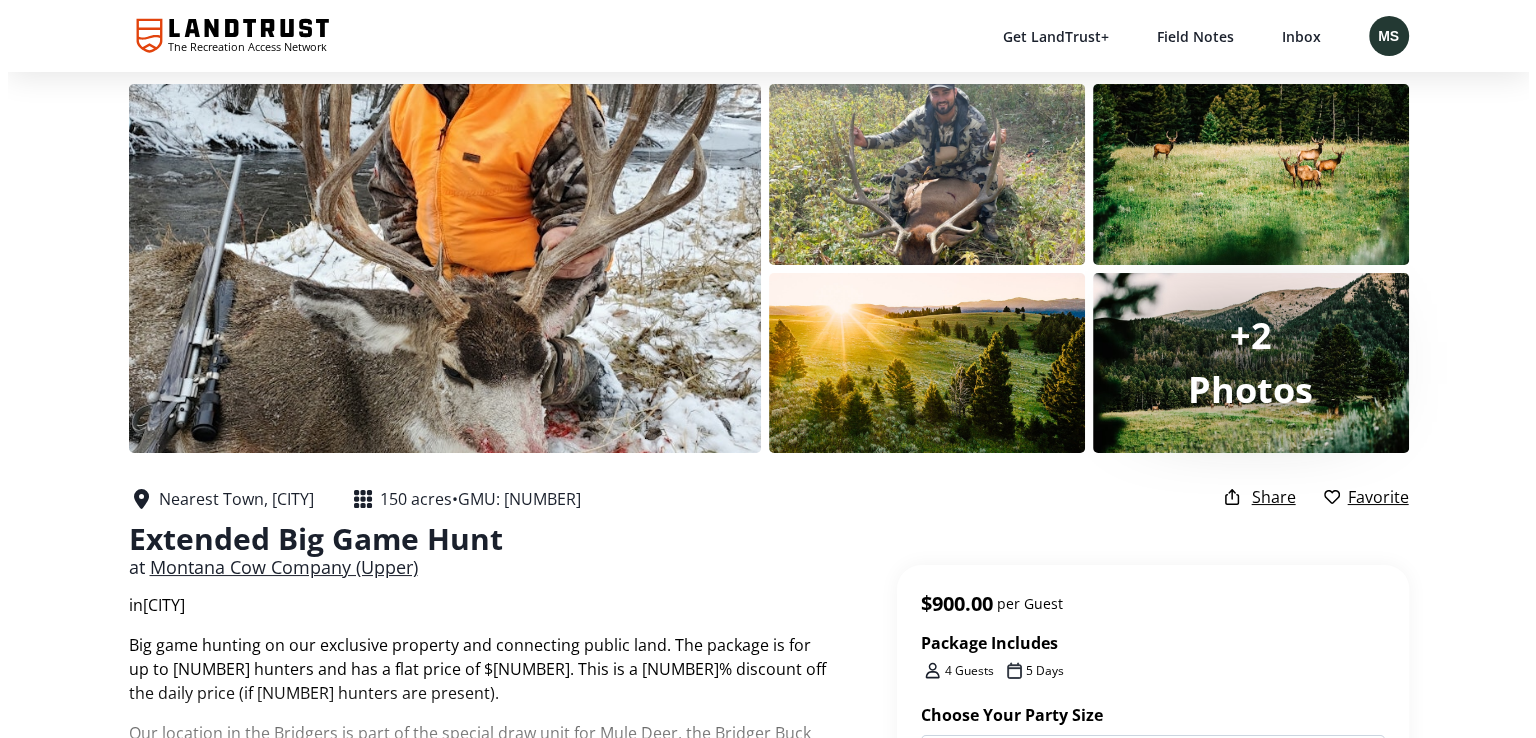 scroll, scrollTop: 0, scrollLeft: 0, axis: both 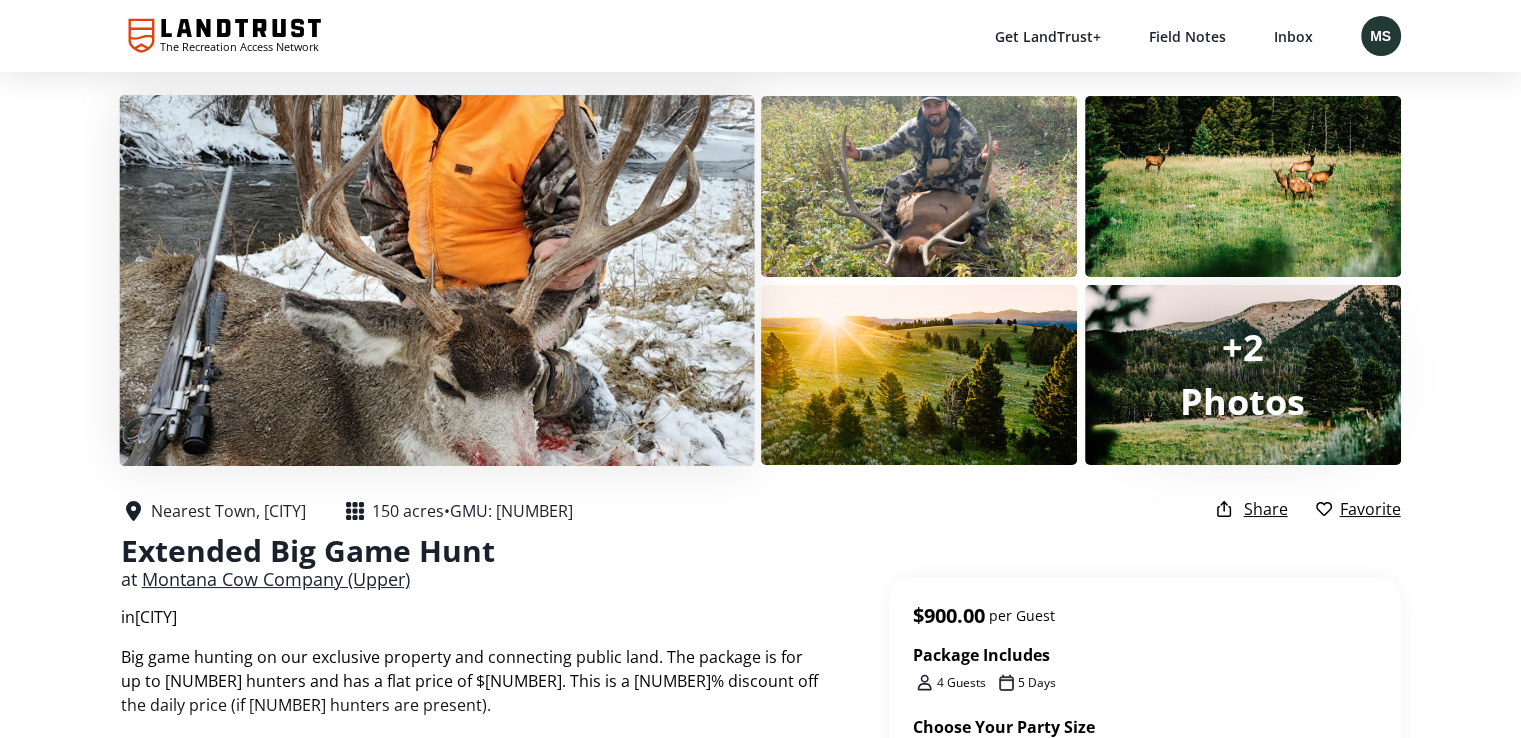 click at bounding box center (436, 280) 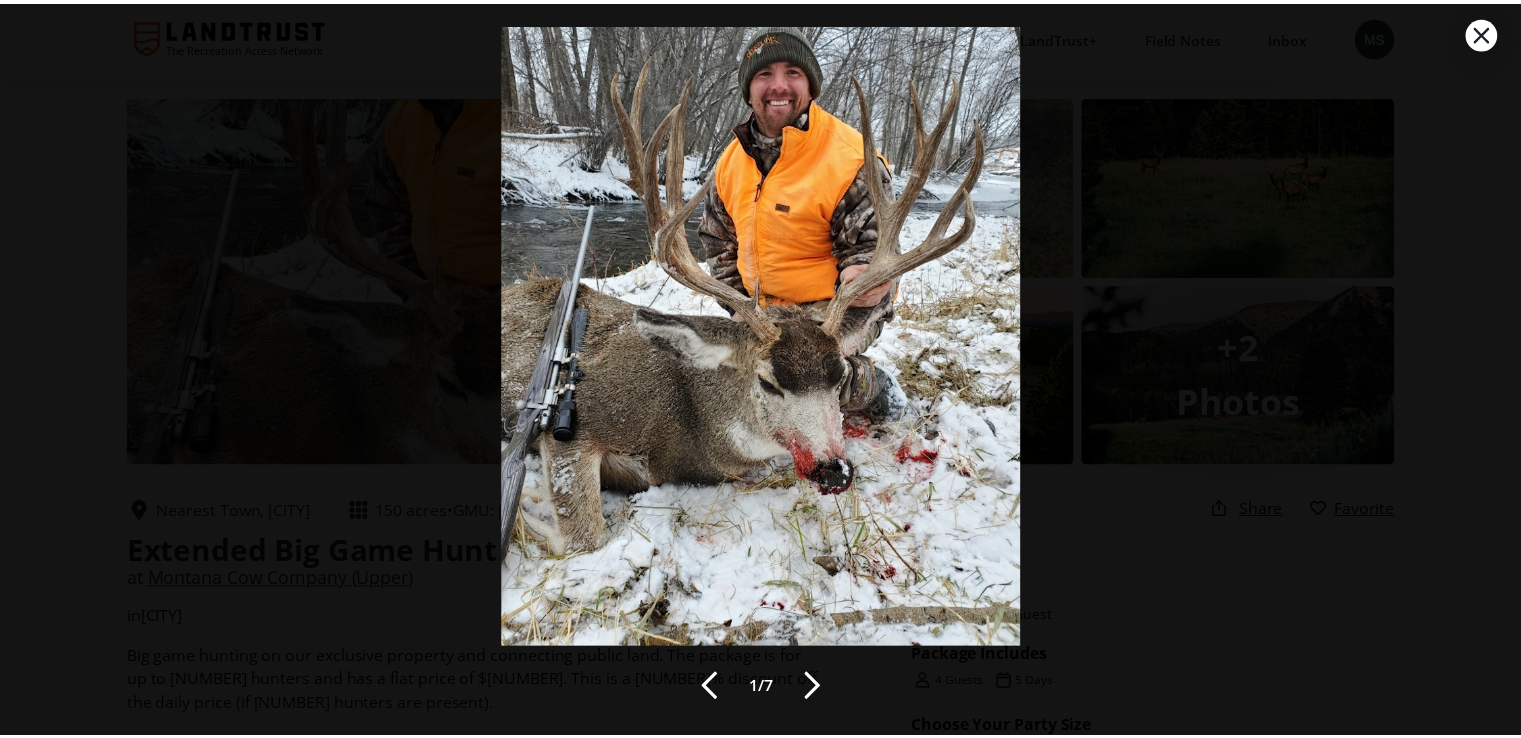 scroll, scrollTop: 49, scrollLeft: 0, axis: vertical 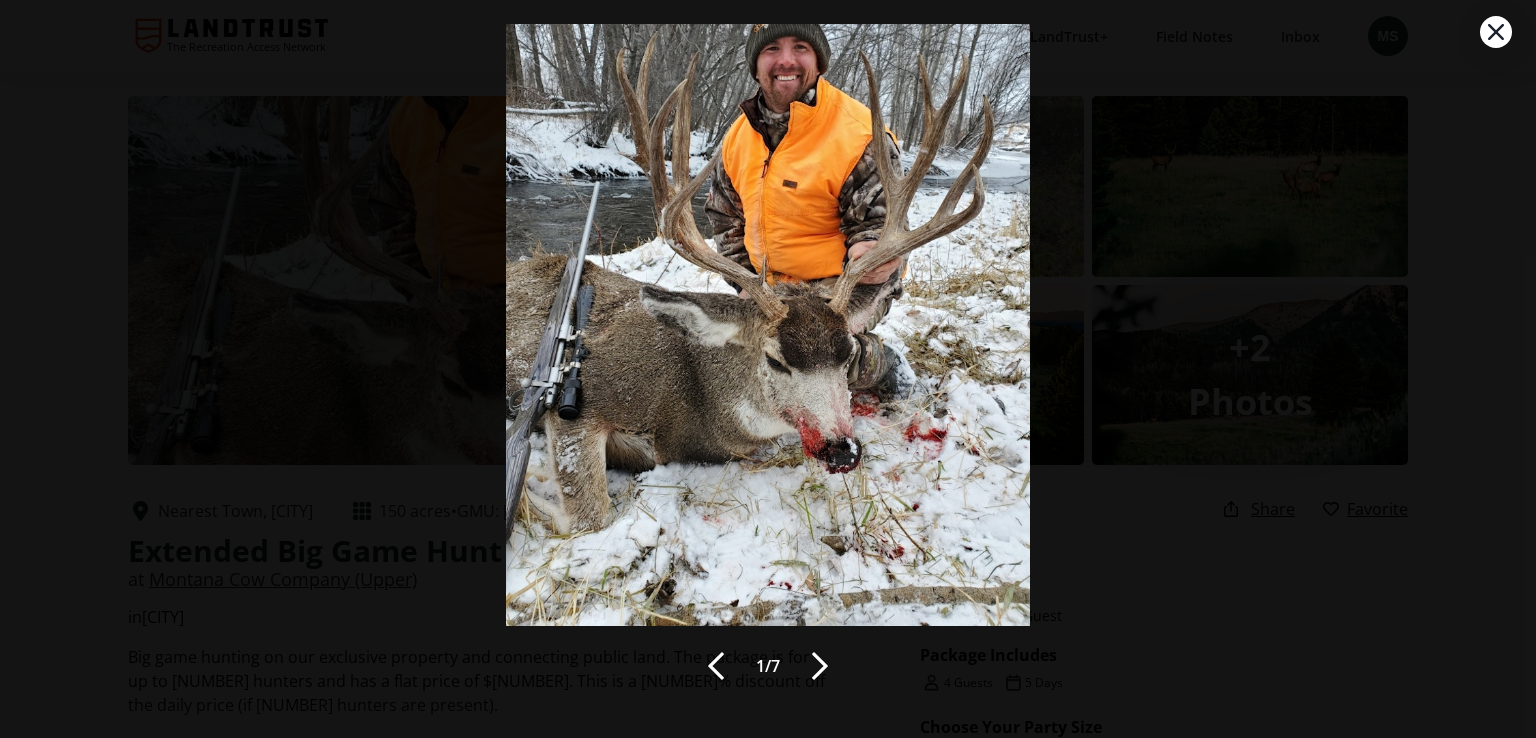 click at bounding box center (820, 666) 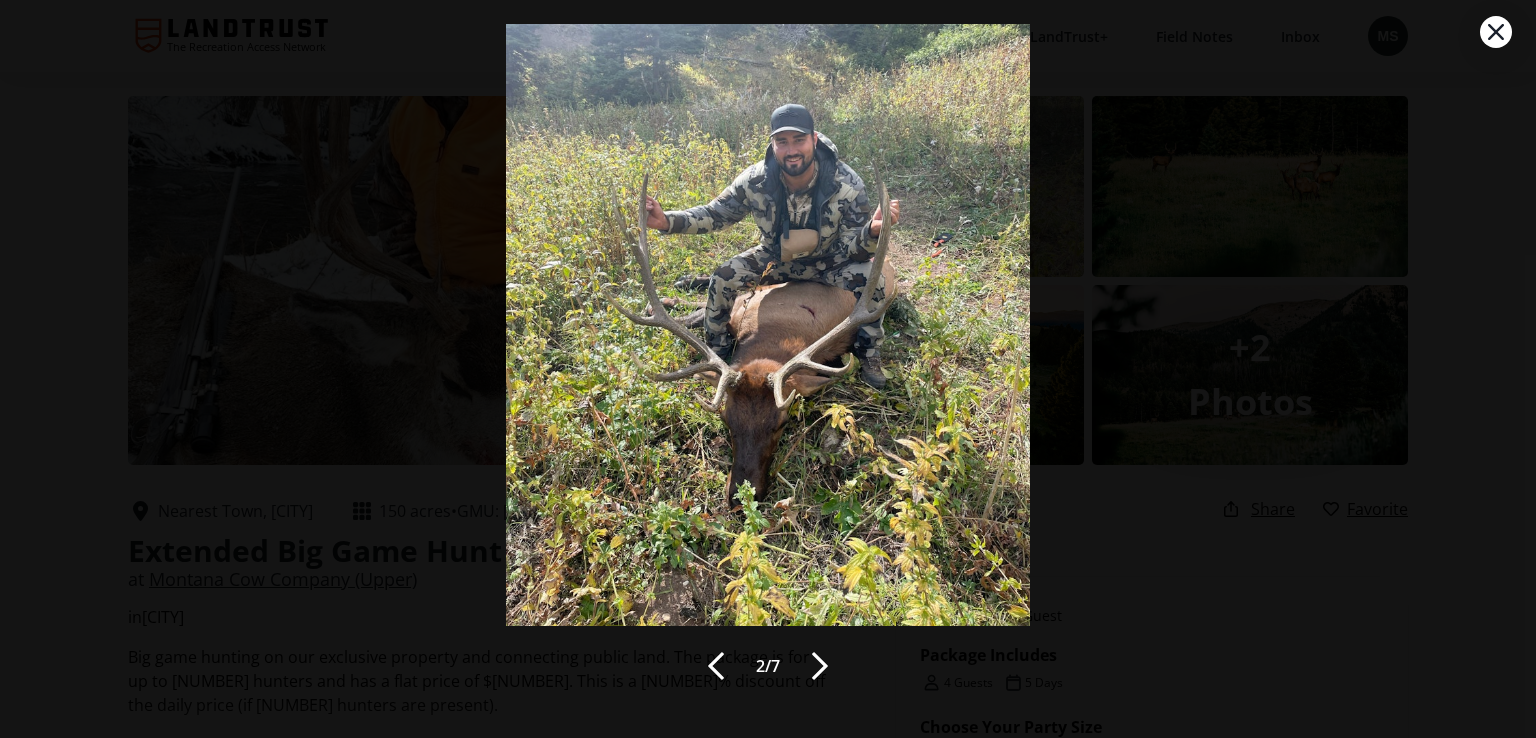click on "2 / 7" at bounding box center (768, 320) 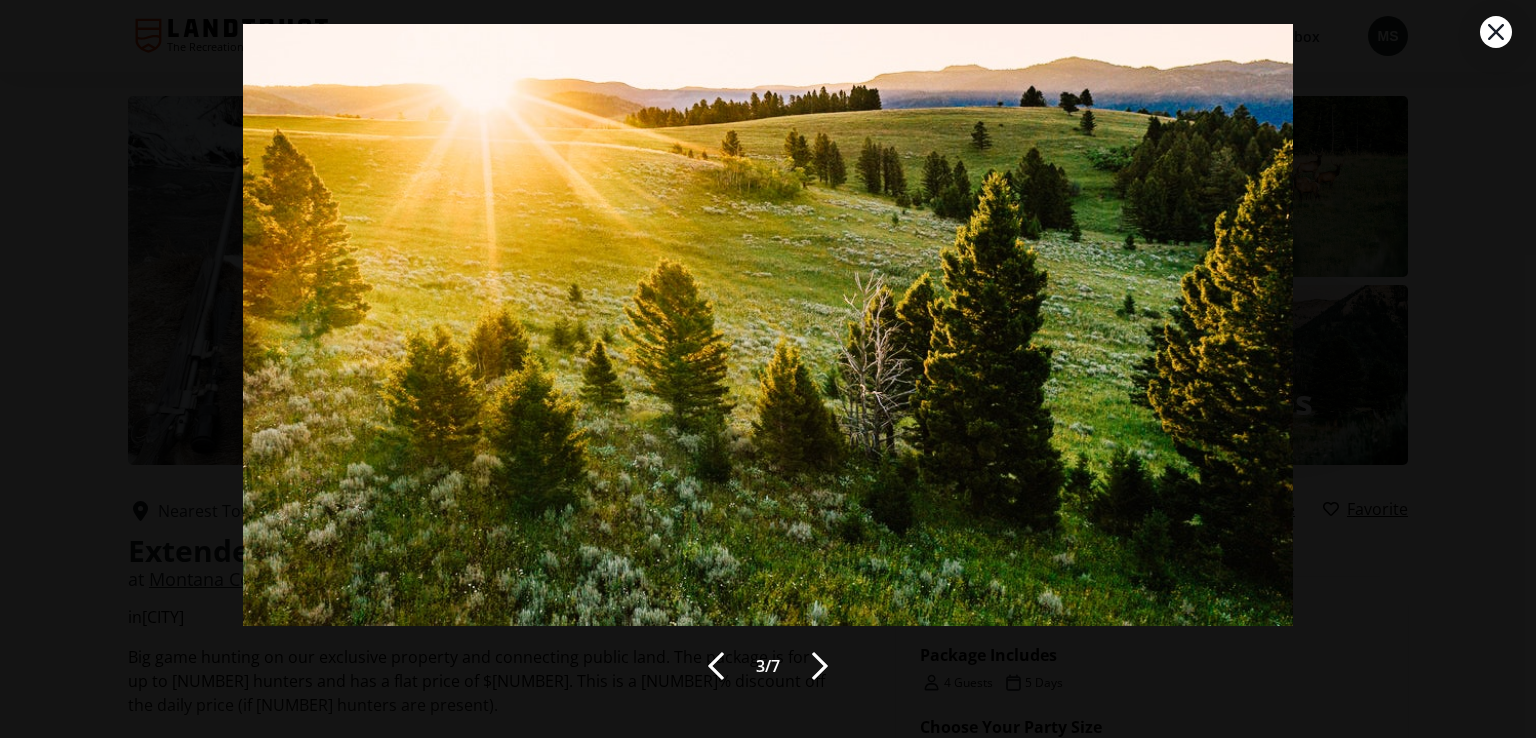 click at bounding box center (820, 666) 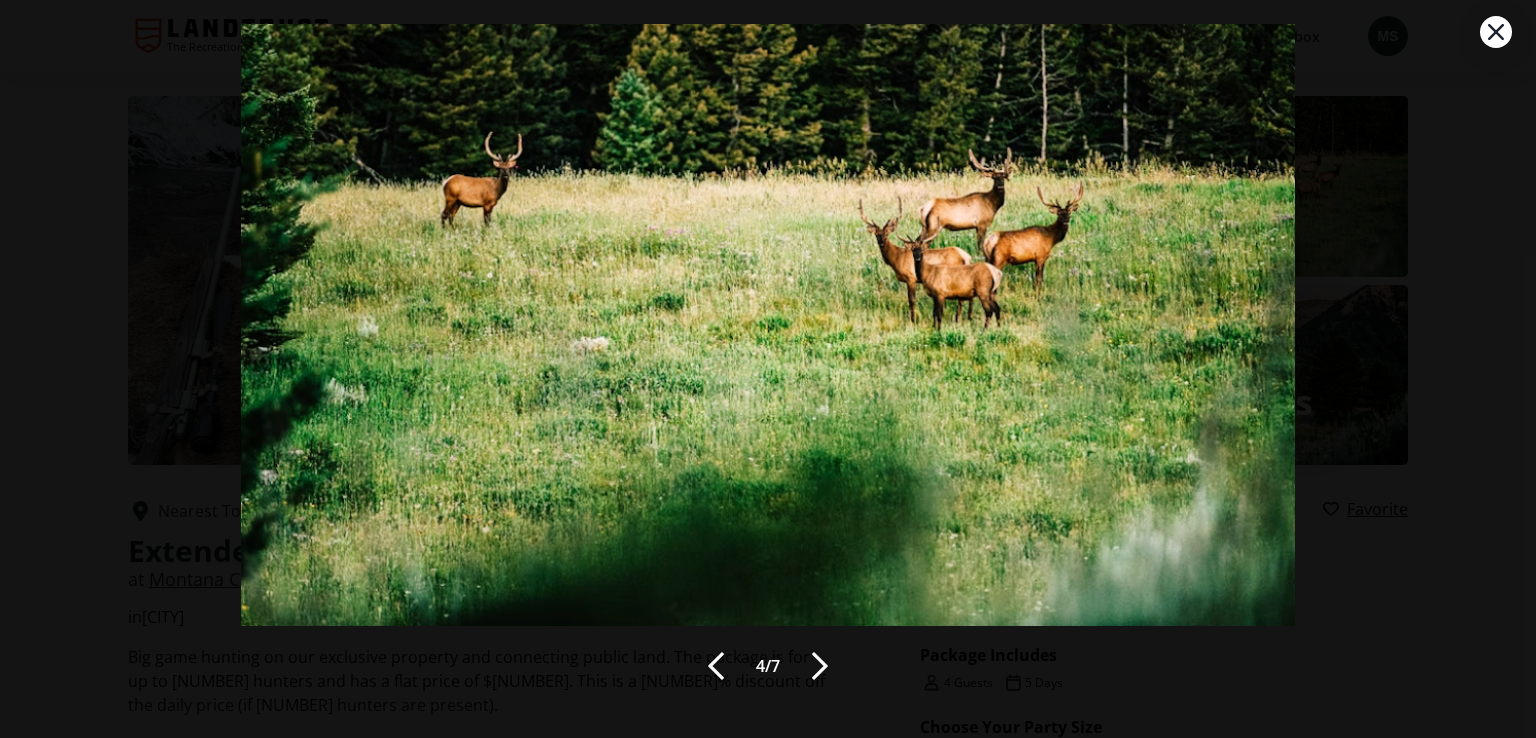 click at bounding box center [820, 666] 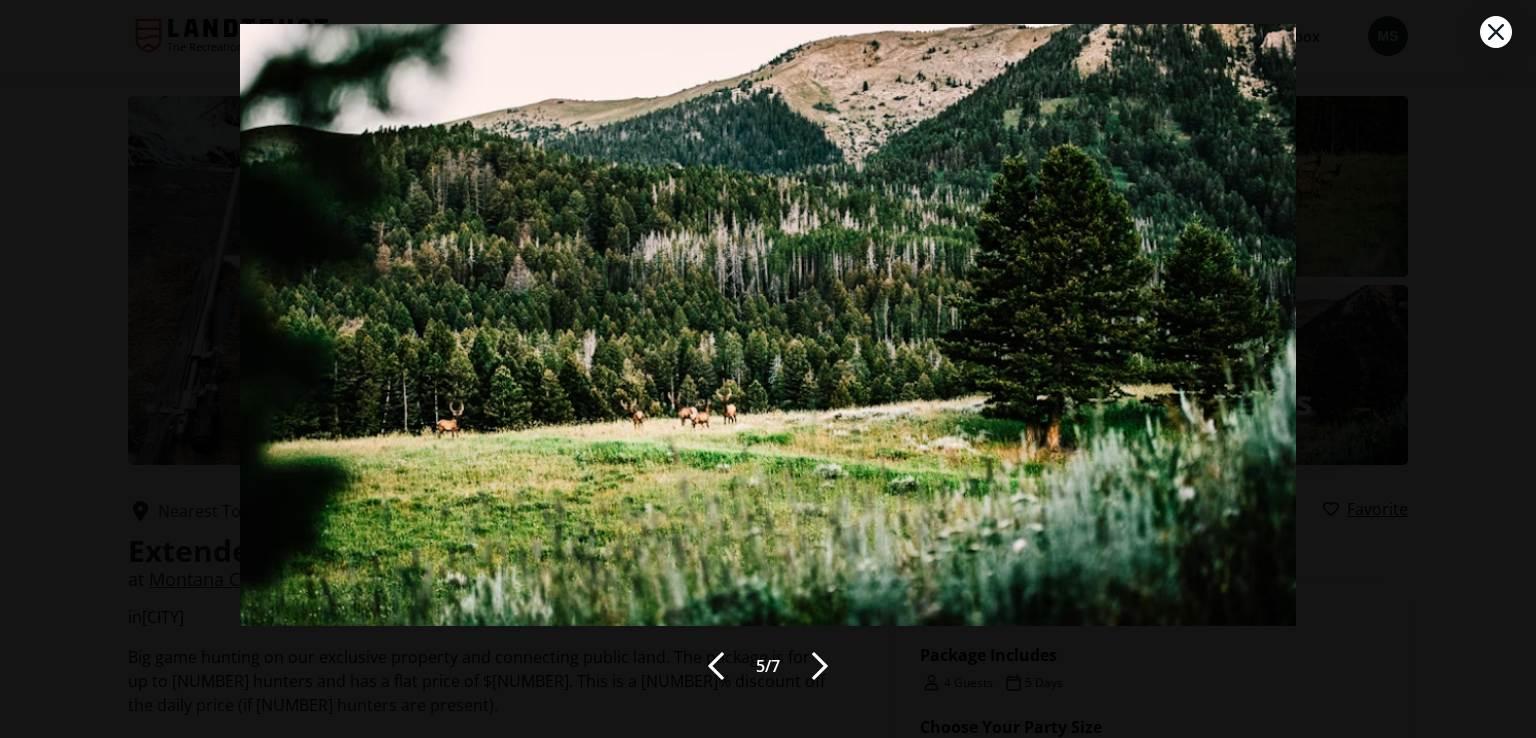 click at bounding box center (820, 666) 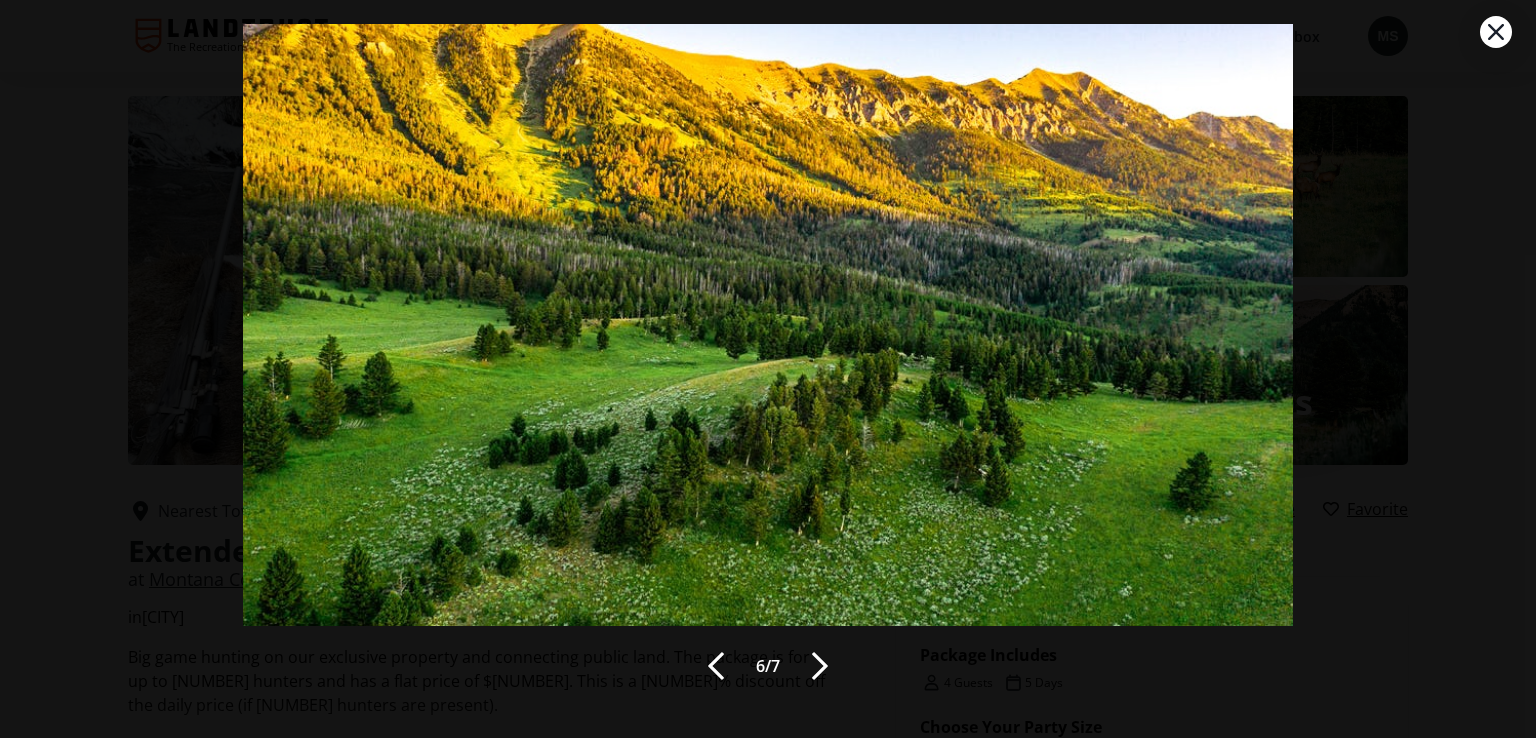 click at bounding box center [820, 666] 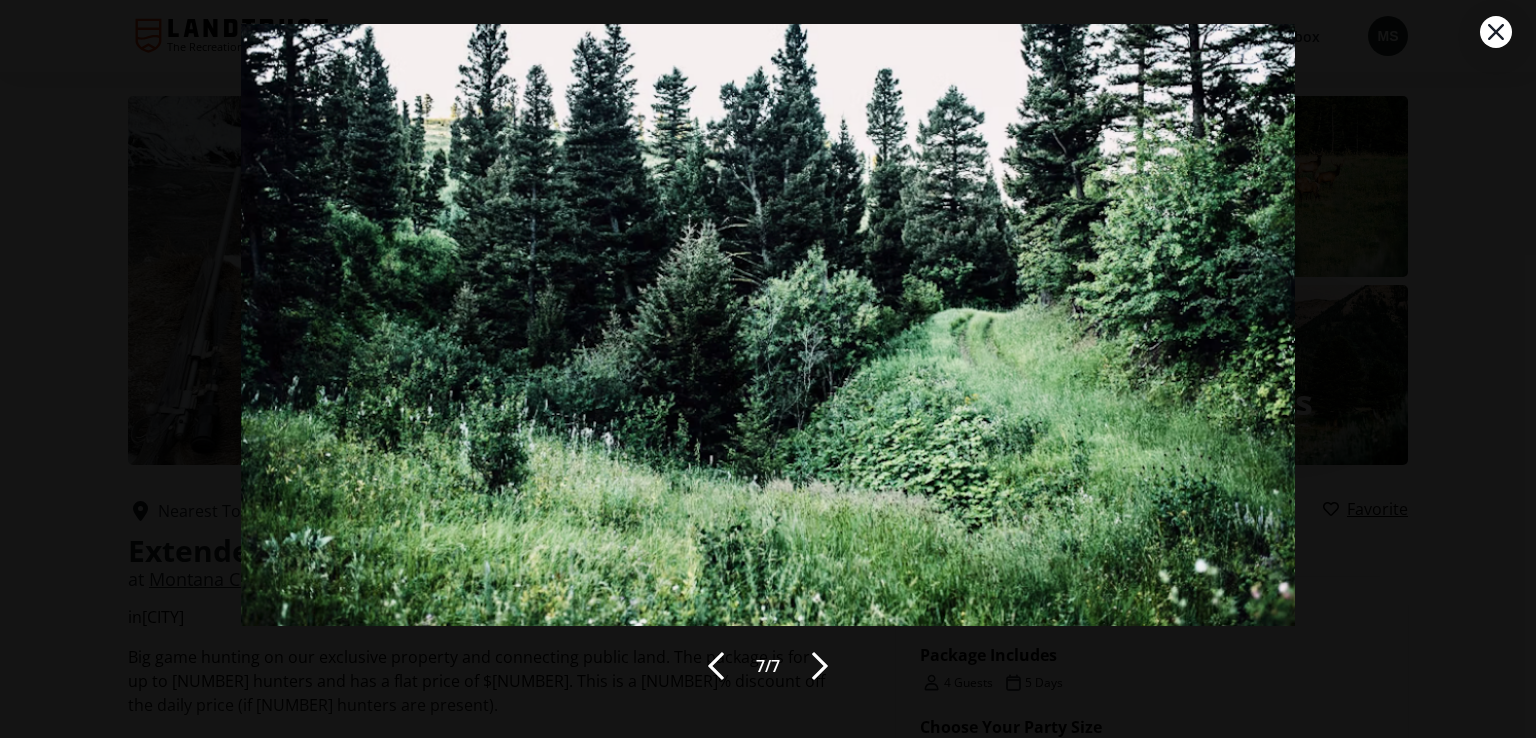 click 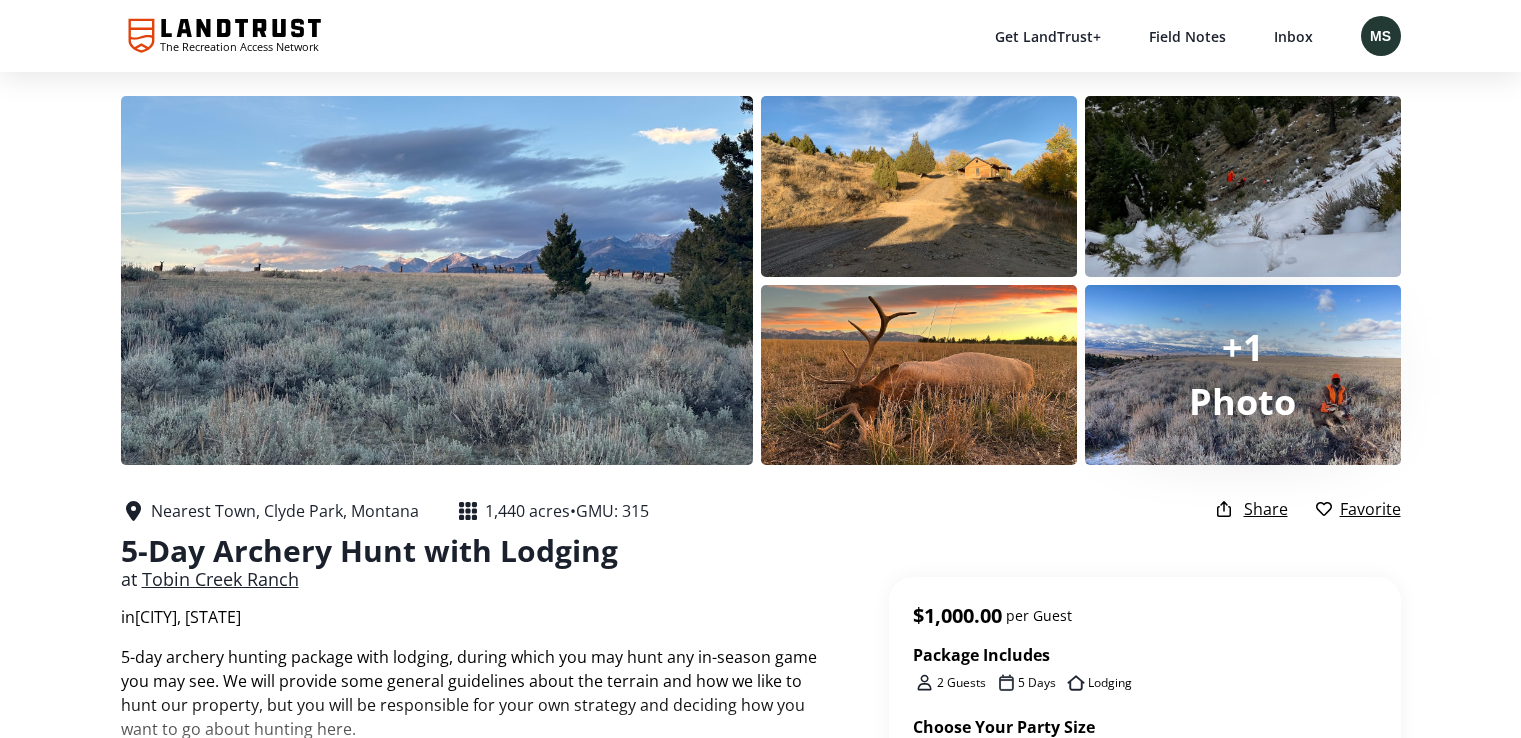 scroll, scrollTop: 400, scrollLeft: 0, axis: vertical 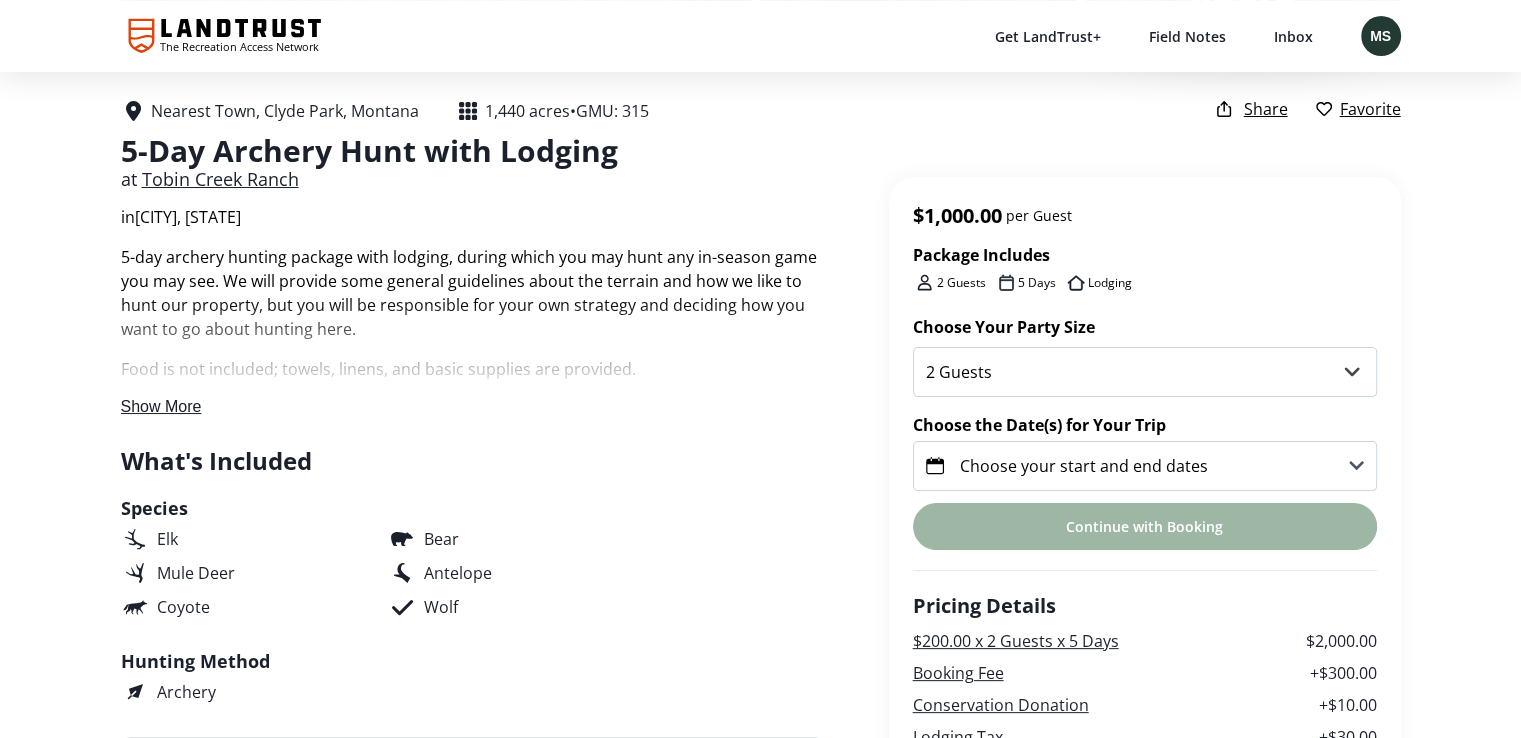 click on "Choose your start and end dates" at bounding box center (1084, 466) 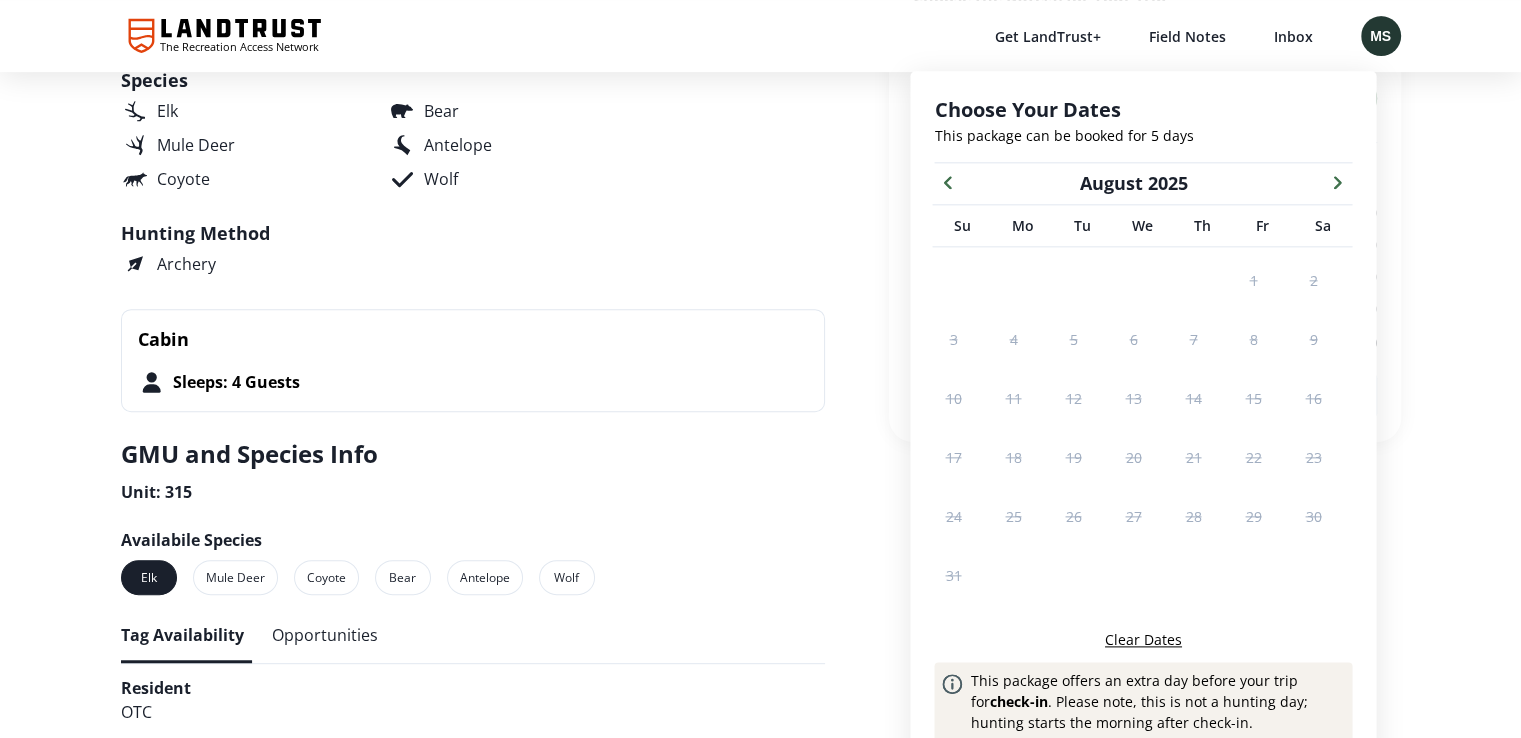 scroll, scrollTop: 875, scrollLeft: 0, axis: vertical 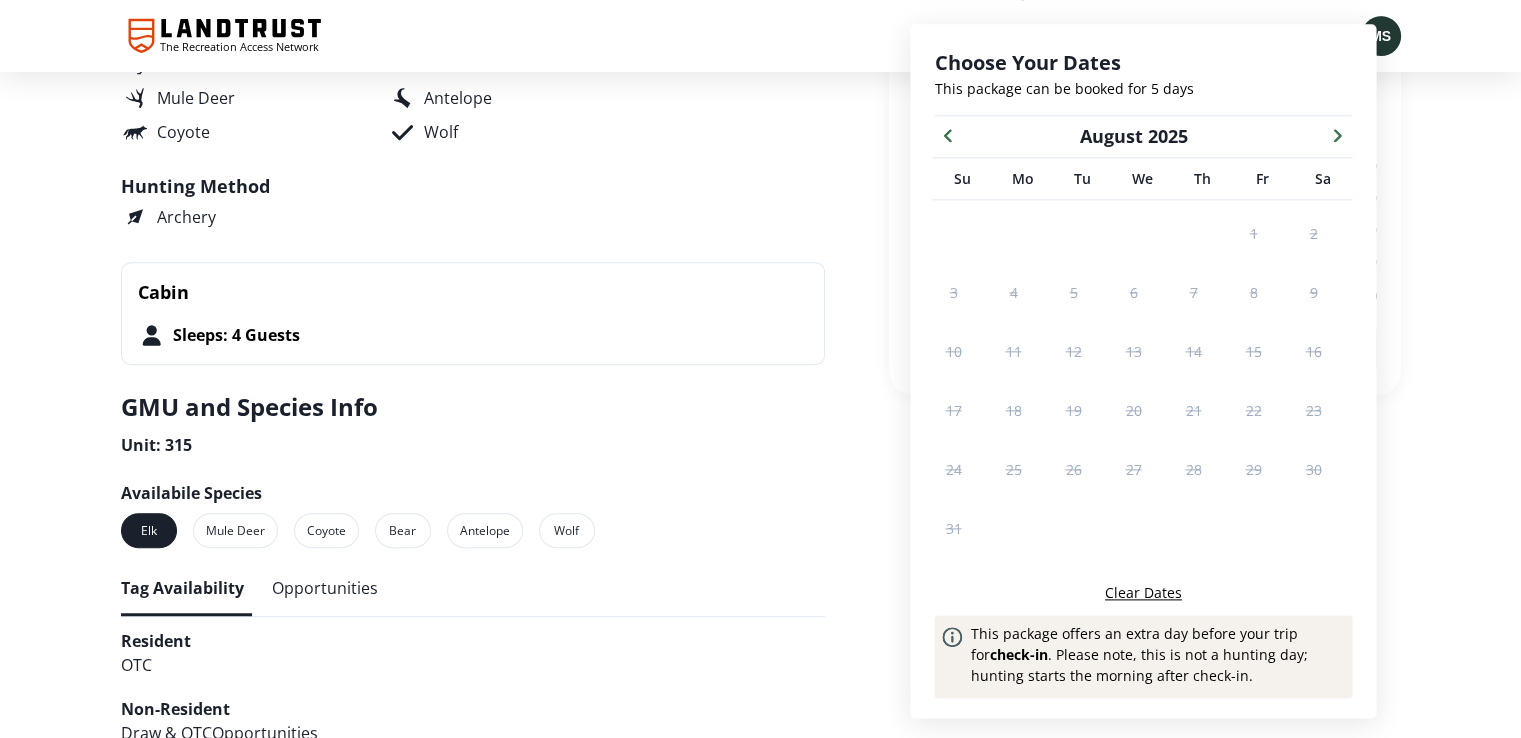click 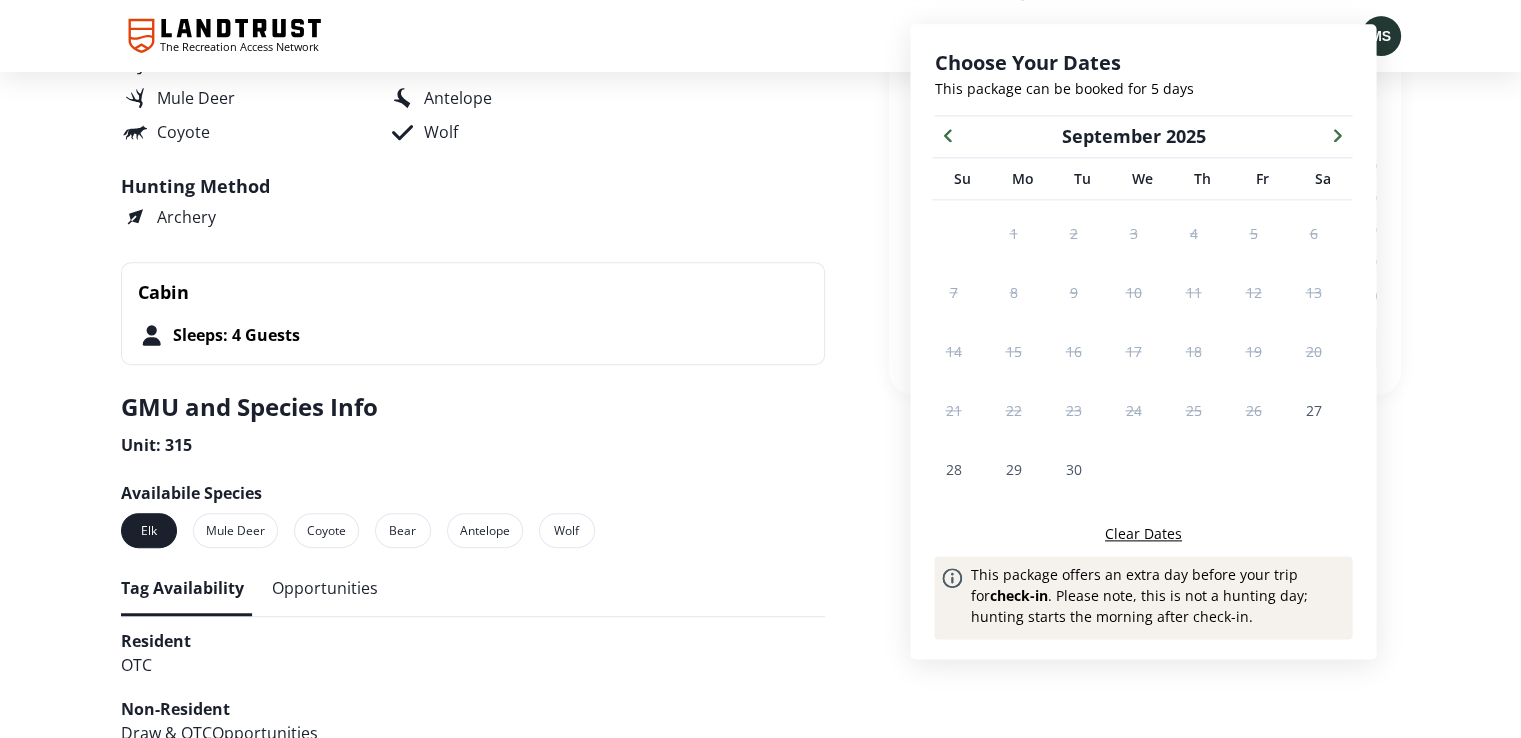 click 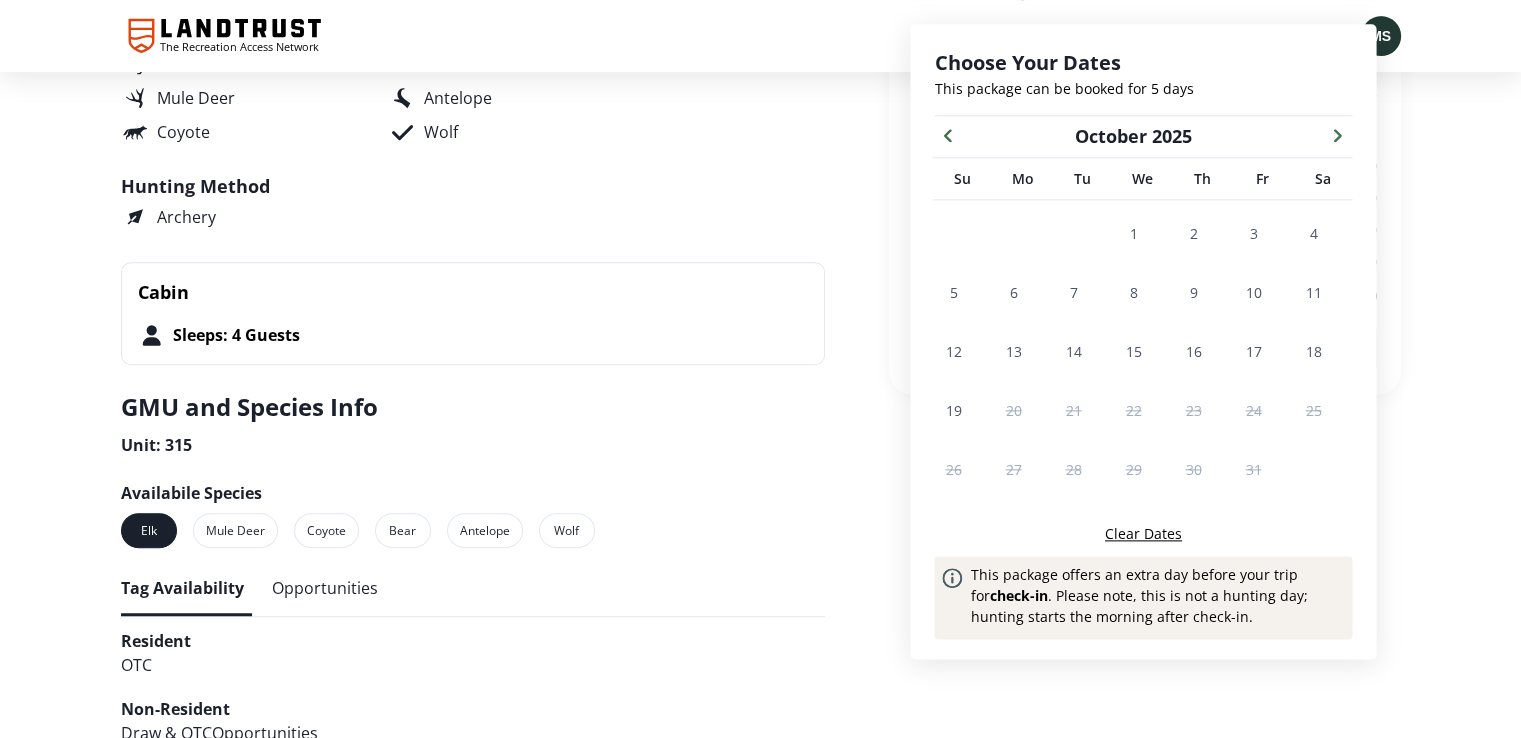 click 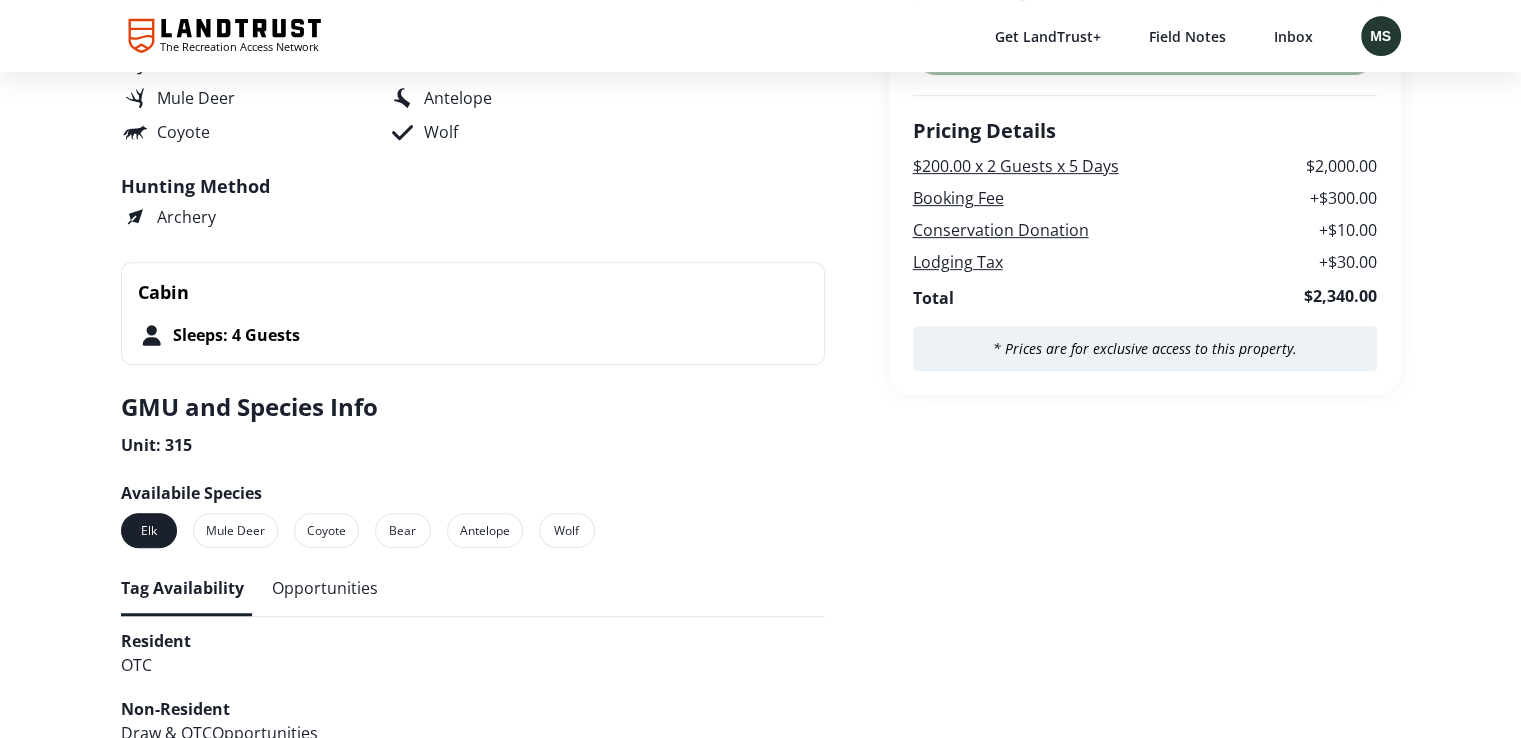 click on "Species Elk Mule Deer Coyote Bear Antelope Wolf Hunting Method Archery" at bounding box center [473, 125] 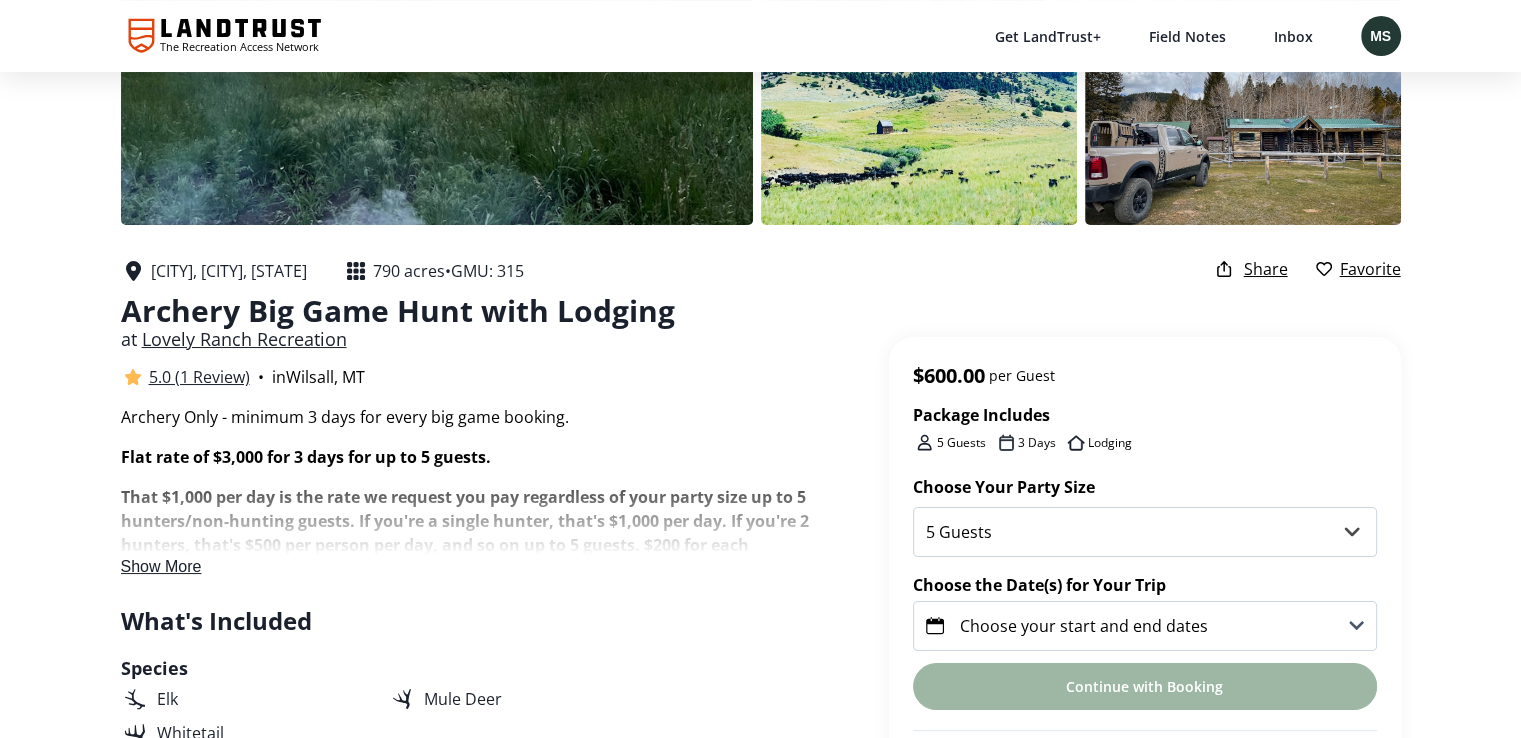 scroll, scrollTop: 300, scrollLeft: 0, axis: vertical 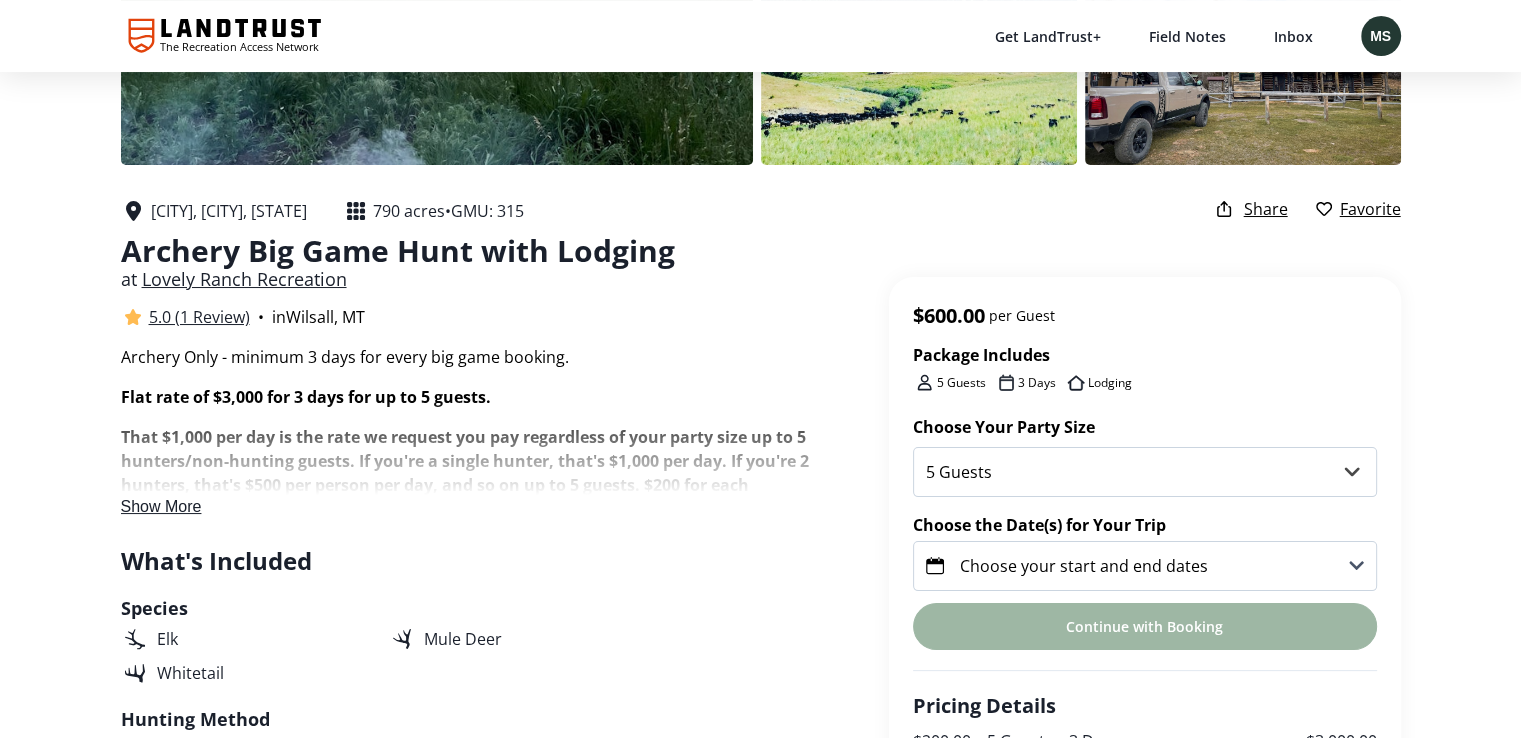 click on "Show More" at bounding box center [161, 506] 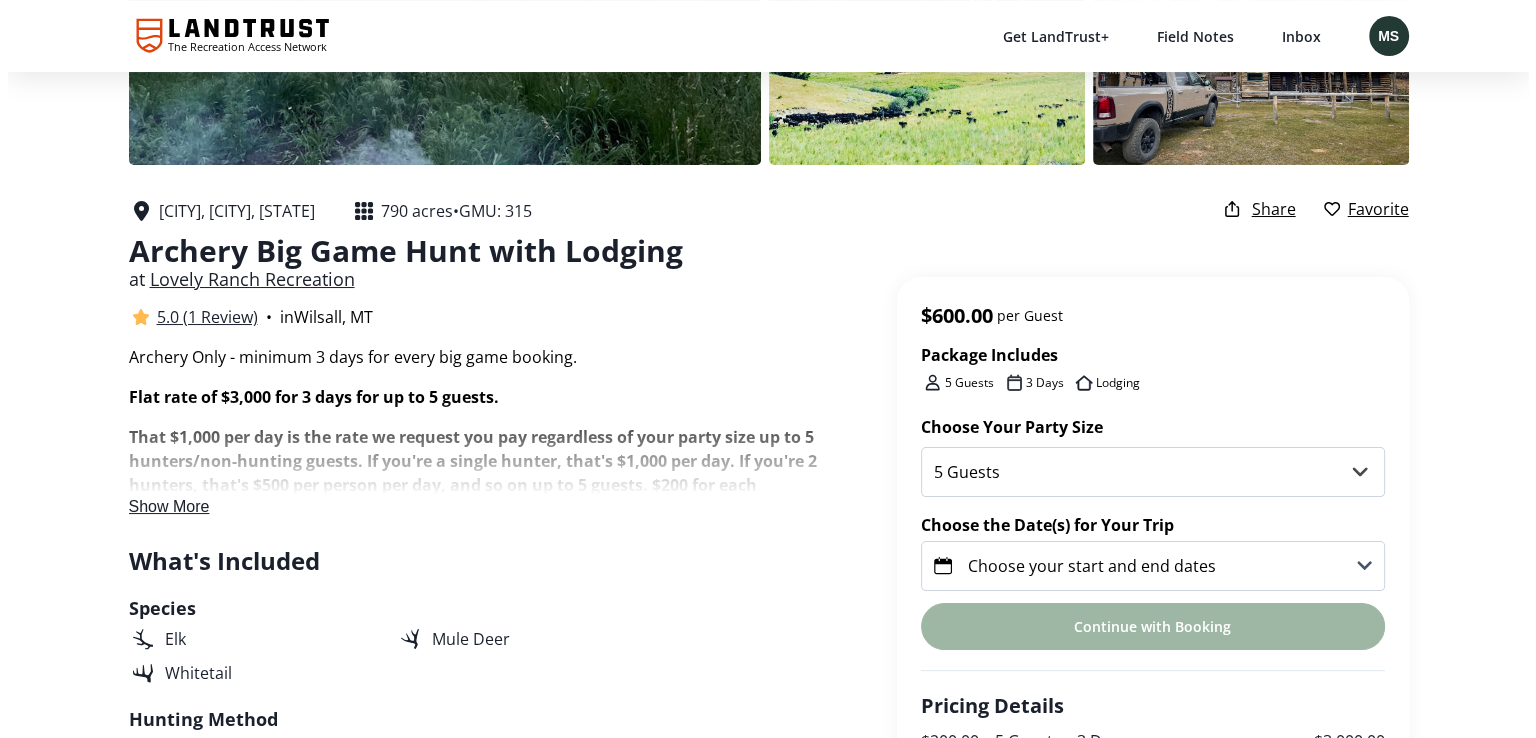 scroll, scrollTop: 0, scrollLeft: 0, axis: both 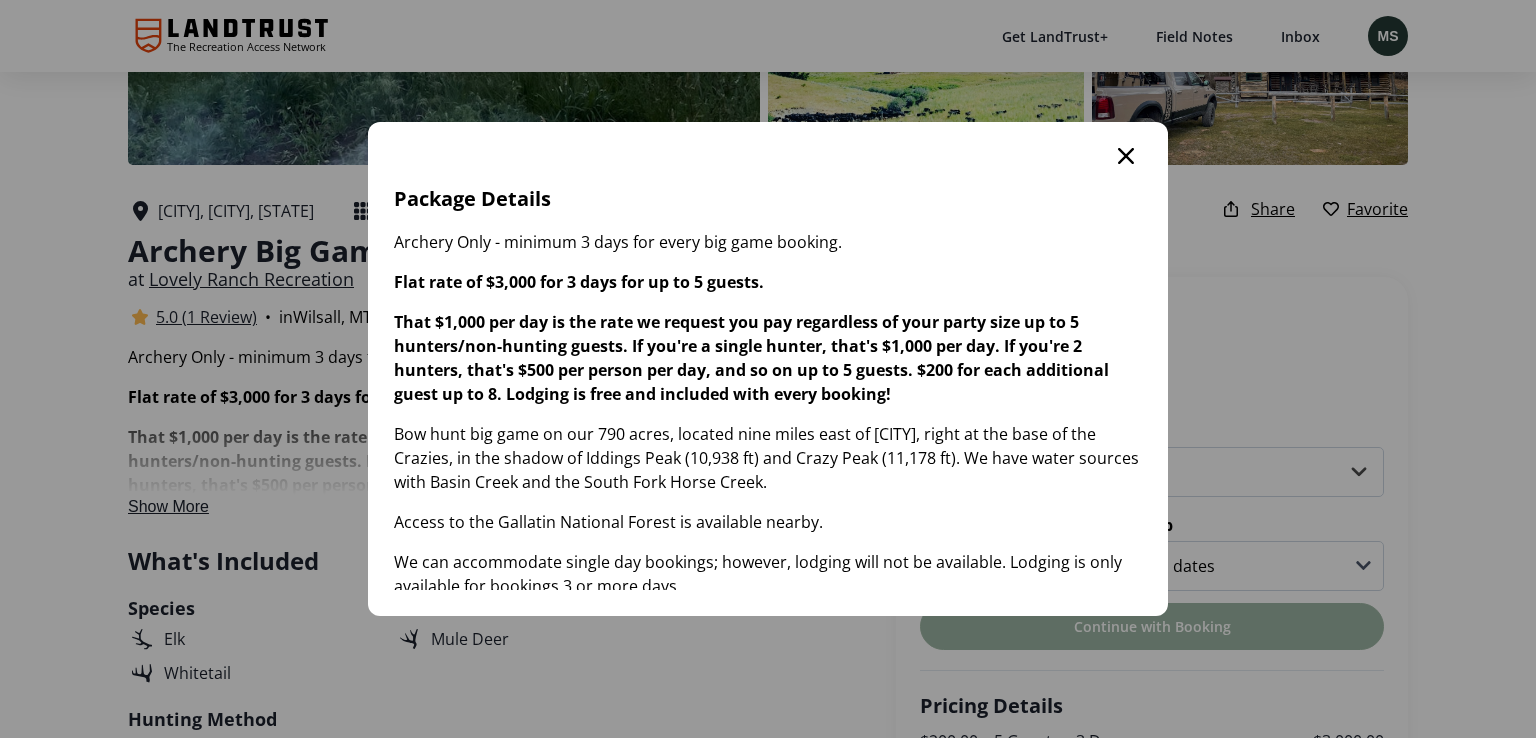 click 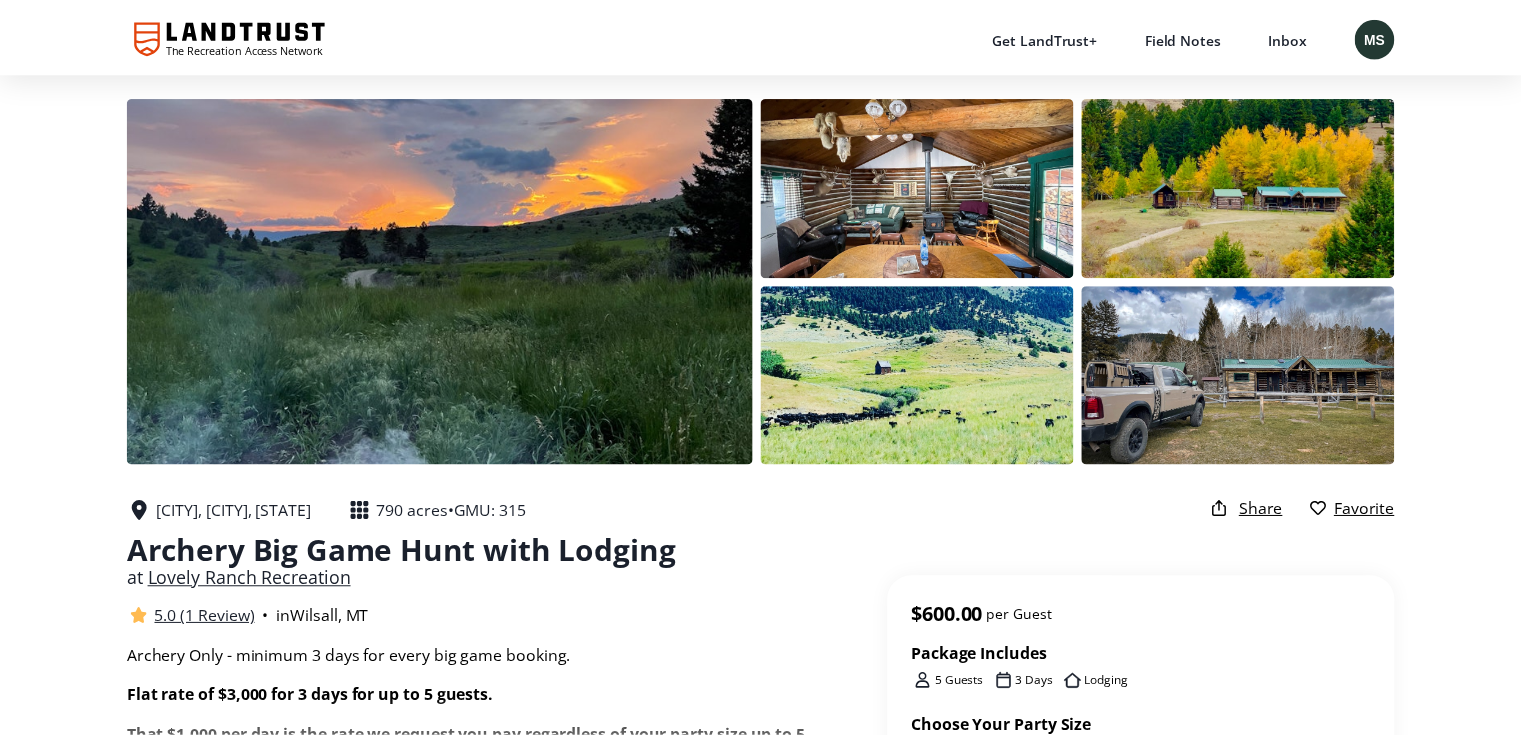 scroll, scrollTop: 300, scrollLeft: 0, axis: vertical 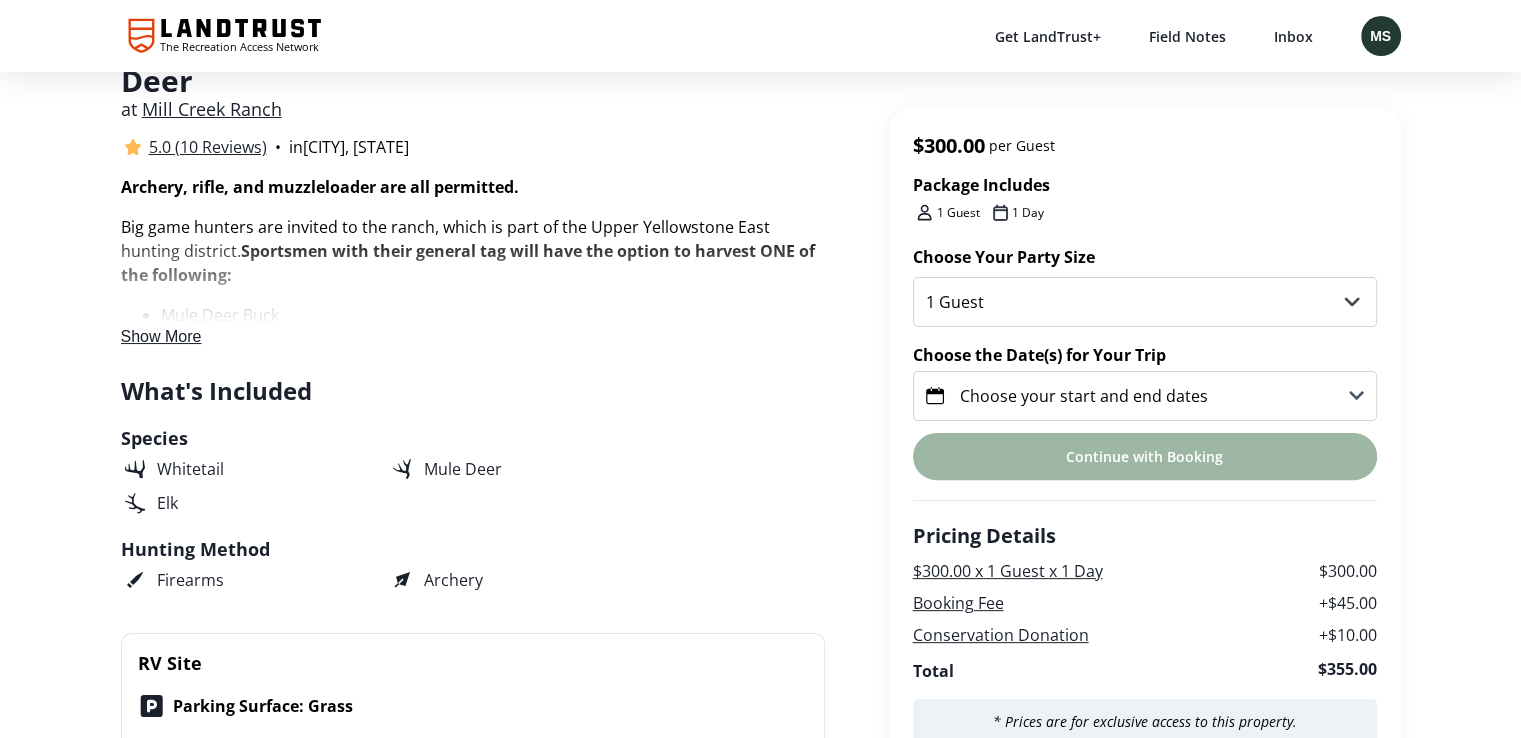 click on "Choose your start and end dates" at bounding box center [1084, 396] 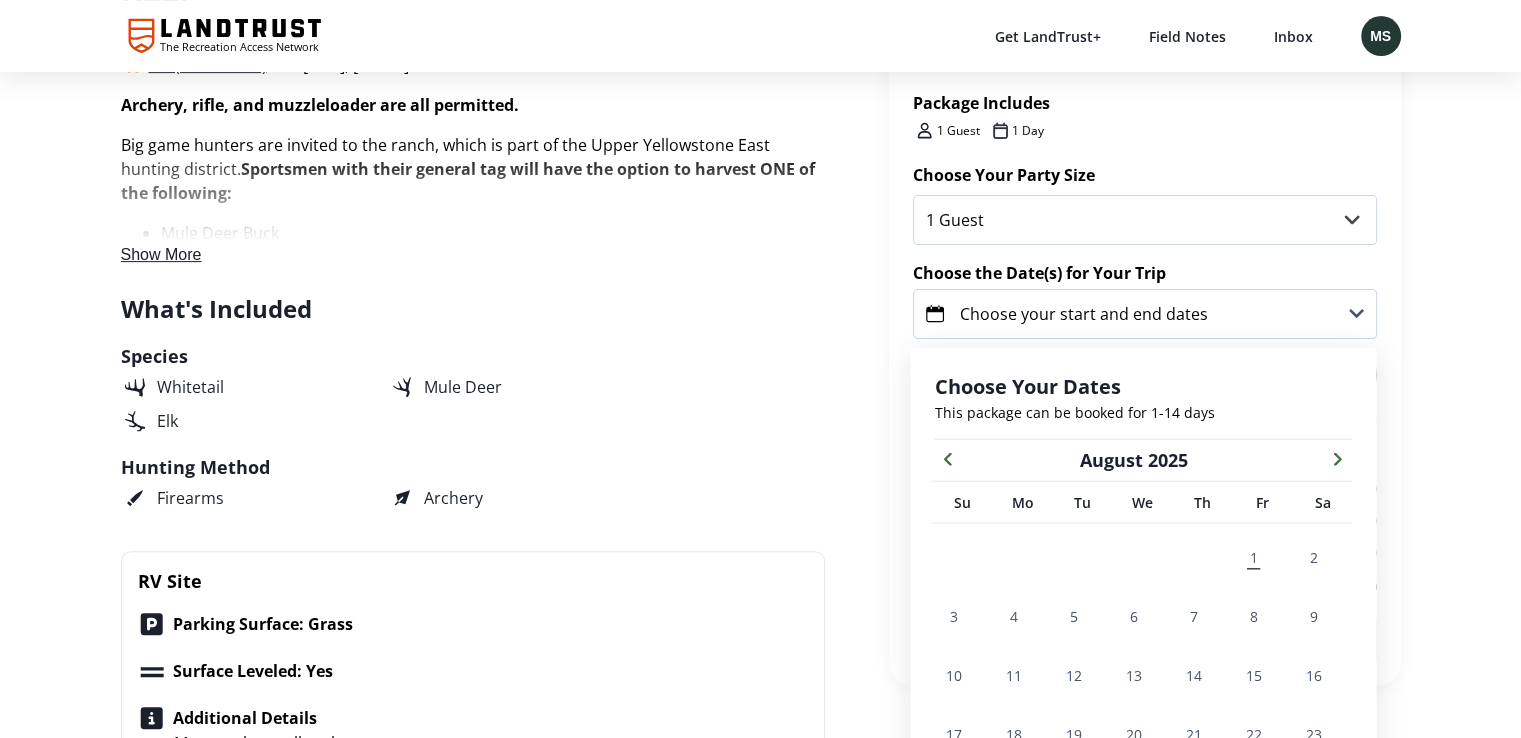 scroll, scrollTop: 805, scrollLeft: 0, axis: vertical 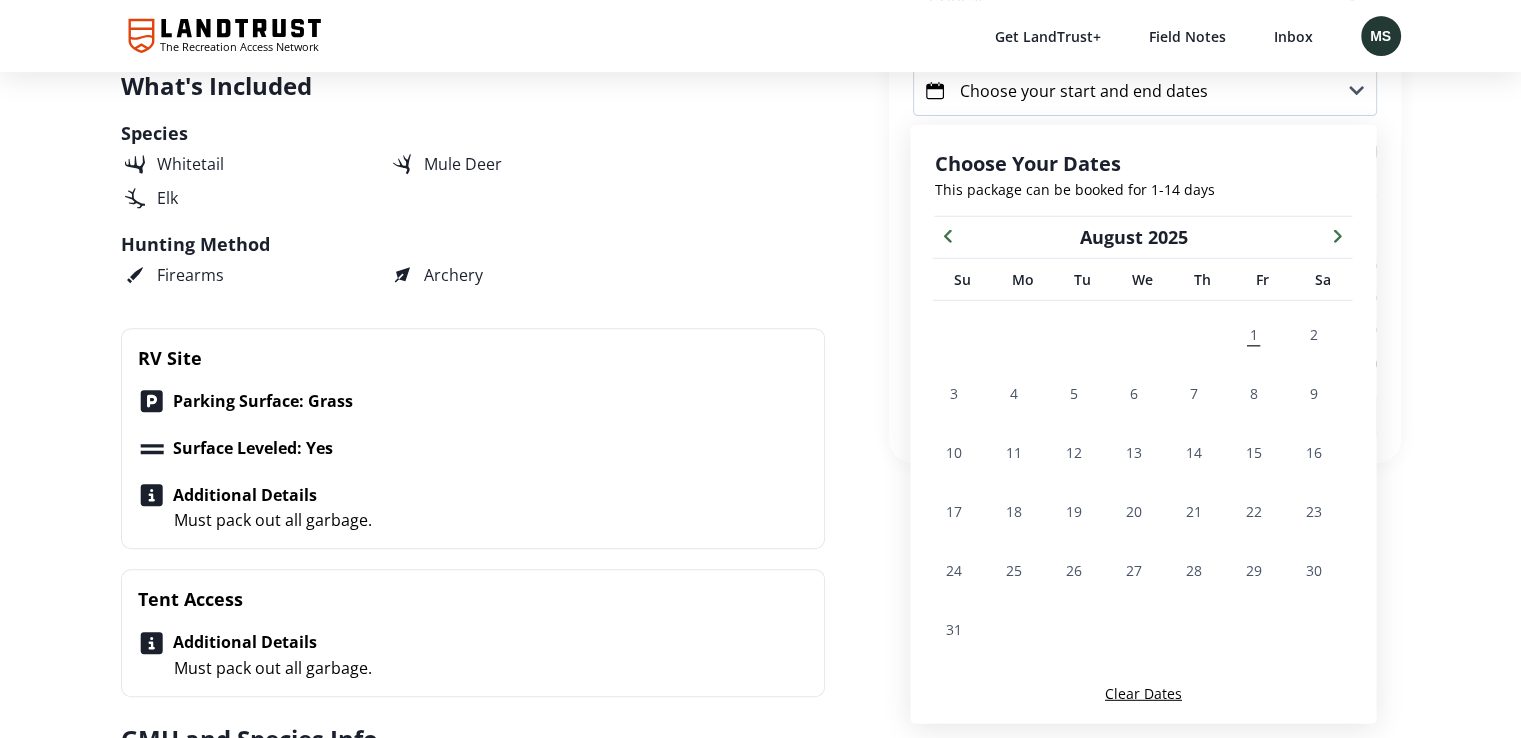 click 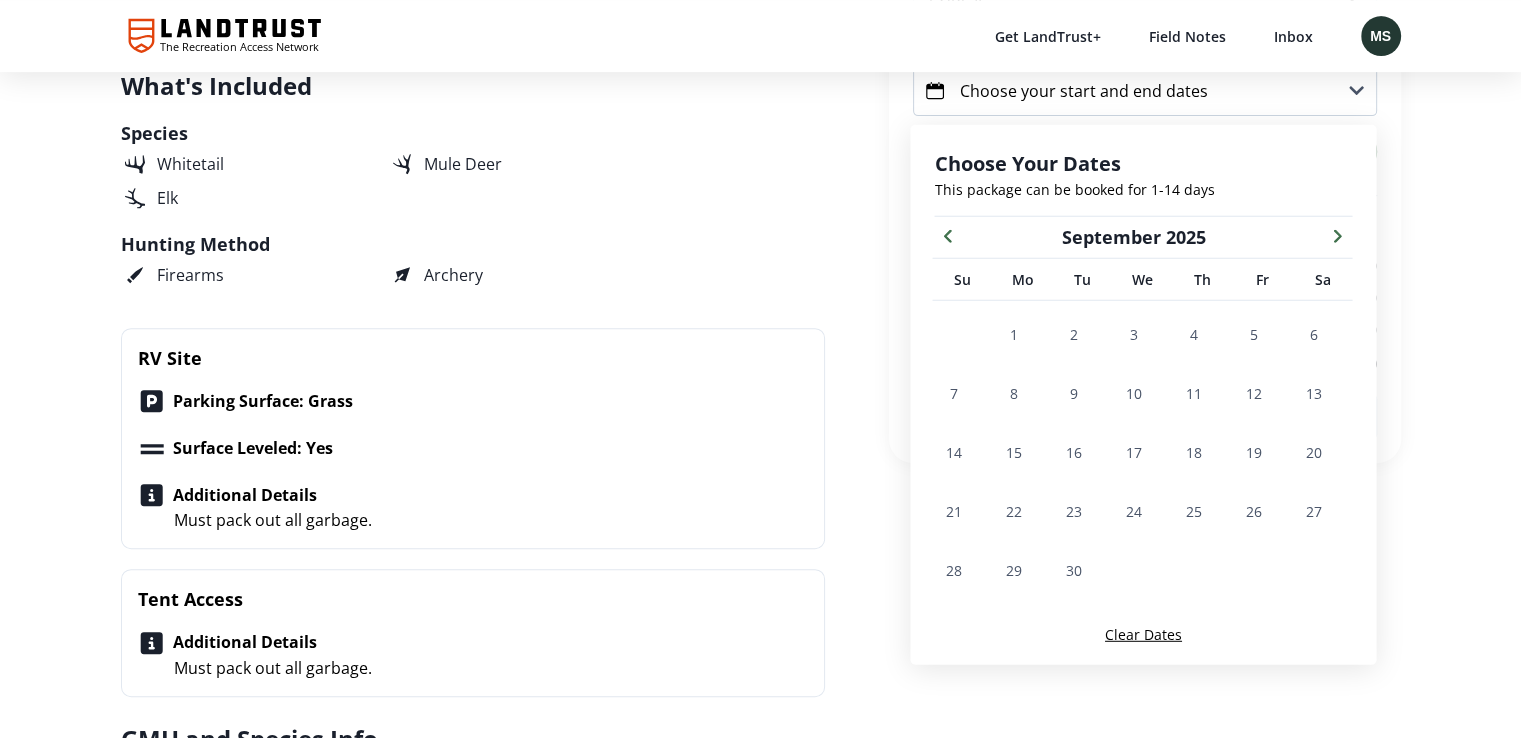 click 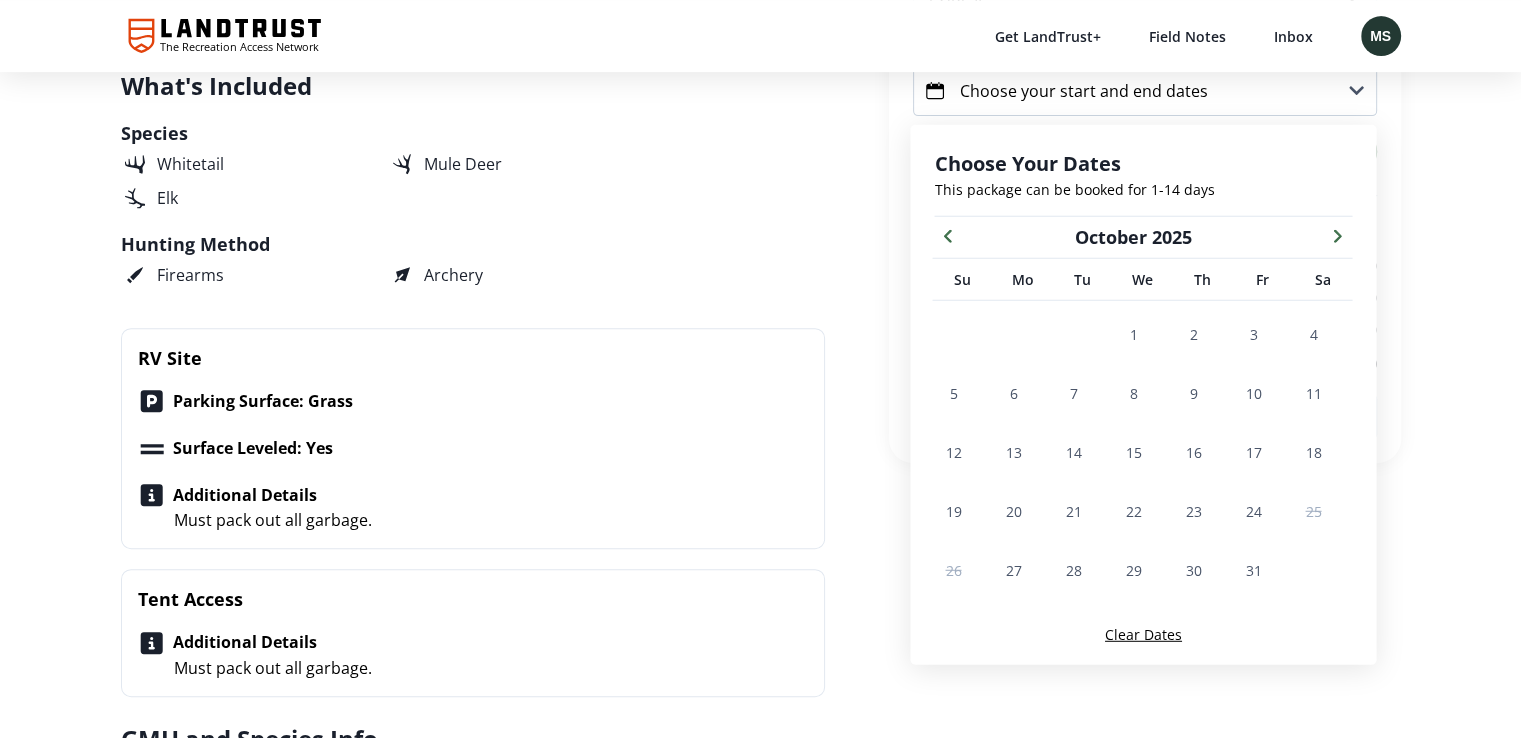 click 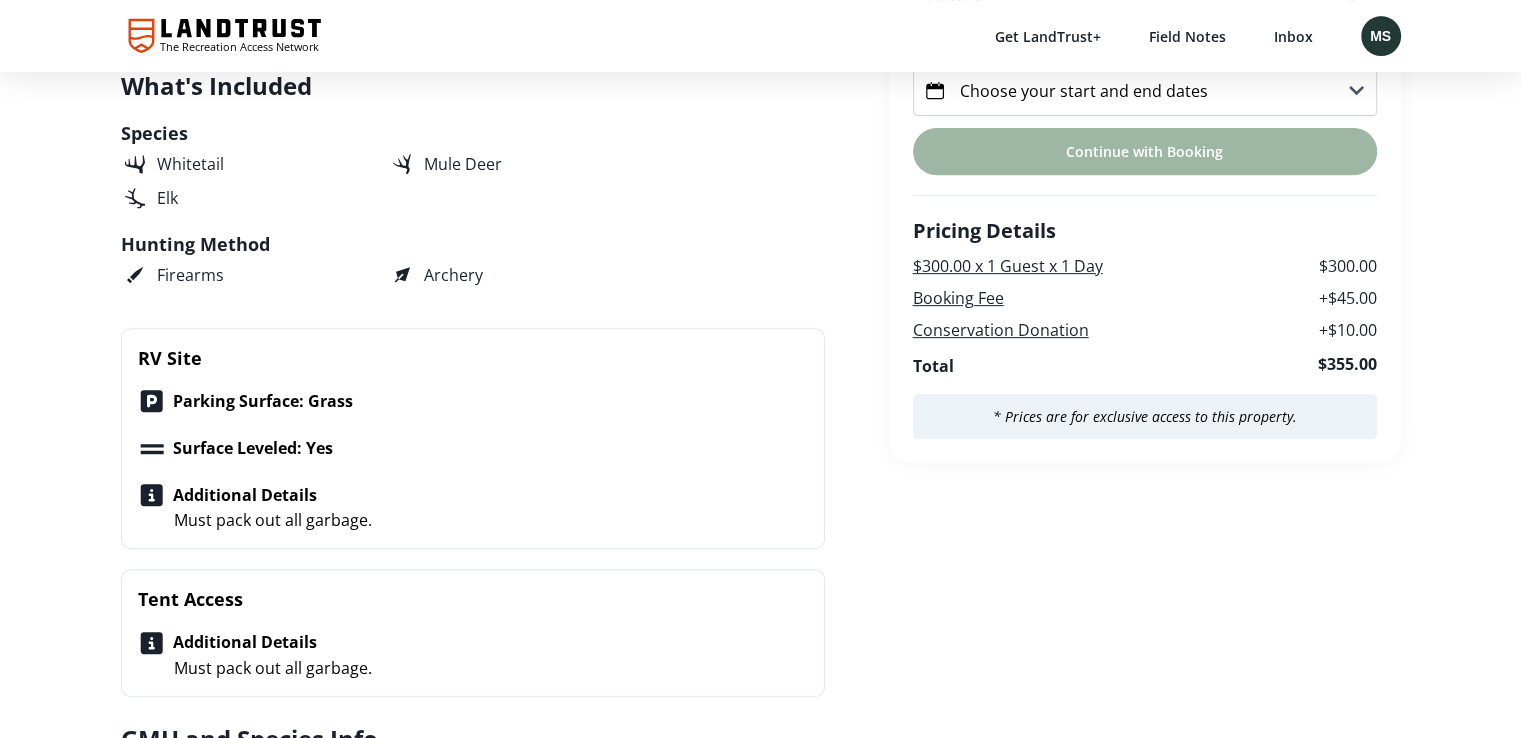 click on "Archery, rifle, and muzzleloader are all permitted.
Big game hunters are invited to the ranch, which is part of the Upper Yellowstone East hunting district.  Sportsmen with their general tag will have the option to harvest ONE of the following:
Mule Deer Buck
Either-sex Whitetail Deer
Brow-tined Bull Elk
Antlerless Elk
Our populations of elk and mule deer tend to be more transitory. Whitetails are most frequently seen residents.
Note:
Due to Grizzly Bear activity, and to protect our horses, we have a fairly tall electric fence set up on three of four of the ranch borders. We still have consistent wildlife activity; however, they have to come in on the border that doesn't have a fence.
RV and Camping Access available for multi-day stays for $50 per night for the group. Inquire if interested in adding this to your hunt!
Show More Package Details Archery, rifle, and muzzleloader are all permitted.
Mule Deer Buck
Either-sex Whitetail Deer" at bounding box center [505, 4916] 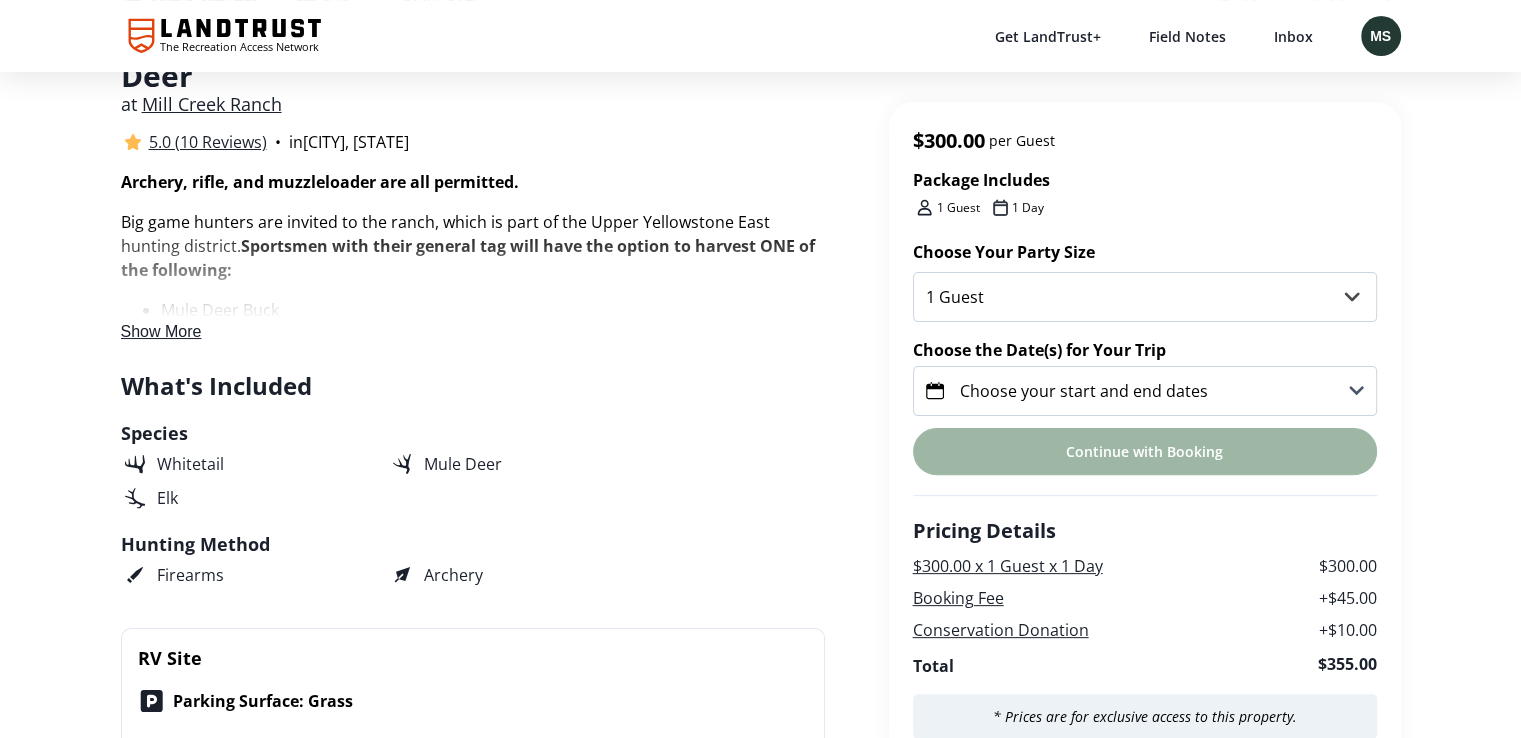 scroll, scrollTop: 405, scrollLeft: 0, axis: vertical 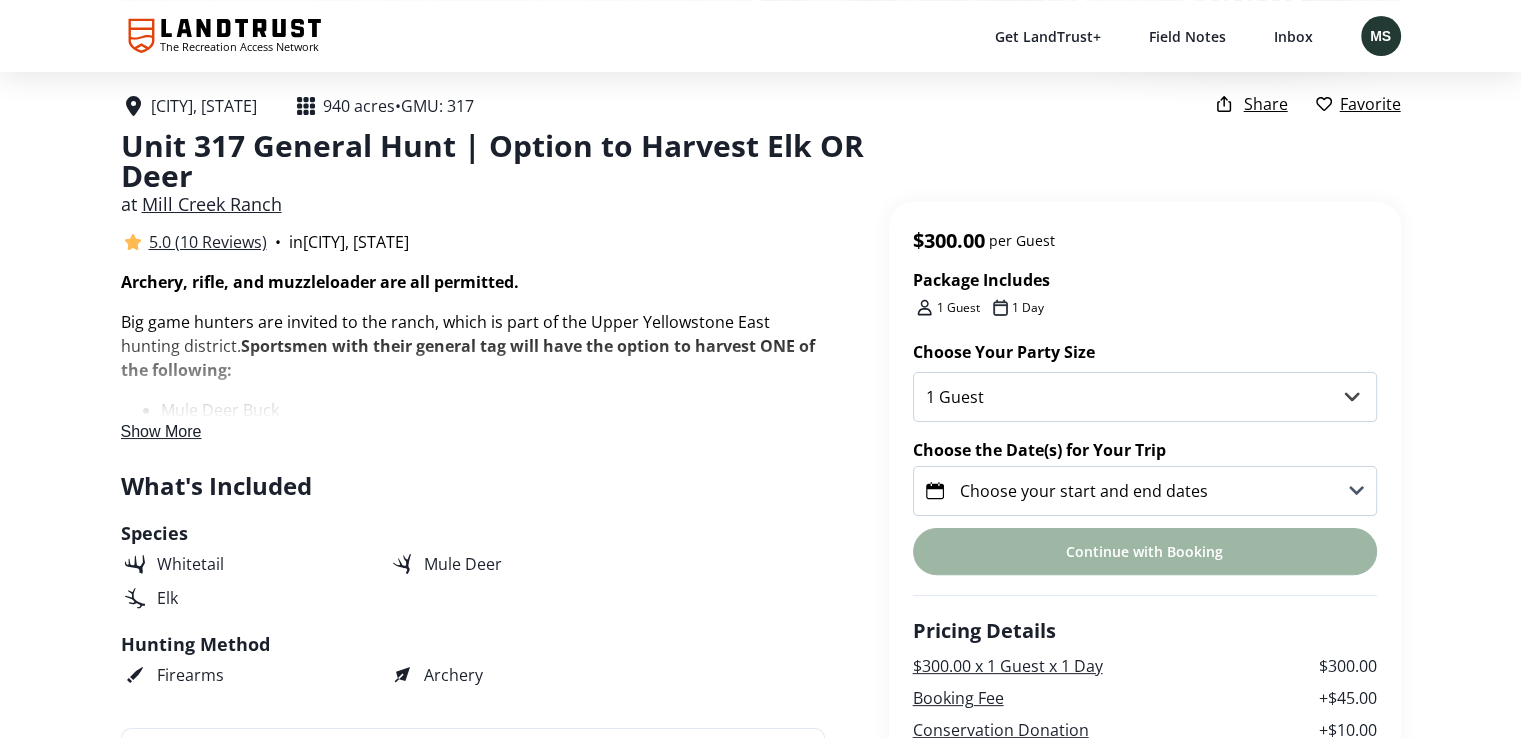 click on "Show More" at bounding box center [161, 431] 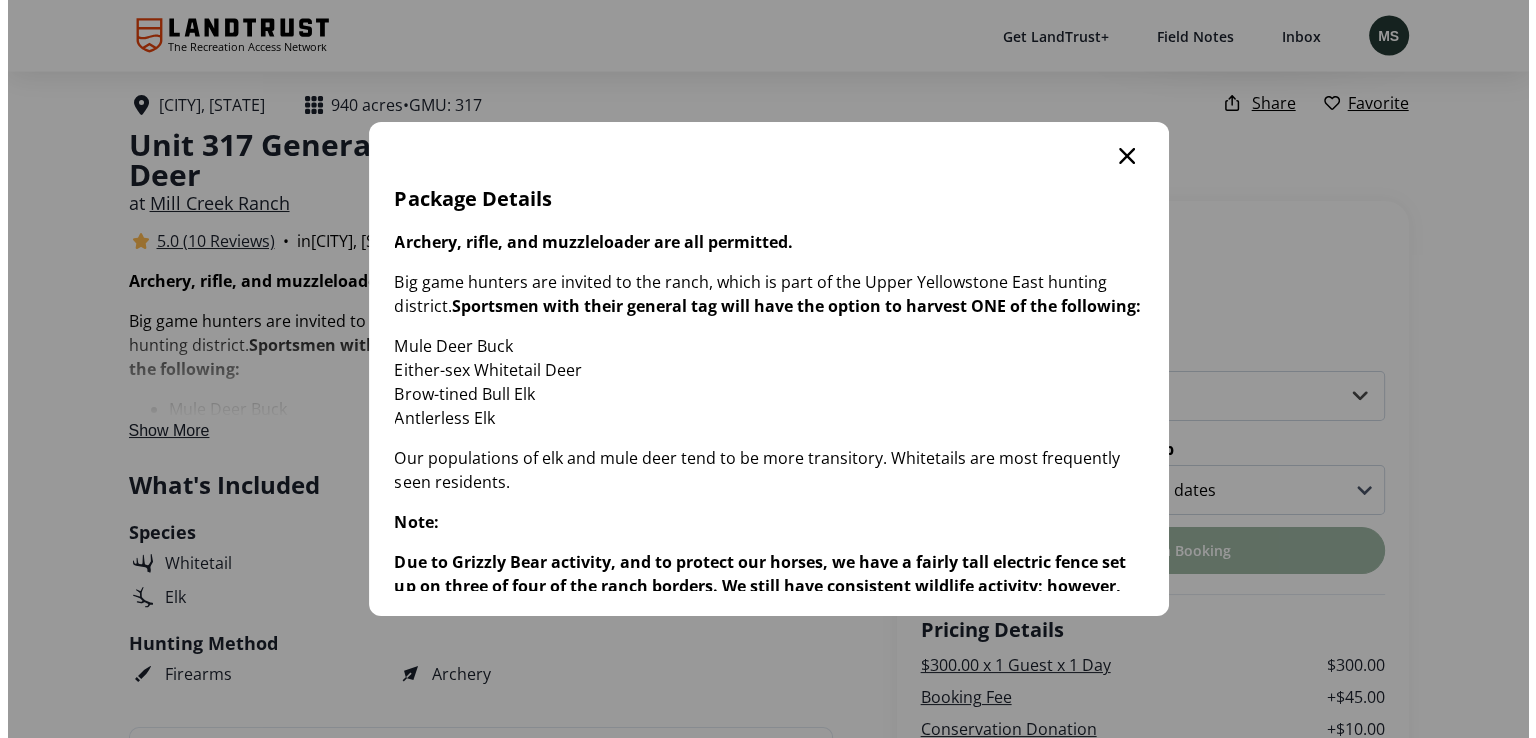 scroll, scrollTop: 0, scrollLeft: 0, axis: both 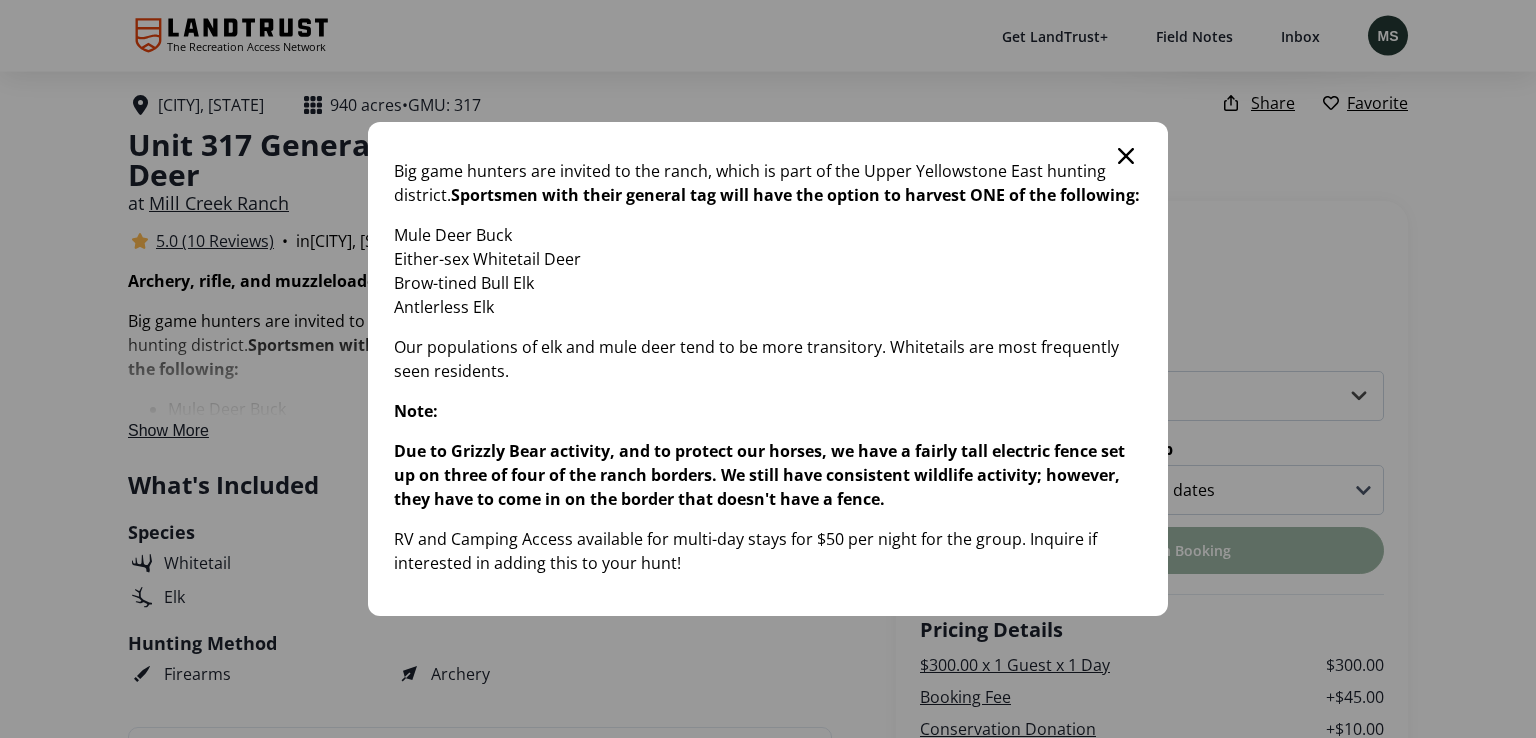 click 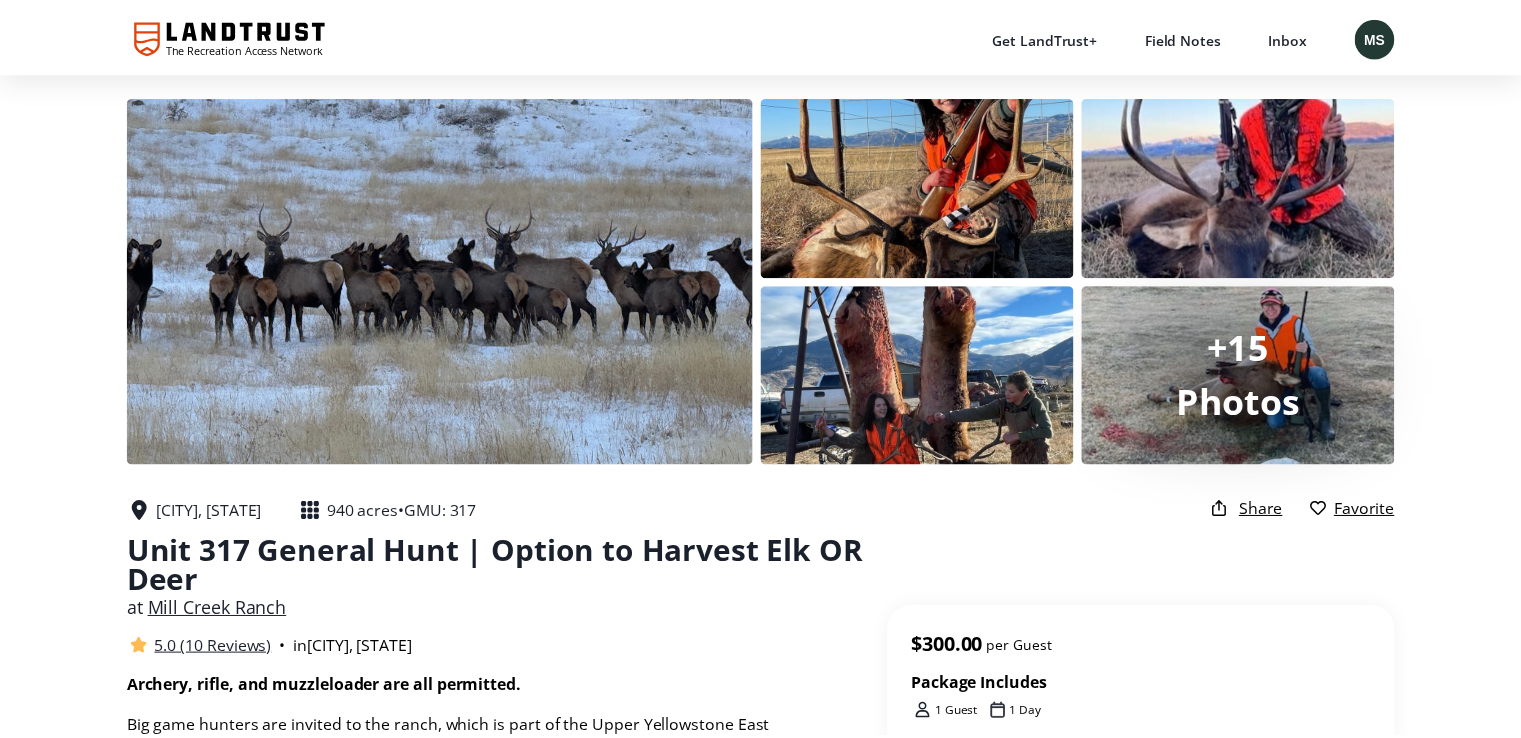 scroll, scrollTop: 405, scrollLeft: 0, axis: vertical 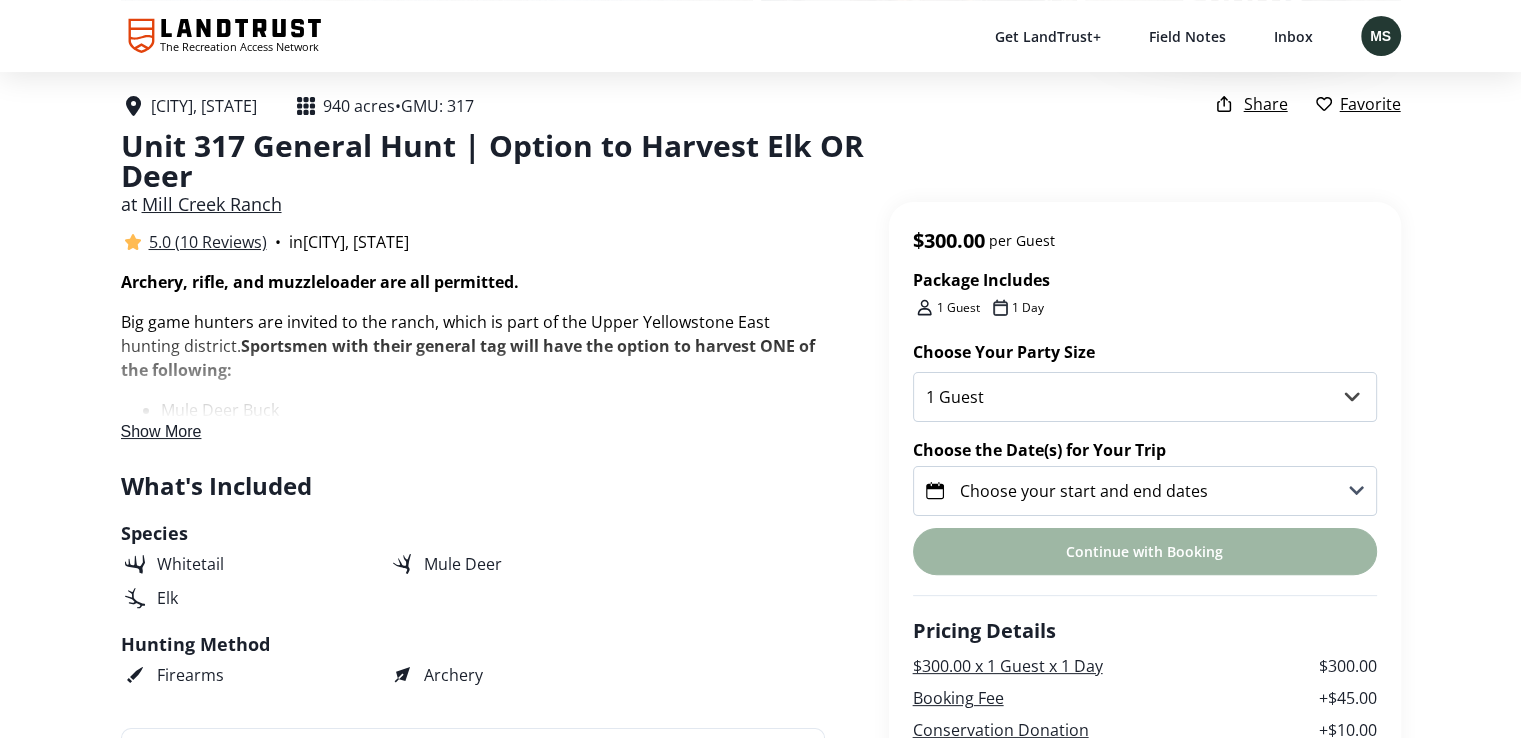 click on "5.0 (10 Reviews)" at bounding box center (208, 242) 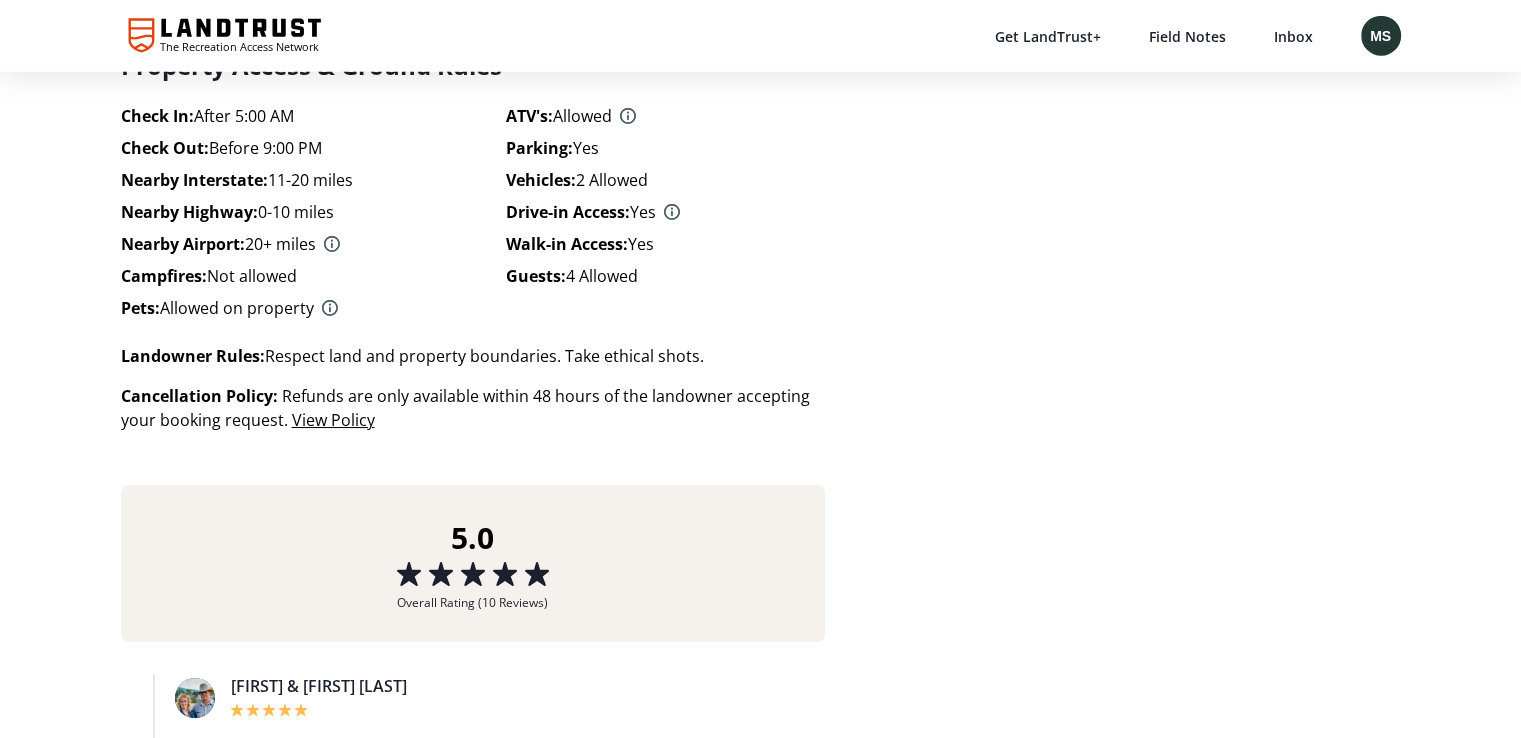scroll, scrollTop: 5516, scrollLeft: 0, axis: vertical 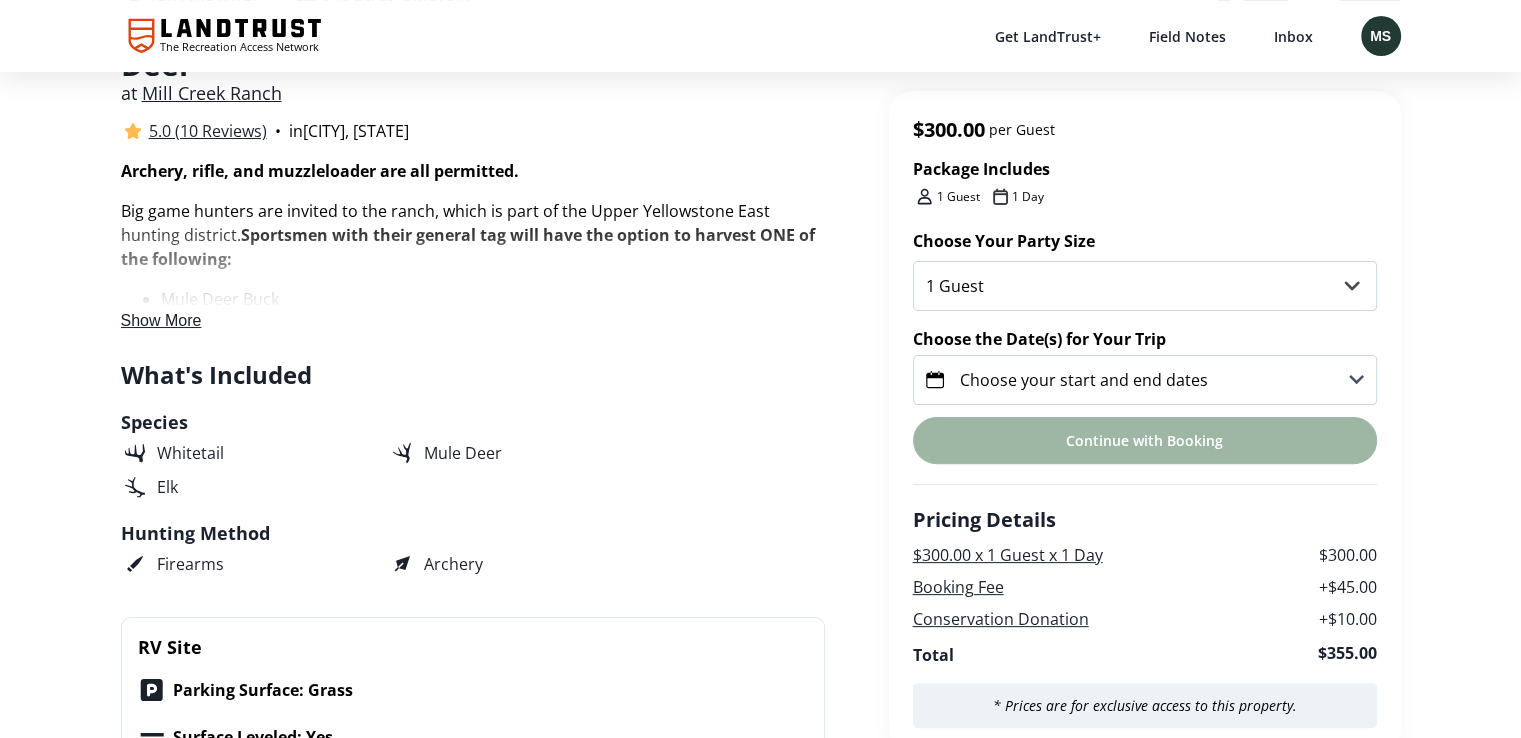 click on "Choose your start and end dates" at bounding box center (1084, 380) 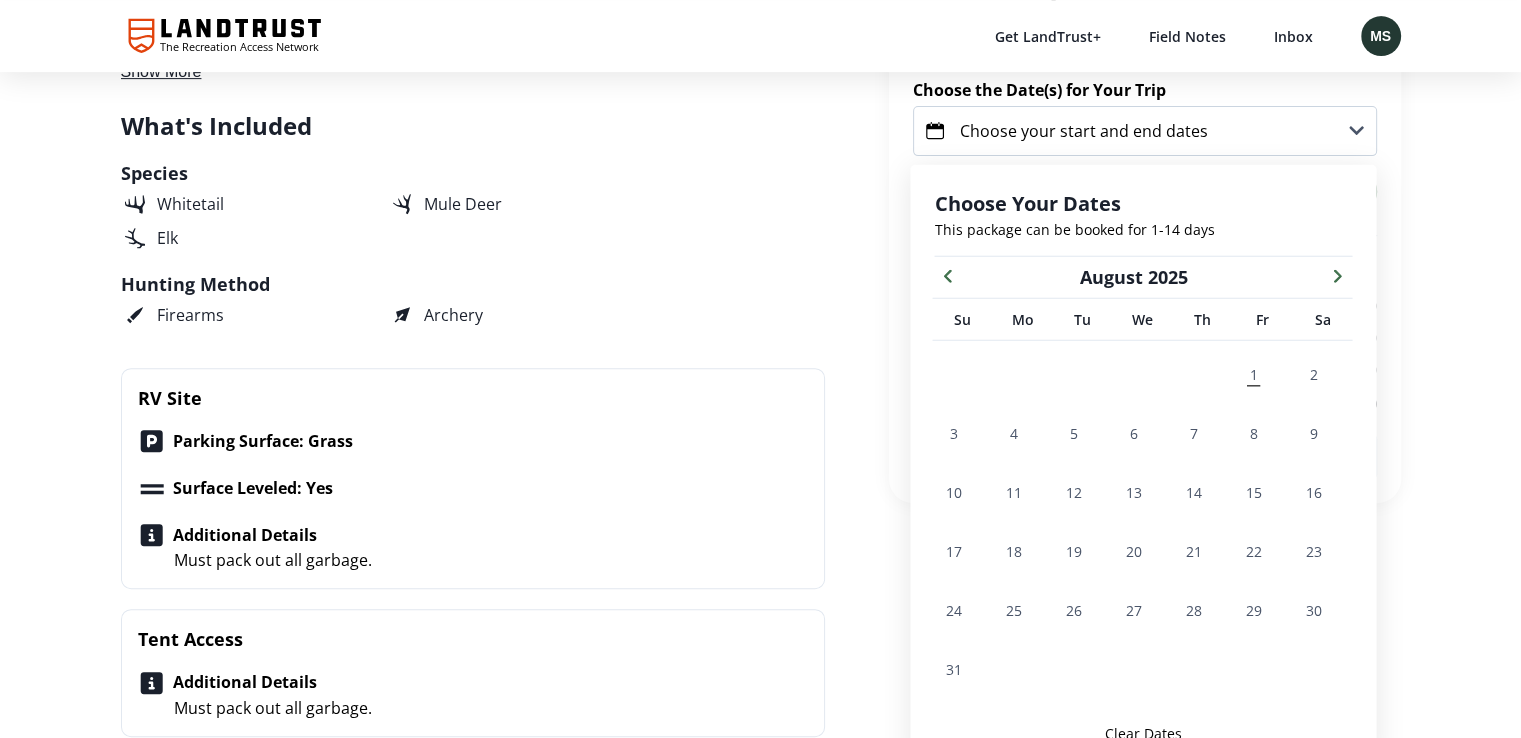 scroll, scrollTop: 808, scrollLeft: 0, axis: vertical 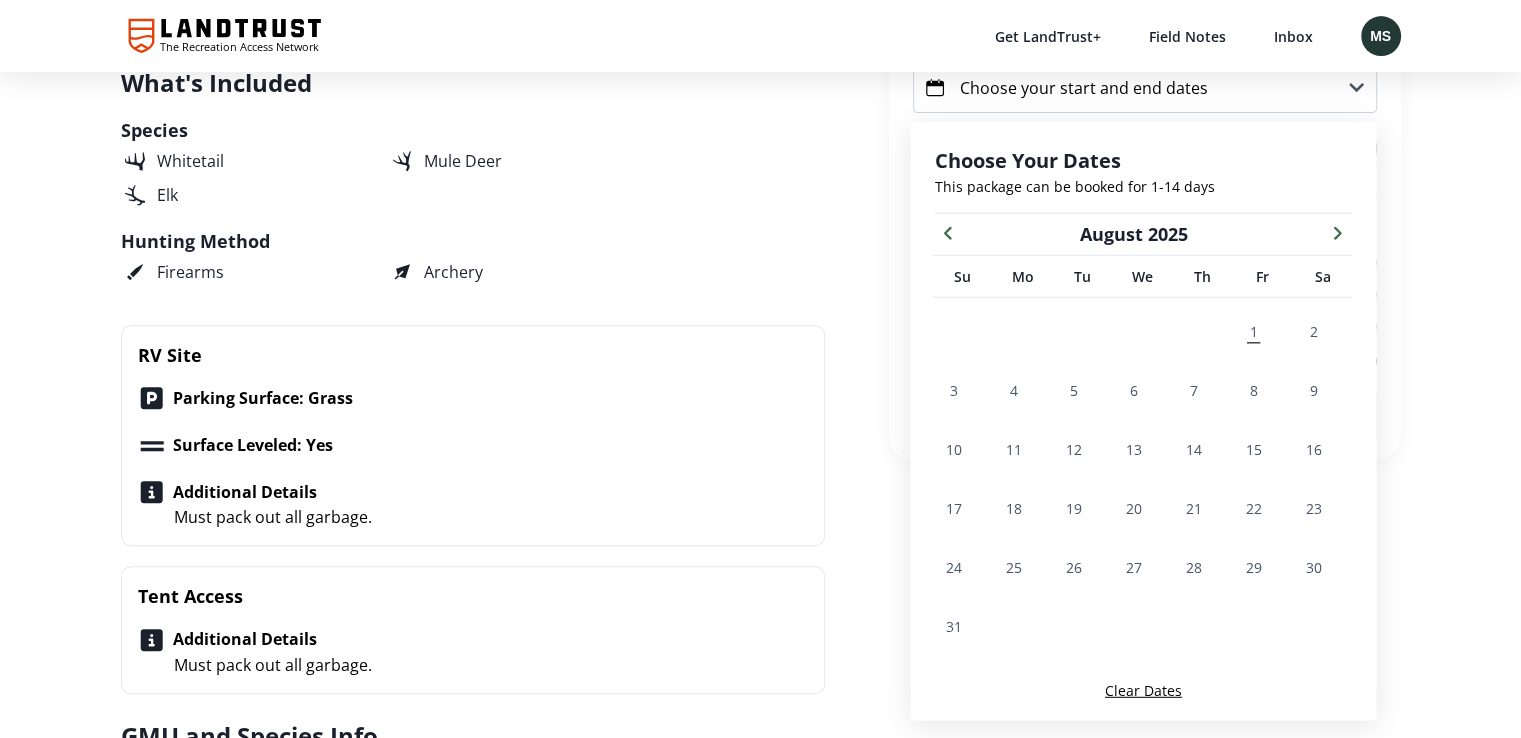 click 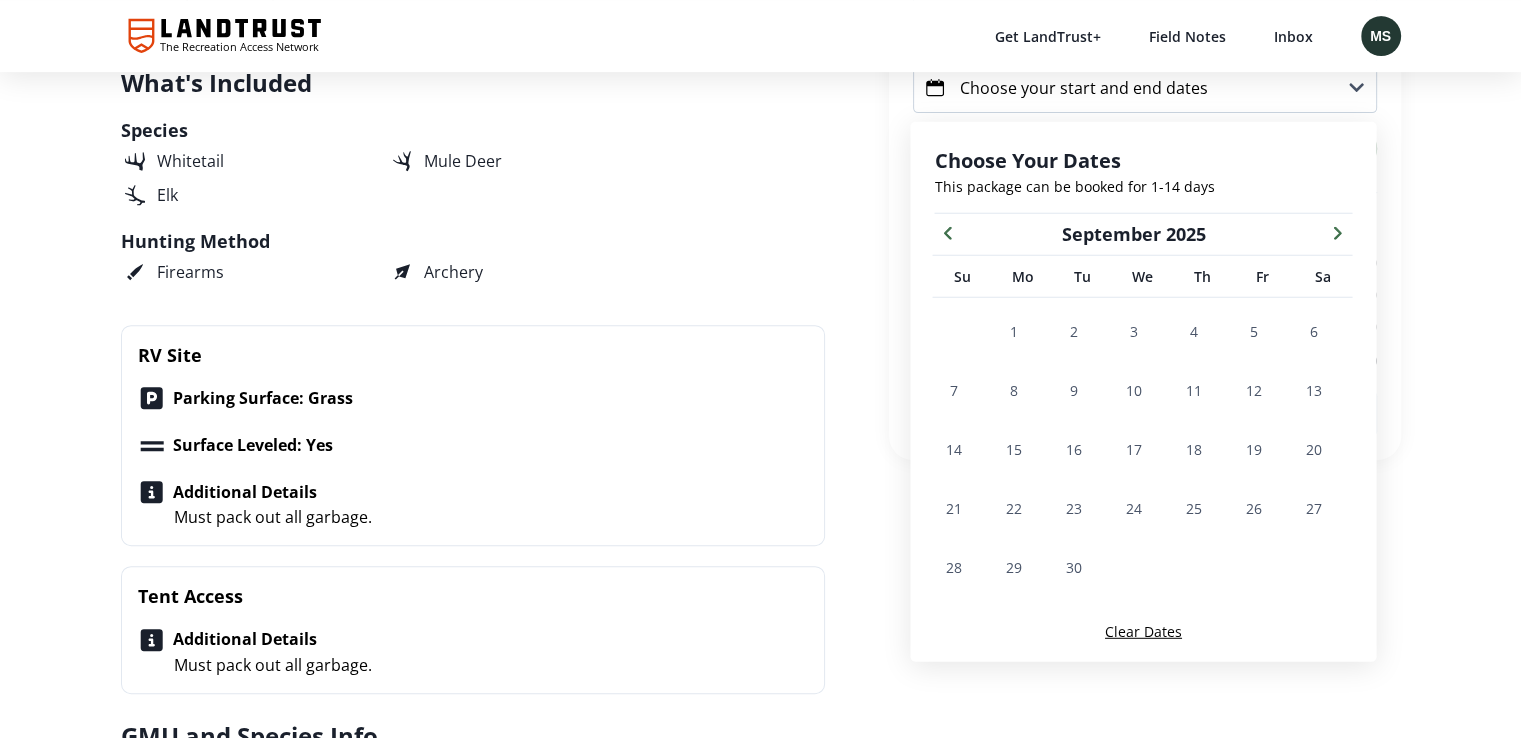 click 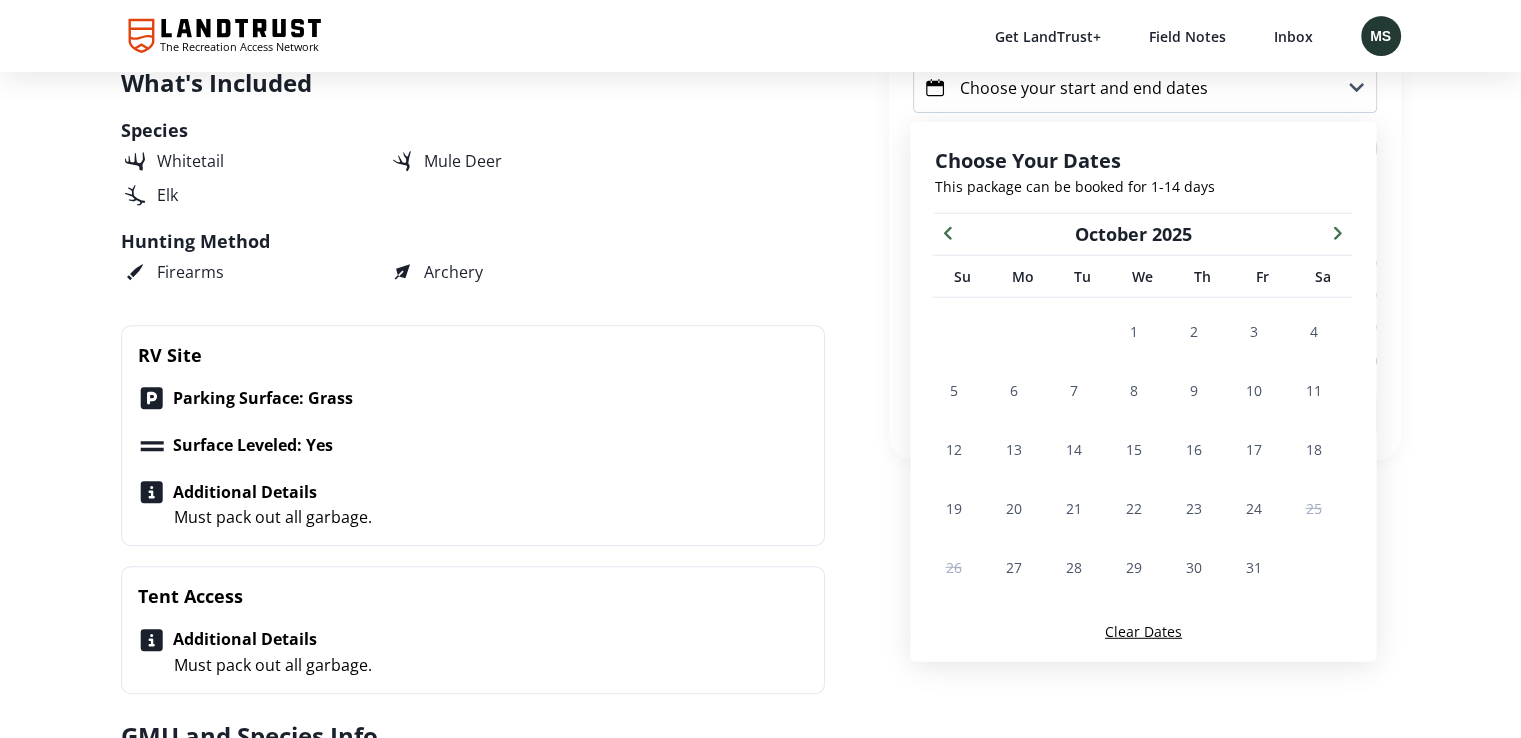 click 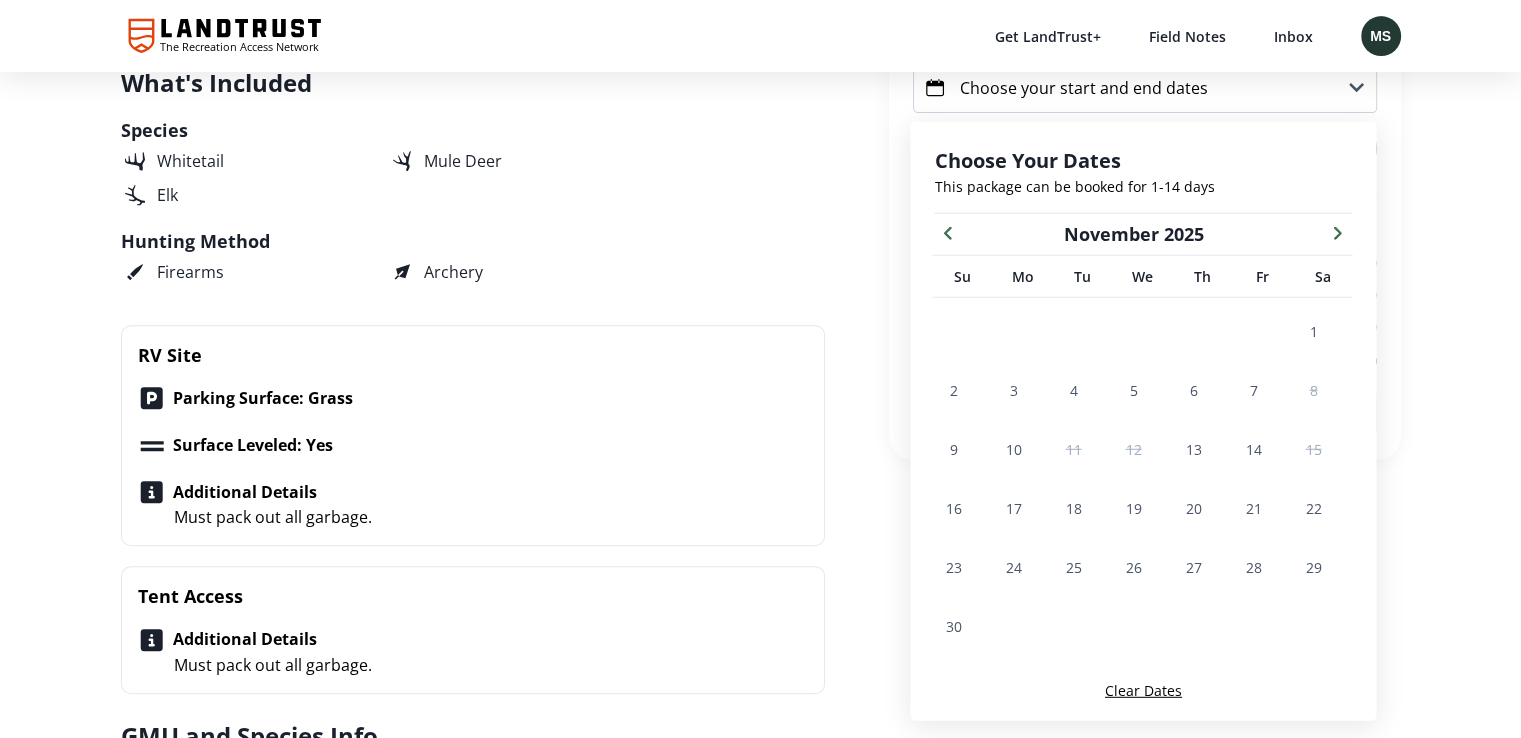 click on "Archery, rifle, and muzzleloader are all permitted.
Big game hunters are invited to the ranch, which is part of the Upper Yellowstone East hunting district.  Sportsmen with their general tag will have the option to harvest ONE of the following:
Mule Deer Buck
Either-sex Whitetail Deer
Brow-tined Bull Elk
Antlerless Elk
Our populations of elk and mule deer tend to be more transitory. Whitetails are most frequently seen residents.
Note:
Due to Grizzly Bear activity, and to protect our horses, we have a fairly tall electric fence set up on three of four of the ranch borders. We still have consistent wildlife activity; however, they have to come in on the border that doesn't have a fence.
RV and Camping Access available for multi-day stays for $50 per night for the group. Inquire if interested in adding this to your hunt!
Show More Package Details Archery, rifle, and muzzleloader are all permitted.
Mule Deer Buck
Either-sex Whitetail Deer" at bounding box center (505, 4913) 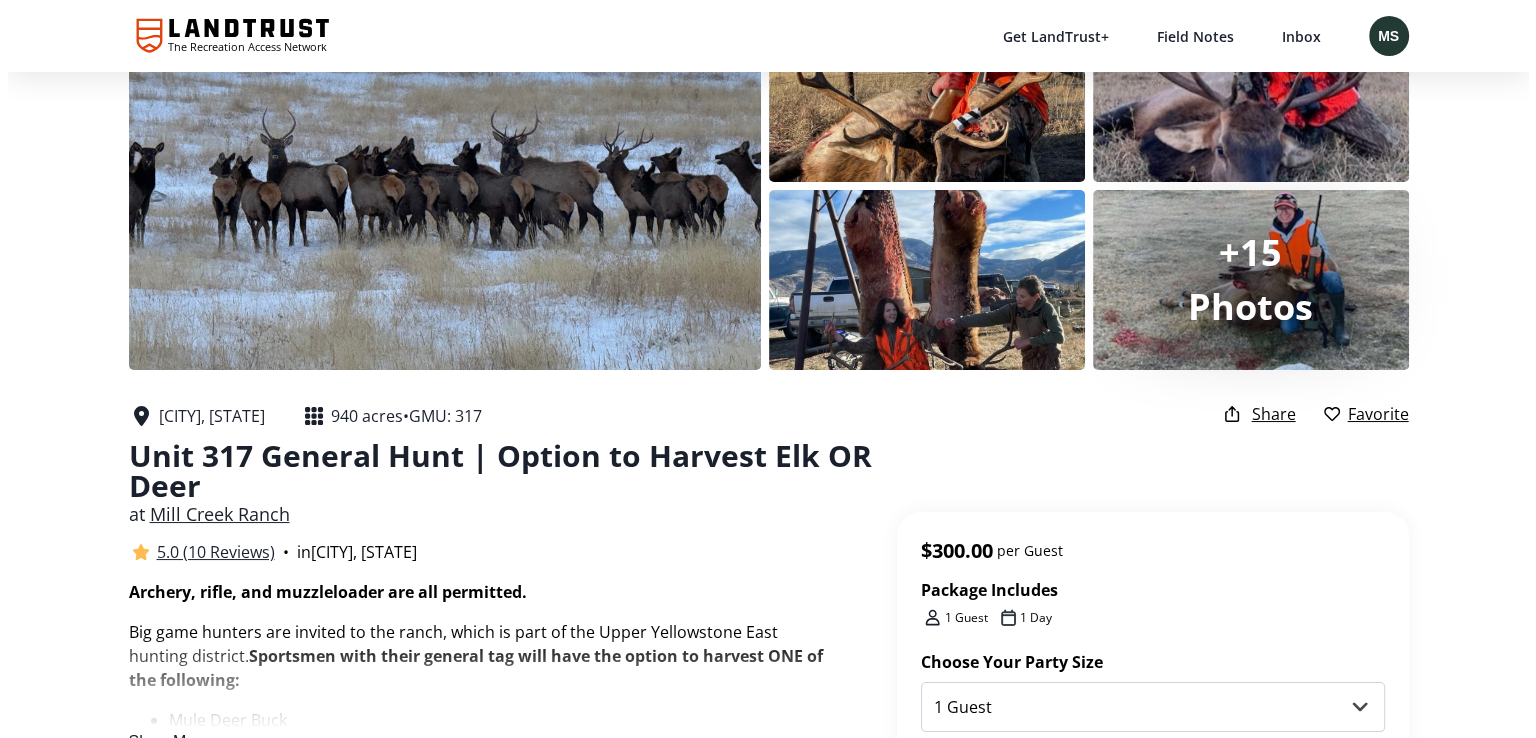 scroll, scrollTop: 0, scrollLeft: 0, axis: both 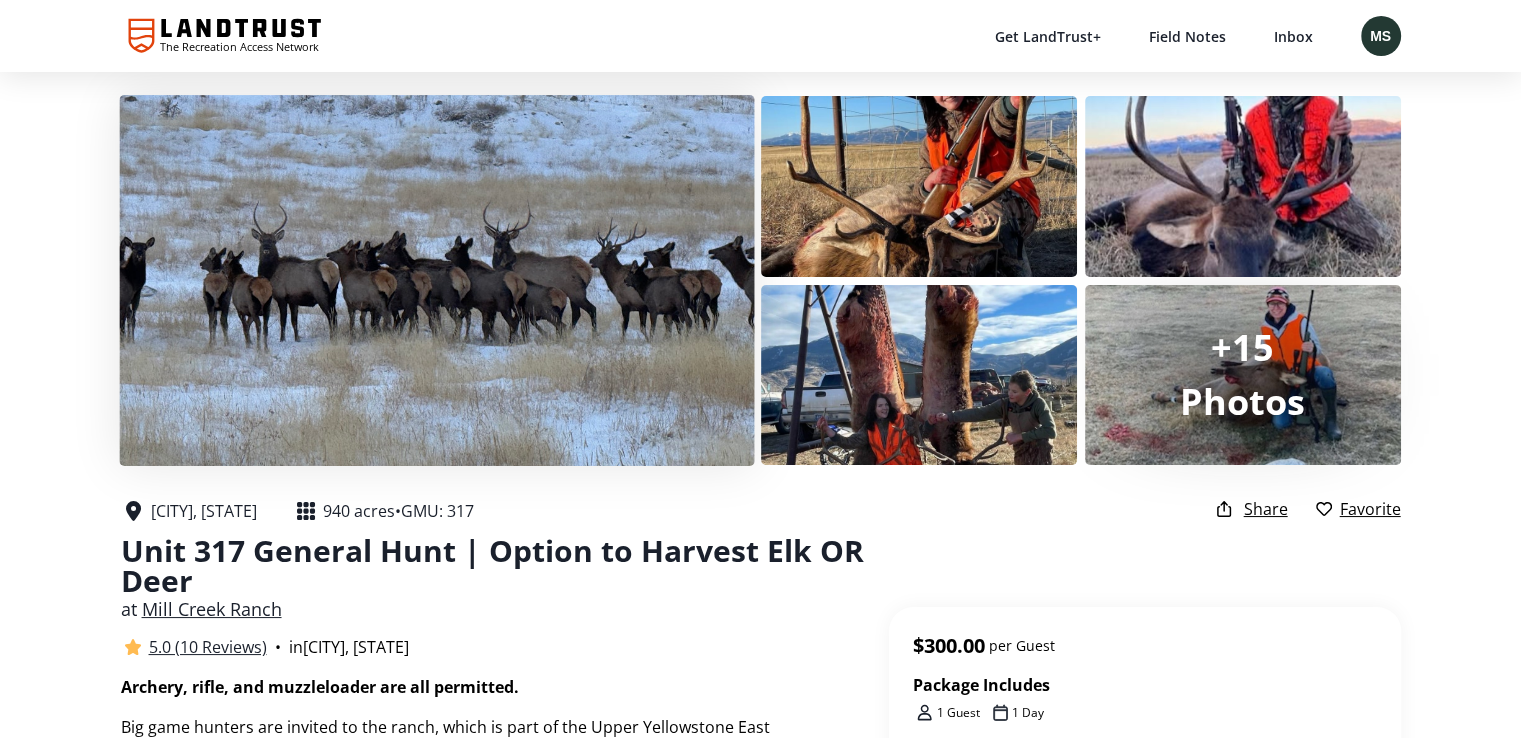 click at bounding box center [436, 280] 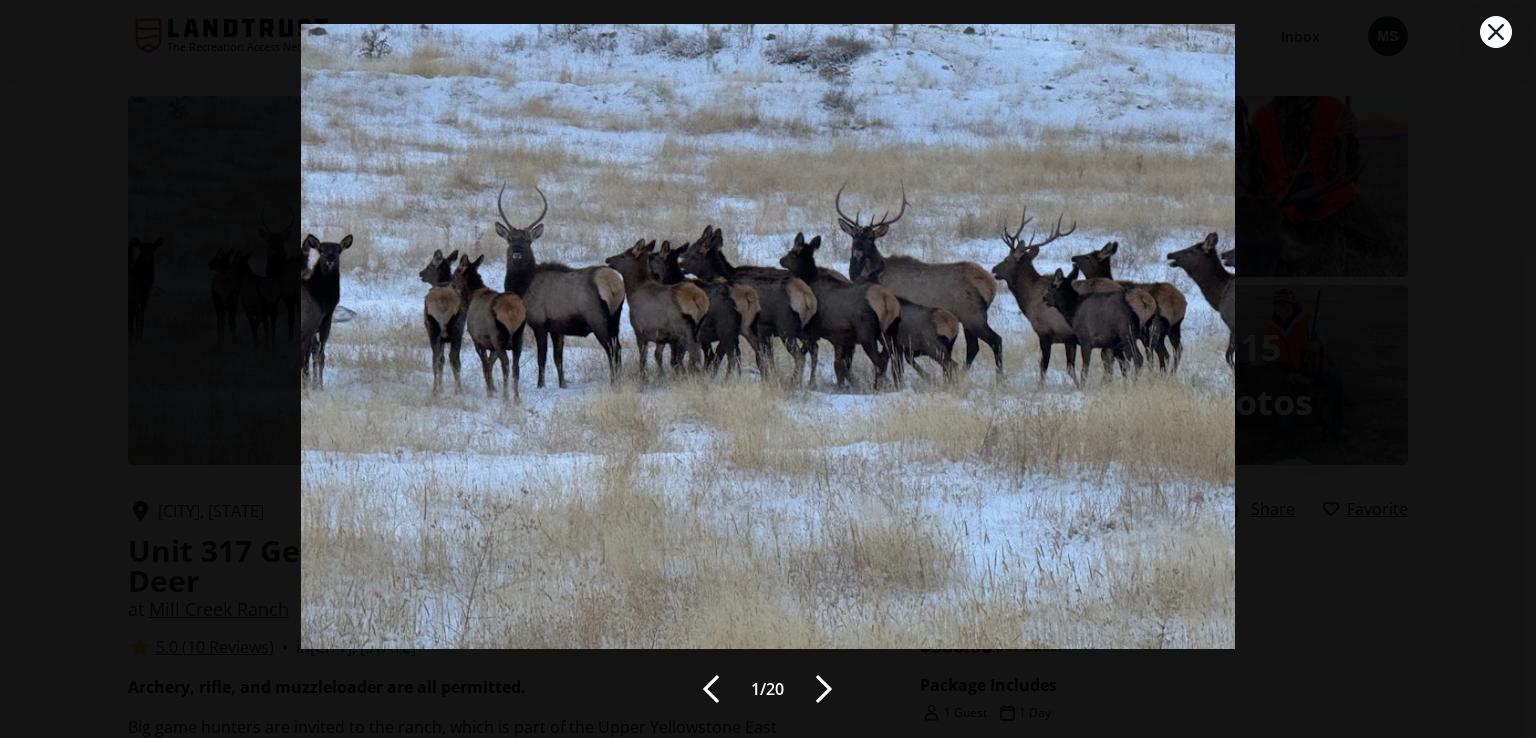 scroll, scrollTop: 49, scrollLeft: 0, axis: vertical 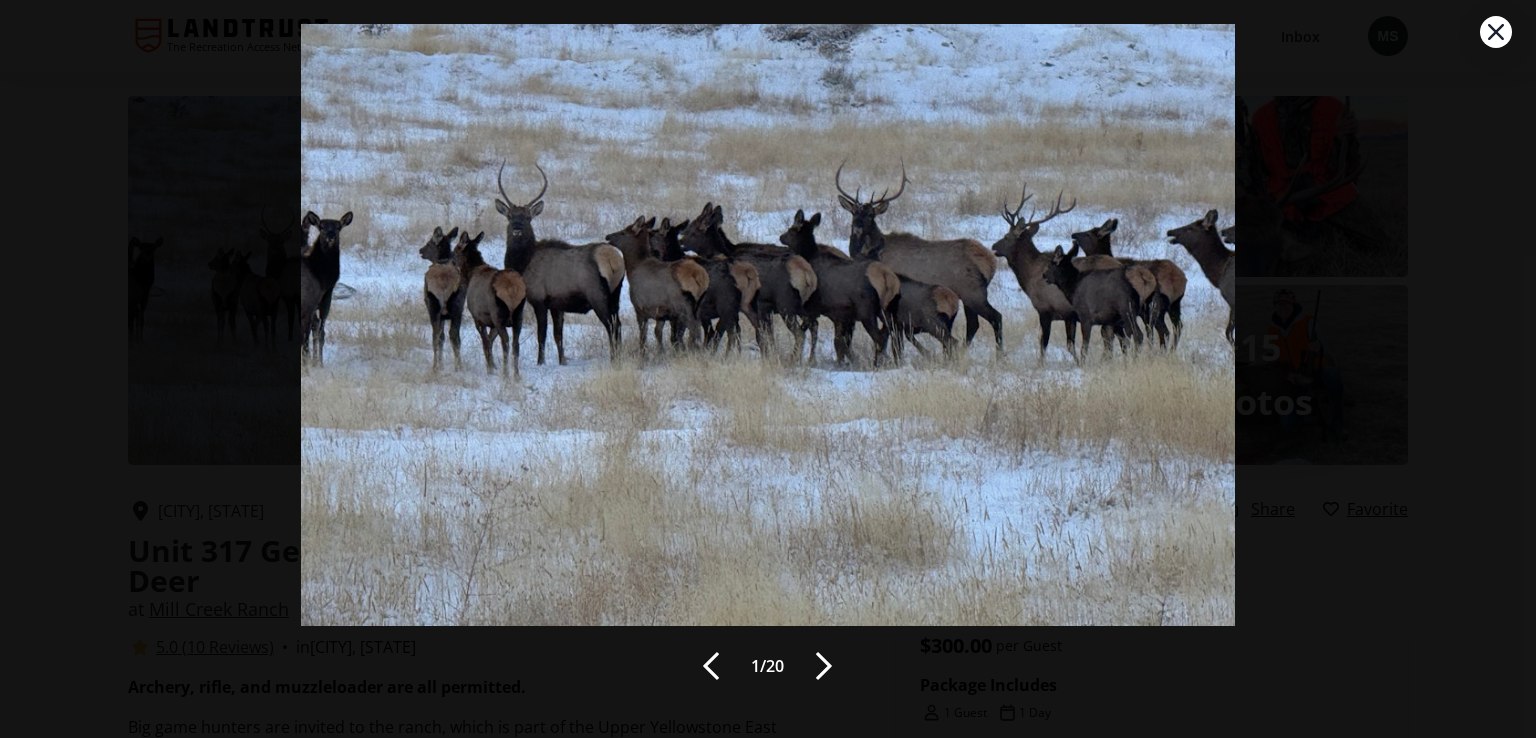 click at bounding box center (824, 666) 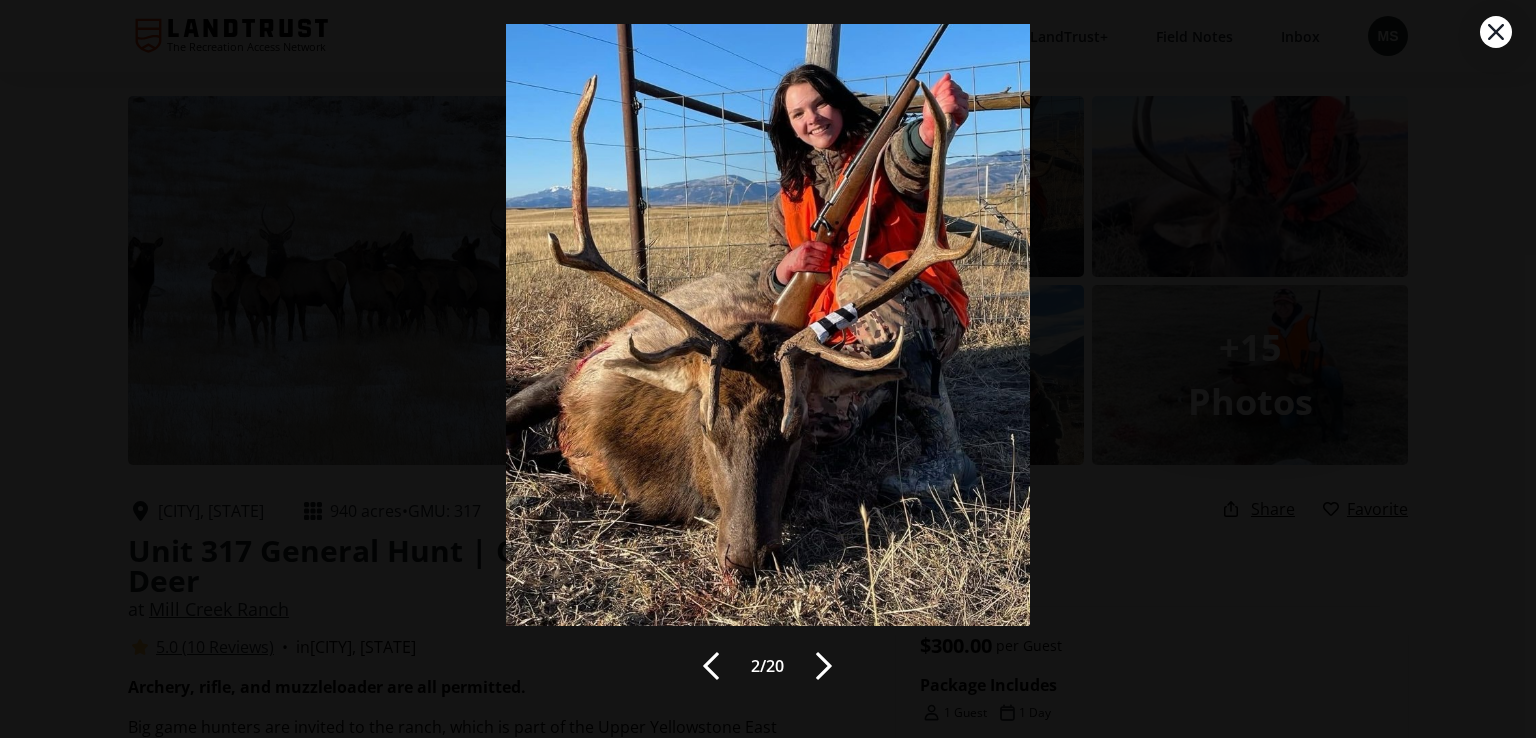 click at bounding box center [824, 666] 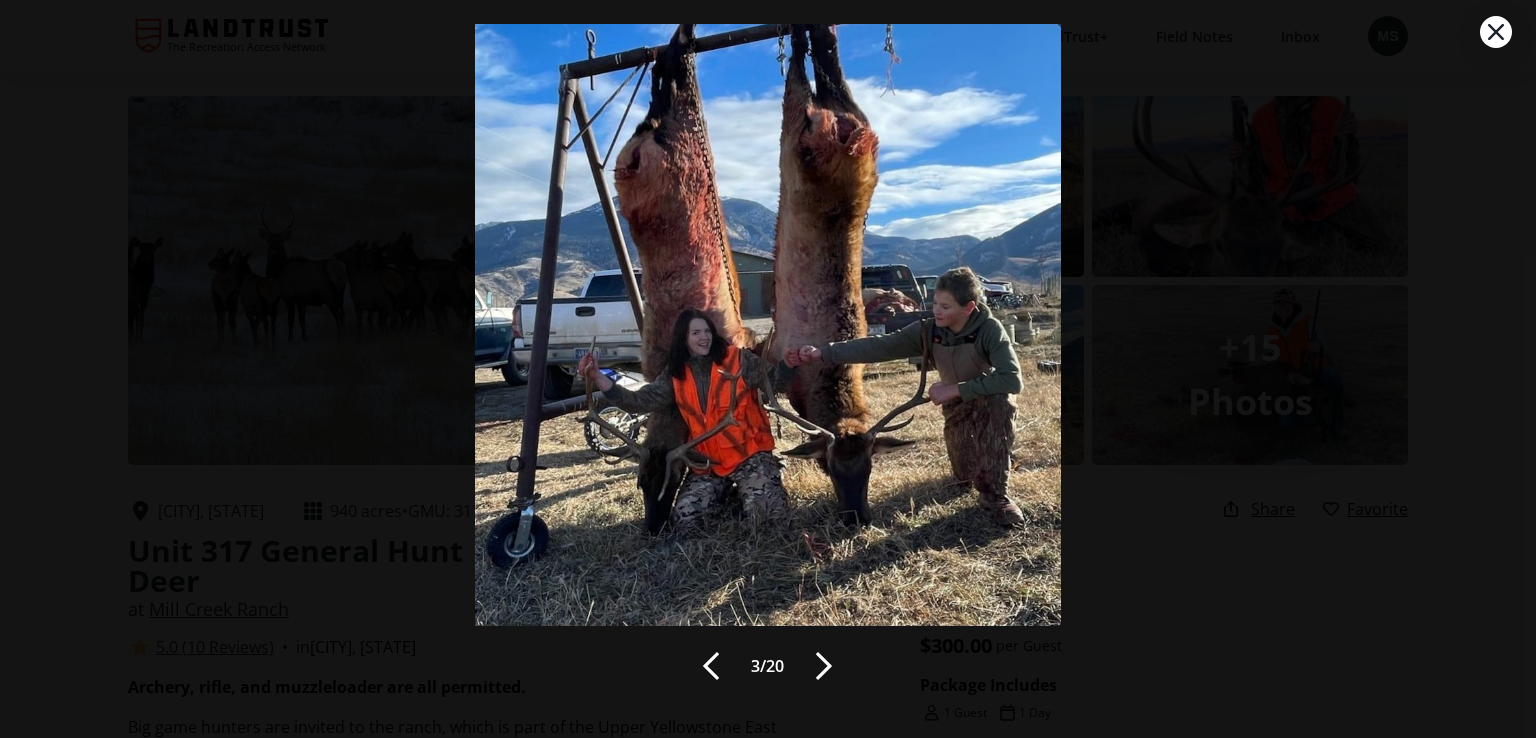 click at bounding box center (824, 666) 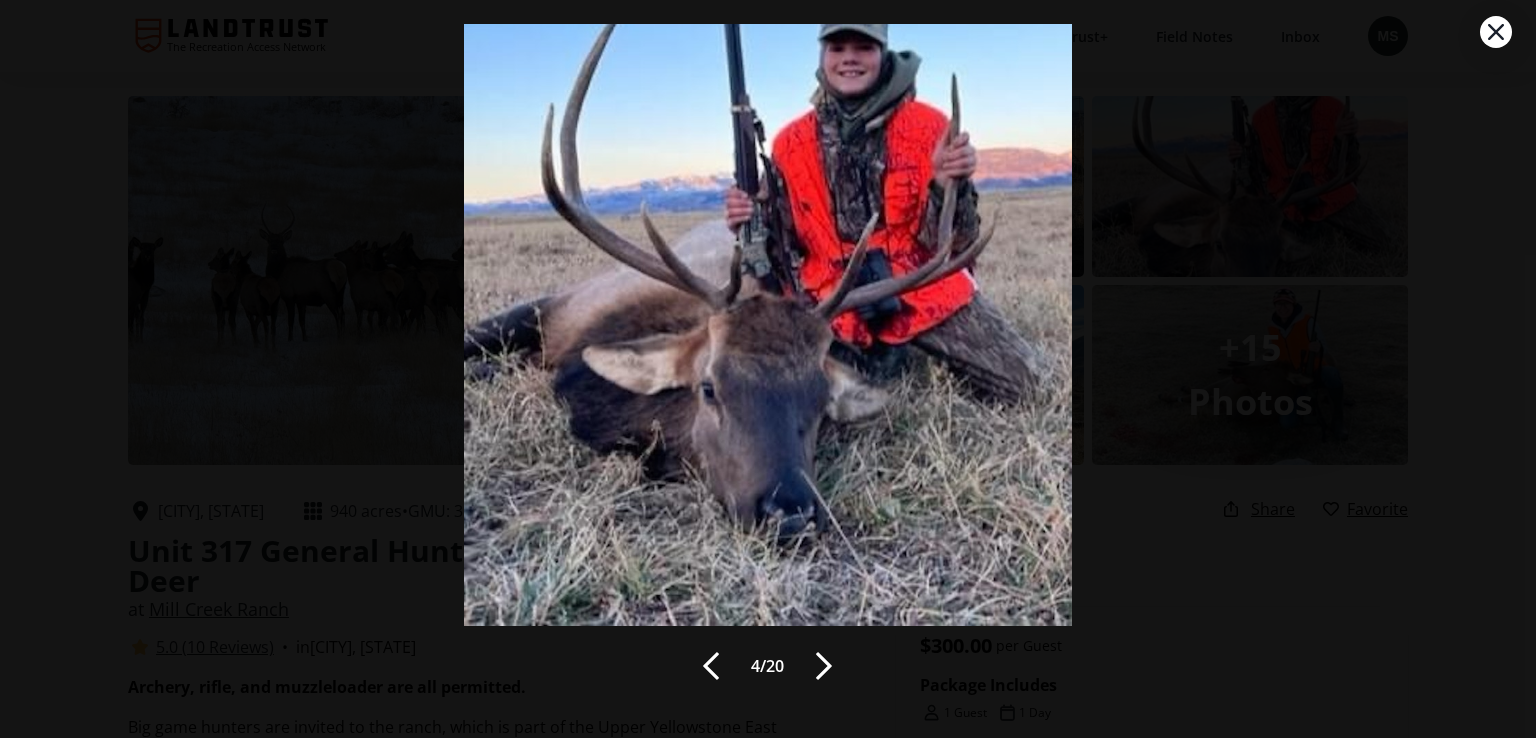 click at bounding box center [824, 666] 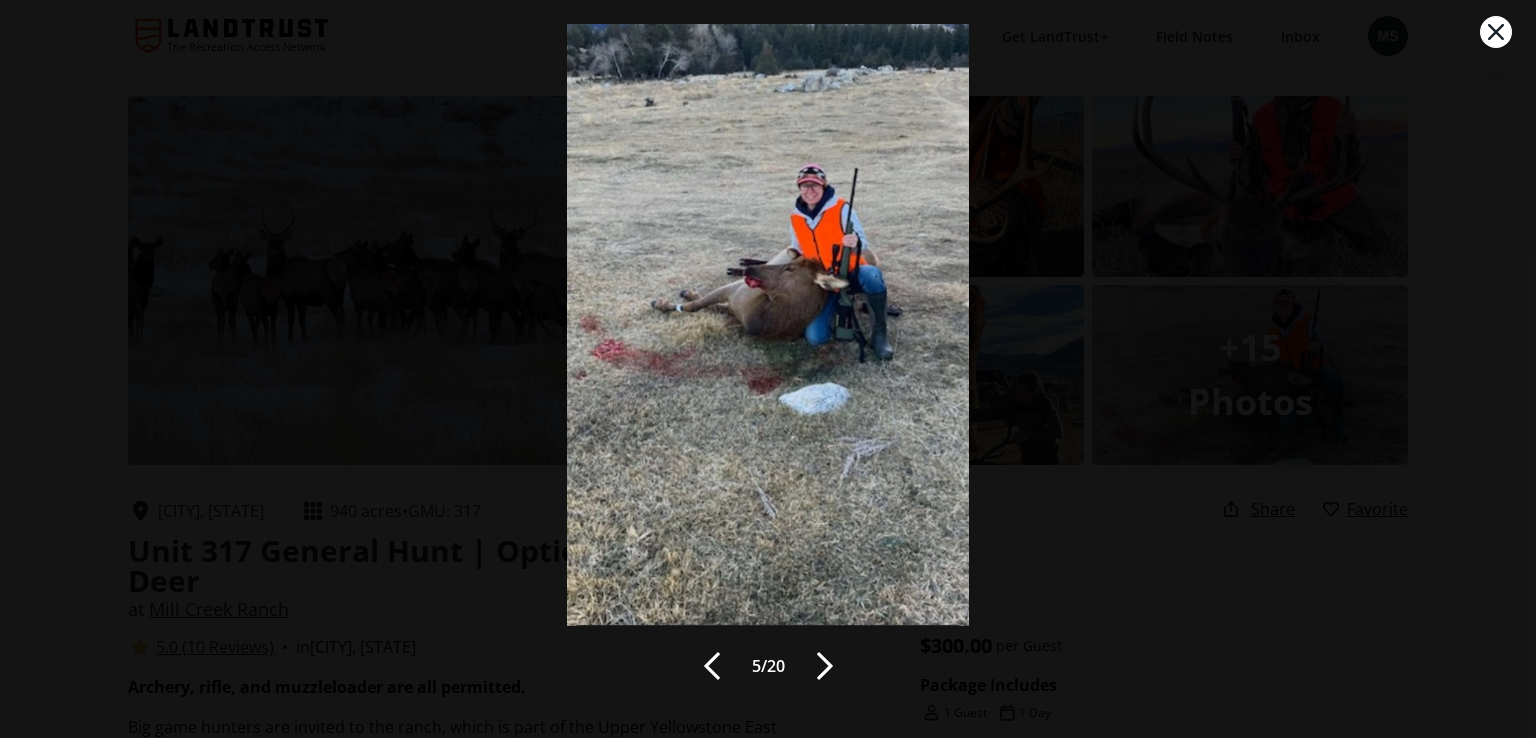 click at bounding box center (825, 666) 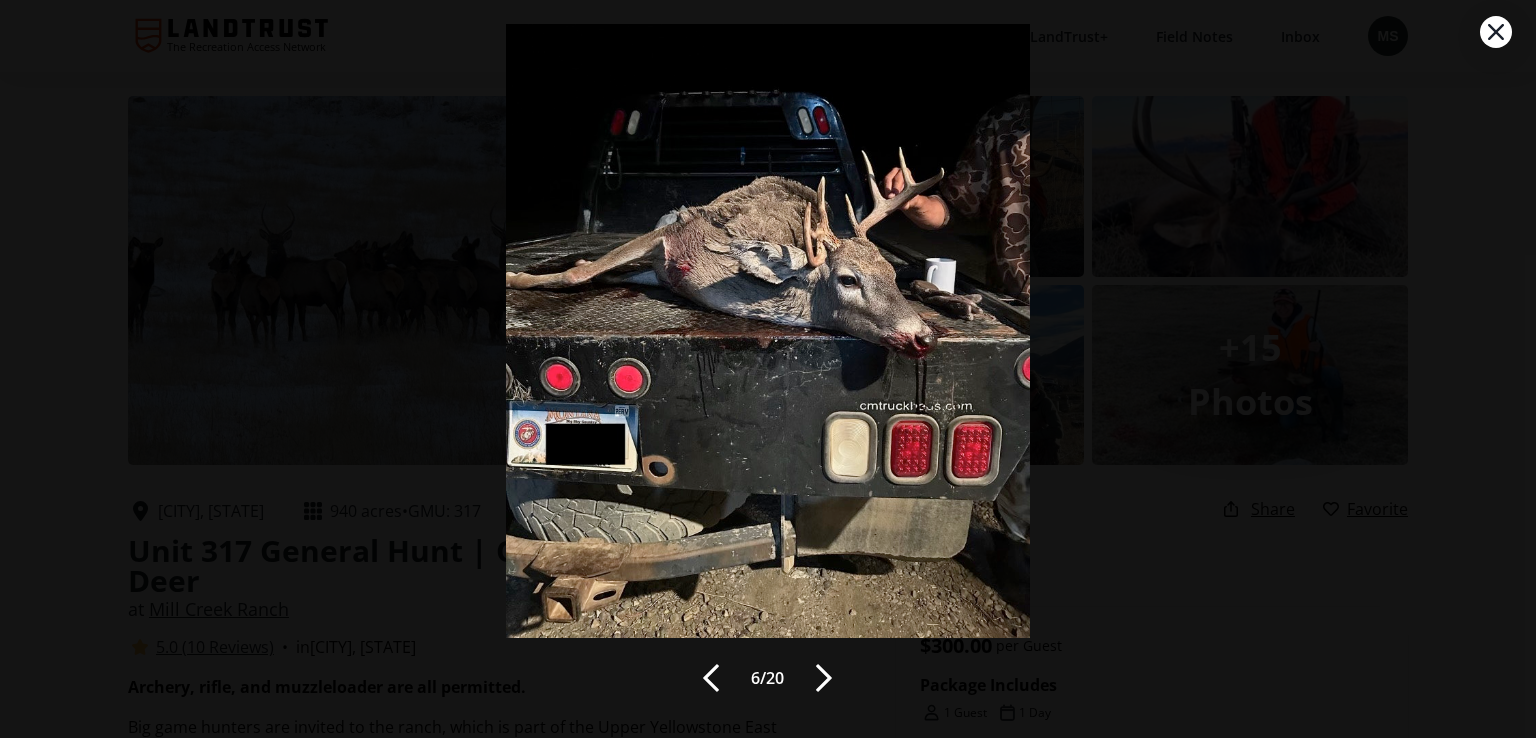 scroll, scrollTop: 49, scrollLeft: 0, axis: vertical 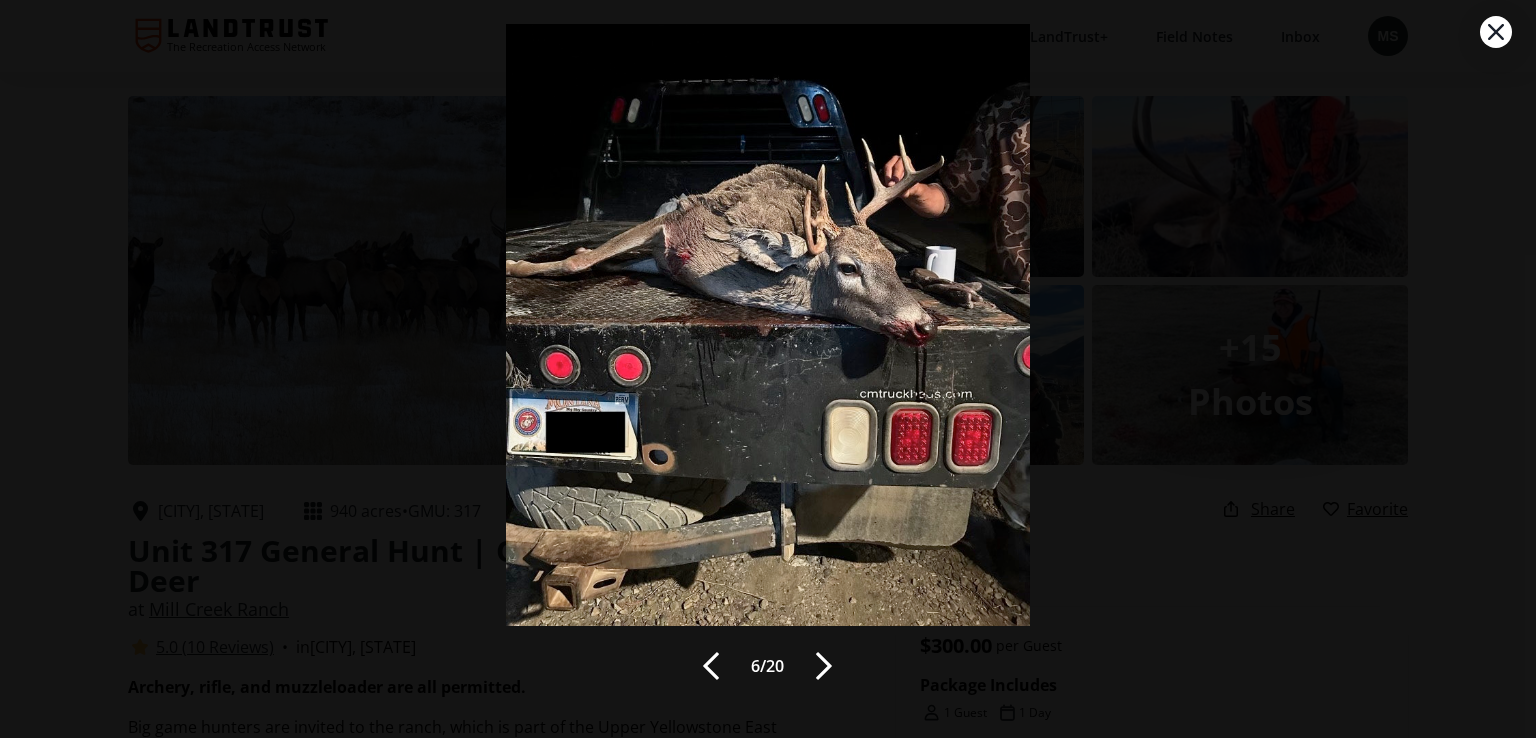 click at bounding box center (824, 666) 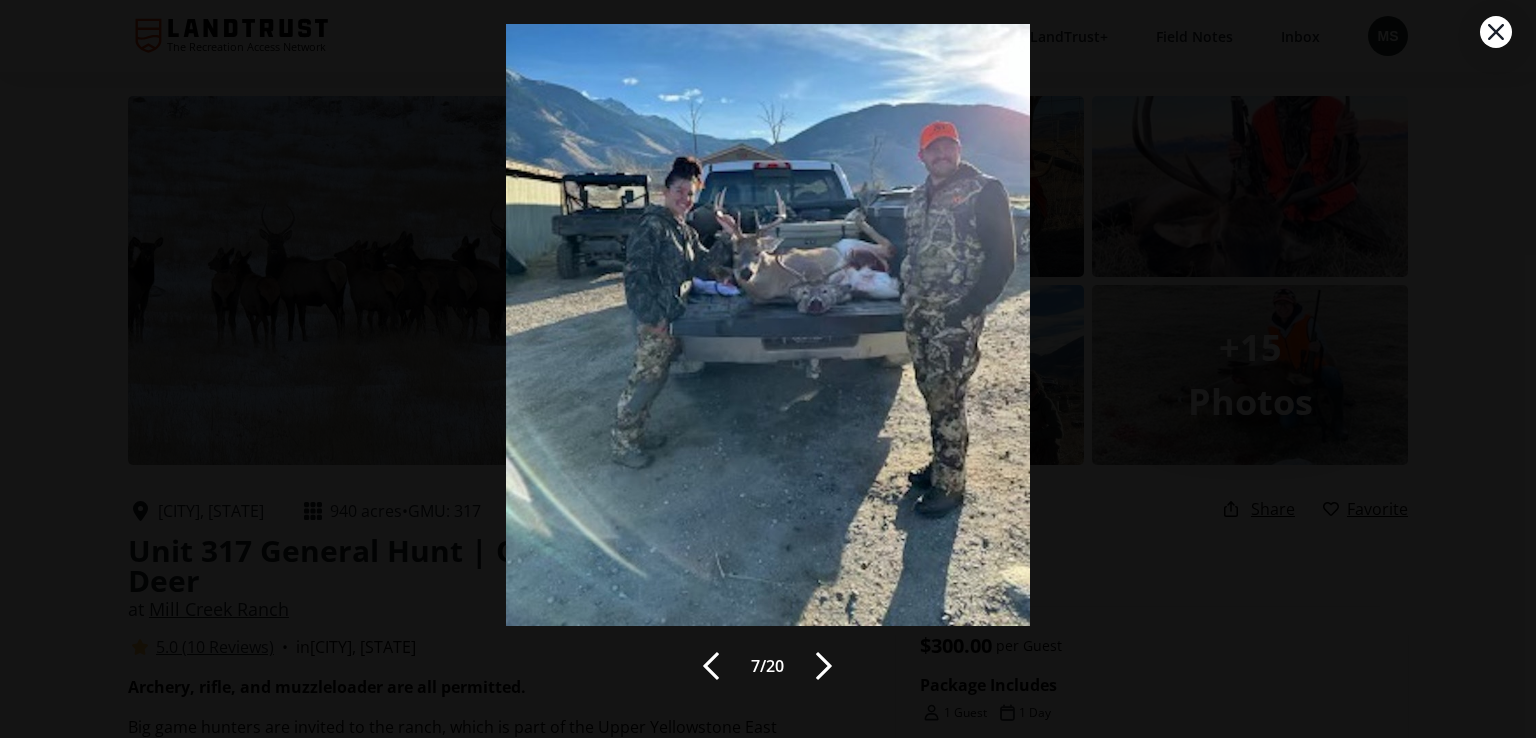 click at bounding box center [824, 666] 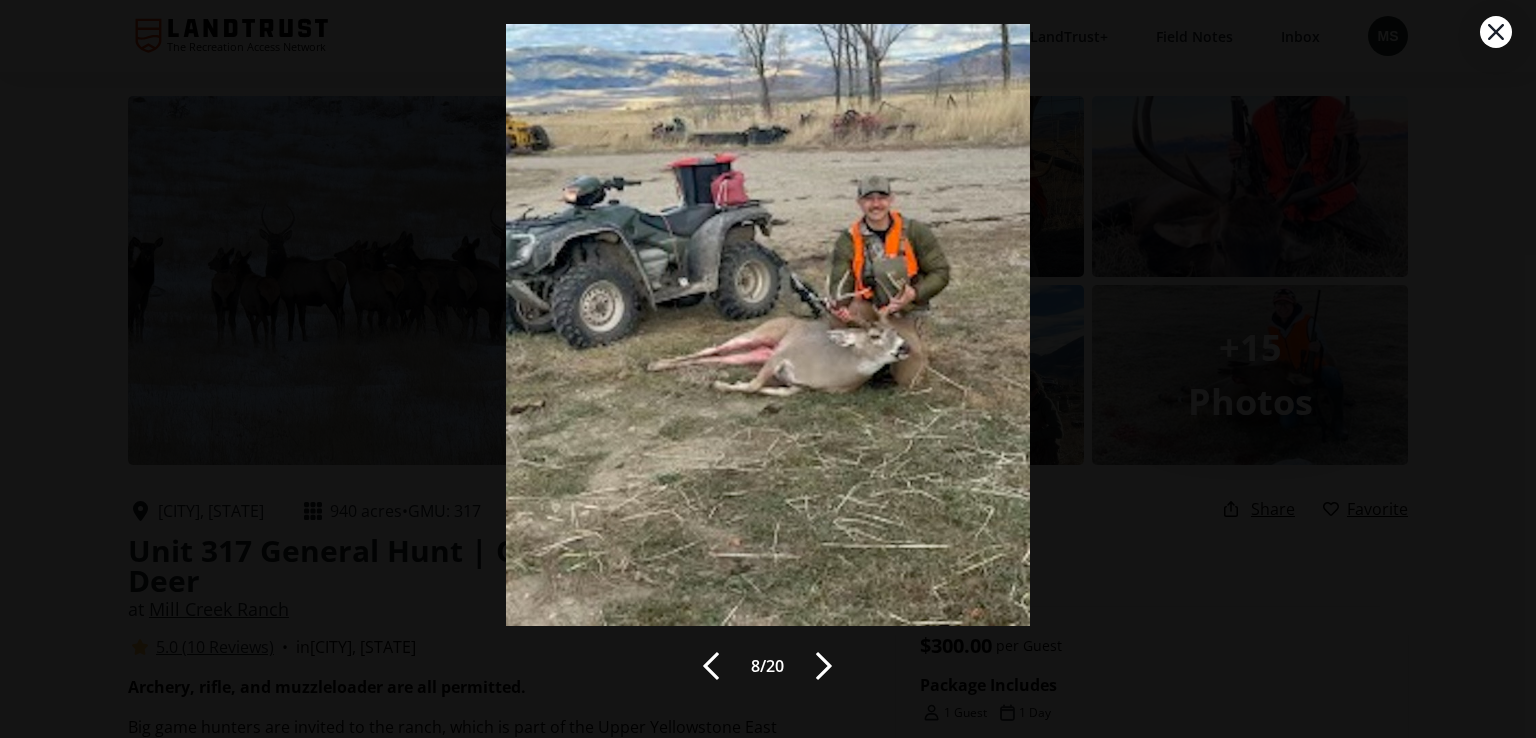 click at bounding box center [824, 666] 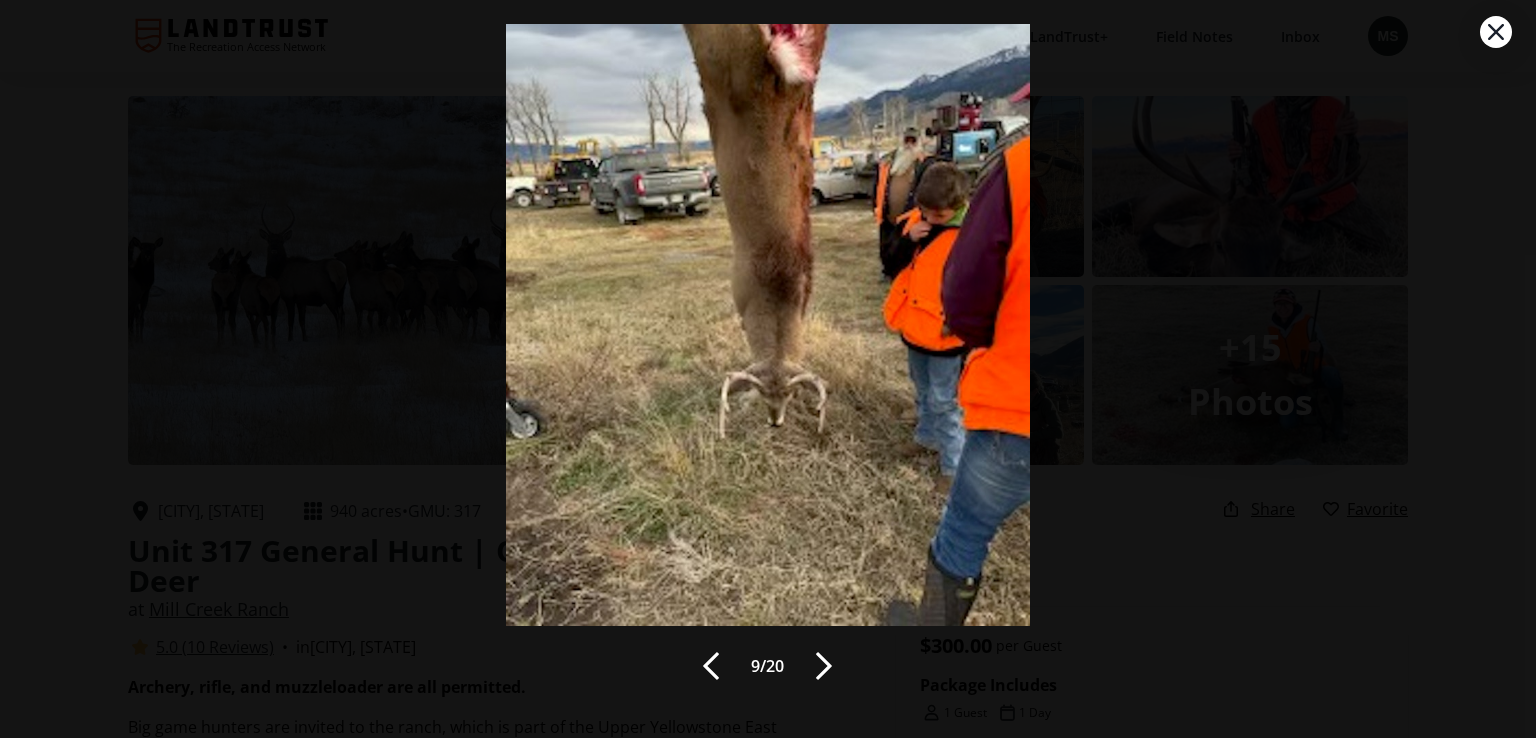 click at bounding box center (824, 666) 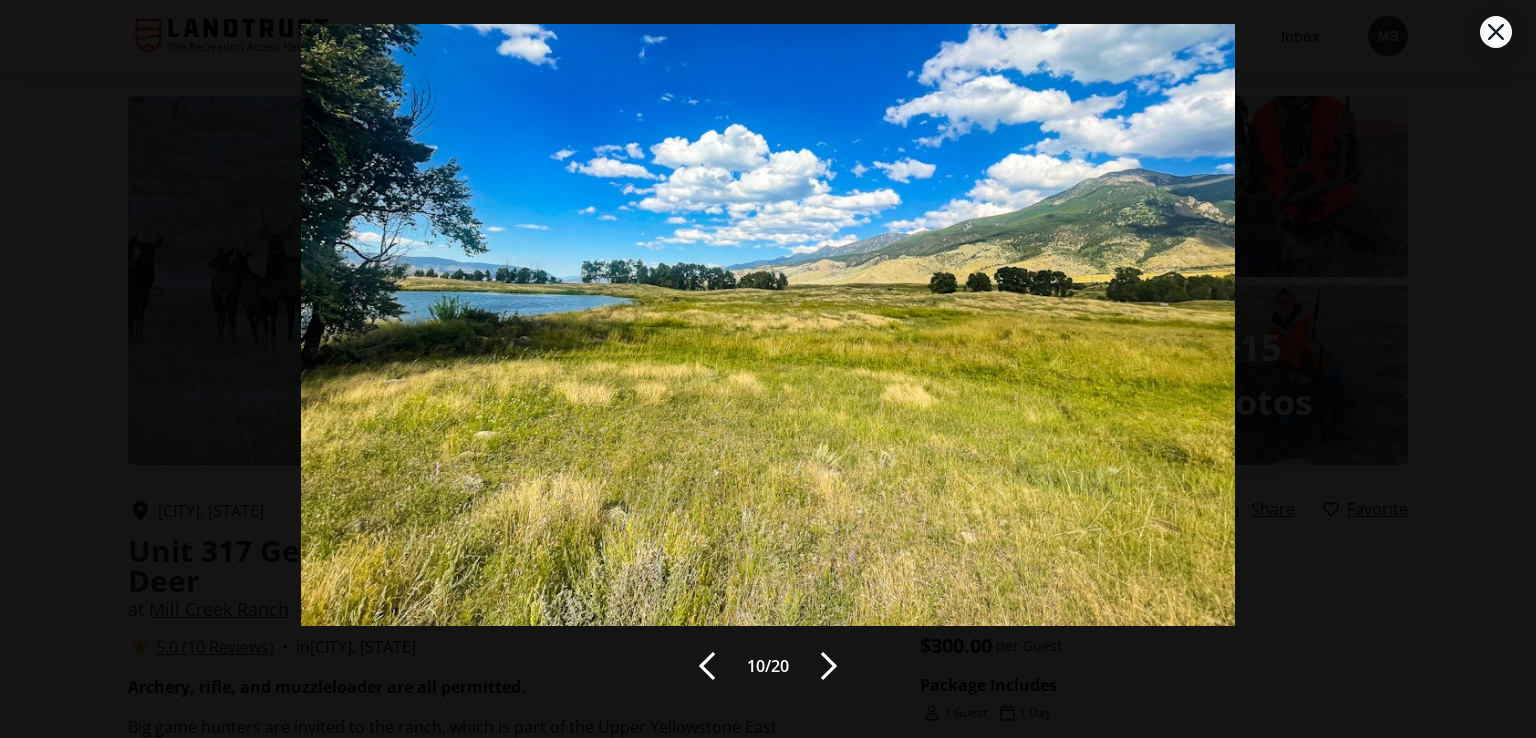 click at bounding box center [829, 666] 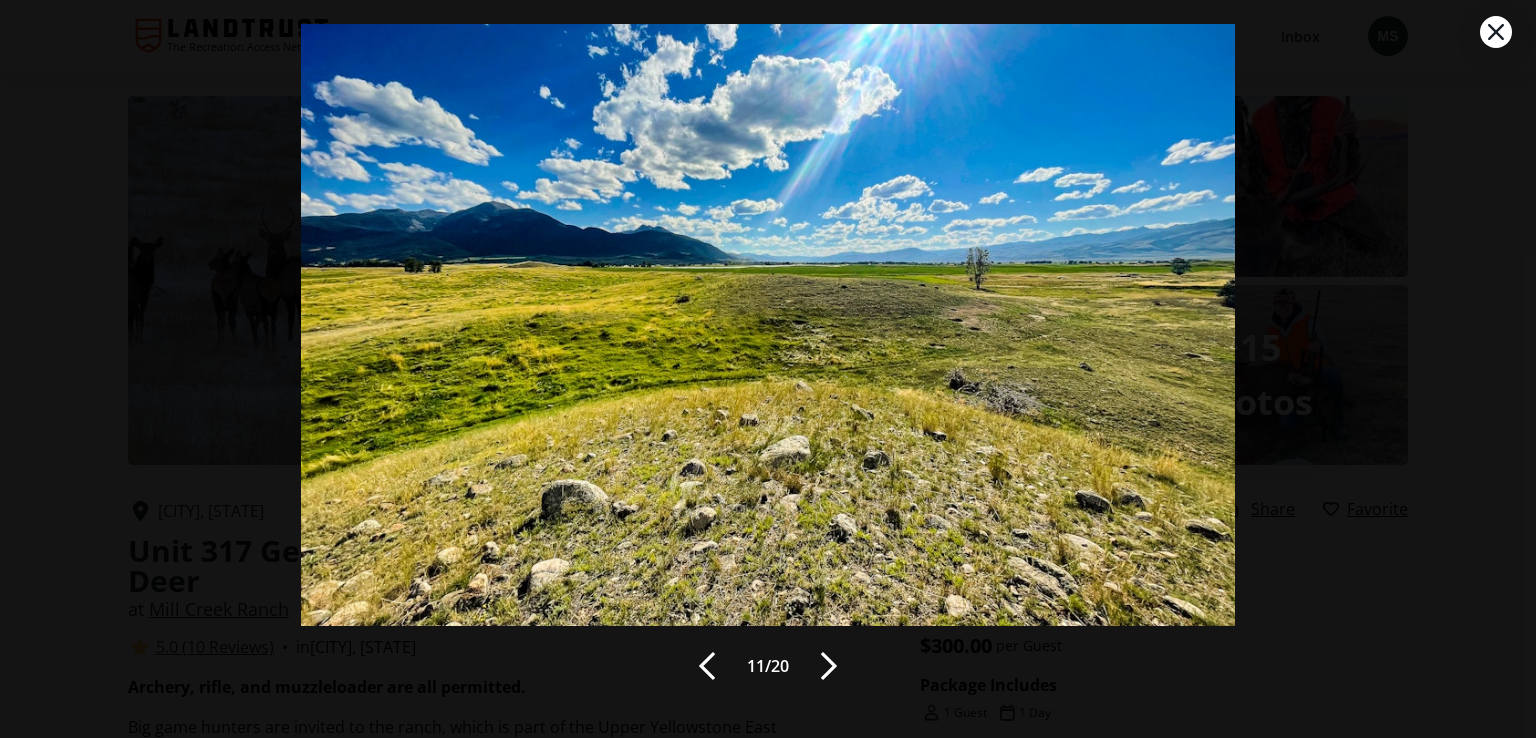 click at bounding box center [829, 666] 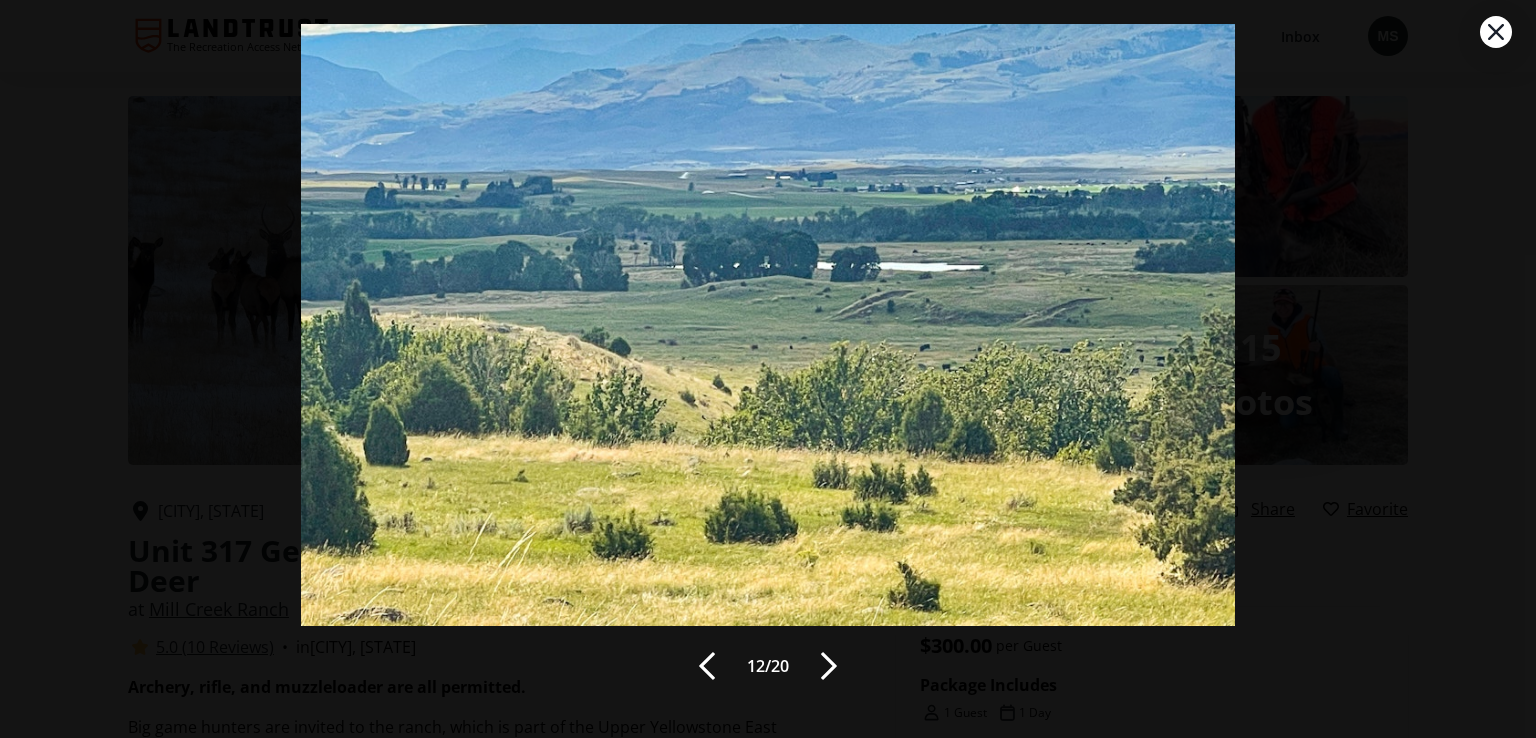 click at bounding box center [829, 666] 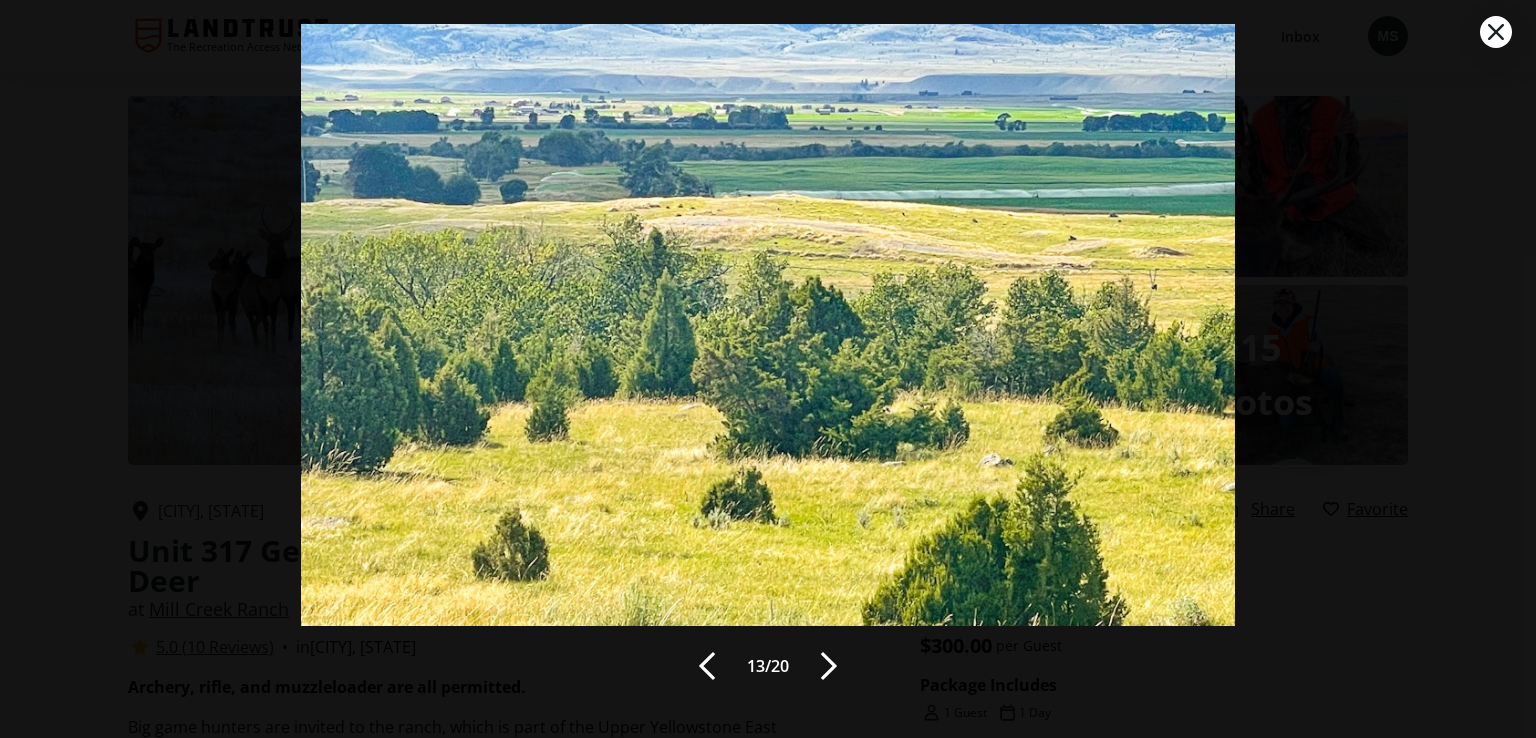 click at bounding box center [829, 666] 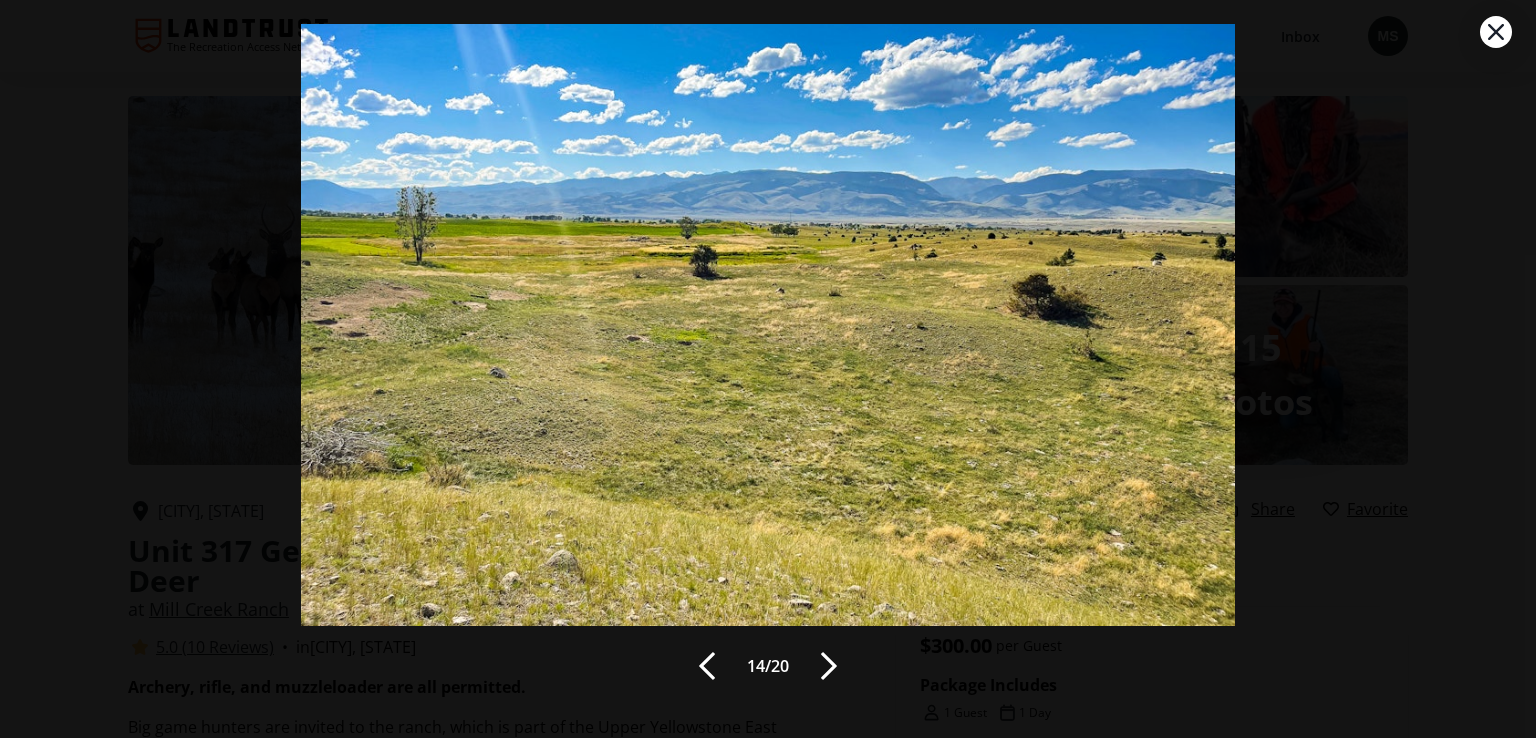 click at bounding box center (829, 666) 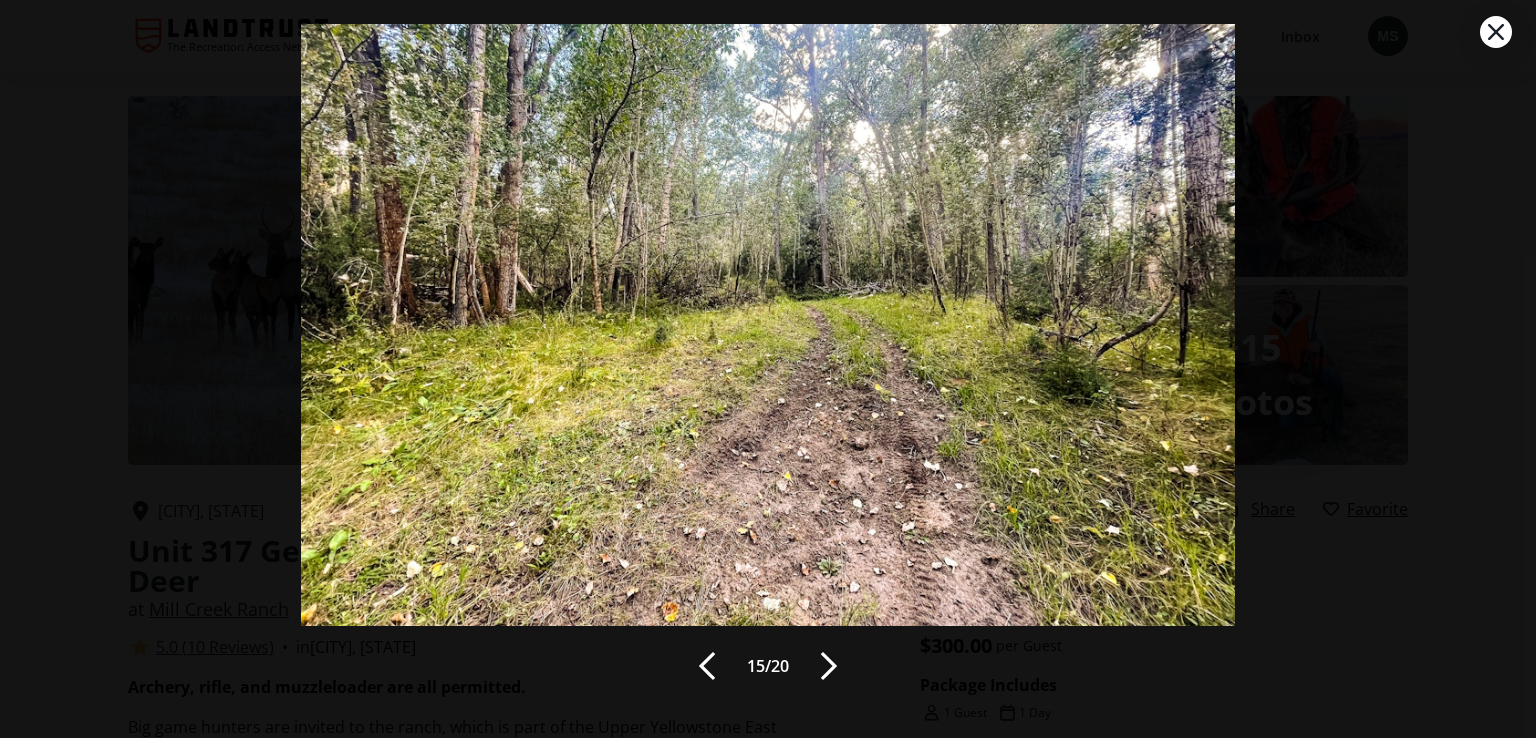 click at bounding box center (829, 666) 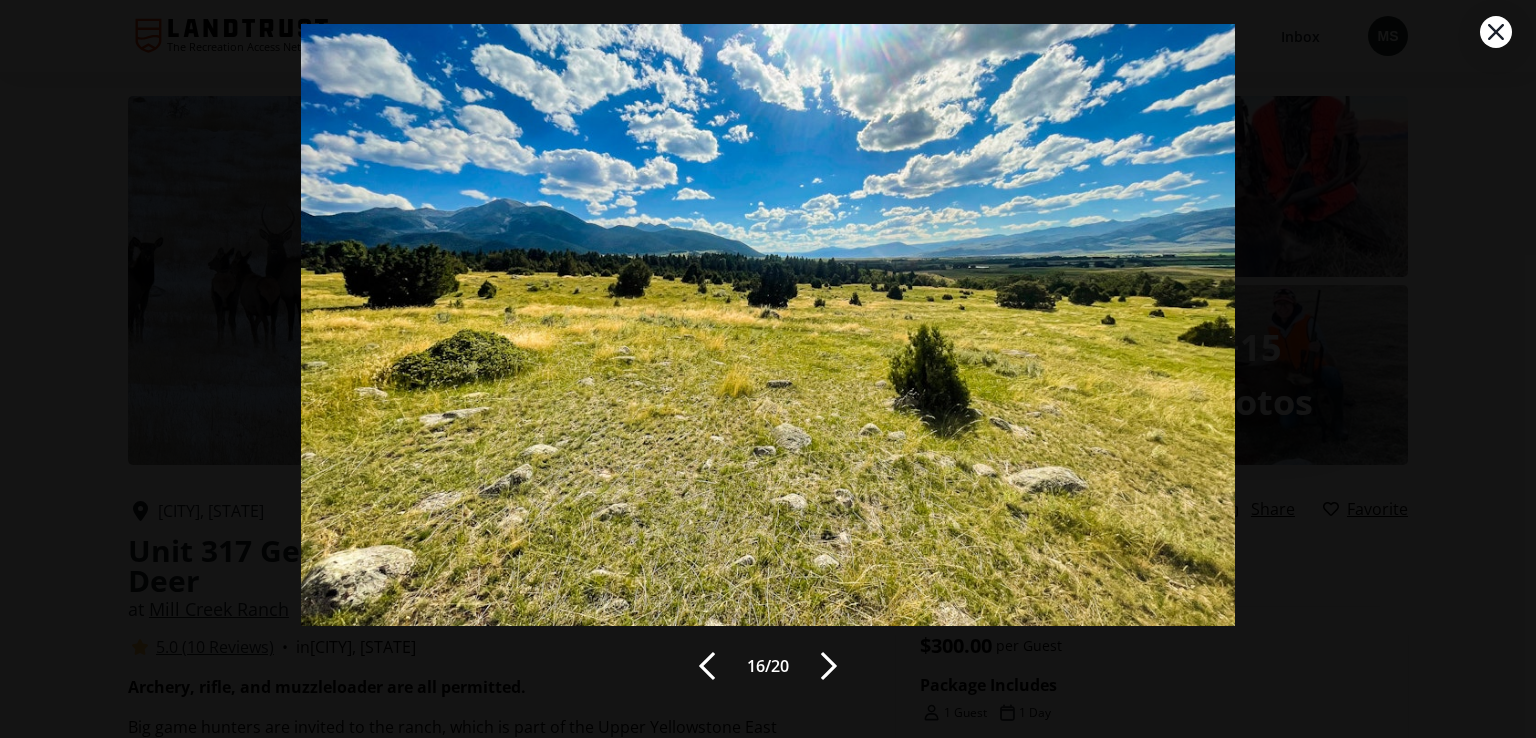 click at bounding box center (829, 666) 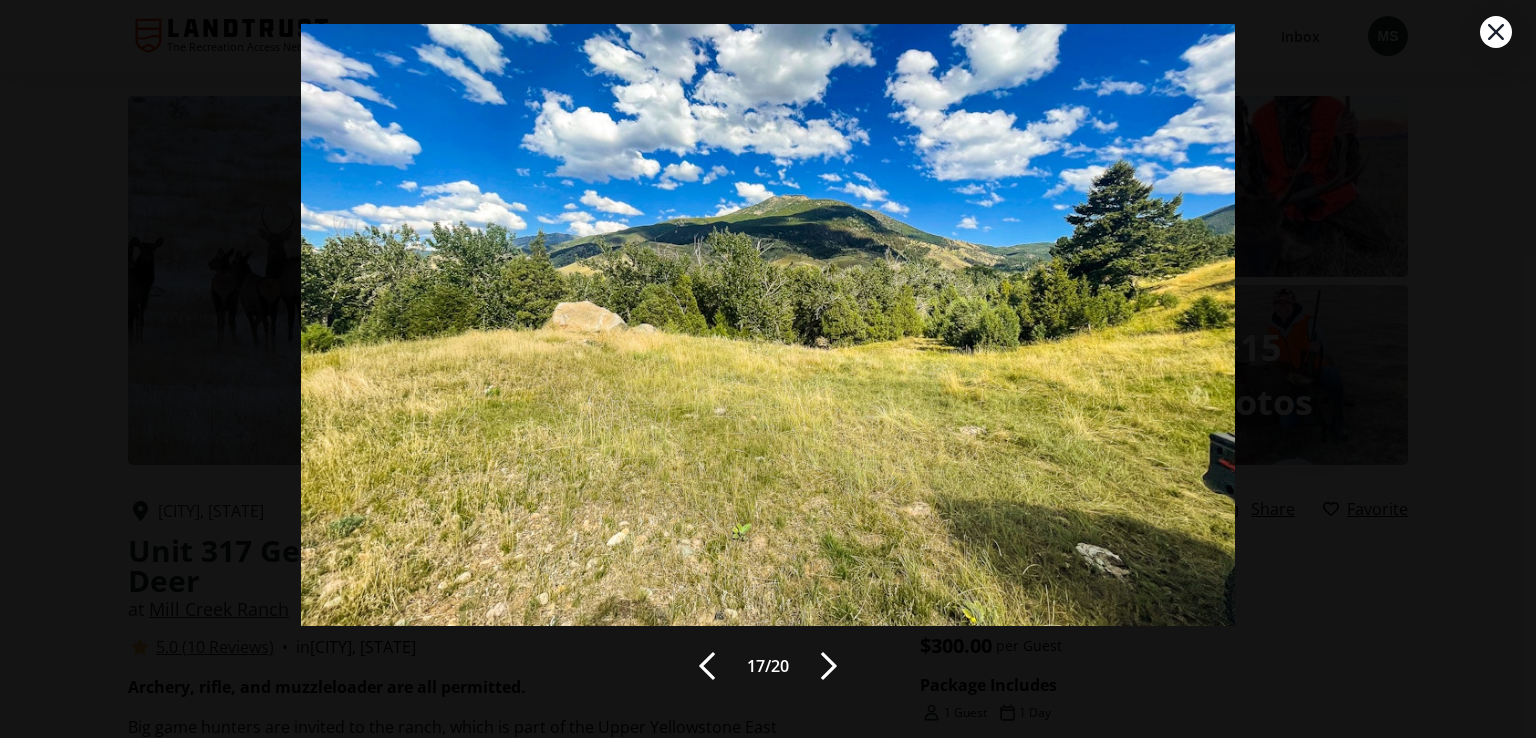 click at bounding box center (829, 666) 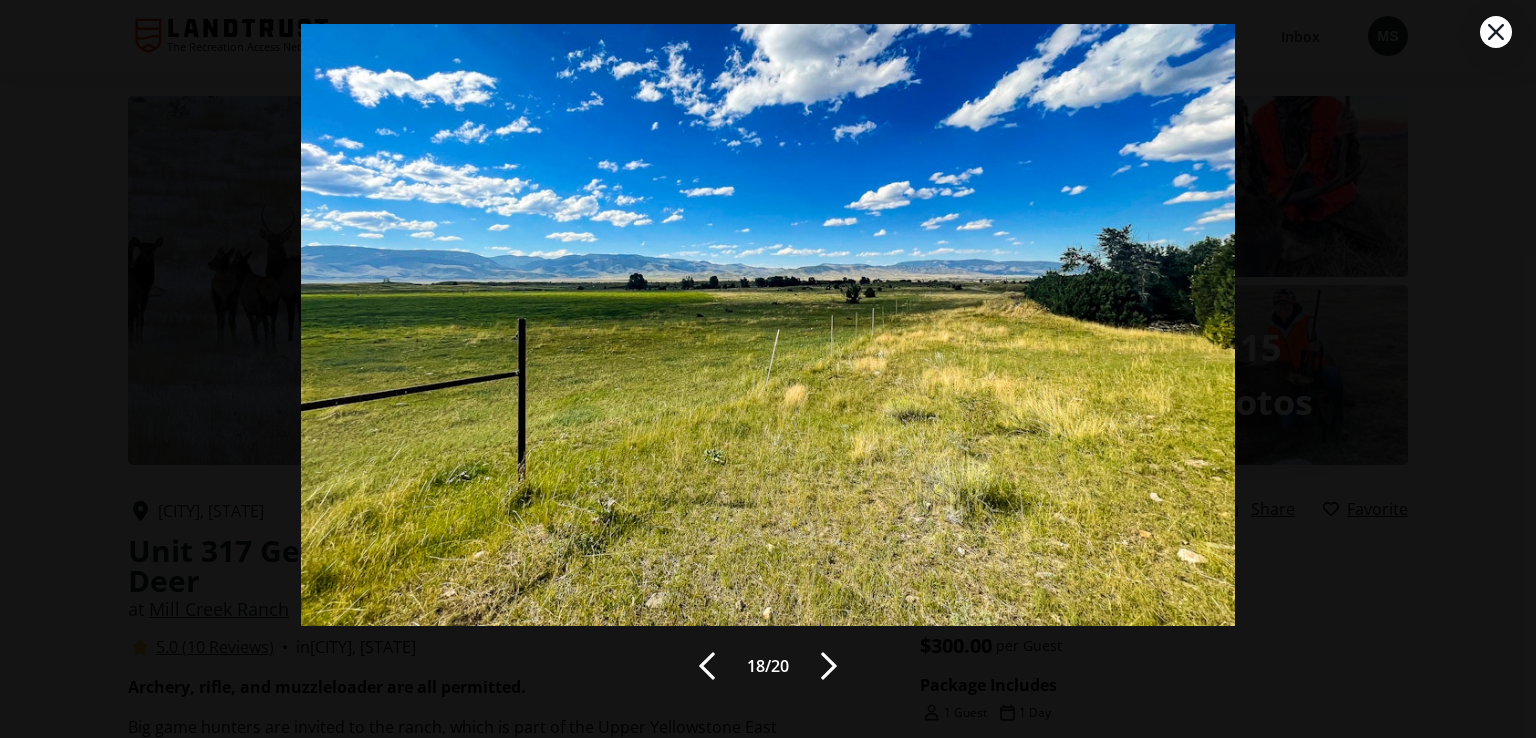 click at bounding box center (829, 666) 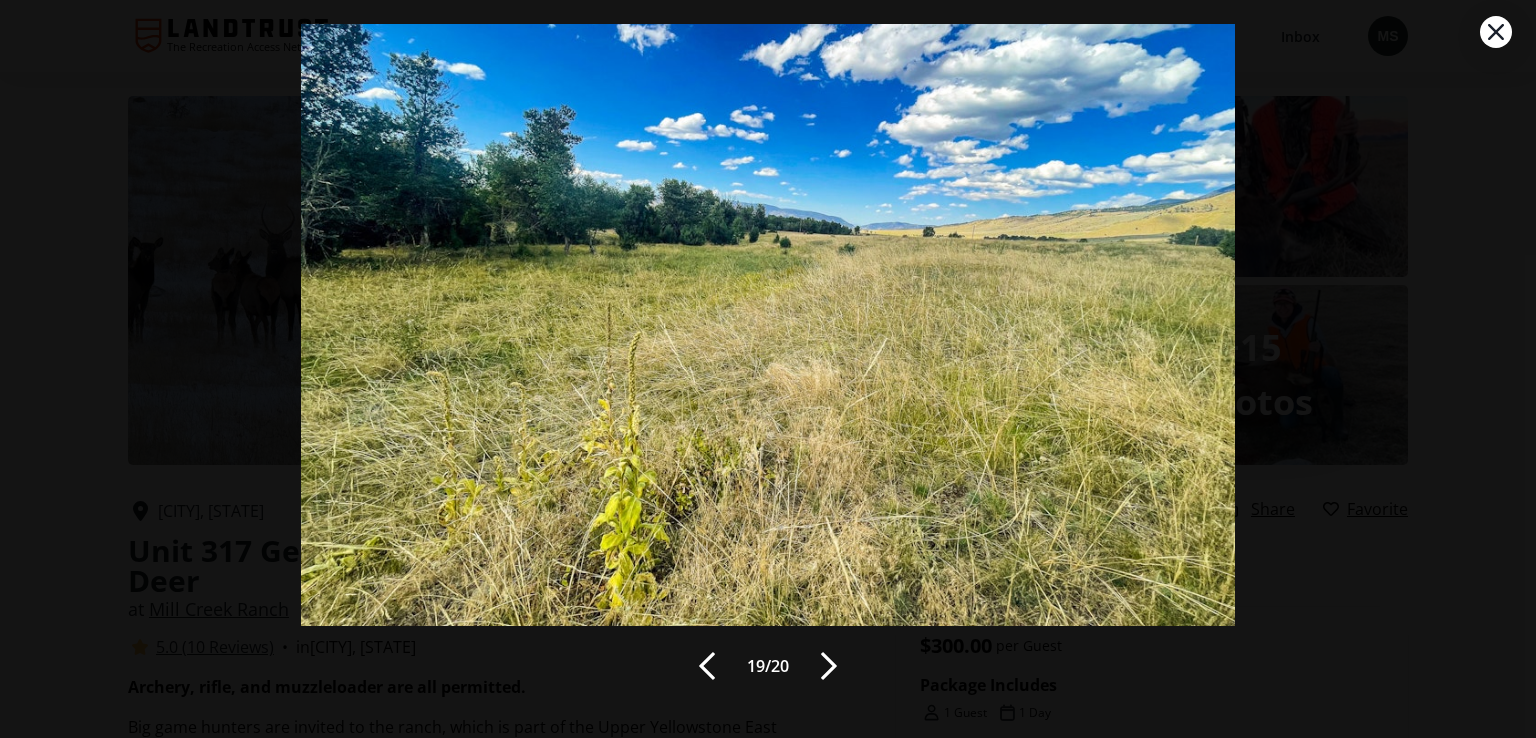click at bounding box center (829, 666) 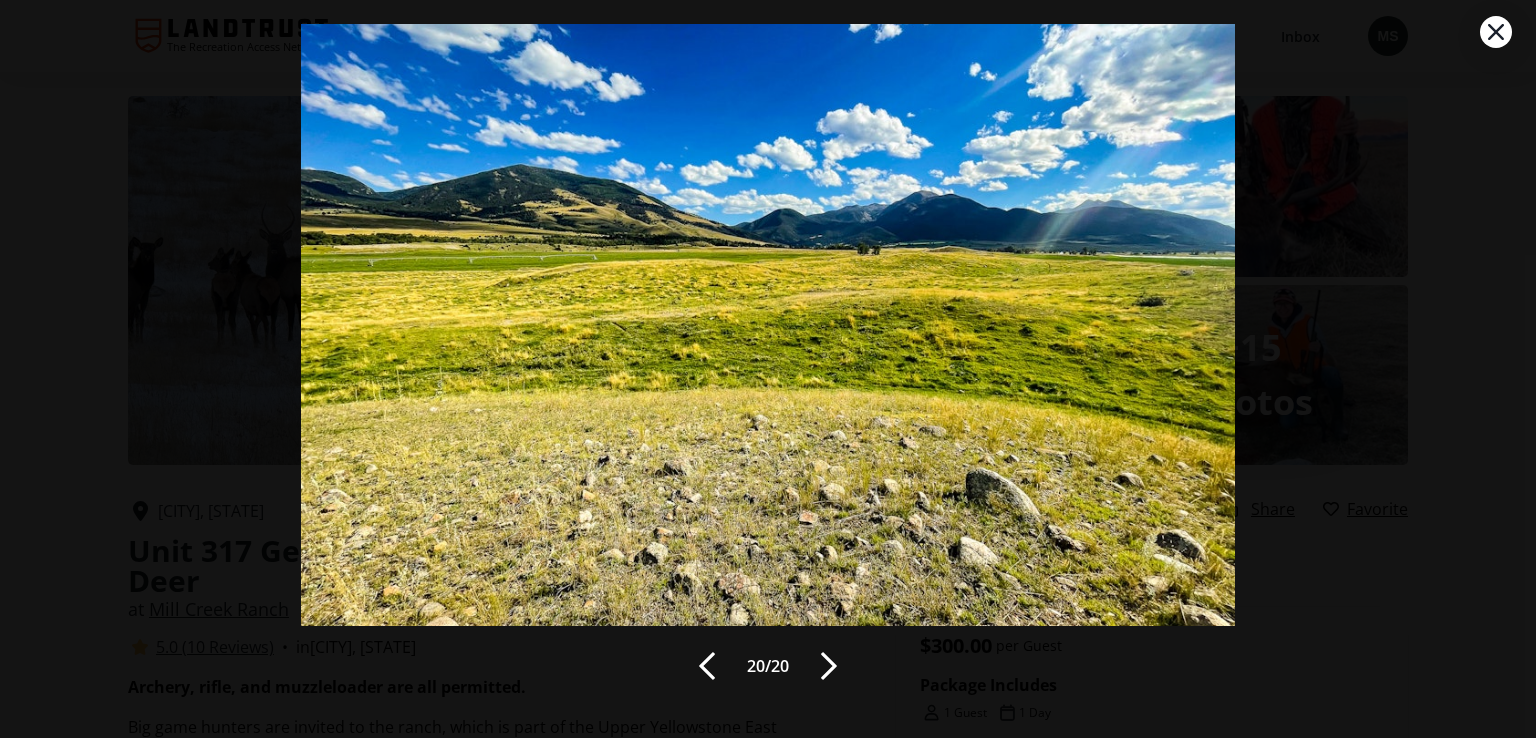 click at bounding box center [829, 666] 